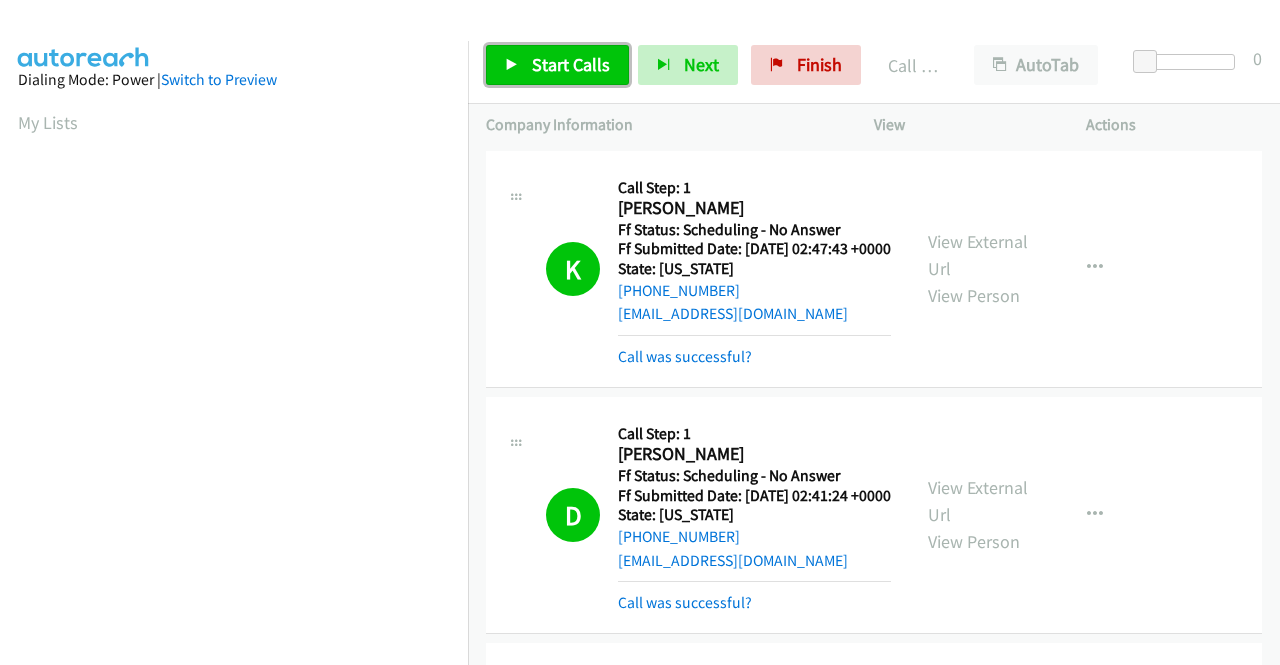 scroll, scrollTop: 0, scrollLeft: 0, axis: both 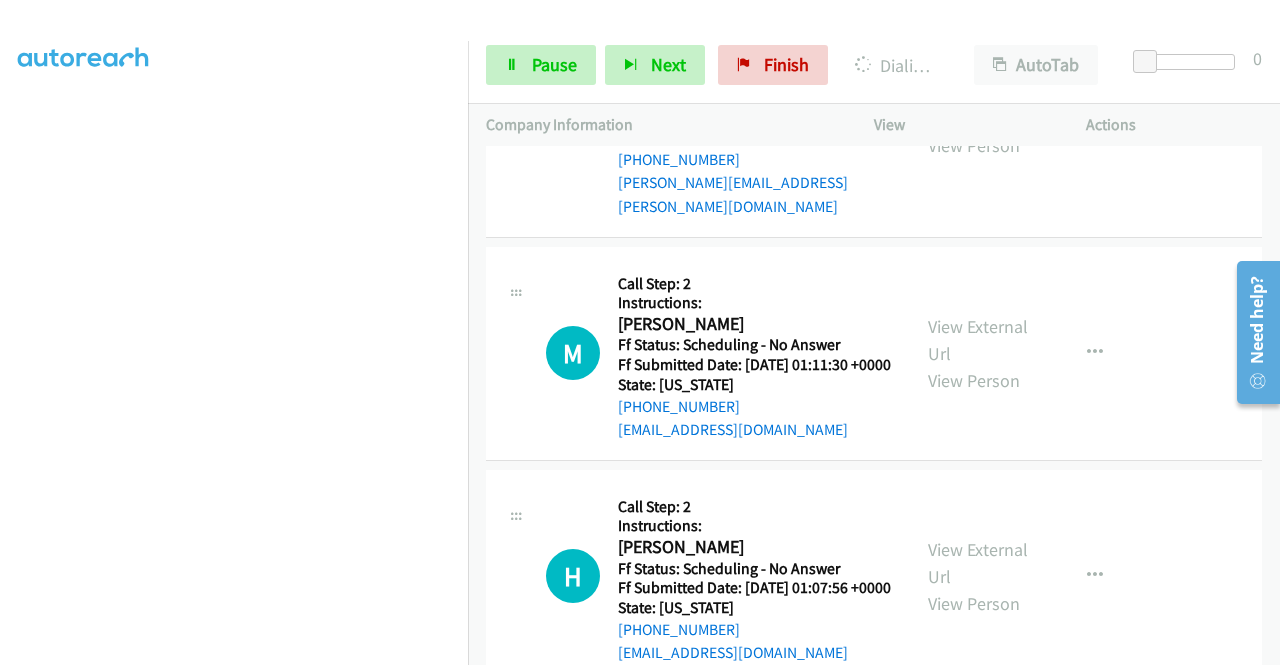 click on "View External Url" at bounding box center [978, -1177] 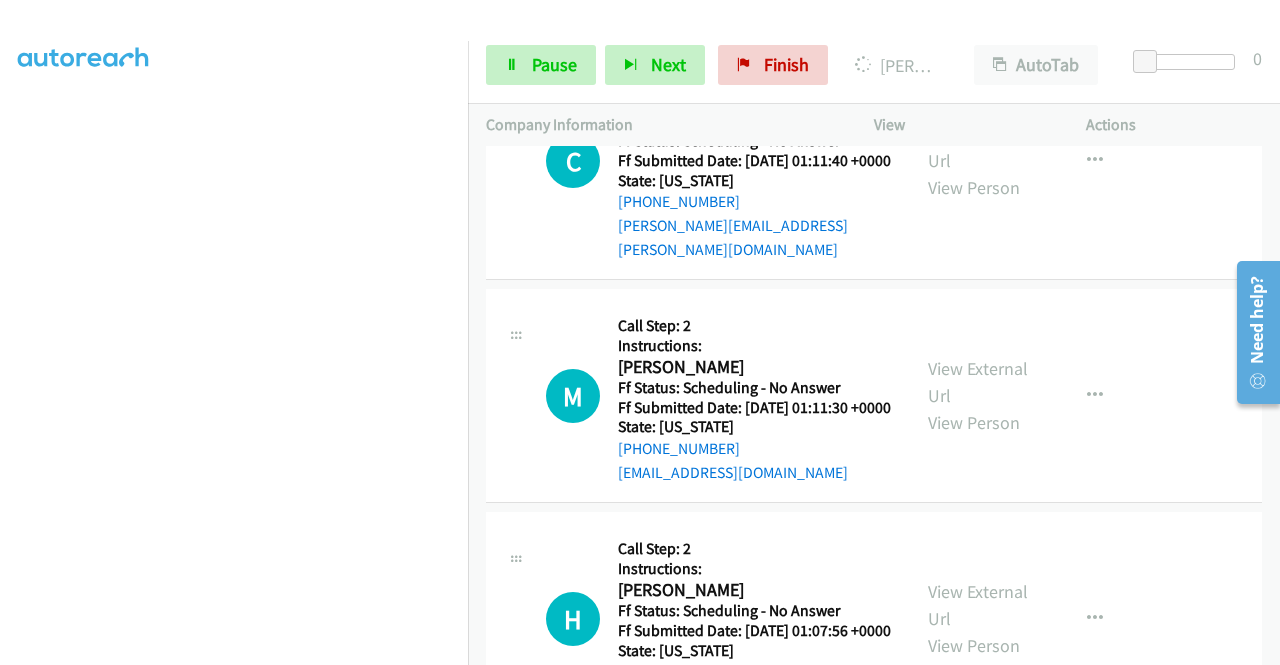 click on "View External Url" at bounding box center [978, -931] 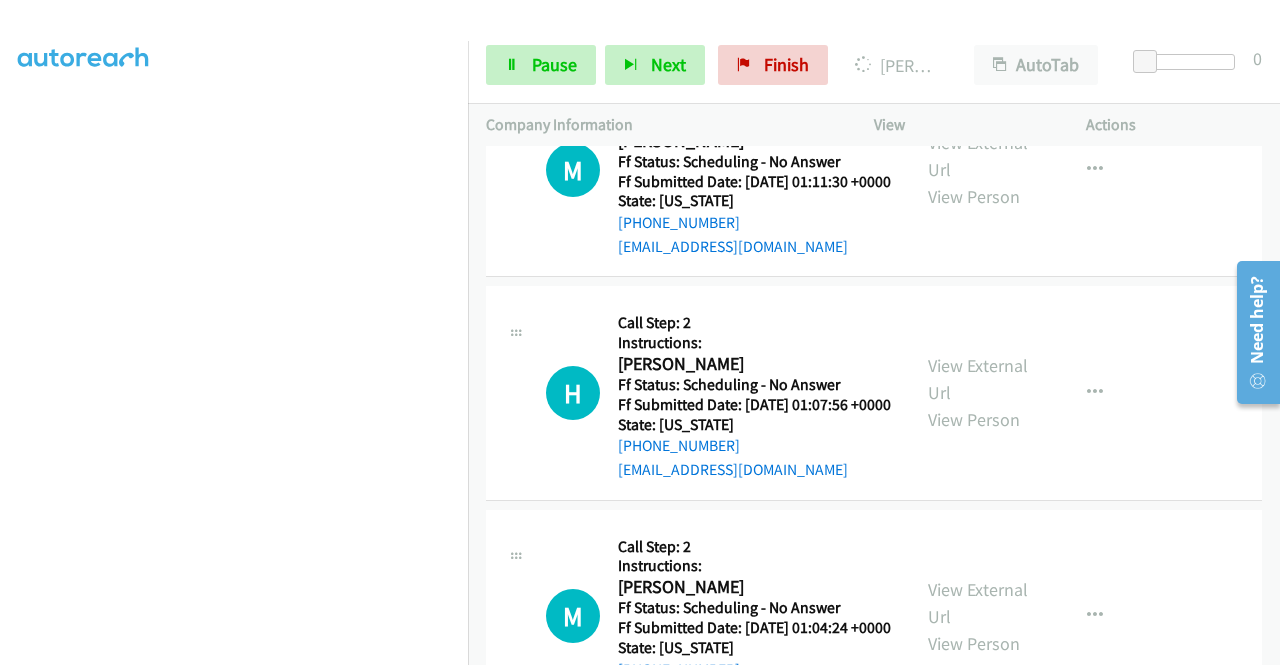 scroll, scrollTop: 22701, scrollLeft: 0, axis: vertical 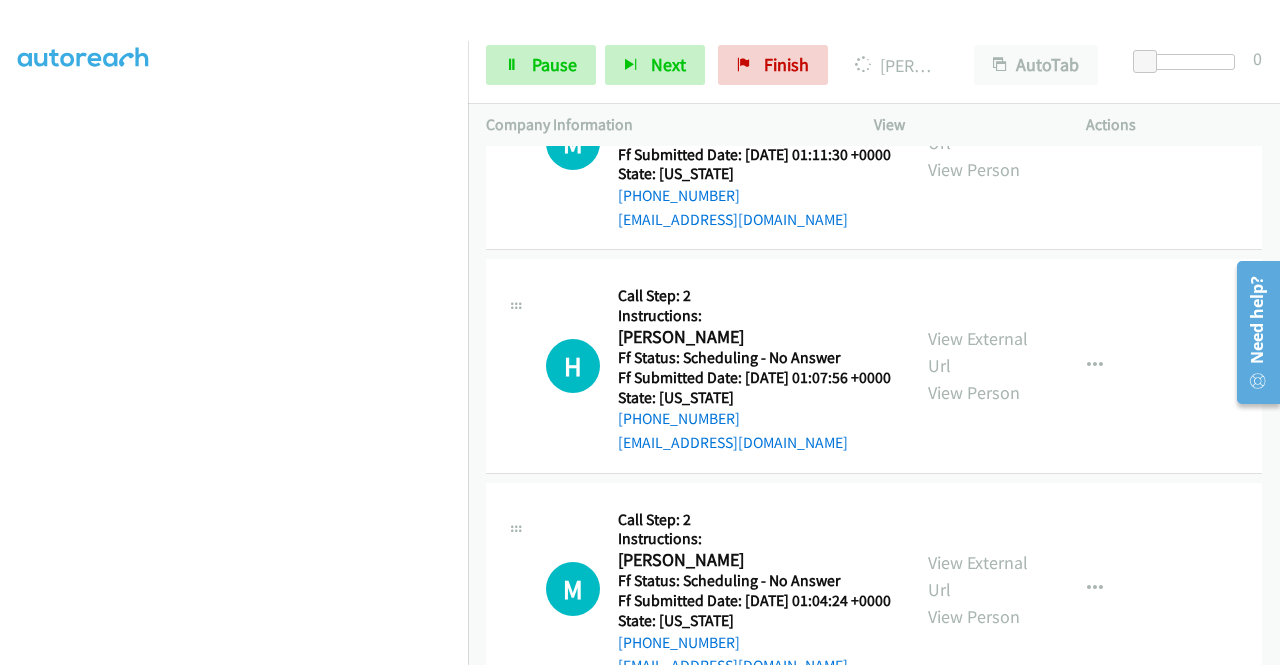 click on "View External Url" at bounding box center [978, -1184] 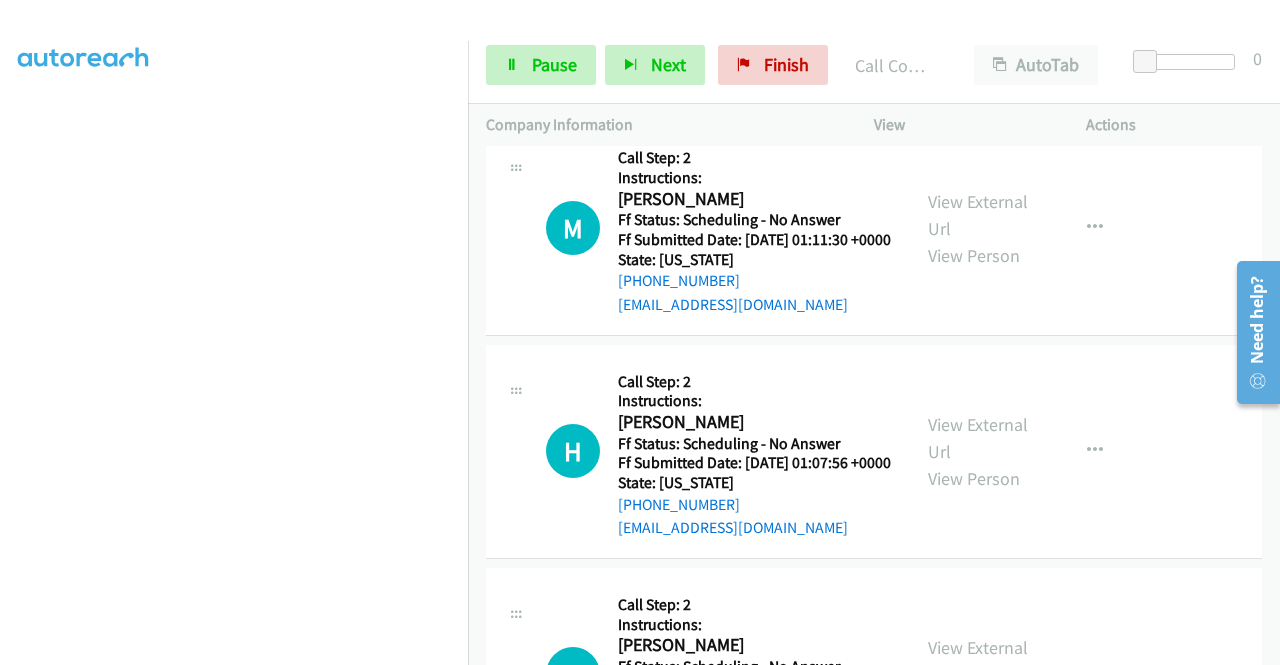 click on "View External Url" at bounding box center [978, -917] 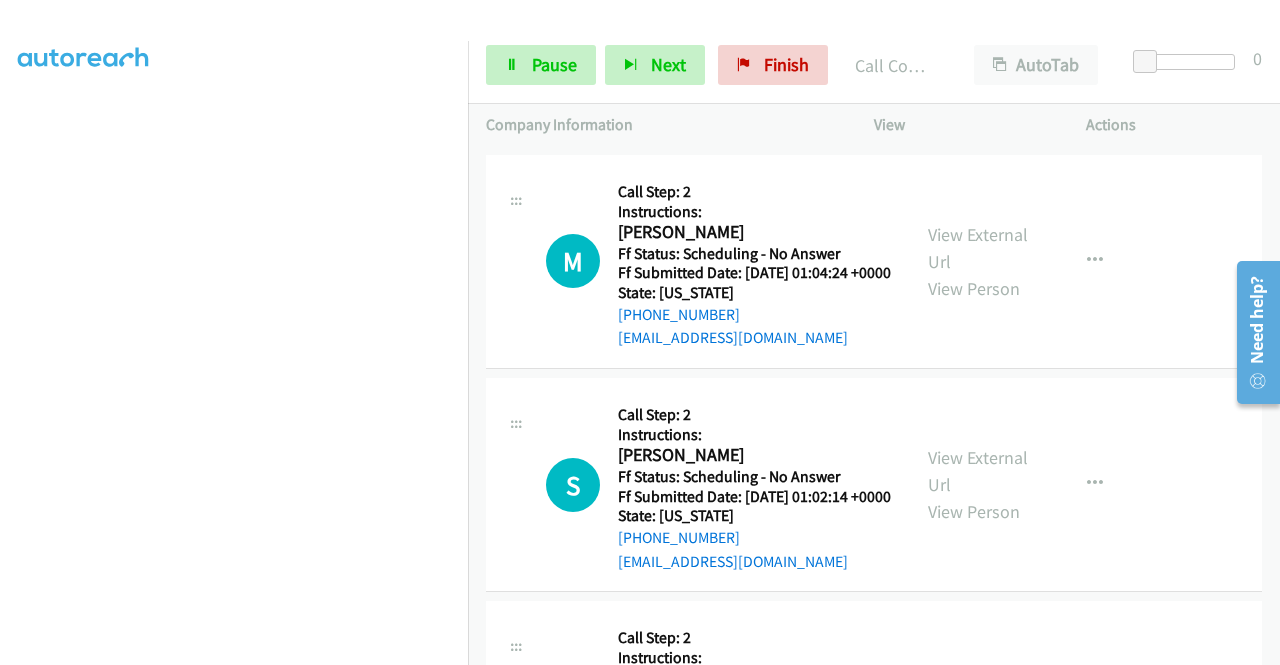 scroll, scrollTop: 23181, scrollLeft: 0, axis: vertical 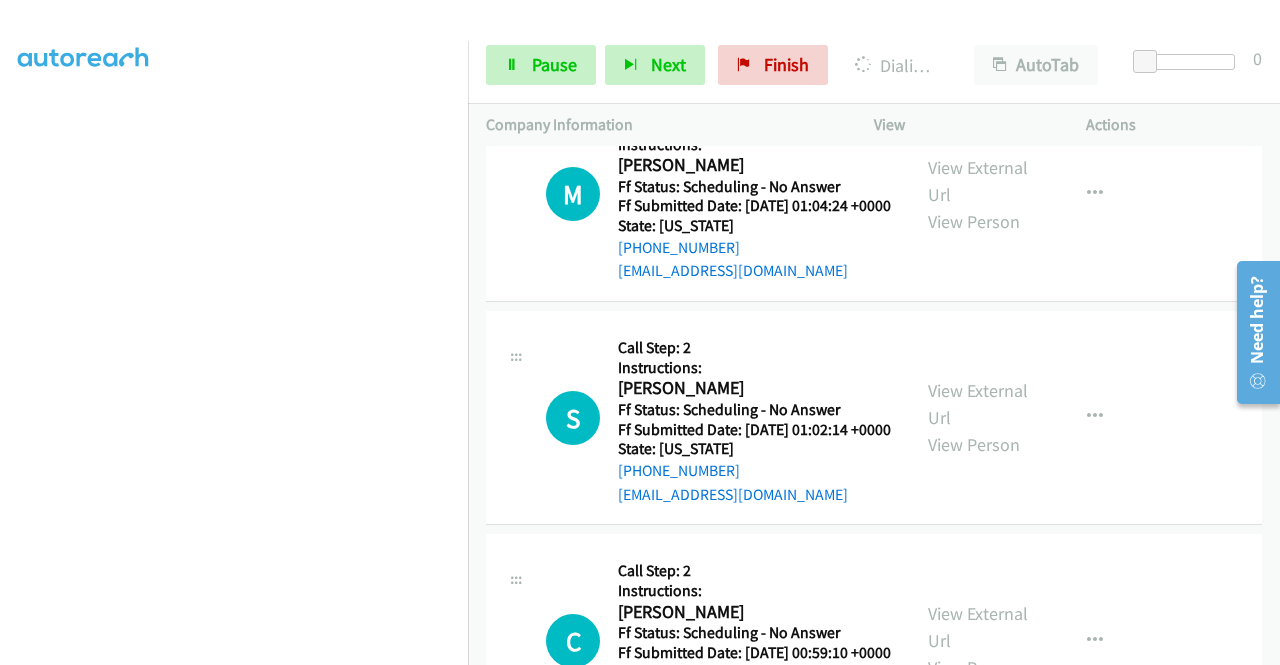 click on "View External Url" at bounding box center (978, -1172) 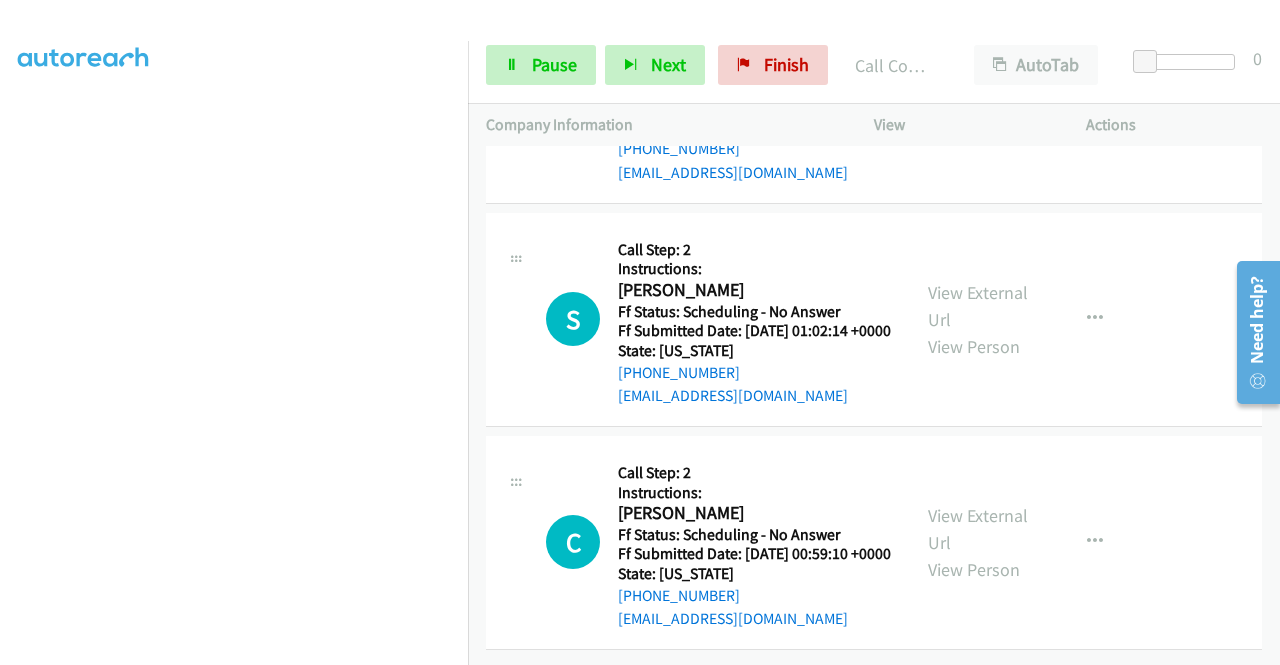 scroll, scrollTop: 23474, scrollLeft: 0, axis: vertical 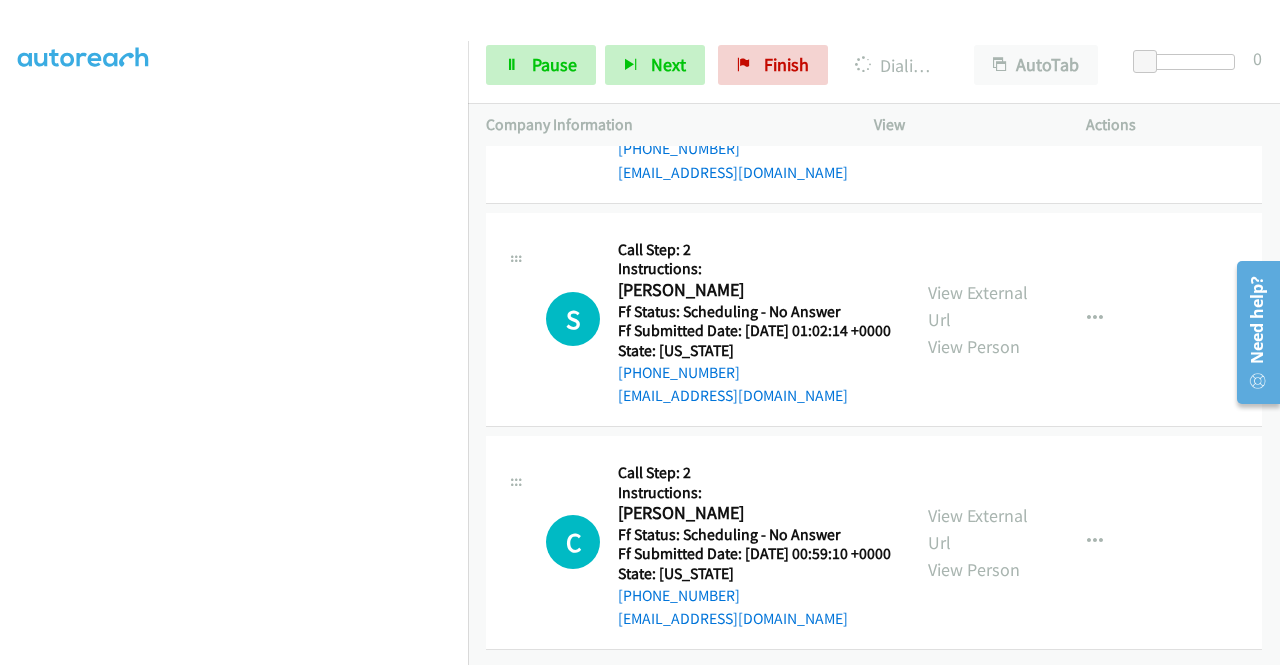 click on "View External Url" at bounding box center (978, -1057) 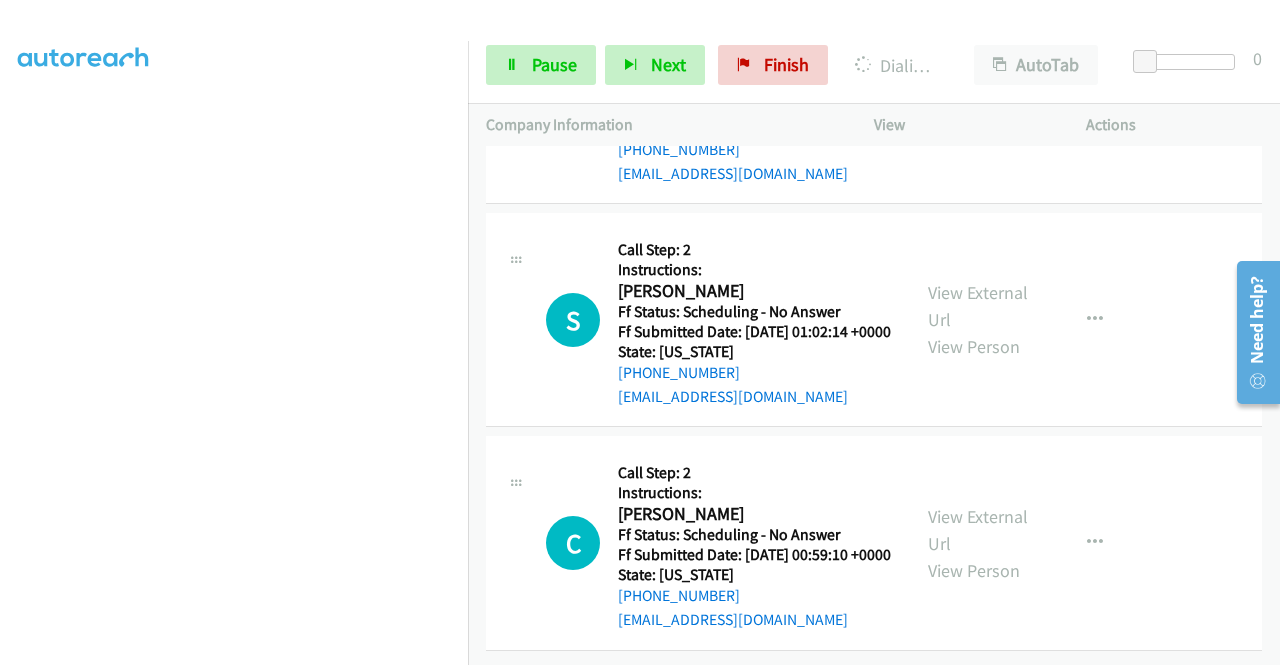 scroll, scrollTop: 23674, scrollLeft: 0, axis: vertical 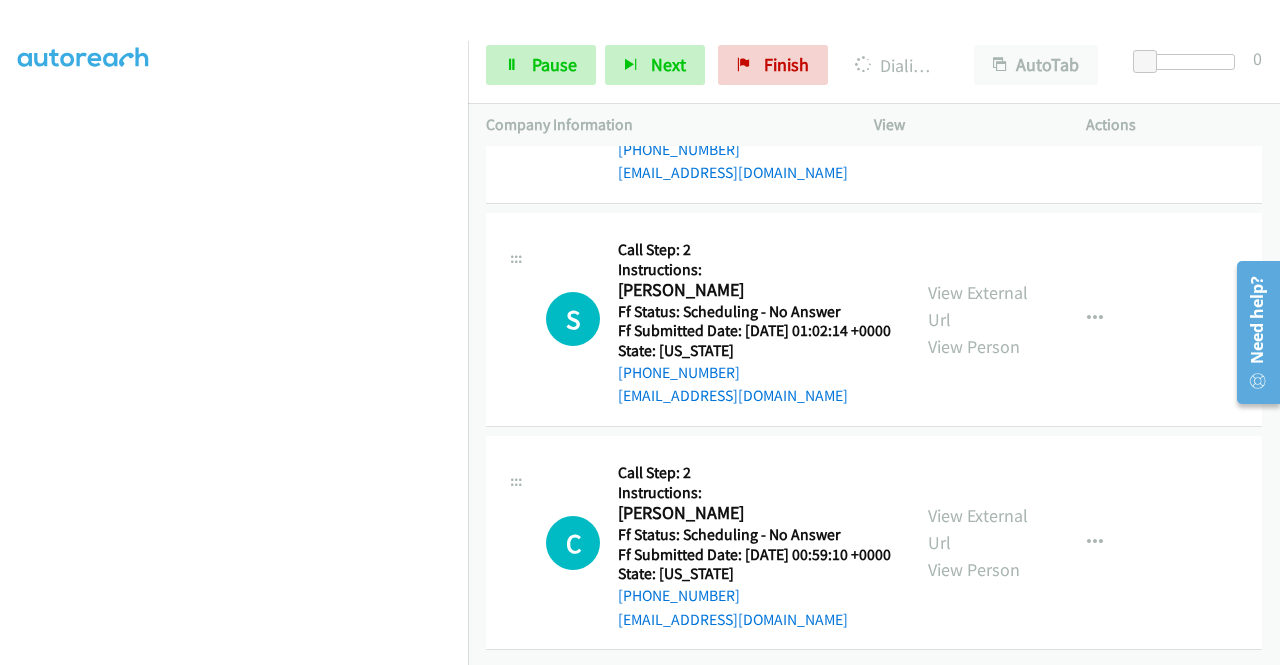 click on "View External Url
View Person
View External Url
Email
Schedule/Manage Callback
Skip Call
Add to do not call list" at bounding box center [1025, -841] 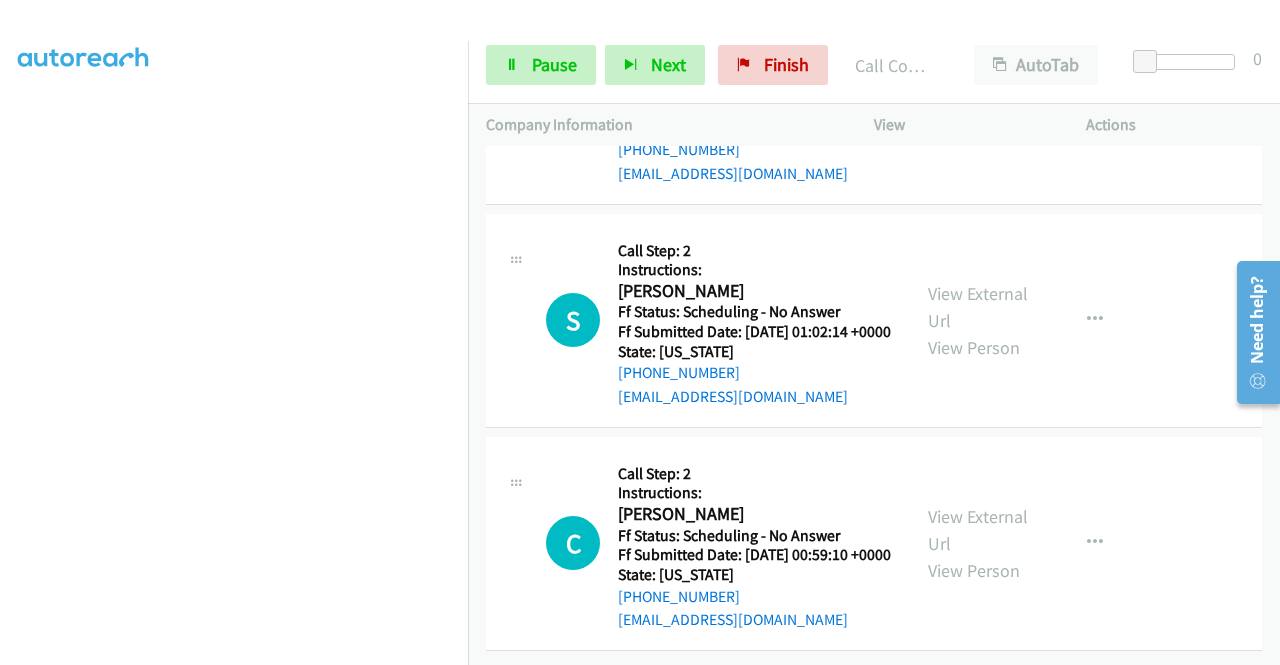 scroll, scrollTop: 24301, scrollLeft: 0, axis: vertical 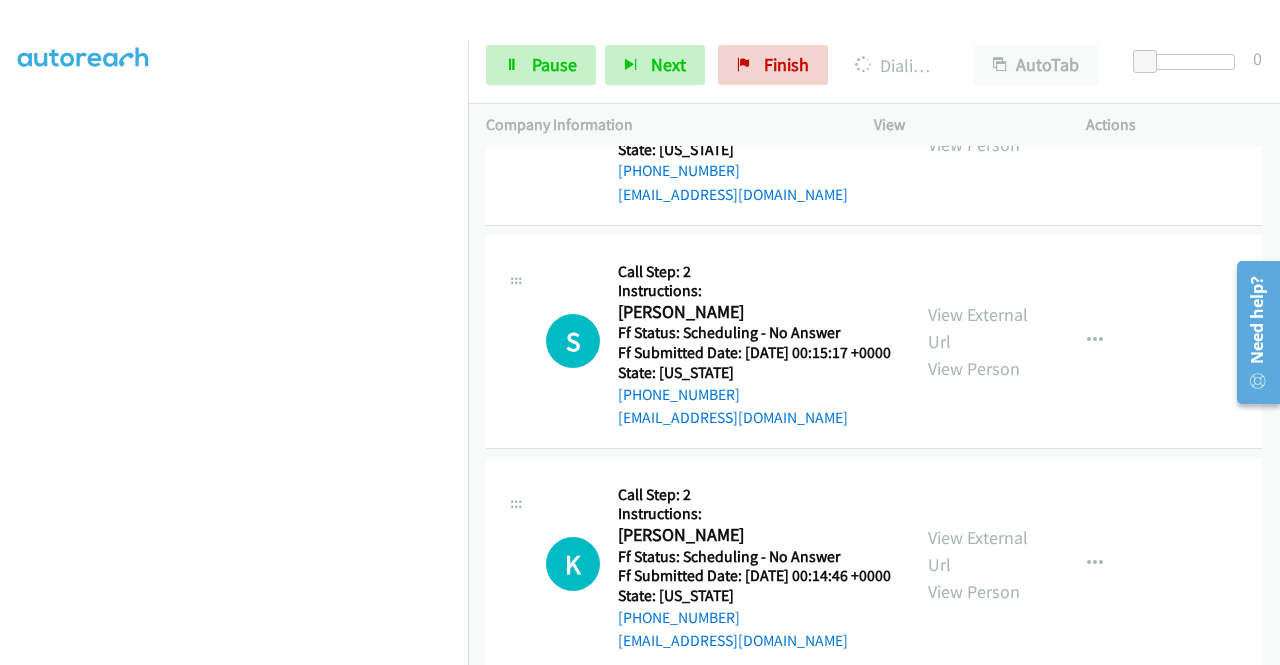 click on "View External Url" at bounding box center (978, -1215) 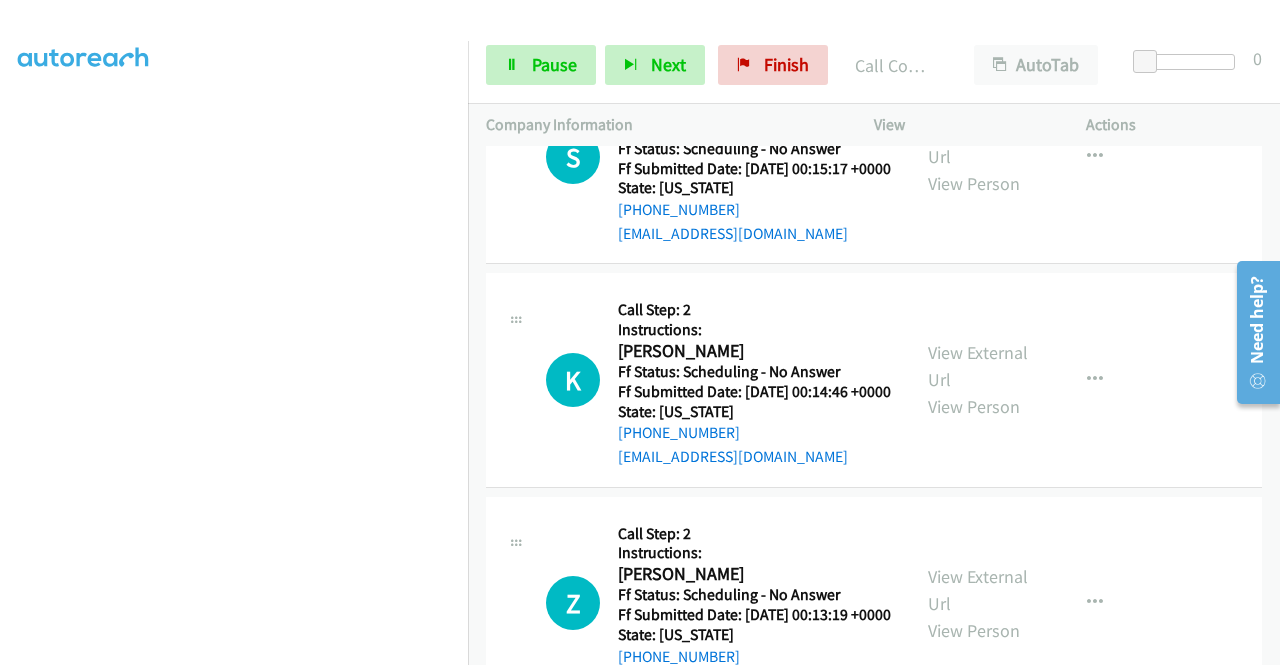 scroll, scrollTop: 24581, scrollLeft: 0, axis: vertical 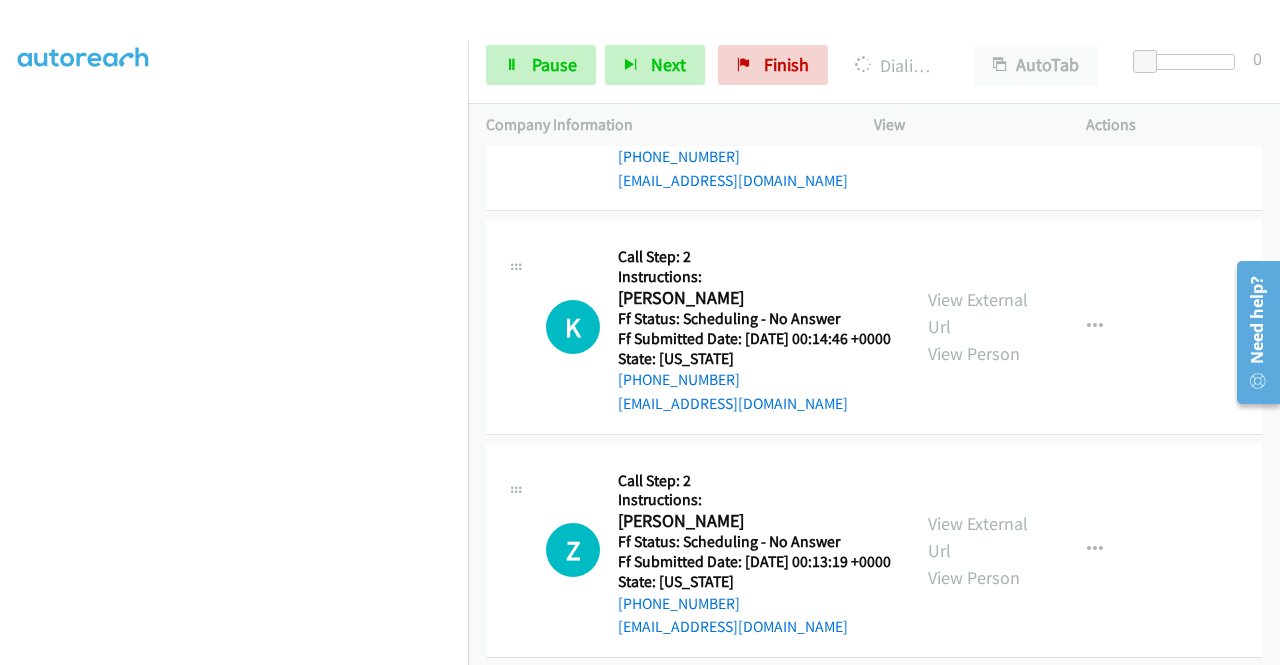 click on "View External Url" at bounding box center (978, -1229) 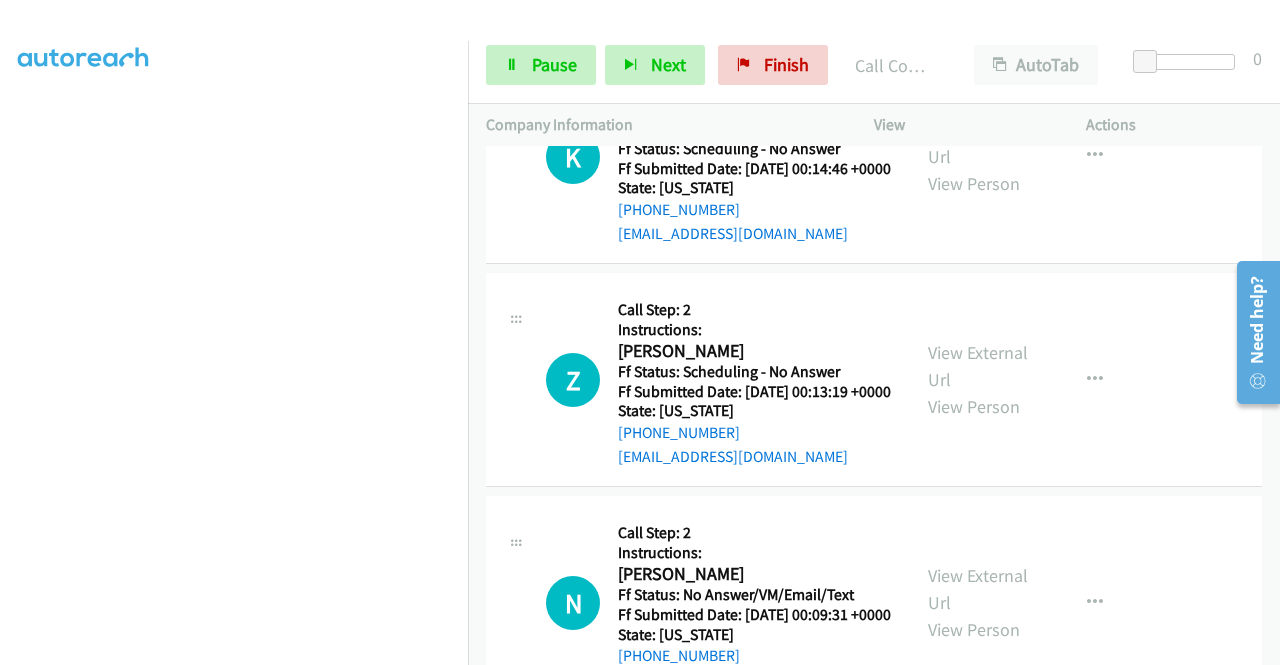 scroll, scrollTop: 24848, scrollLeft: 0, axis: vertical 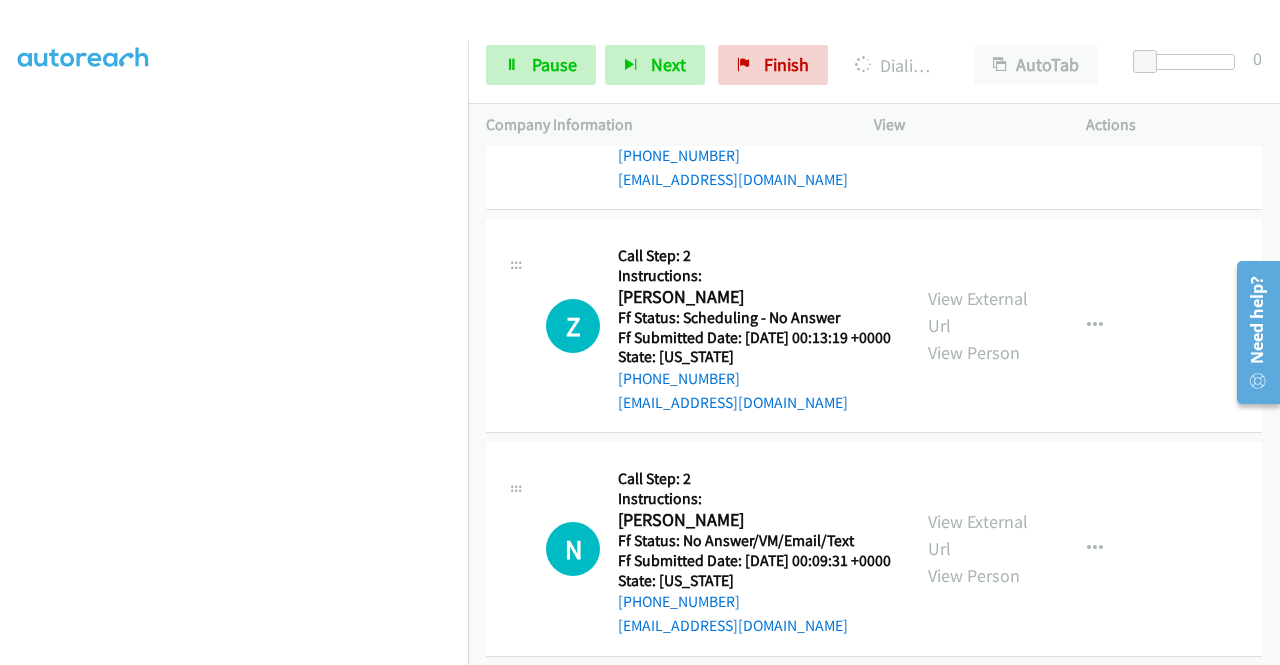 click on "View External Url" at bounding box center (978, -1230) 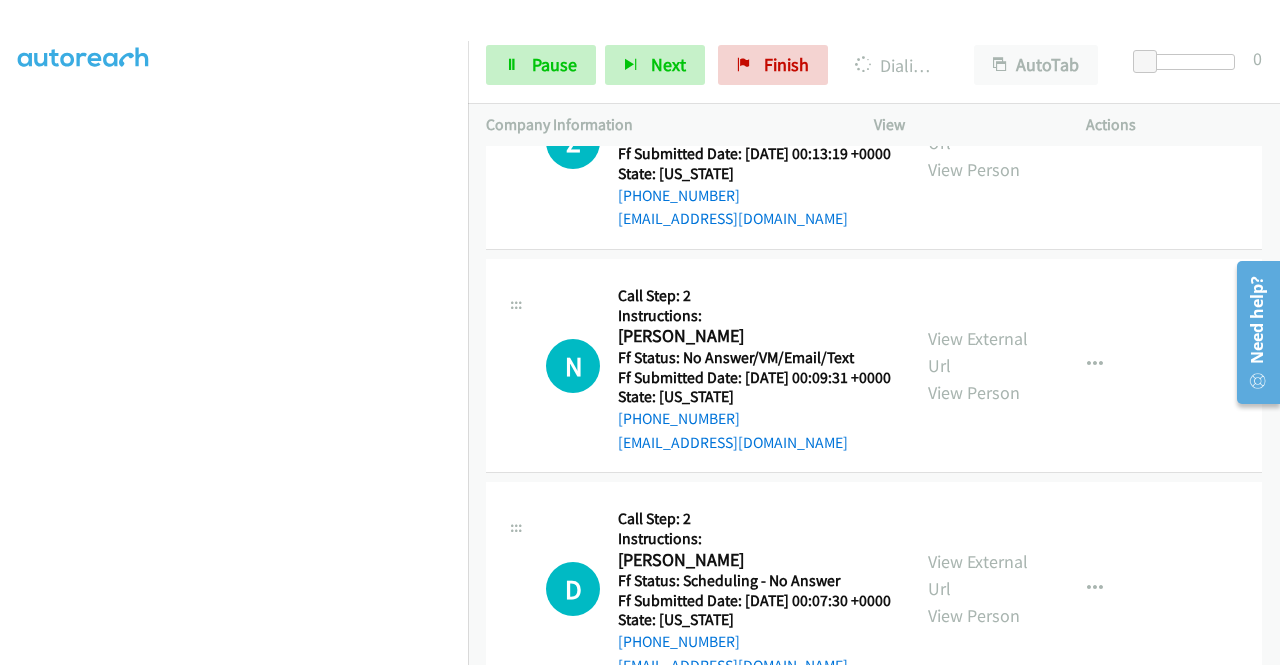 scroll, scrollTop: 25168, scrollLeft: 0, axis: vertical 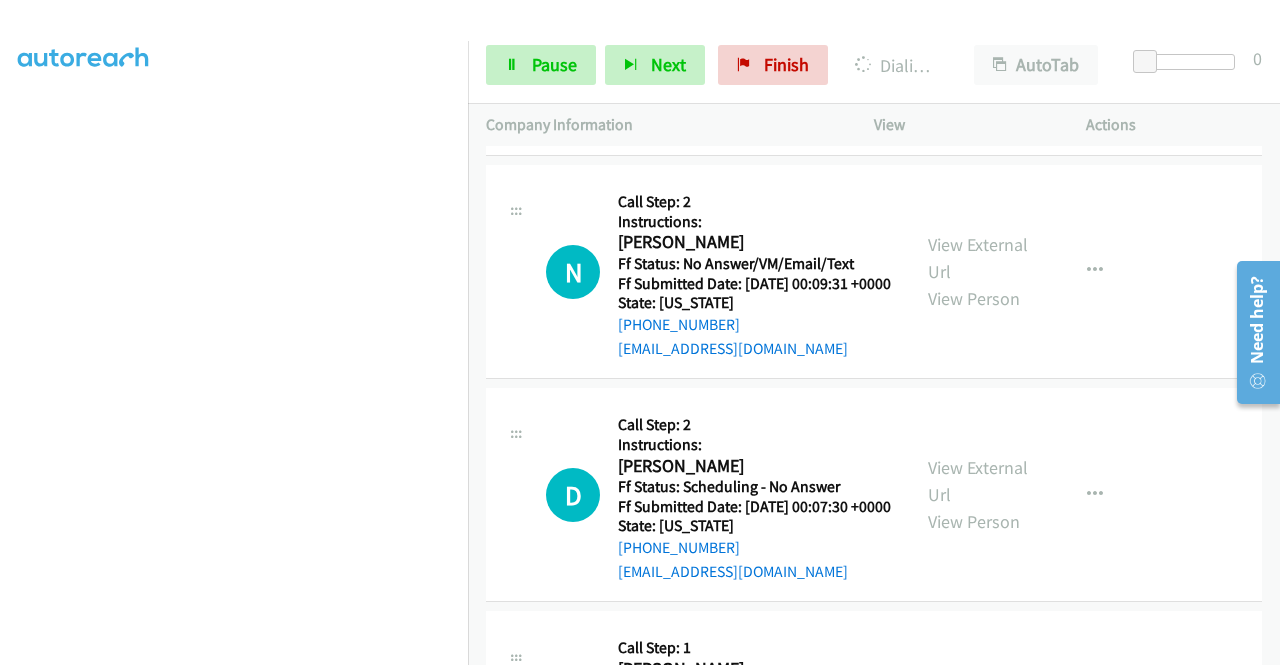 click on "View External Url" at bounding box center (978, -1285) 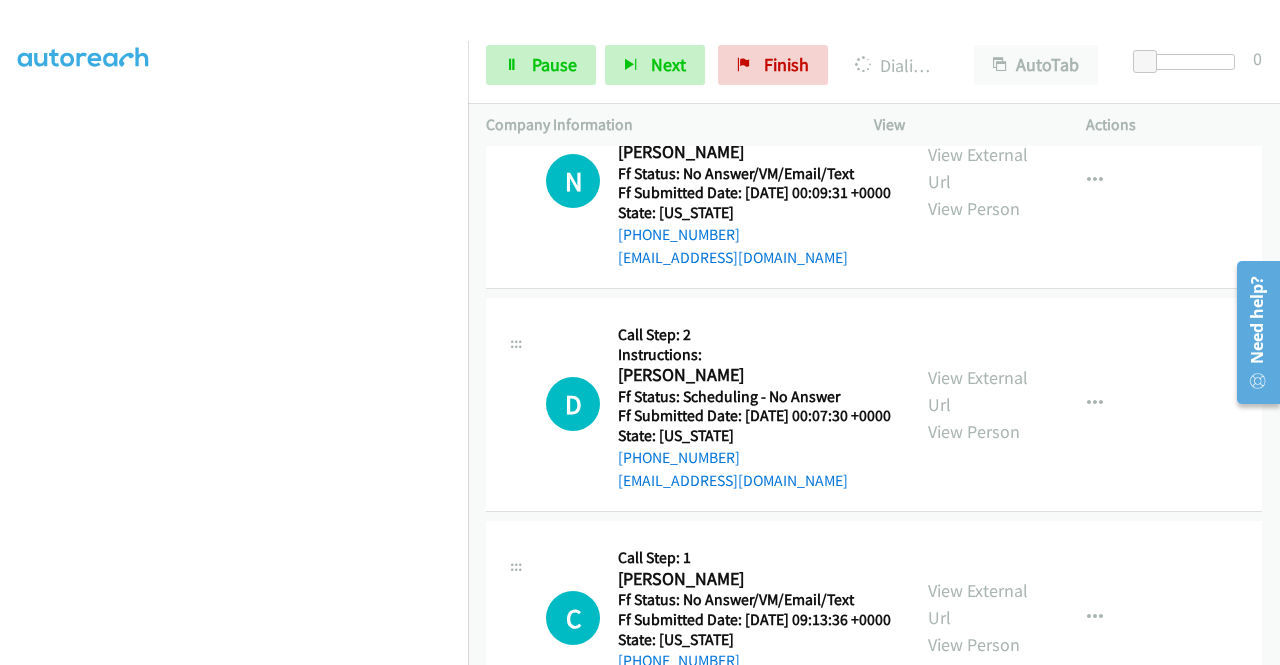 scroll, scrollTop: 25488, scrollLeft: 0, axis: vertical 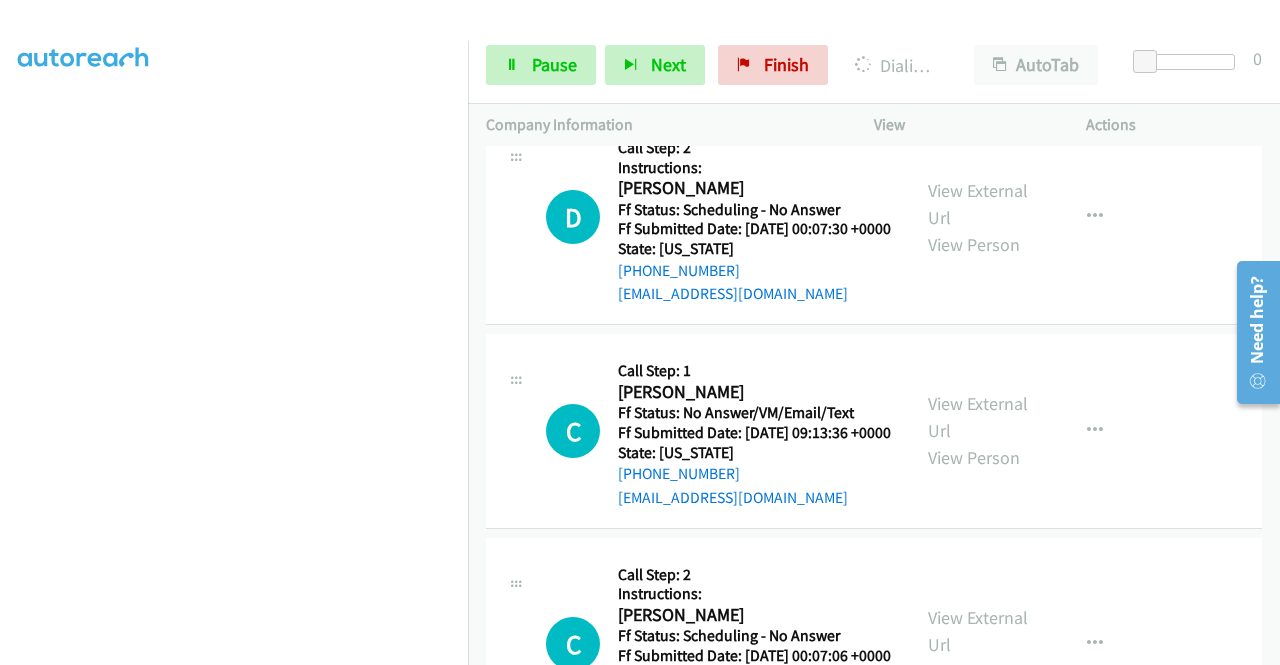 click on "View External Url" at bounding box center [978, -1339] 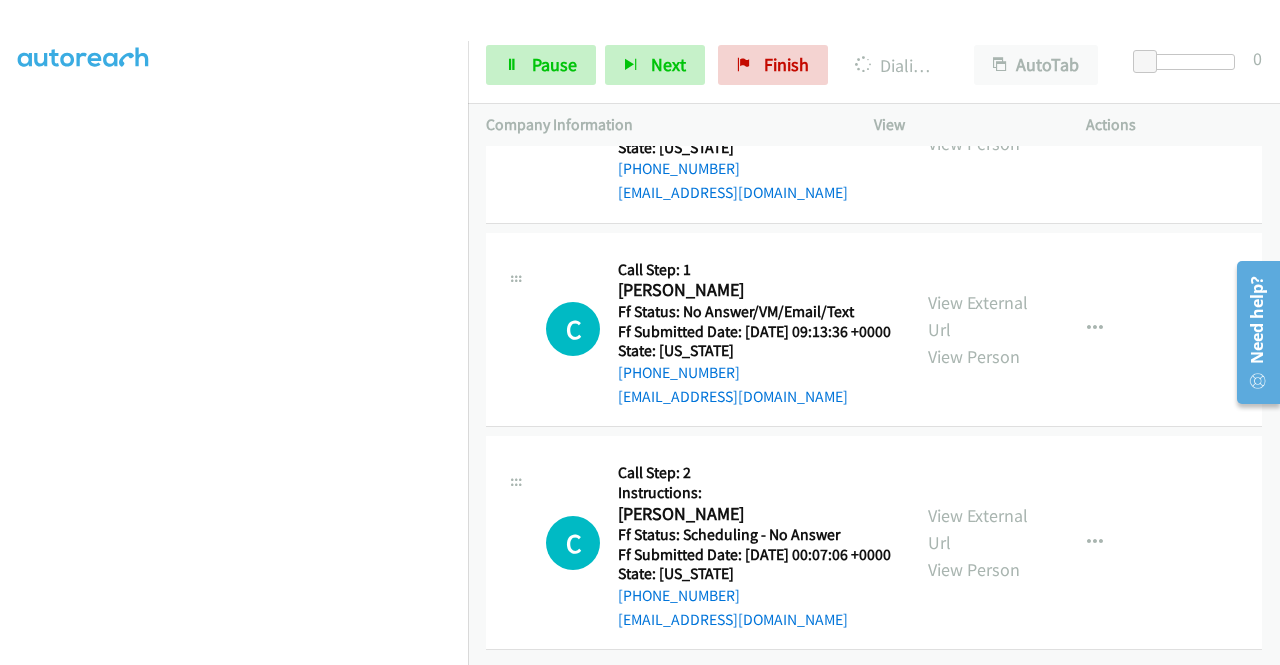 scroll, scrollTop: 25701, scrollLeft: 0, axis: vertical 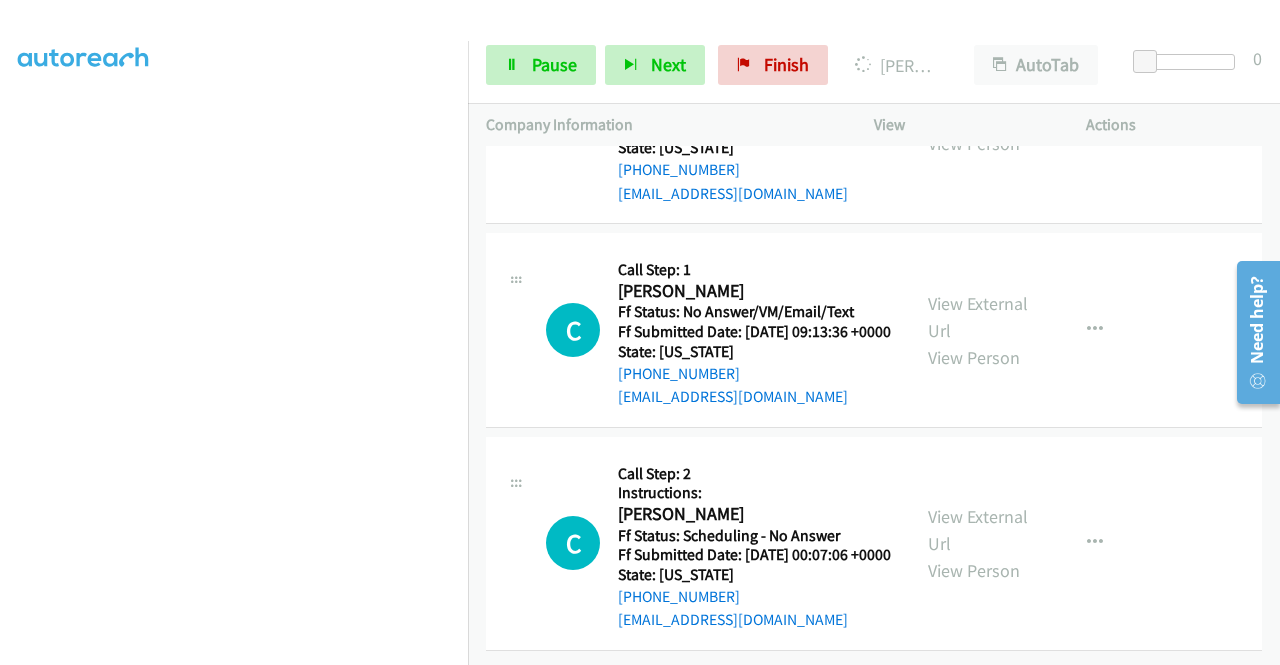click on "View External Url" at bounding box center (978, -1013) 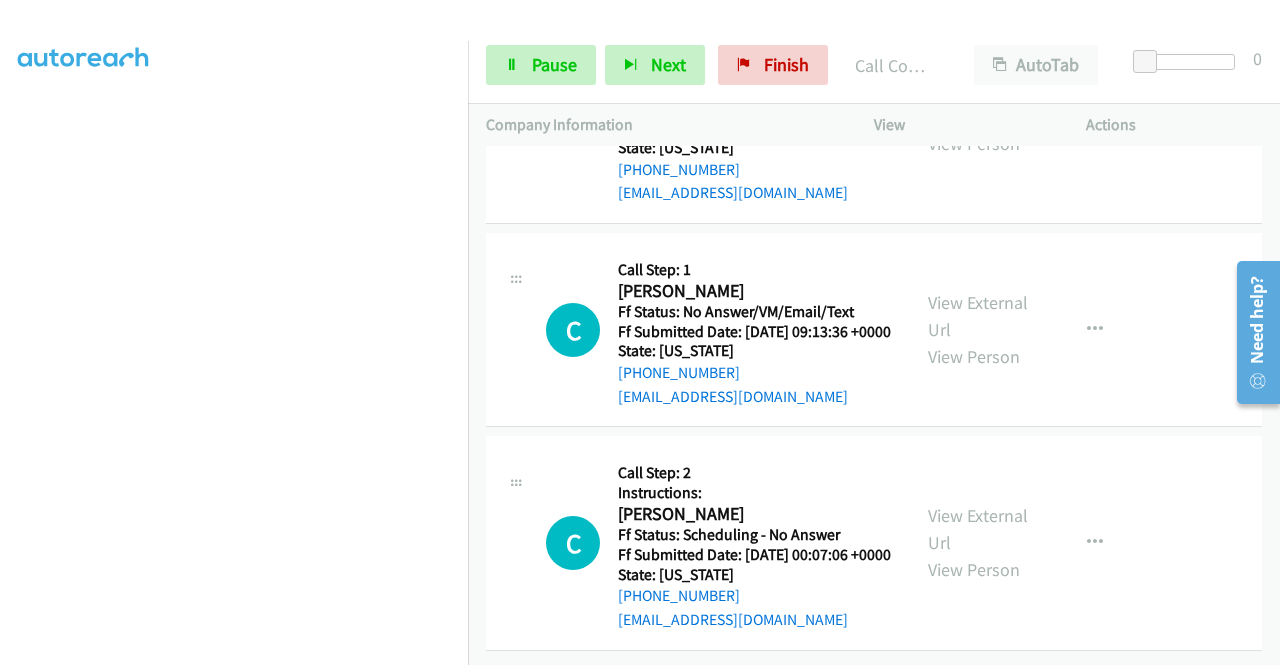 scroll, scrollTop: 26341, scrollLeft: 0, axis: vertical 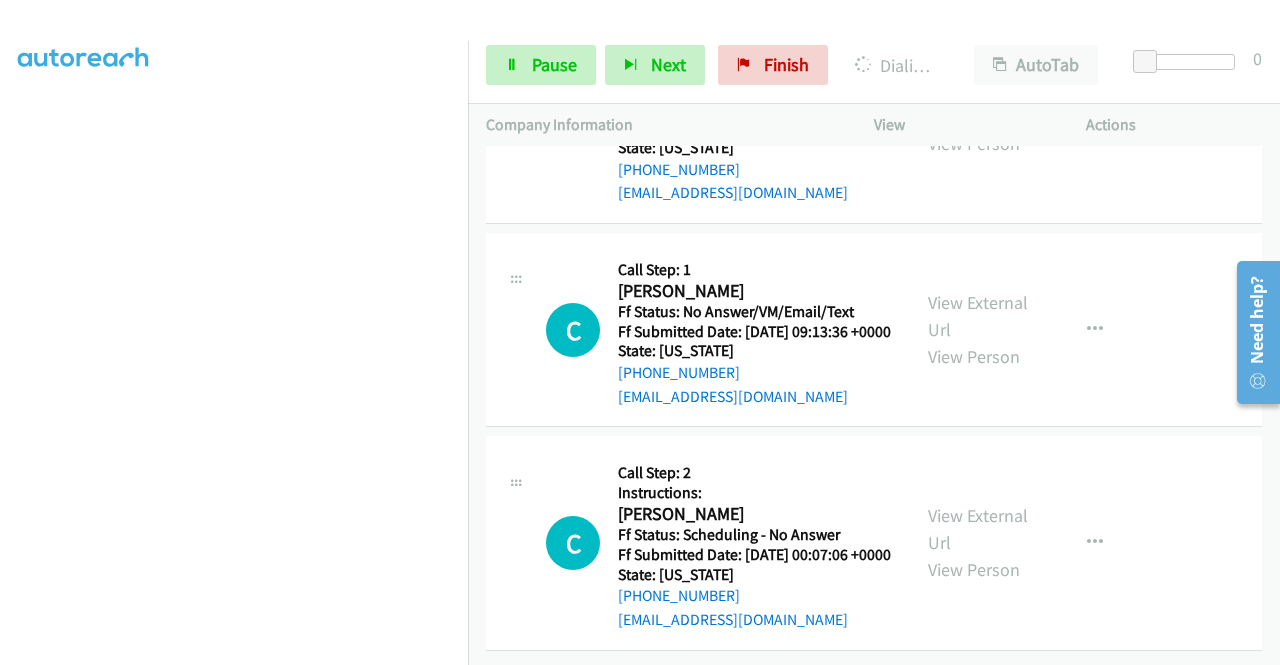 click on "View External Url
View Person" at bounding box center [980, -777] 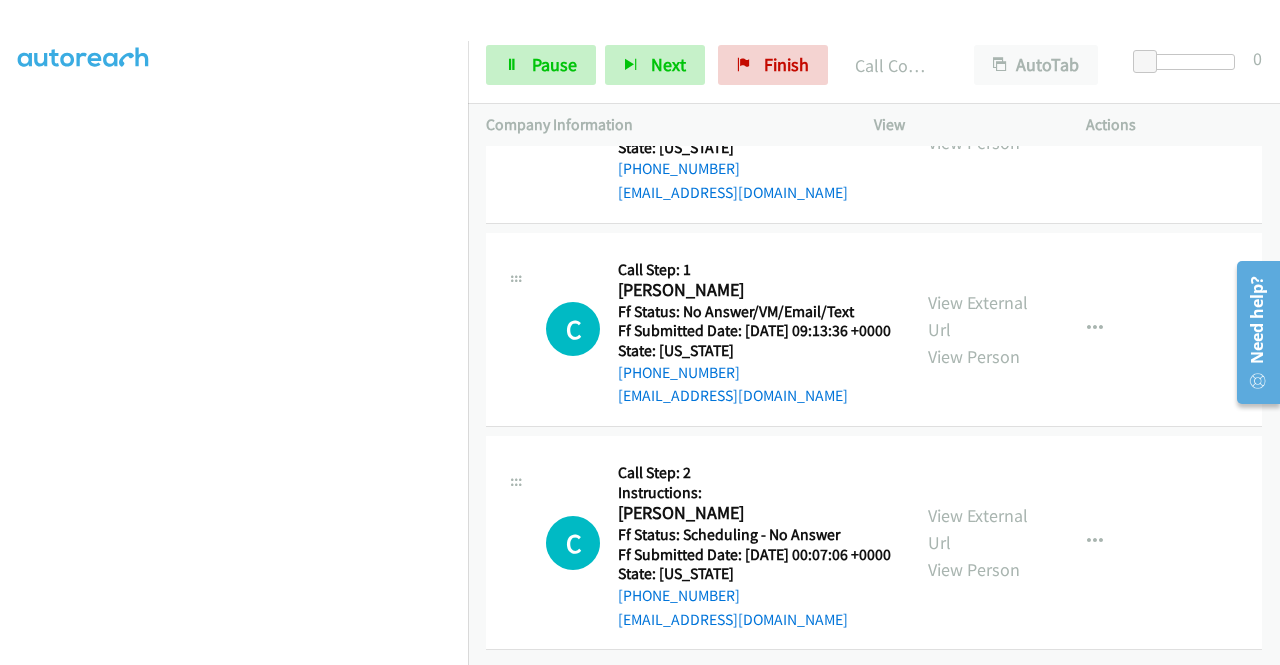 scroll, scrollTop: 26648, scrollLeft: 0, axis: vertical 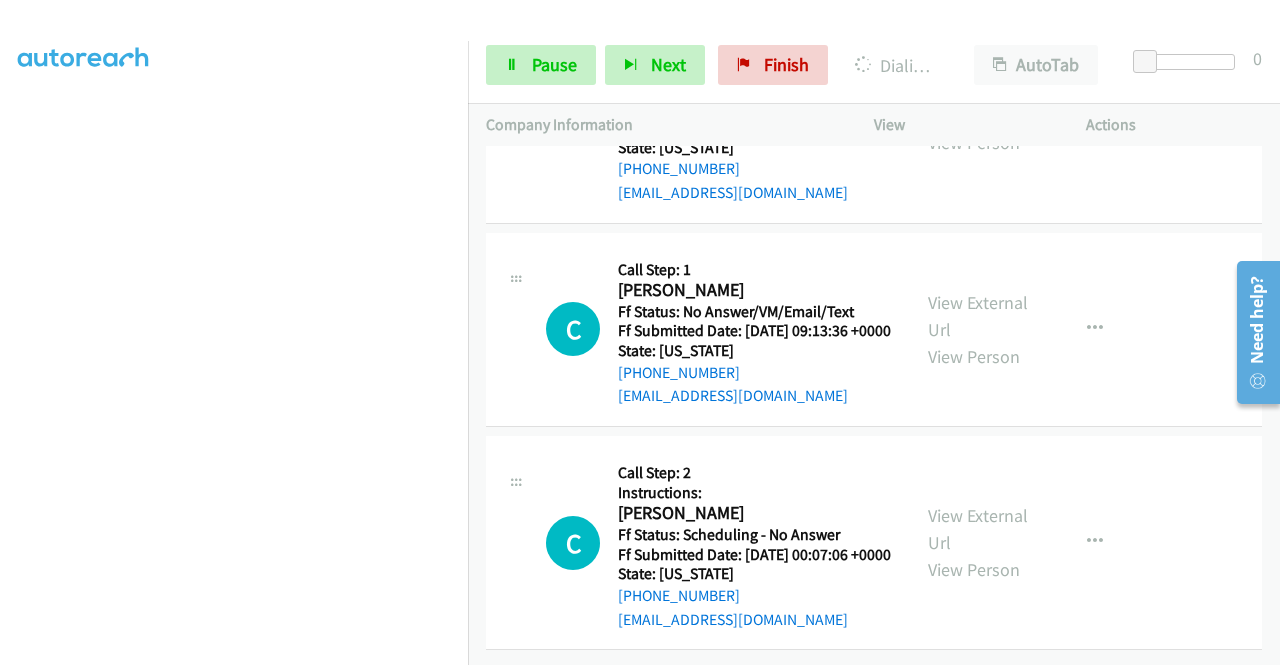 click on "View External Url" at bounding box center [978, -567] 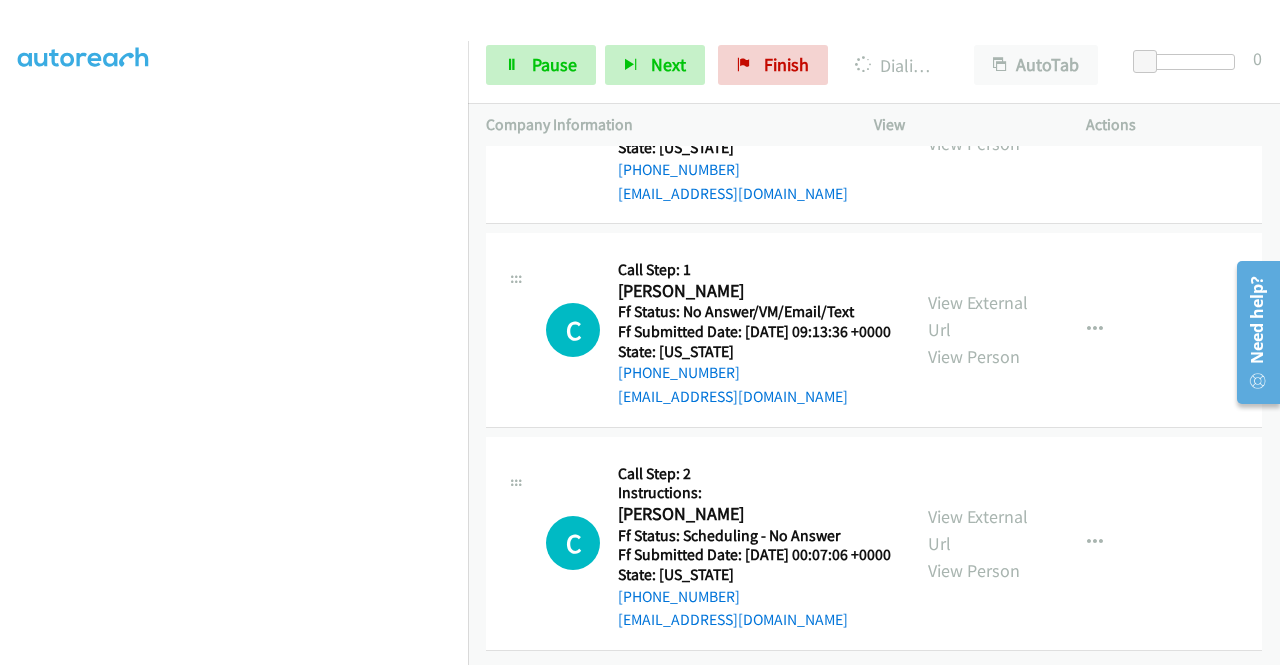 scroll, scrollTop: 26888, scrollLeft: 0, axis: vertical 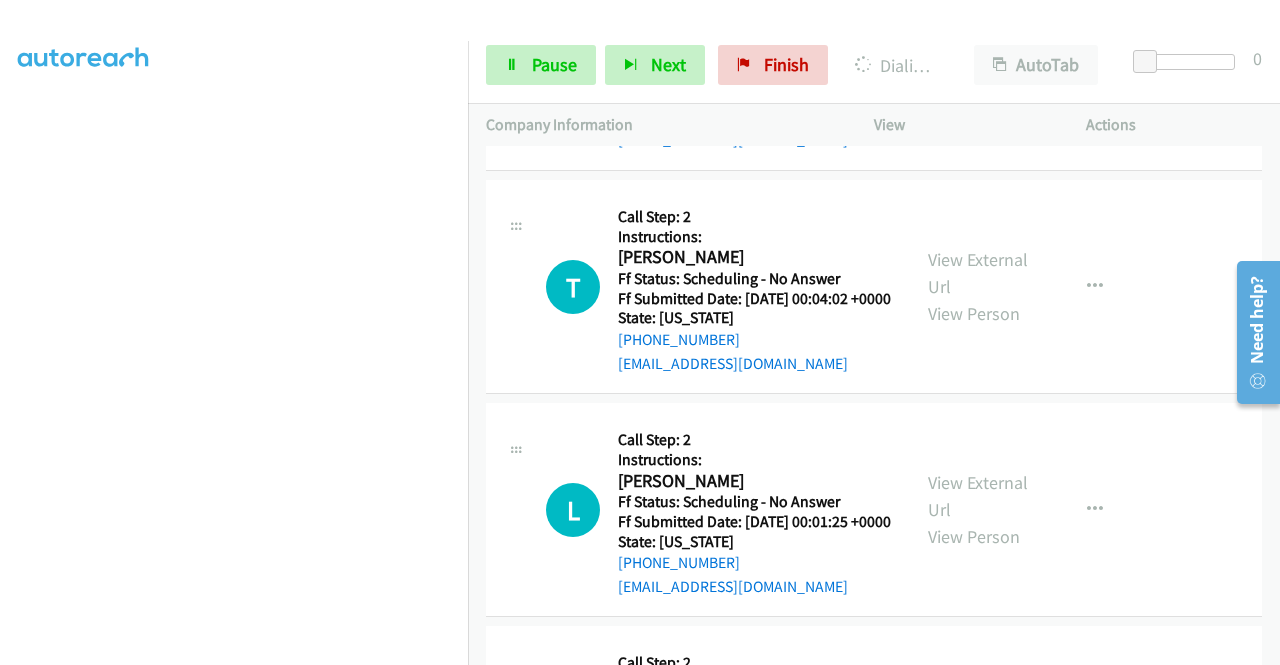 click on "View External Url
View Person
View External Url
Email
Schedule/Manage Callback
Skip Call
Add to do not call list" at bounding box center [1025, -1422] 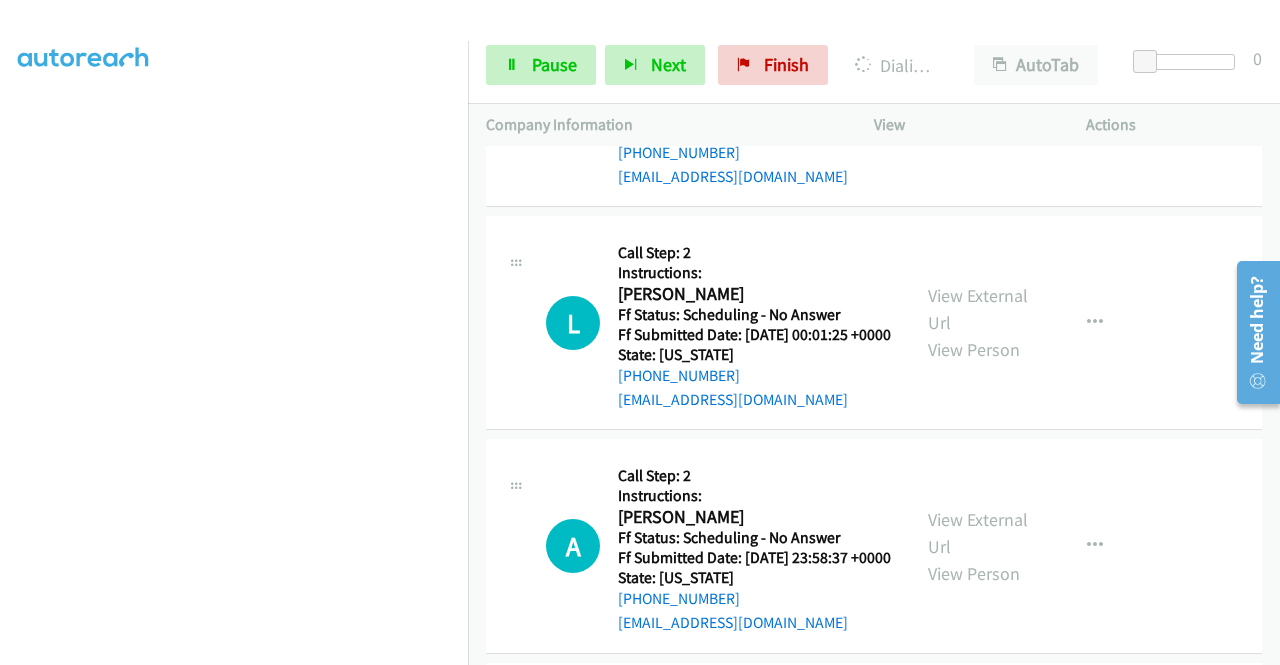 scroll, scrollTop: 27408, scrollLeft: 0, axis: vertical 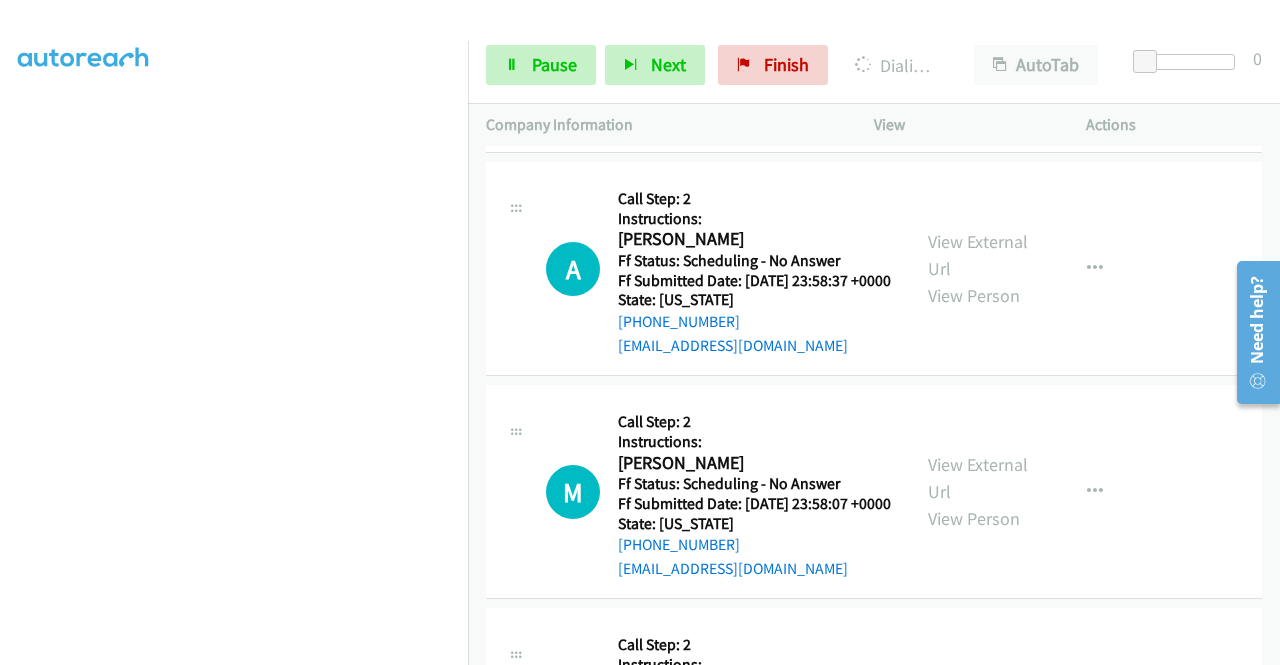 click on "View External Url" at bounding box center [978, -1442] 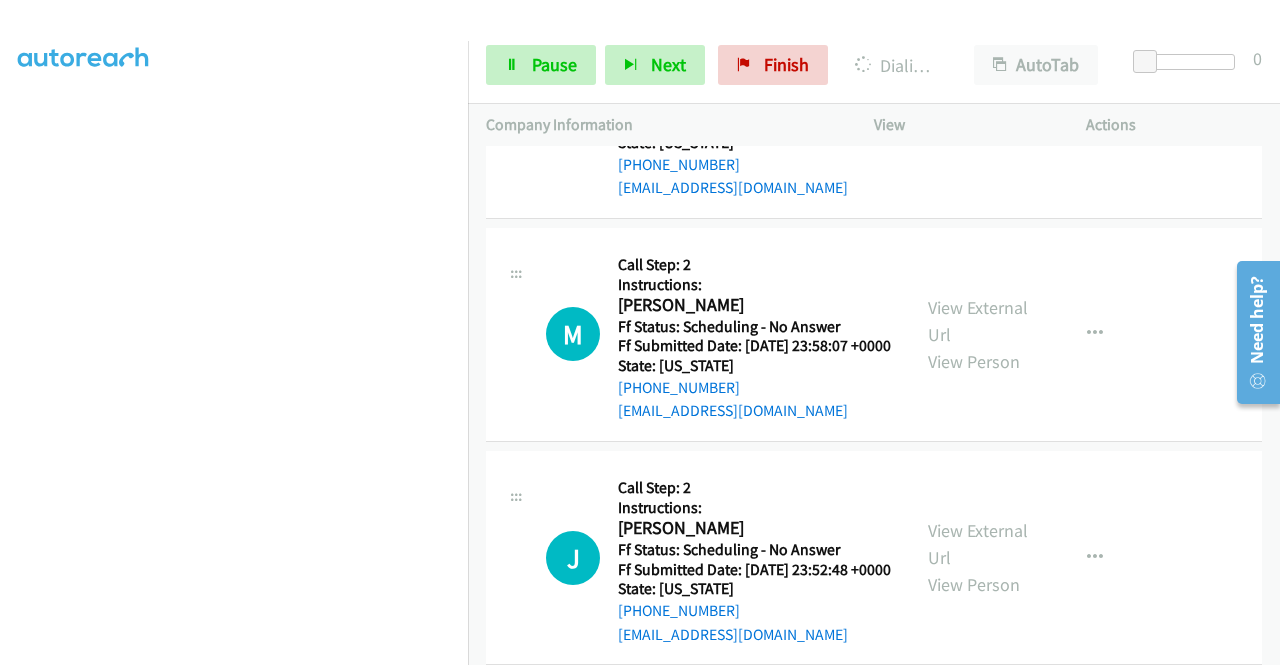 scroll, scrollTop: 27914, scrollLeft: 0, axis: vertical 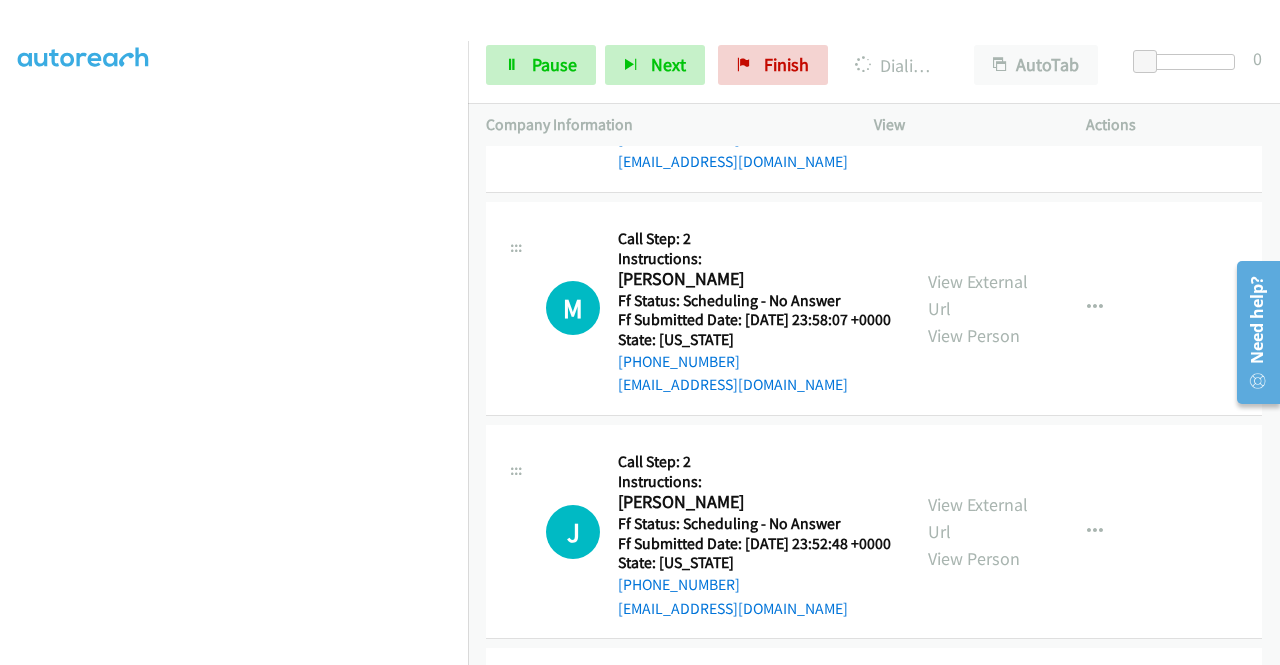click on "View External Url" at bounding box center [978, -1412] 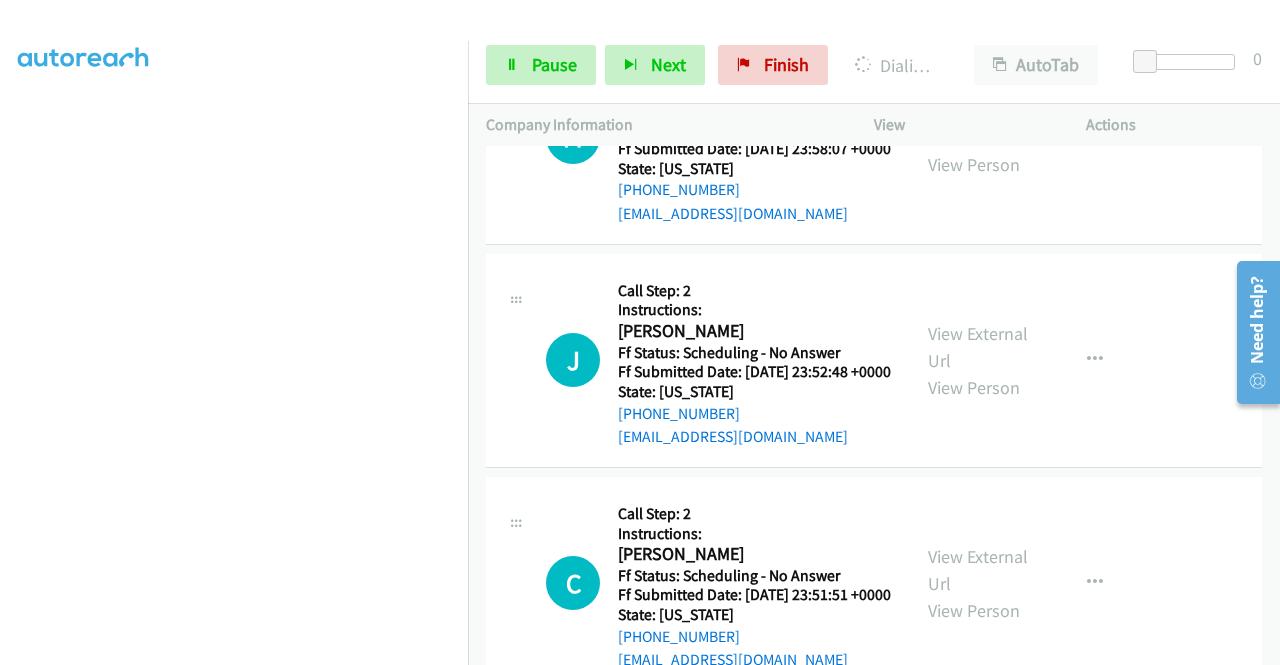 scroll, scrollTop: 28182, scrollLeft: 0, axis: vertical 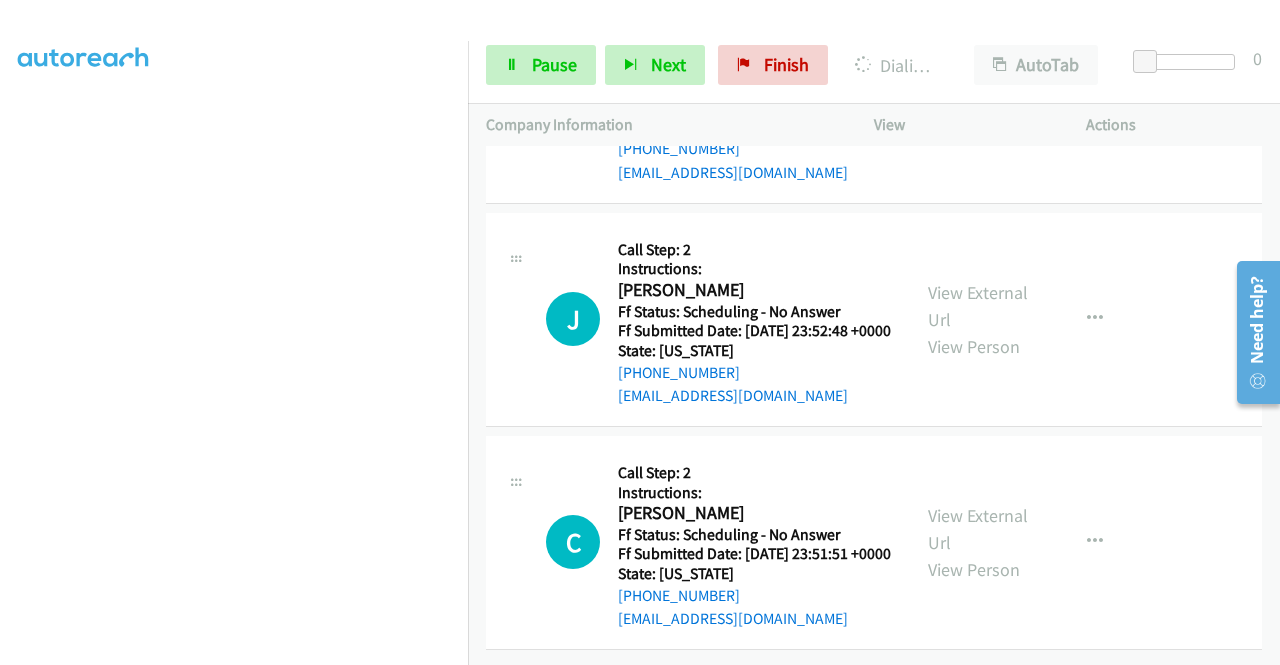 click on "View External Url" at bounding box center (978, -1411) 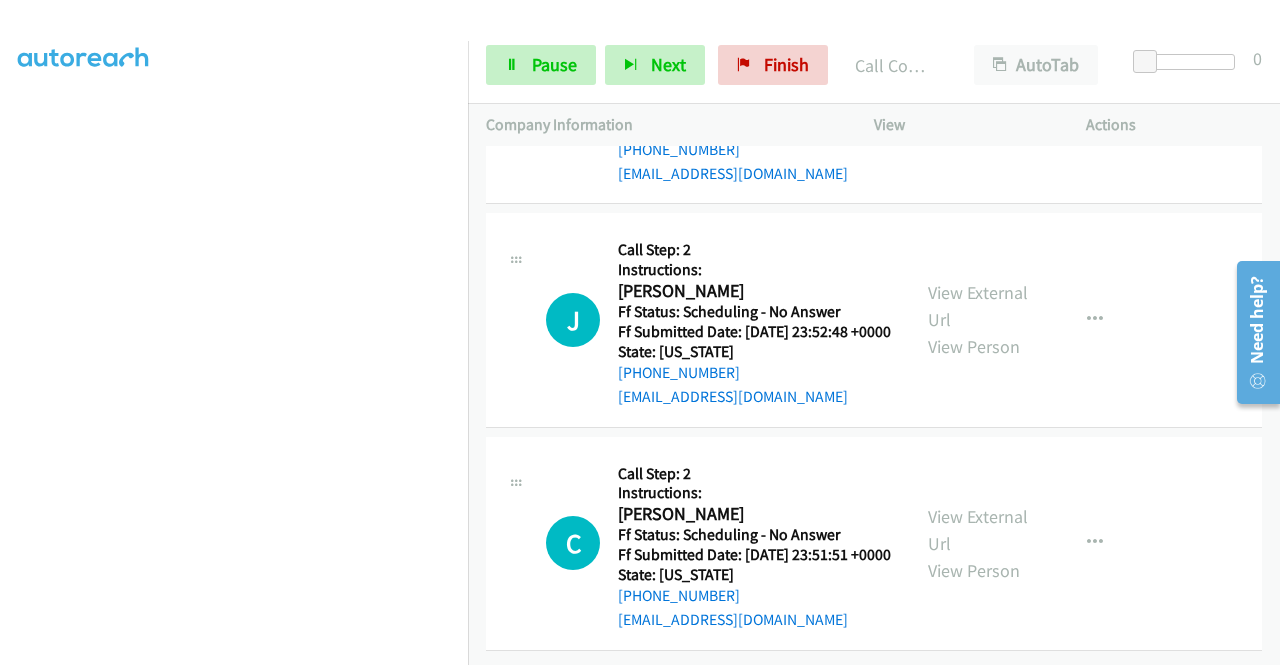 scroll, scrollTop: 28309, scrollLeft: 0, axis: vertical 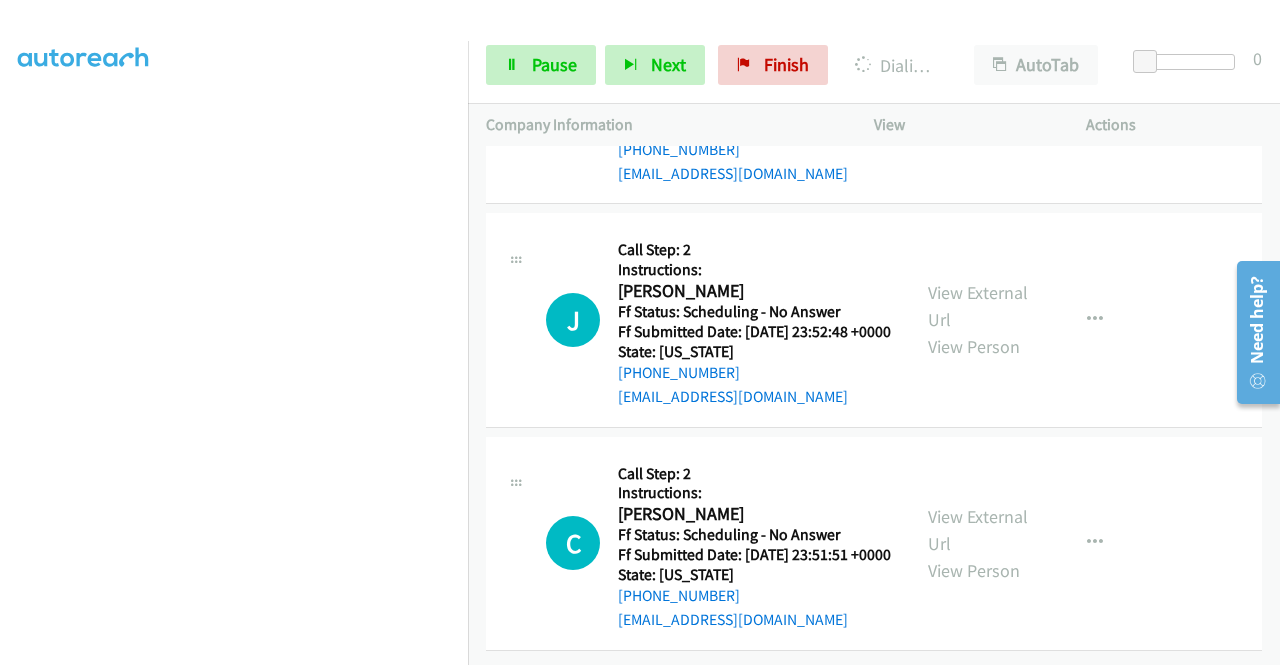 click on "View External Url" at bounding box center [978, -1207] 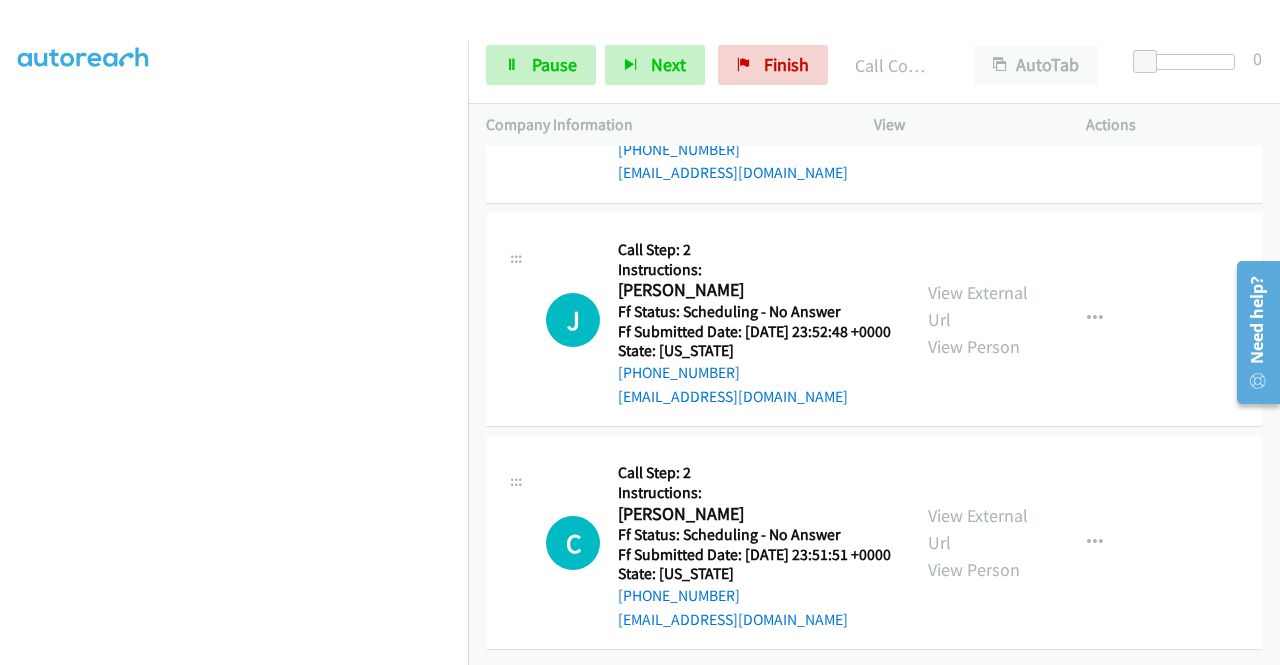 click on "+1 415-964-1034
Call failed - Please reload the list and try again
The Callbar Failed to Load Please Open it and Reload the Page
Hmm something isn't quite right.. Please refresh the page
Hmm something isn't quite right.. Please refresh the page
No records are currently dialable. We'll auto-refresh when new records are added or you can switch to another list or campaign.
Loading New Records ...
K
Callback Scheduled
Call Step: 1
Kristy Dehne
America/Chicago
Ff Status: Scheduling - No Answer
Ff Submitted Date: 2025-07-29 02:47:43 +0000
State: Missouri
+1 557-326-8212
kristymdehne@gmail.com
Call was successful?
View External Url
View Person
View External Url
Email
Schedule/Manage Callback
Skip Call
Add to do not call list
D
Callback Scheduled" at bounding box center (874, 405) 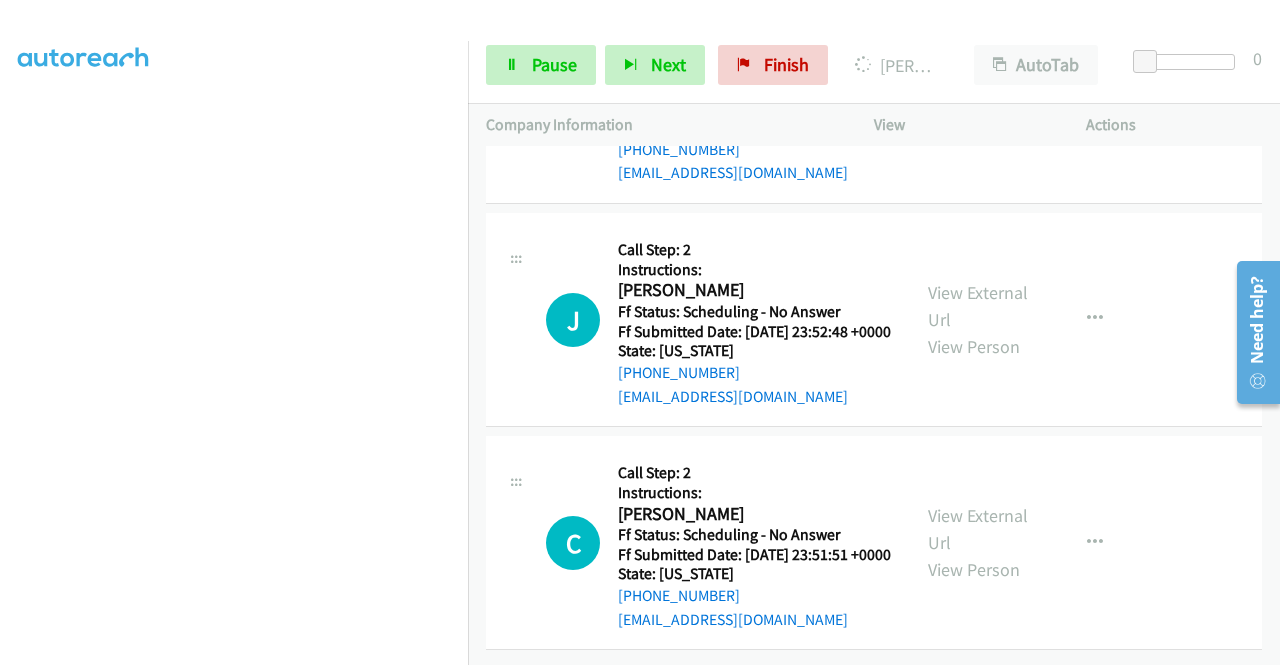 click on "View External Url" at bounding box center (978, -1004) 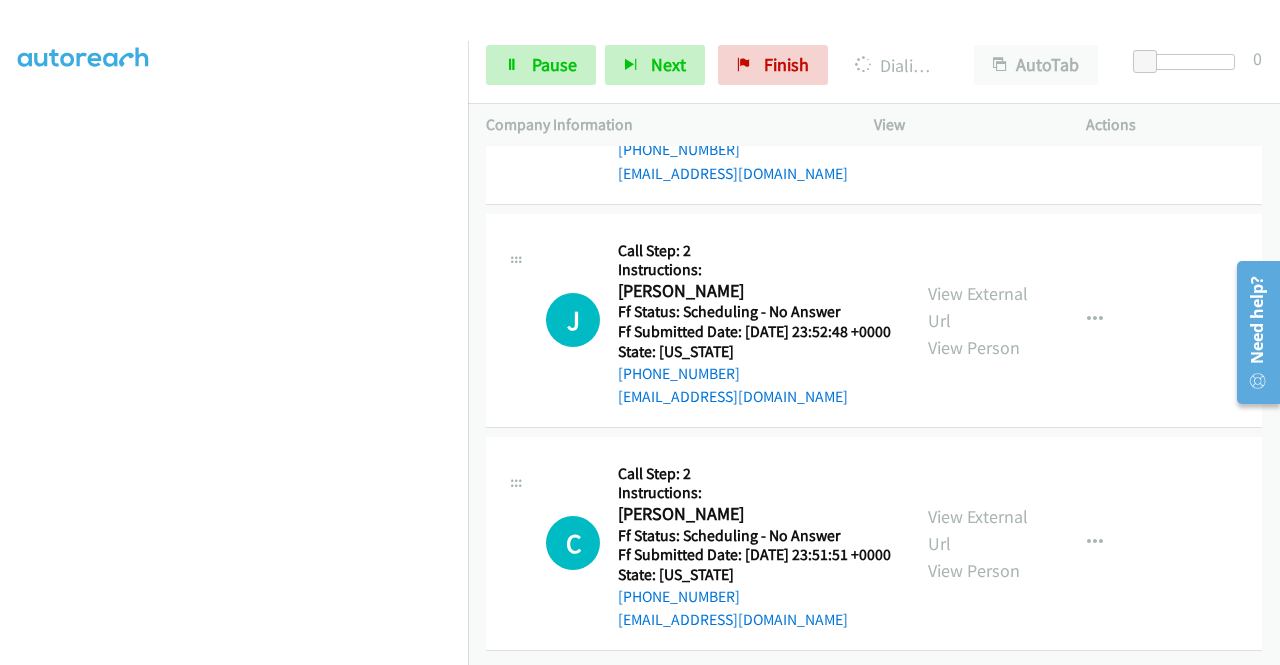 scroll, scrollTop: 29122, scrollLeft: 0, axis: vertical 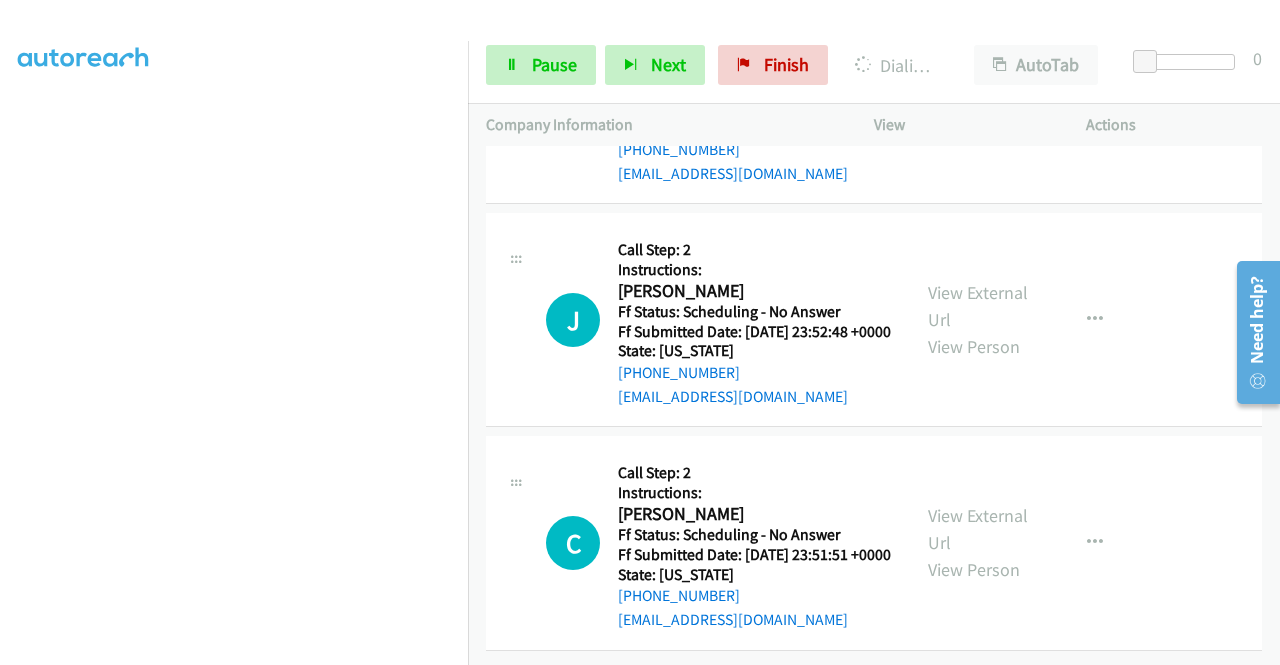 click on "View External Url" at bounding box center [978, -586] 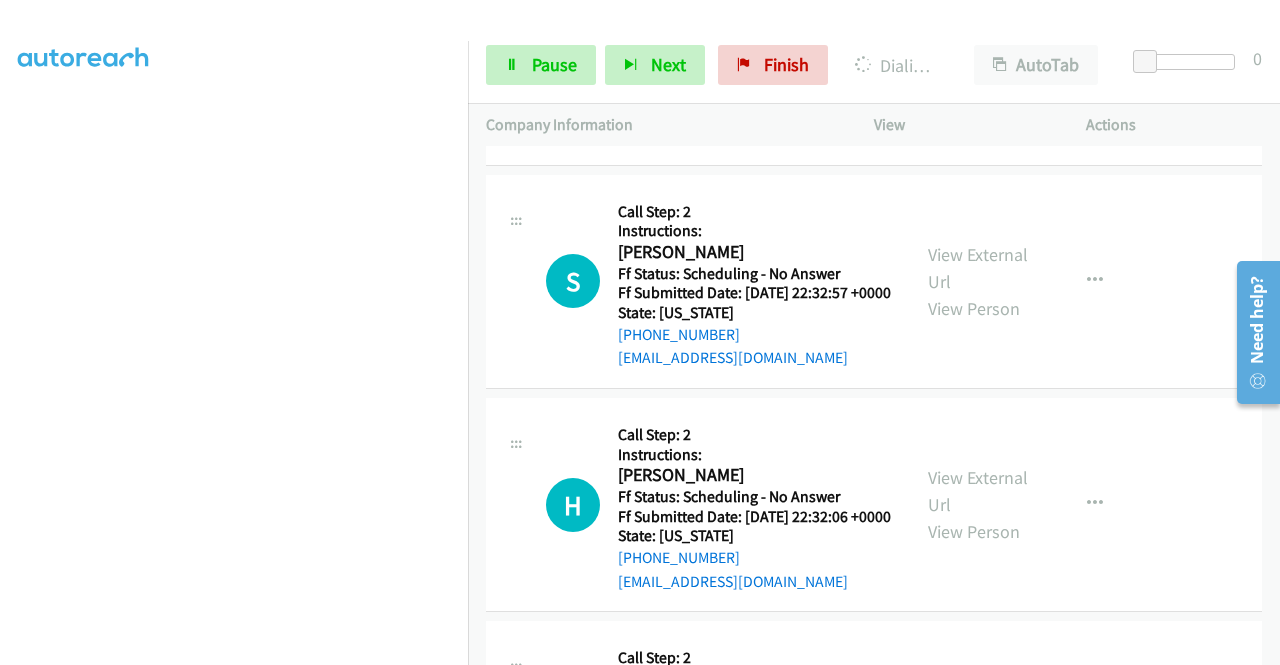 scroll, scrollTop: 29562, scrollLeft: 0, axis: vertical 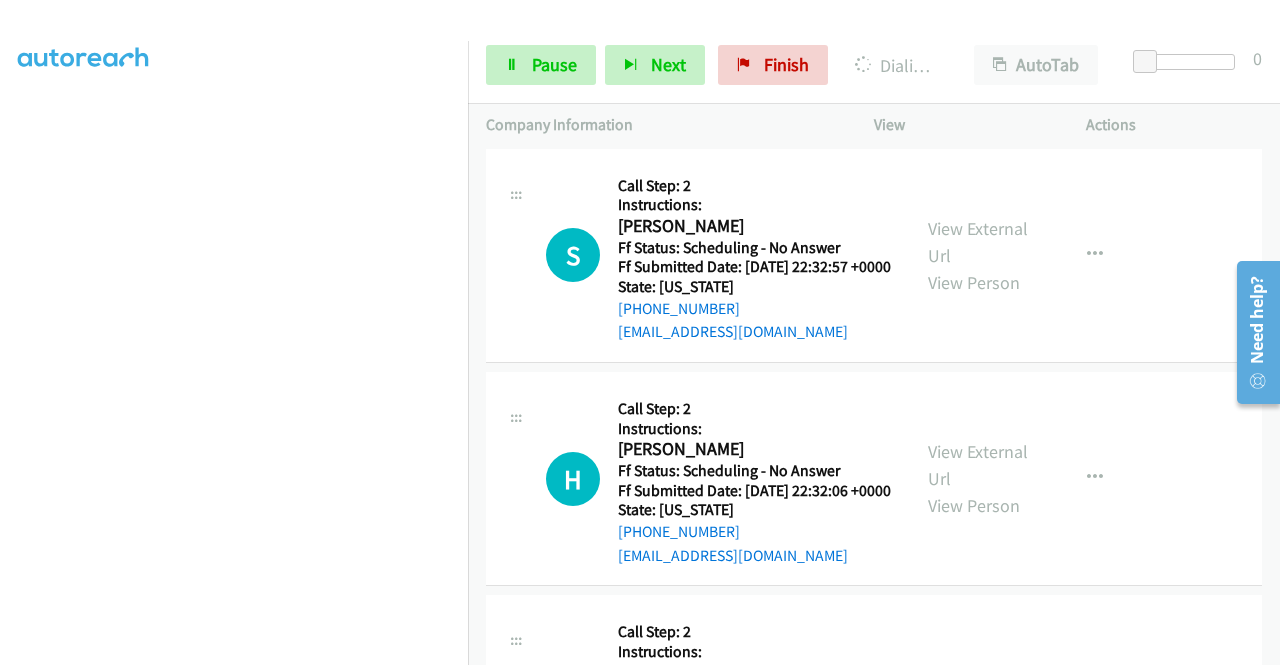 click on "View External Url" at bounding box center (978, -1544) 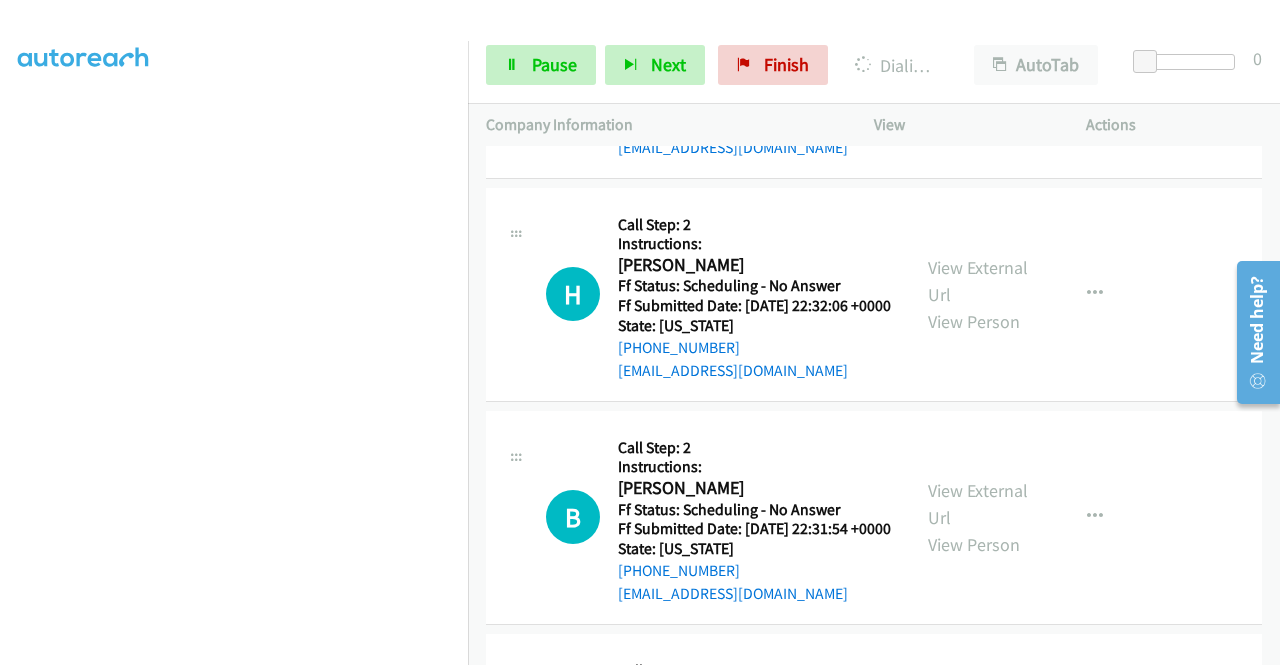 scroll, scrollTop: 29869, scrollLeft: 0, axis: vertical 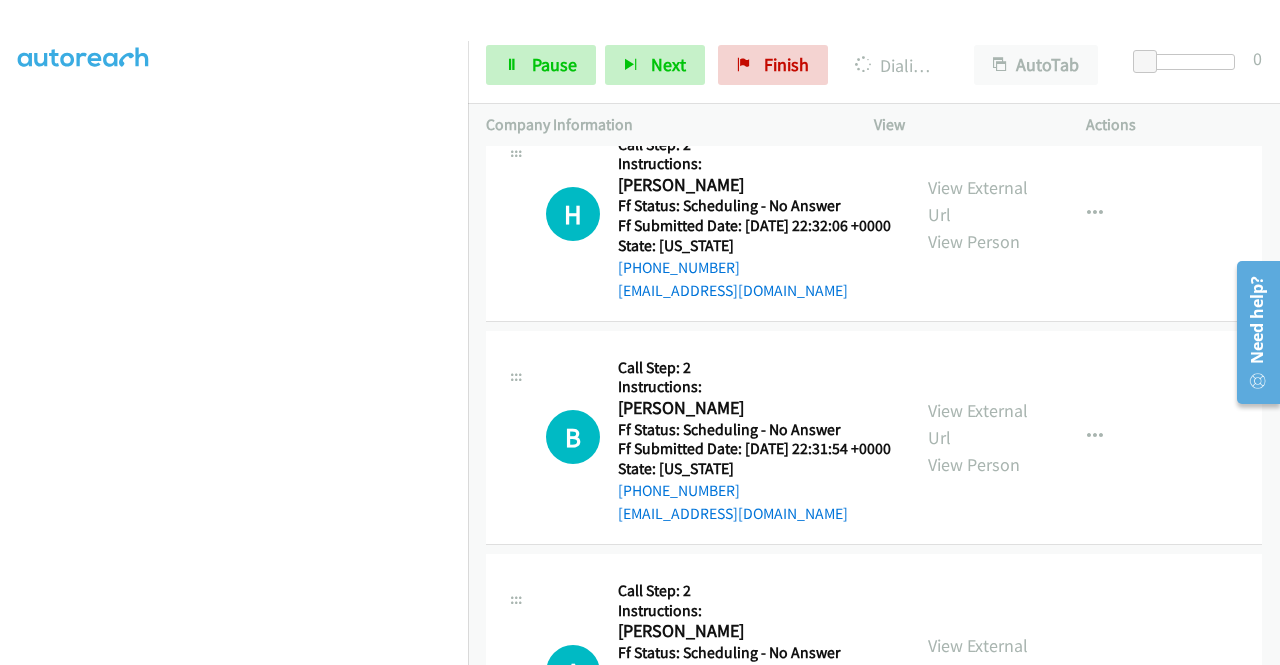 click on "View External Url" at bounding box center [978, -1585] 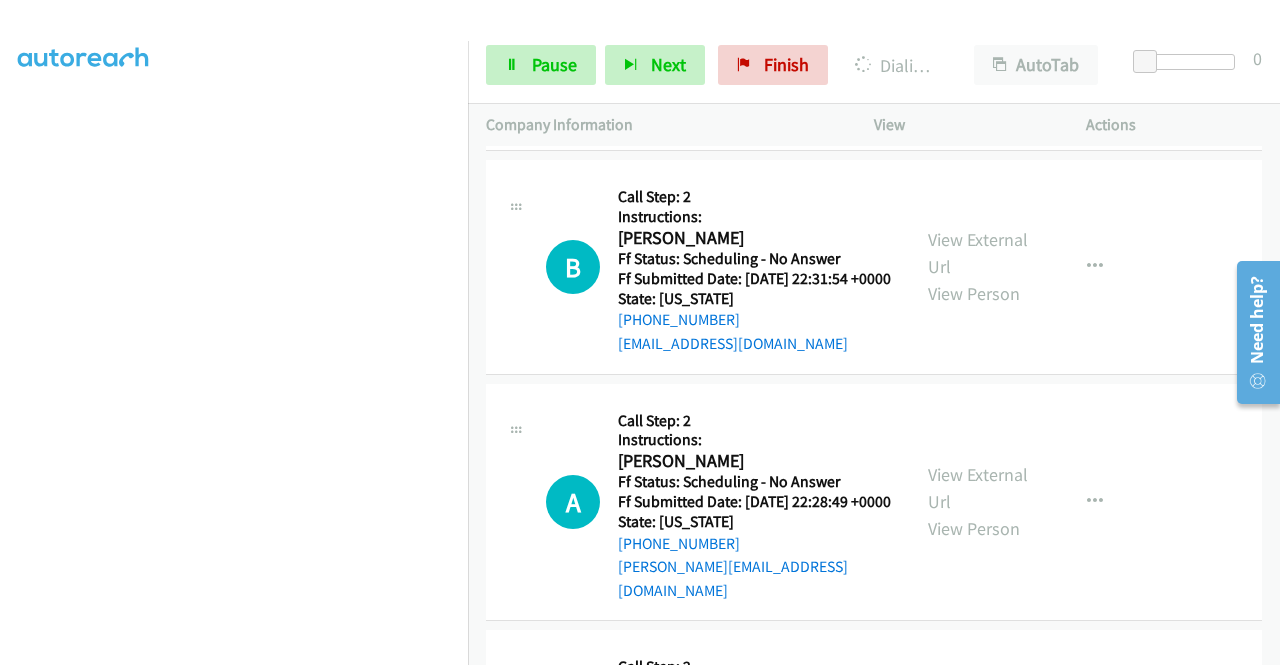 scroll, scrollTop: 30149, scrollLeft: 0, axis: vertical 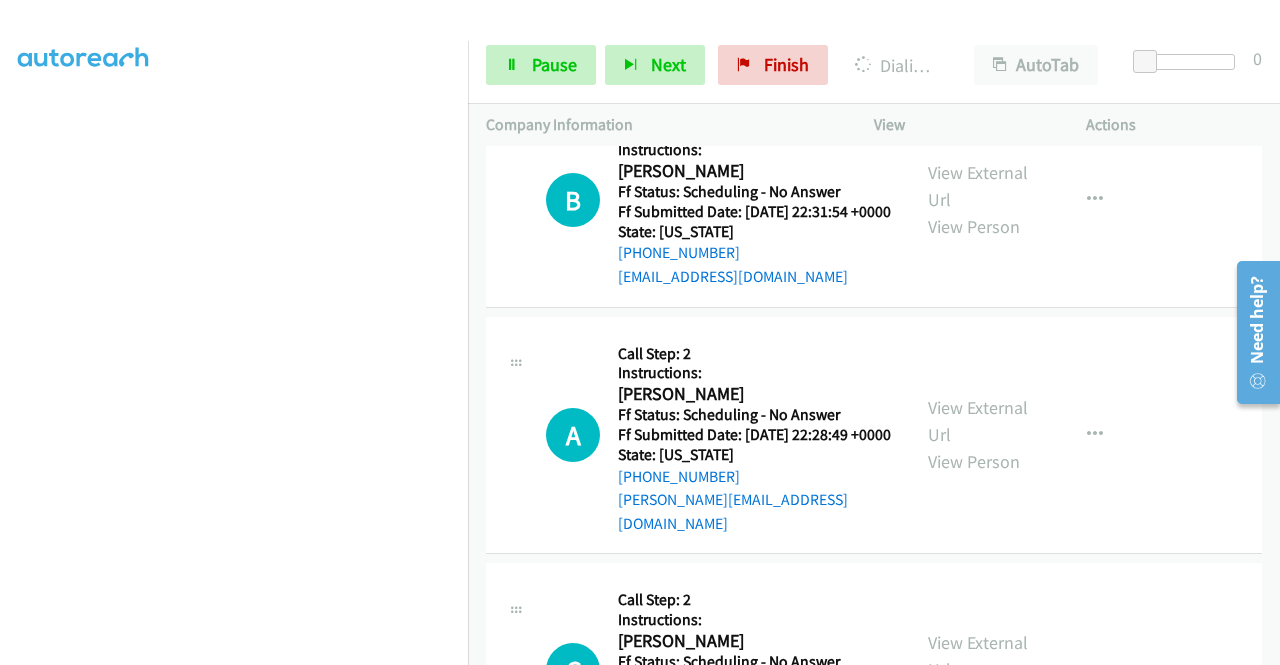 click on "View External Url" at bounding box center (978, -1599) 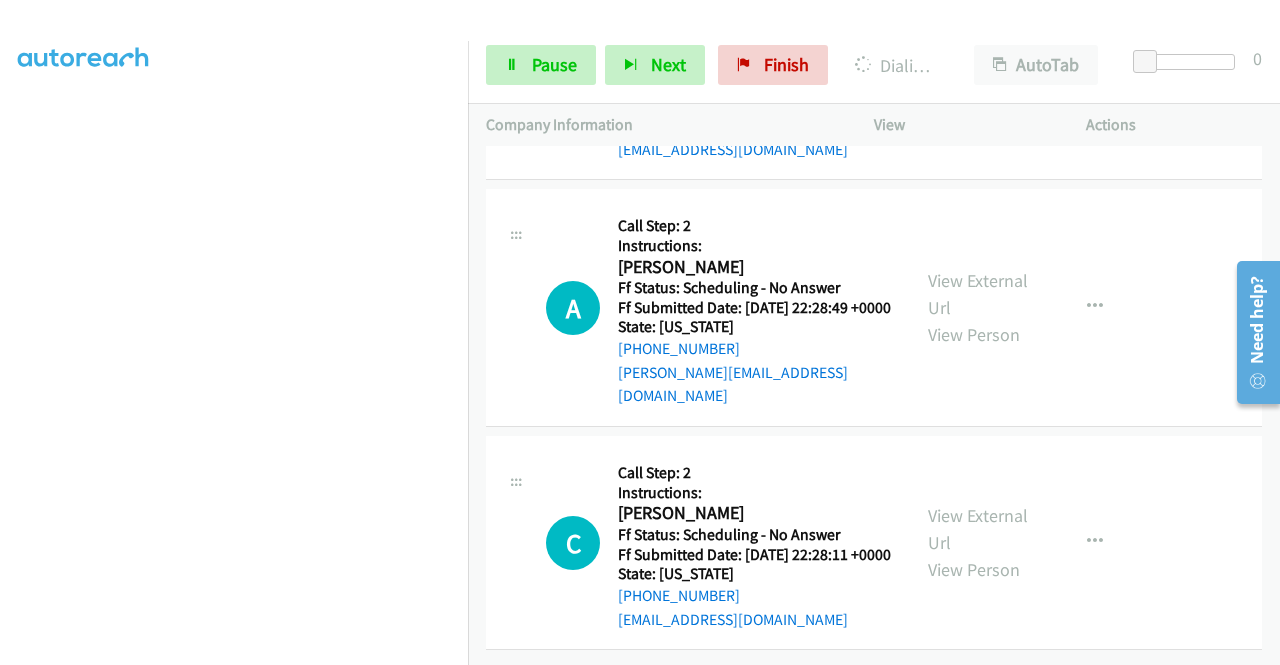 scroll, scrollTop: 30389, scrollLeft: 0, axis: vertical 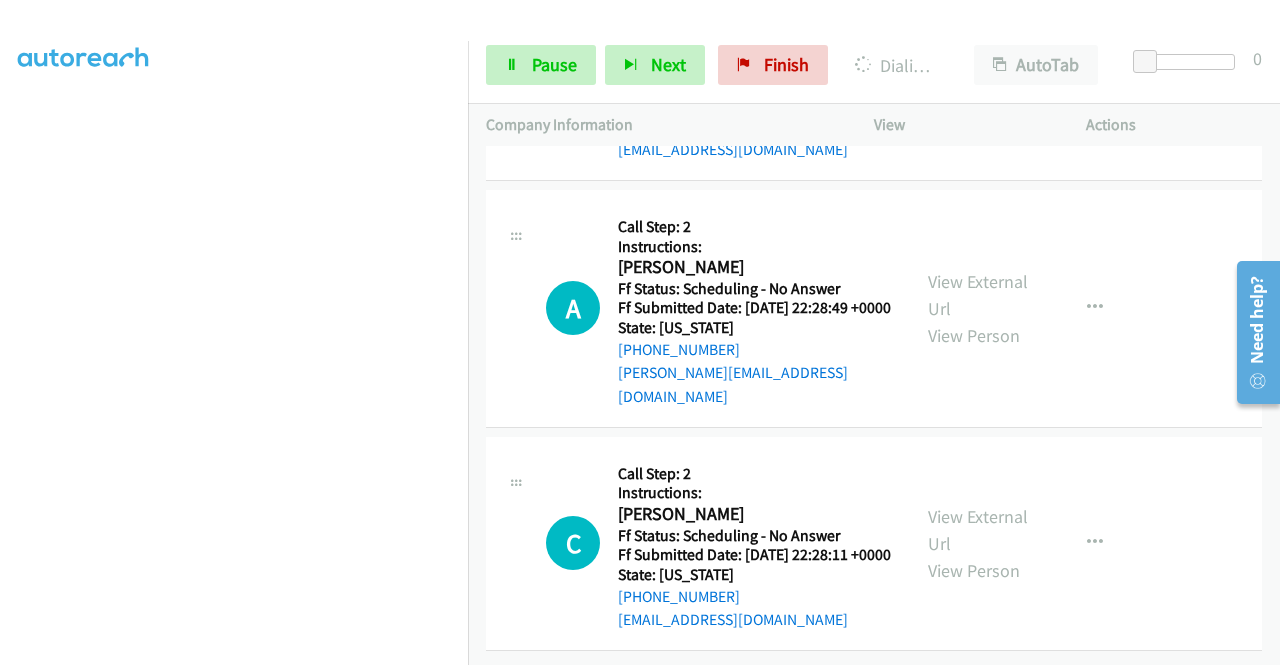 click on "View External Url
View Person" at bounding box center [980, -1266] 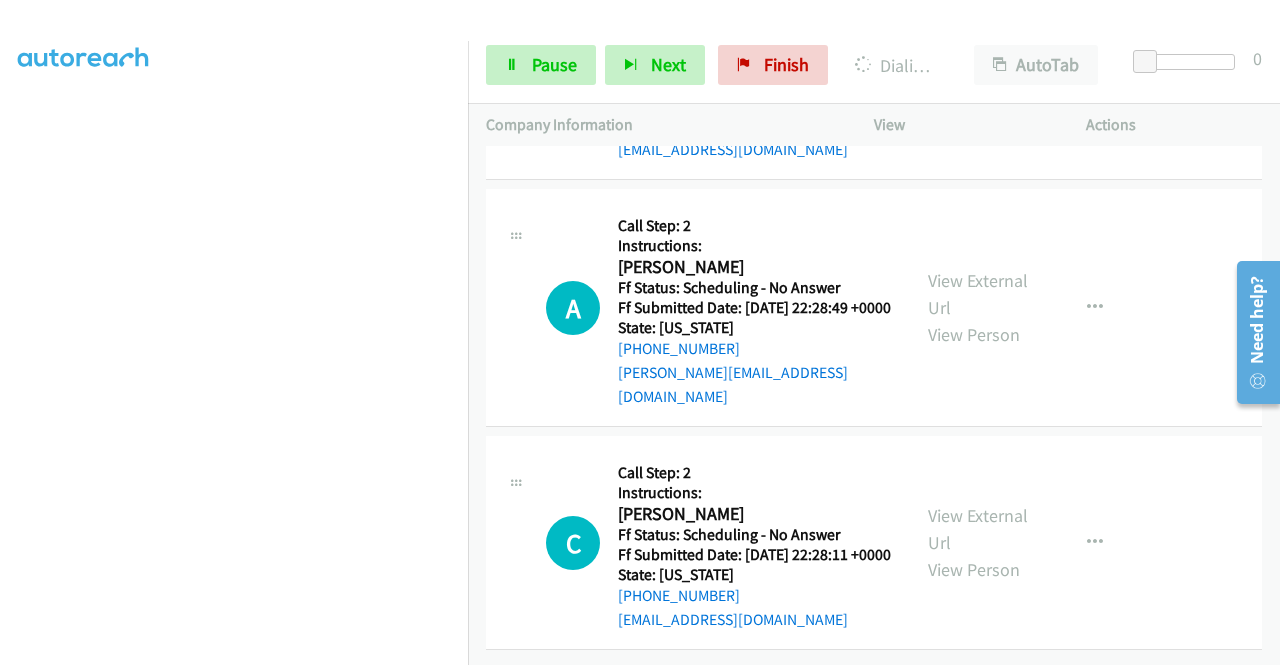 scroll, scrollTop: 31109, scrollLeft: 0, axis: vertical 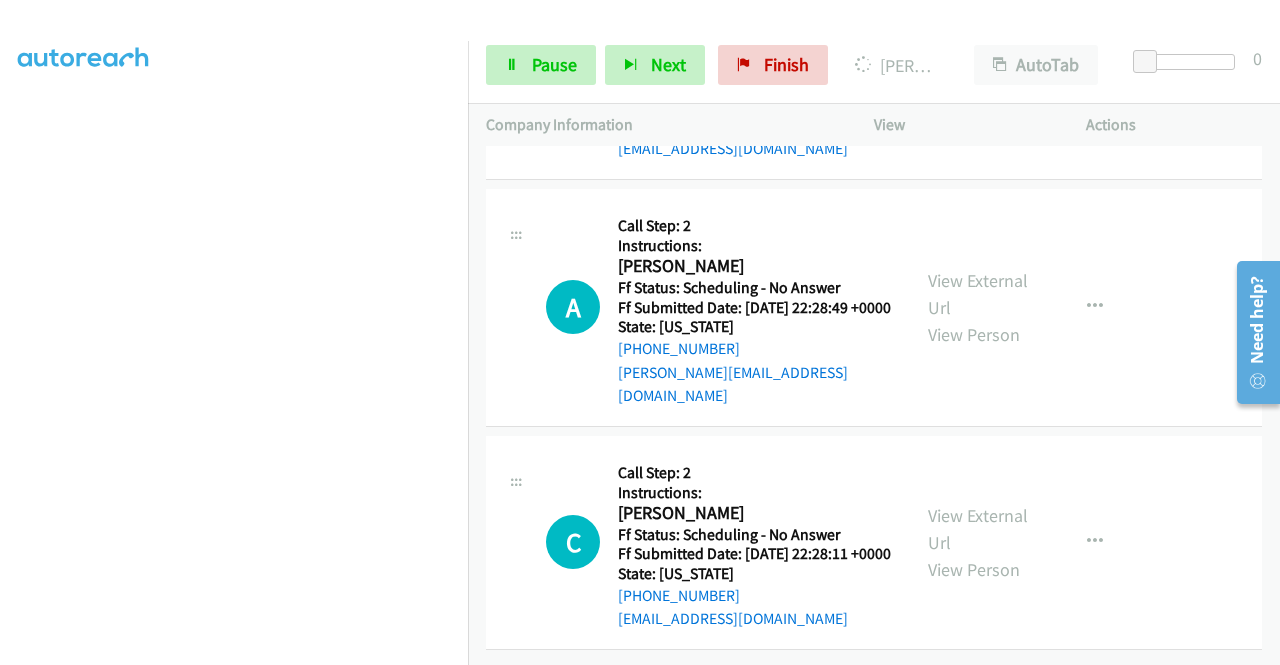 click on "View External Url" at bounding box center (978, -834) 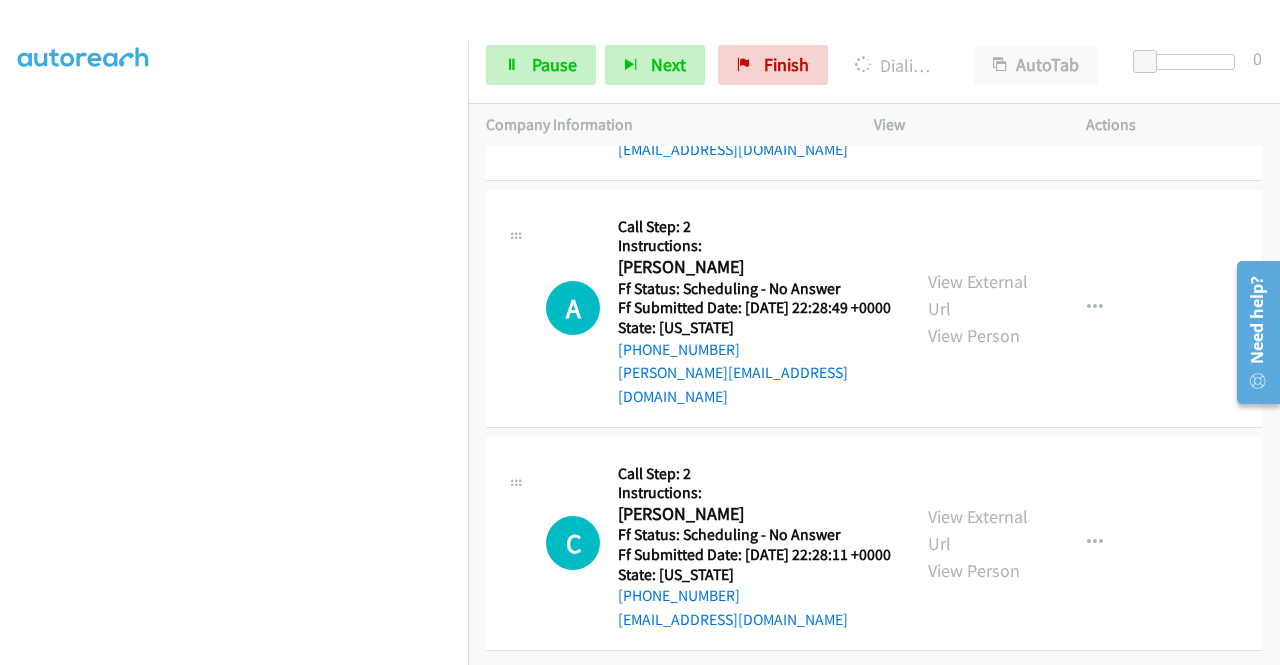 click on "View External Url" at bounding box center (978, -610) 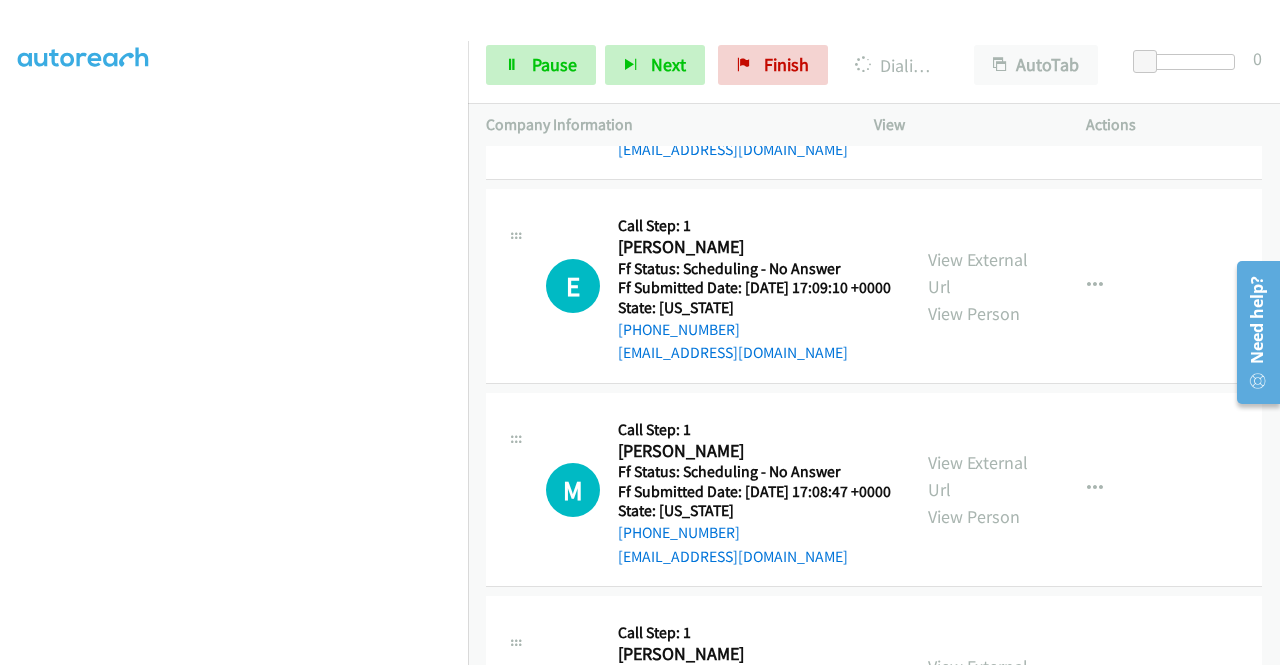scroll, scrollTop: 31909, scrollLeft: 0, axis: vertical 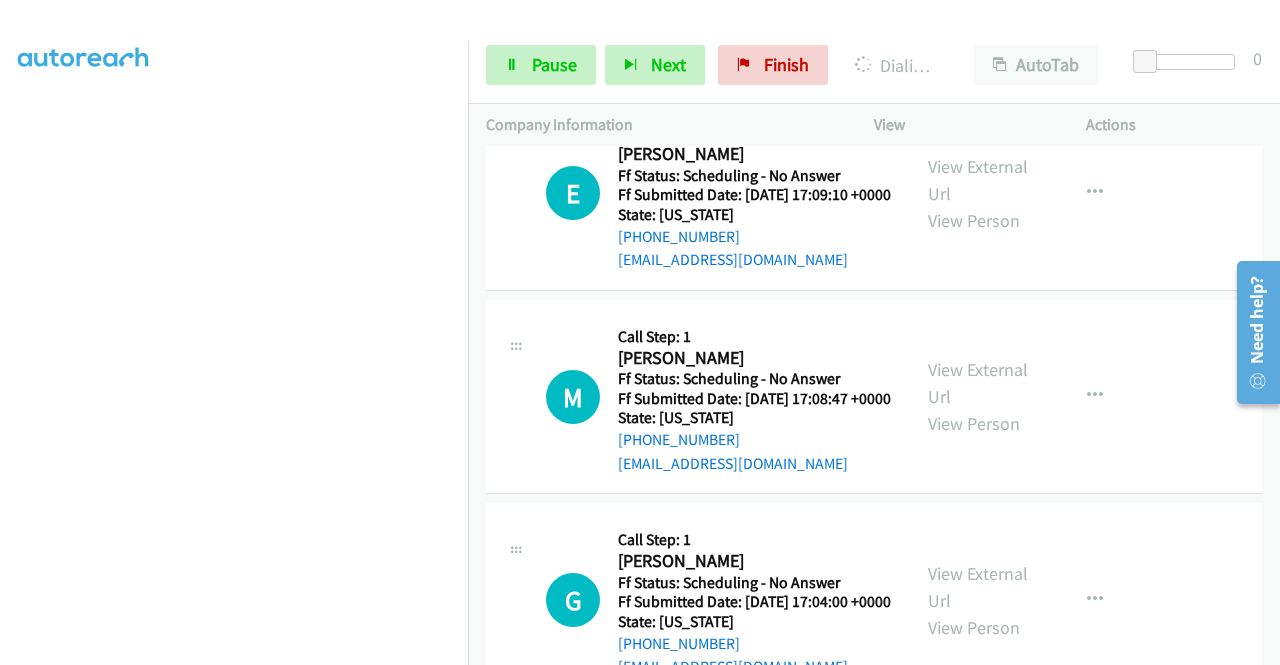 click on "View External Url
View Person" at bounding box center [980, -1751] 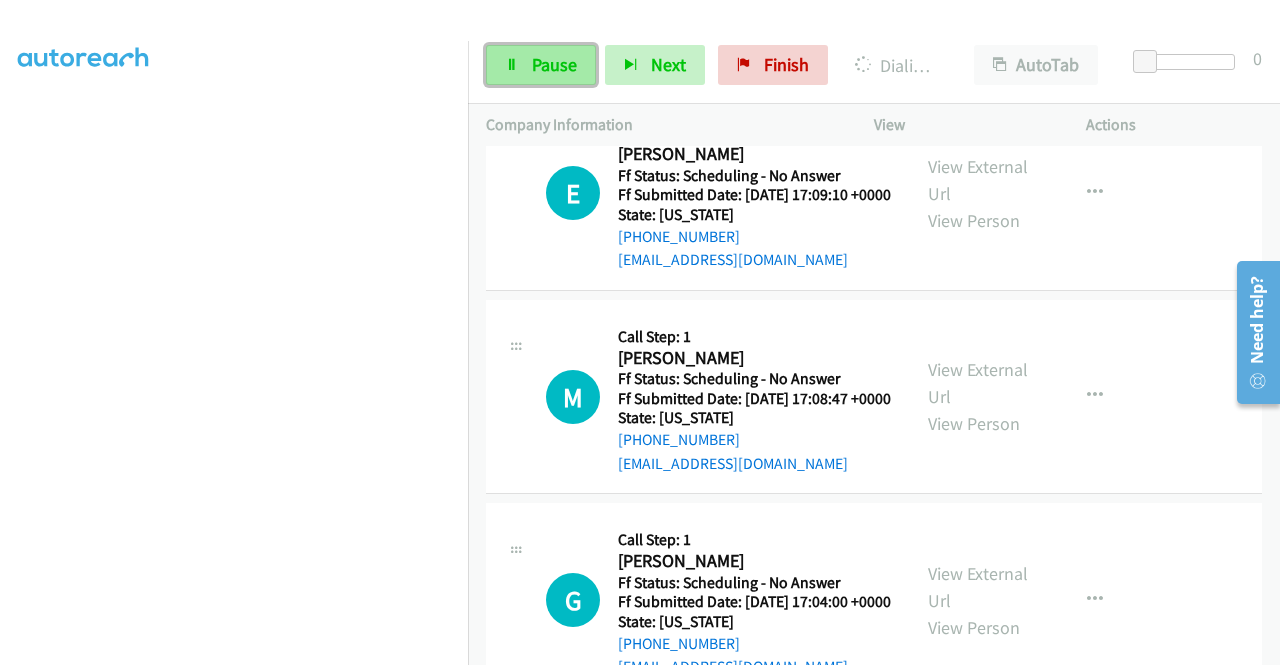 click on "Pause" at bounding box center (554, 64) 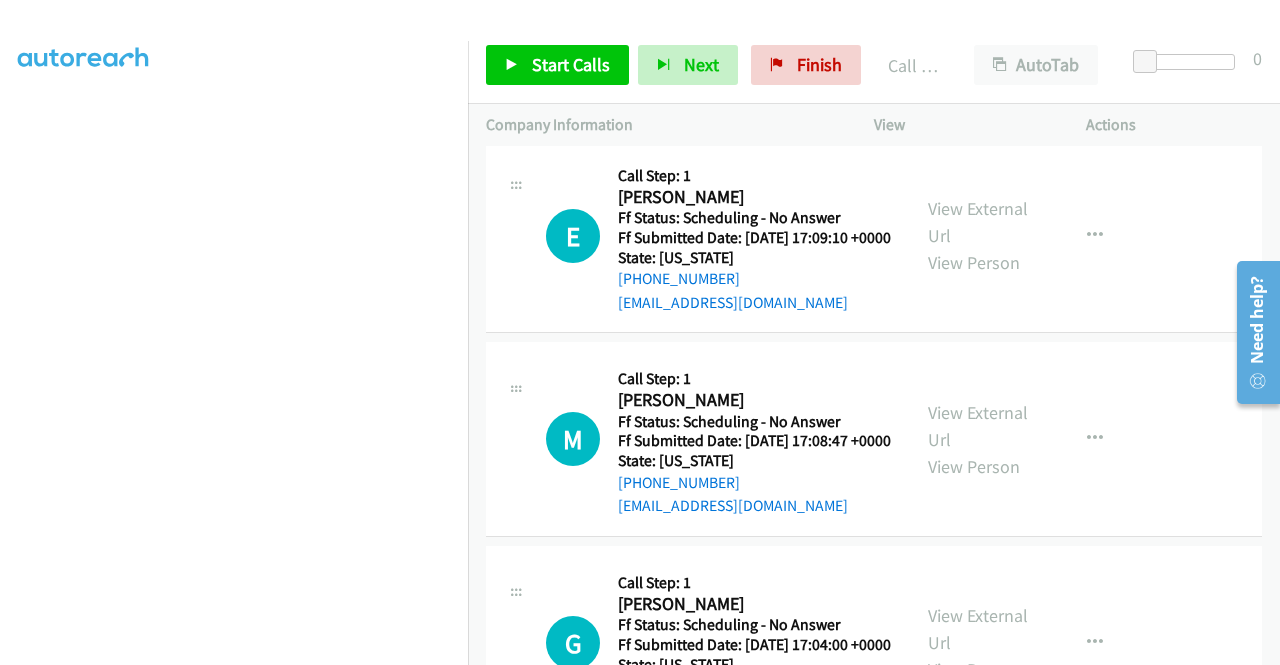 click on "Start Calls
Pause
Next
Finish
Call Completed
AutoTab
AutoTab
0" at bounding box center (874, 65) 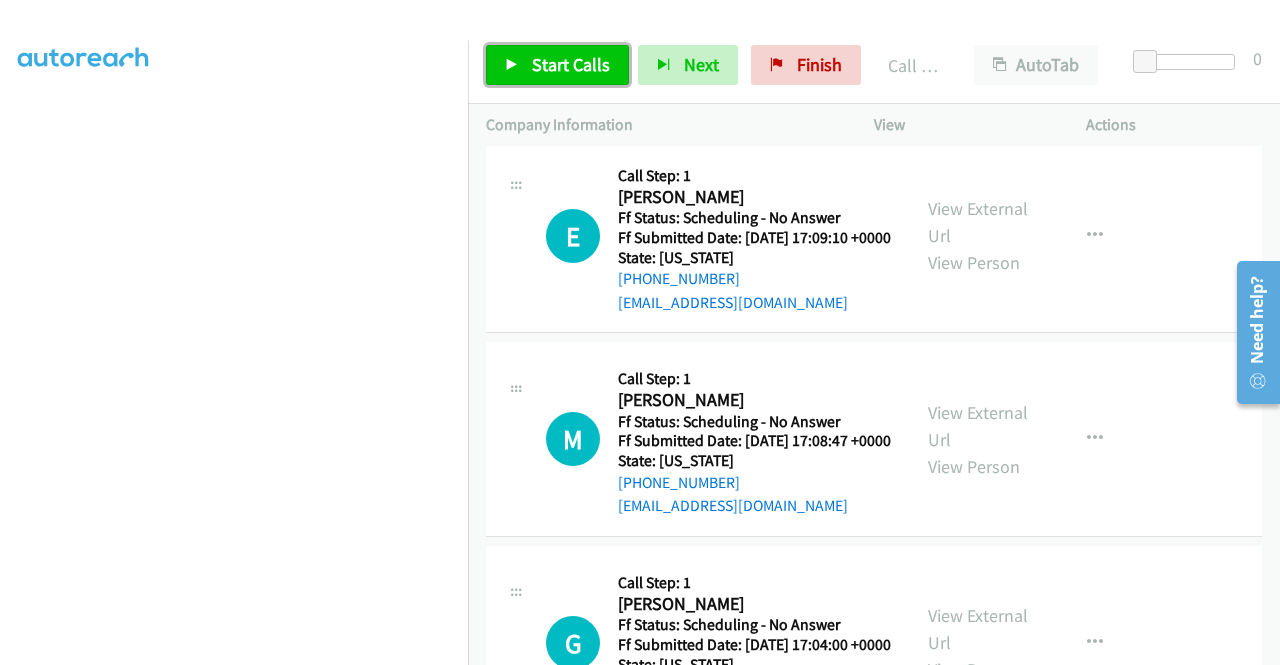 click on "Start Calls" at bounding box center (557, 65) 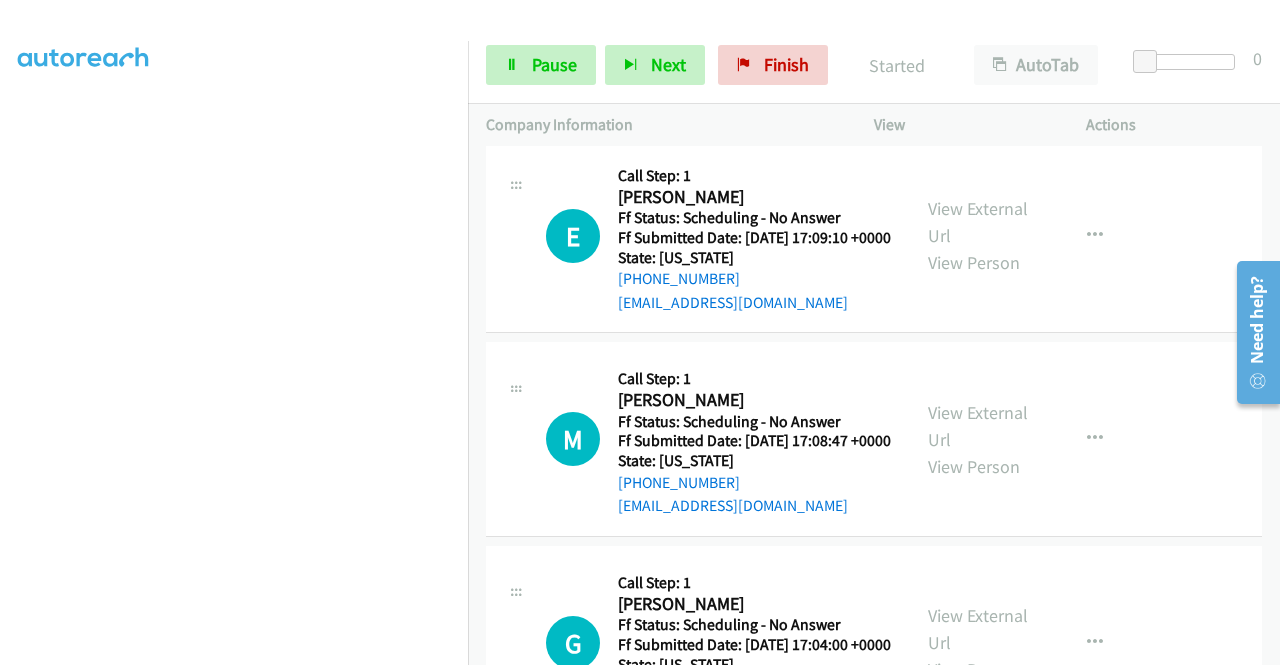 click on "Call was successful?" at bounding box center (685, -1632) 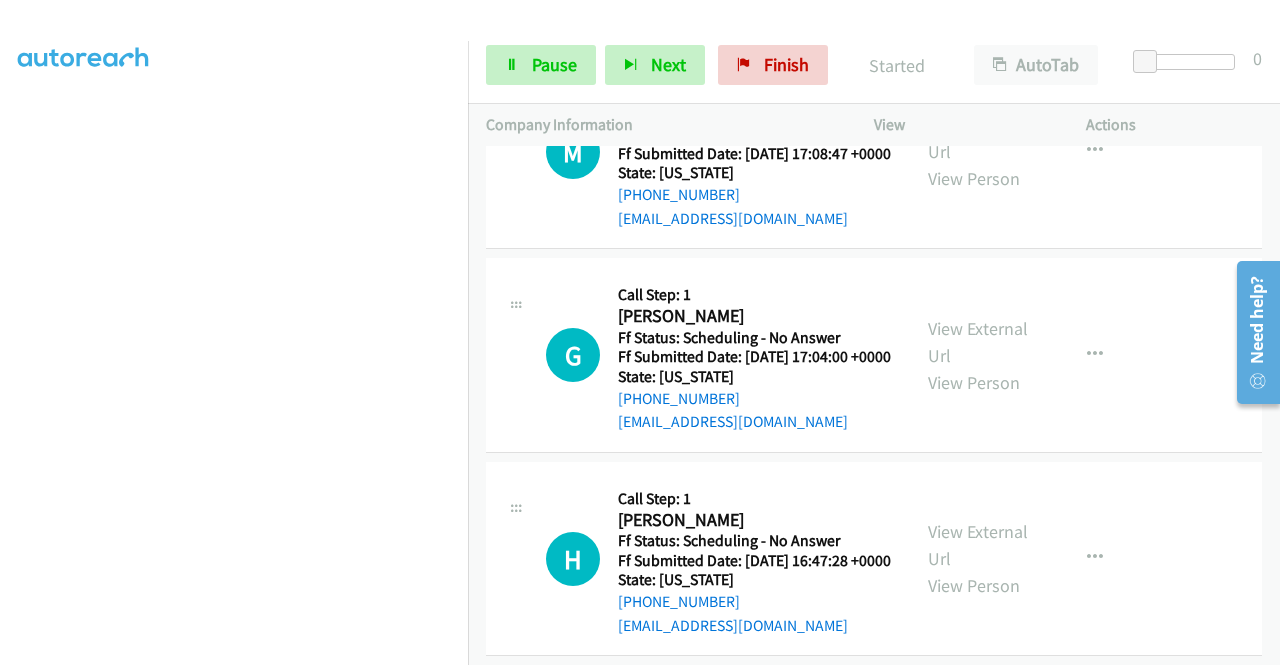 scroll, scrollTop: 32176, scrollLeft: 0, axis: vertical 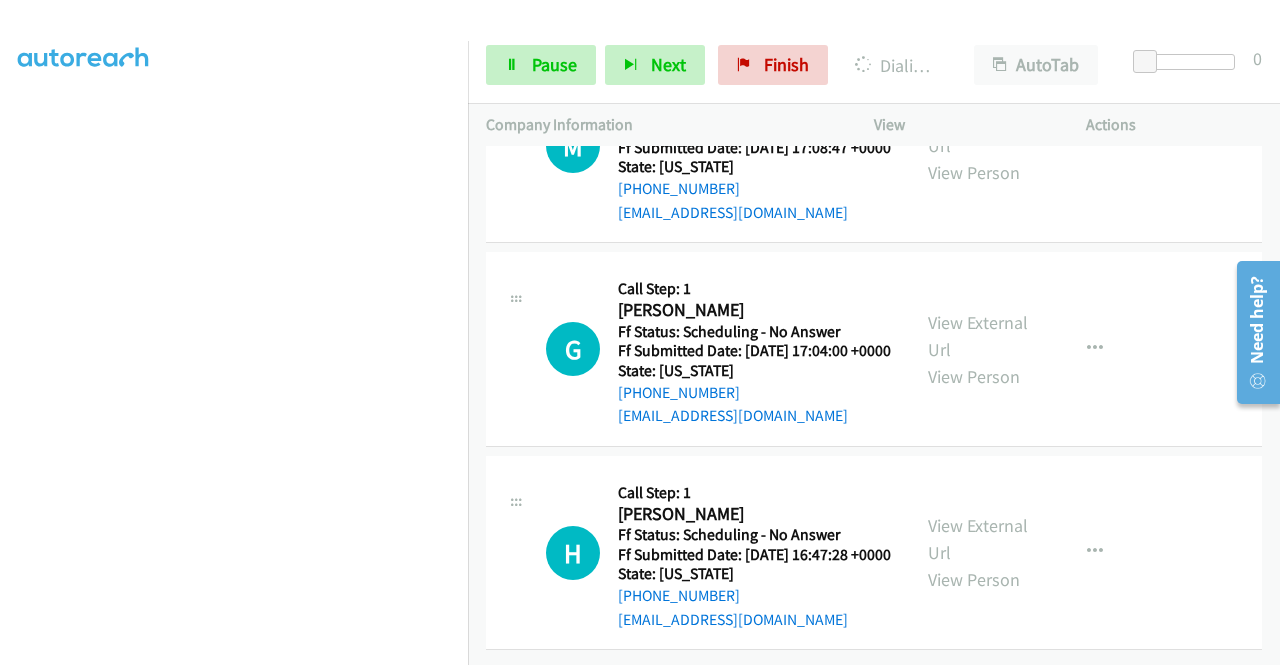 click on "View External Url" at bounding box center [978, -1792] 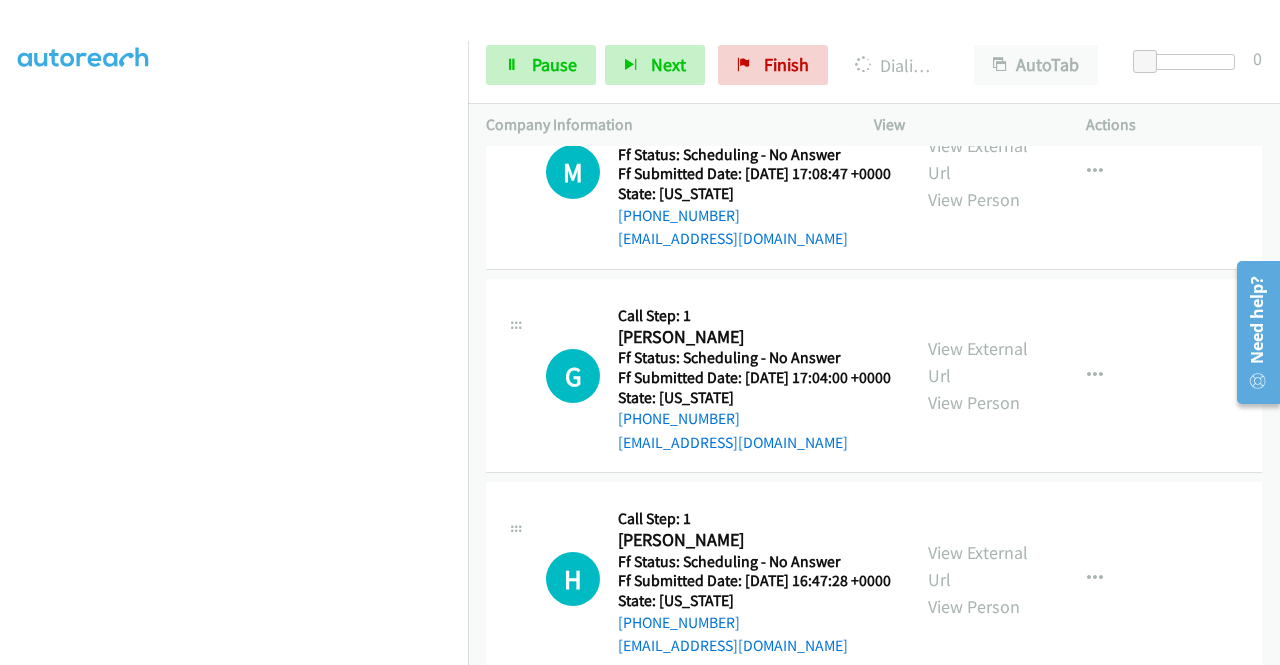 click on "View External Url
View Person
View External Url
Email
Schedule/Manage Callback
Skip Call
Add to do not call list" at bounding box center [1025, -1529] 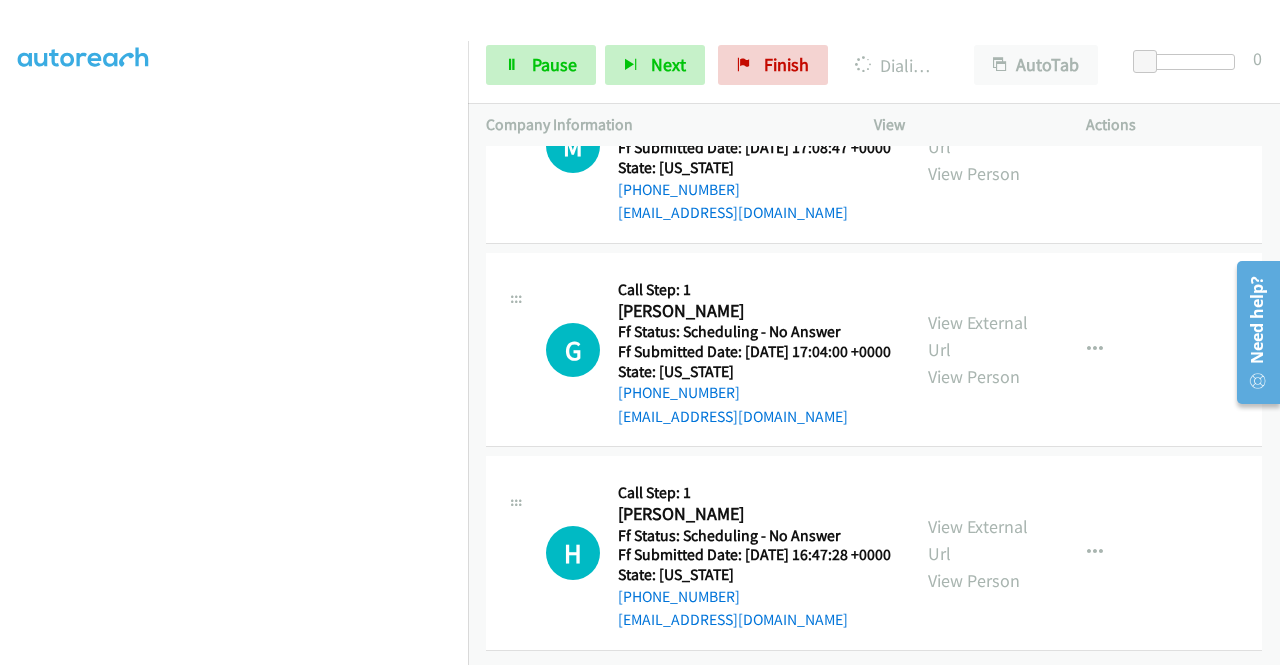 scroll, scrollTop: 32509, scrollLeft: 0, axis: vertical 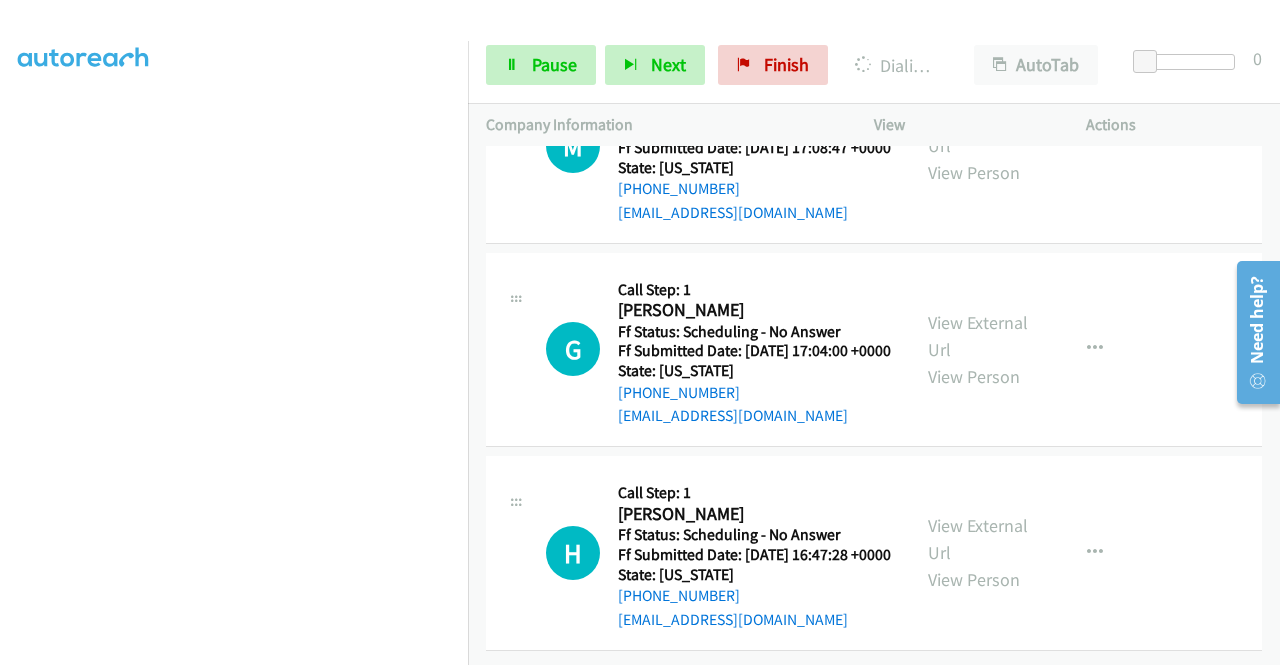 click on "View External Url
View Person
View External Url
Email
Schedule/Manage Callback
Skip Call
Add to do not call list" at bounding box center [1025, -1320] 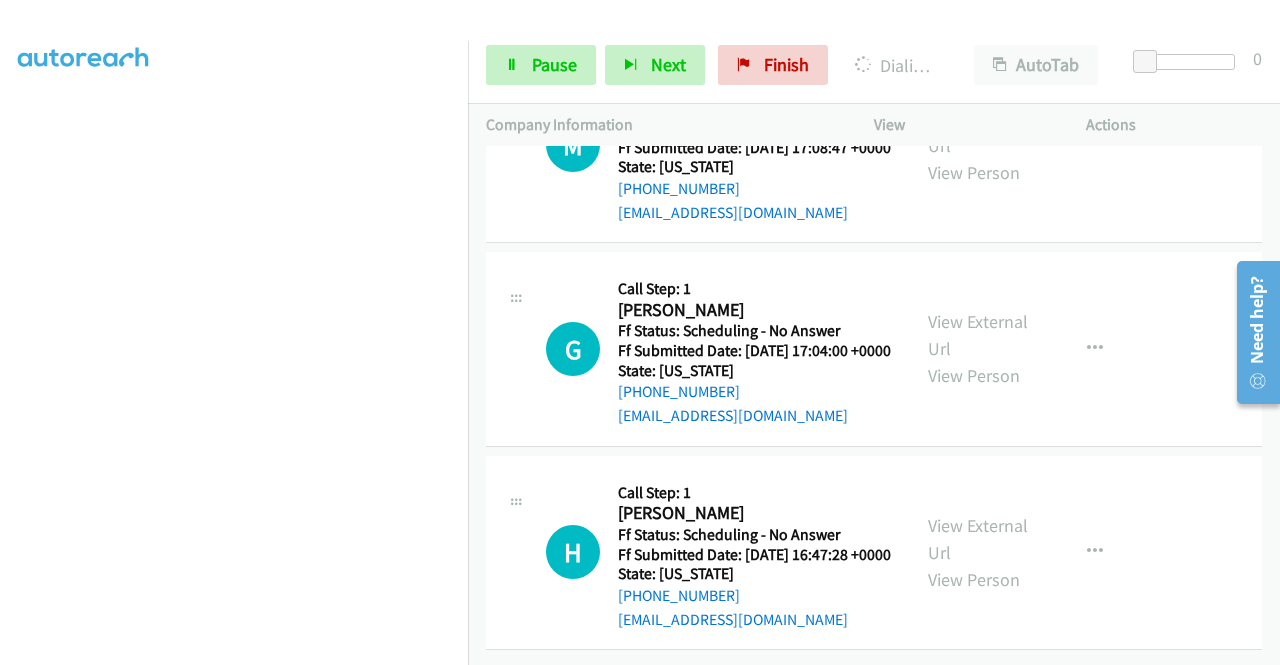 click on "View External Url" at bounding box center [978, -1099] 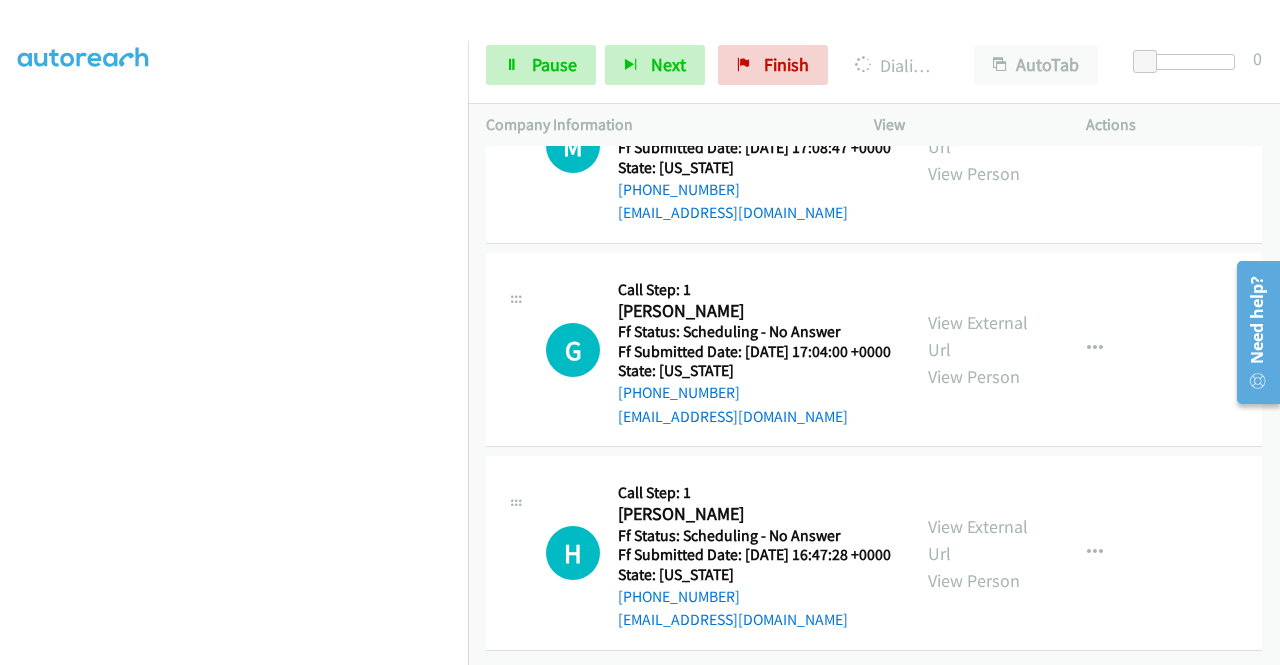 scroll, scrollTop: 0, scrollLeft: 0, axis: both 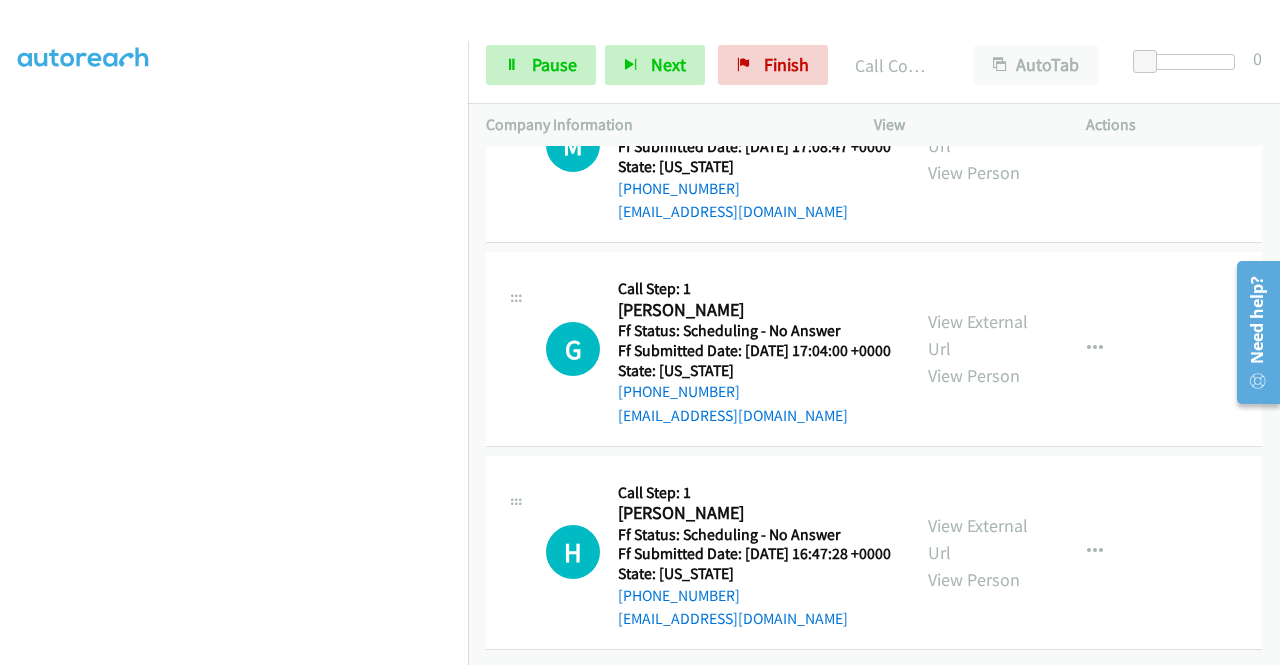 click on "View External Url" at bounding box center [978, -703] 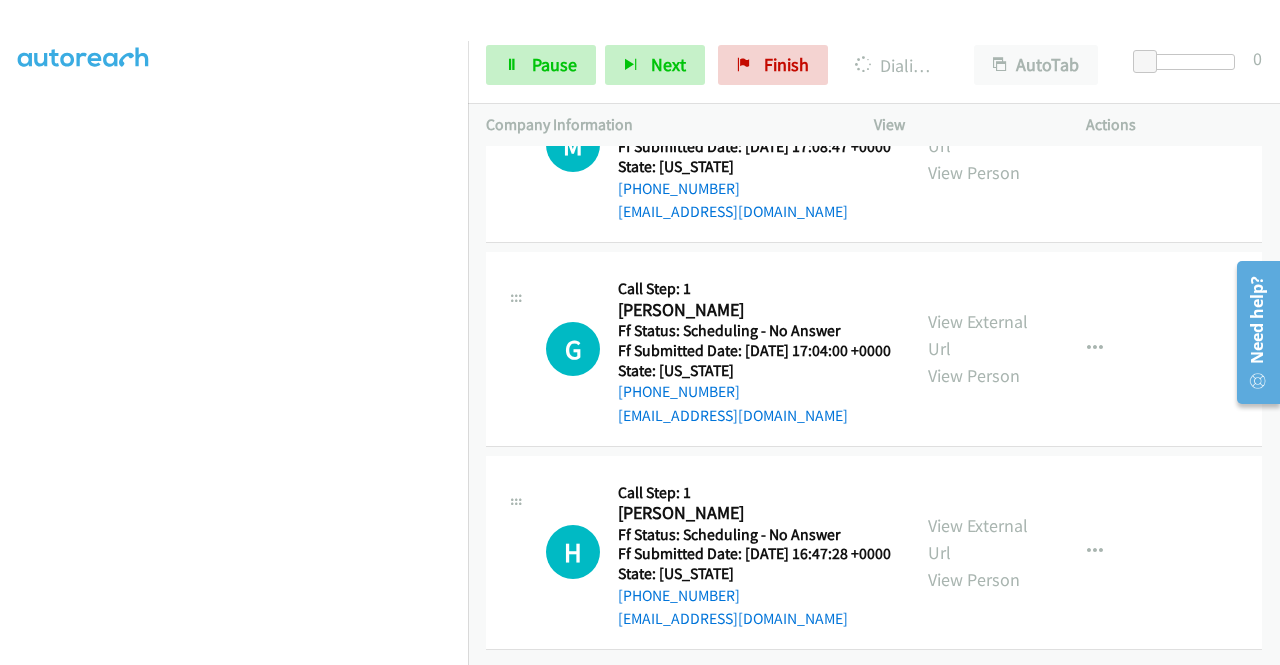 click on "View External Url" at bounding box center (978, -479) 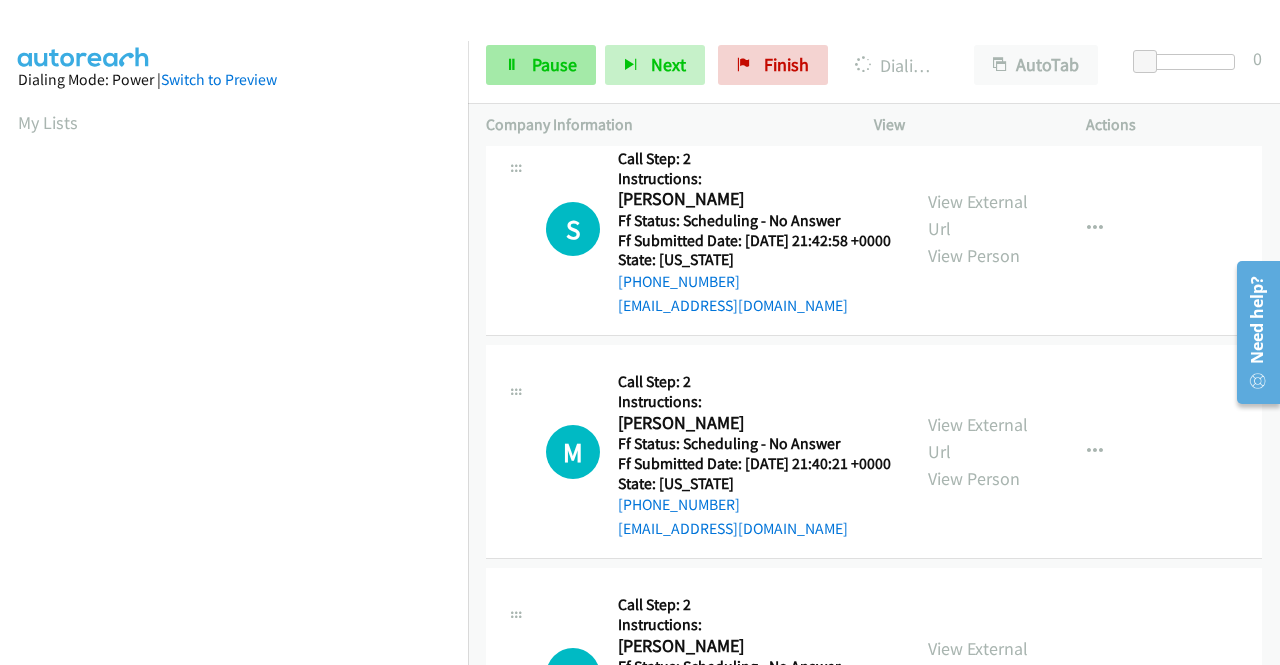 scroll, scrollTop: 456, scrollLeft: 0, axis: vertical 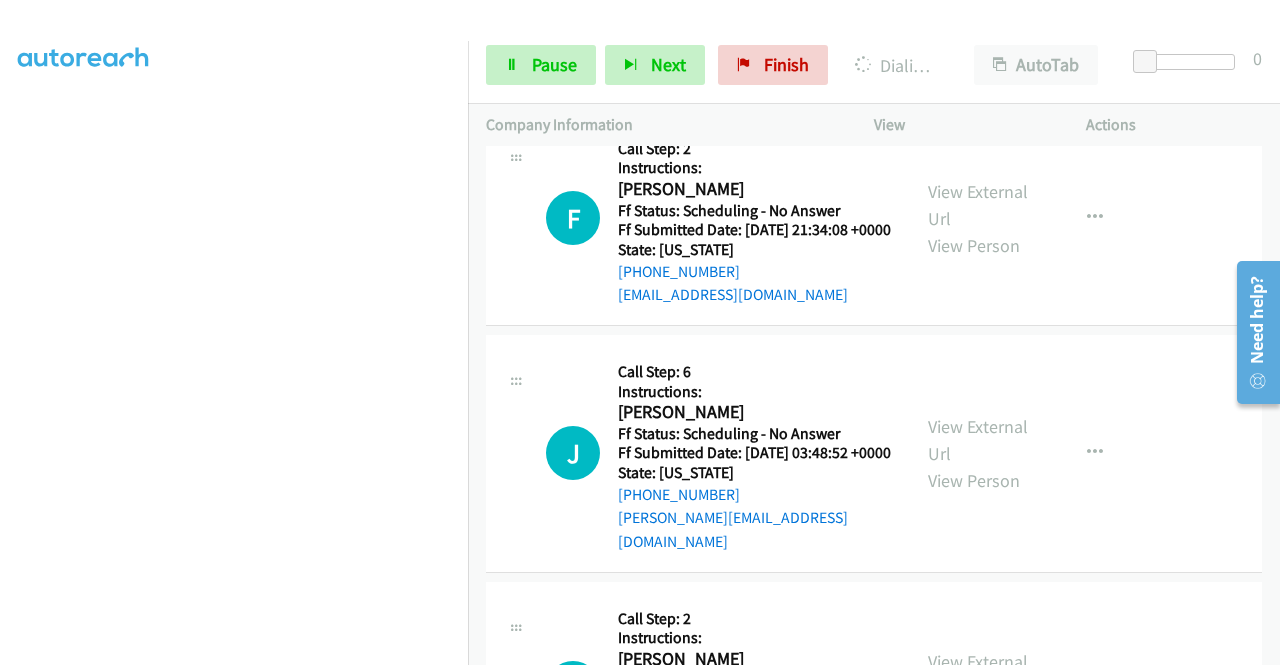 click on "View External Url" at bounding box center (978, -1939) 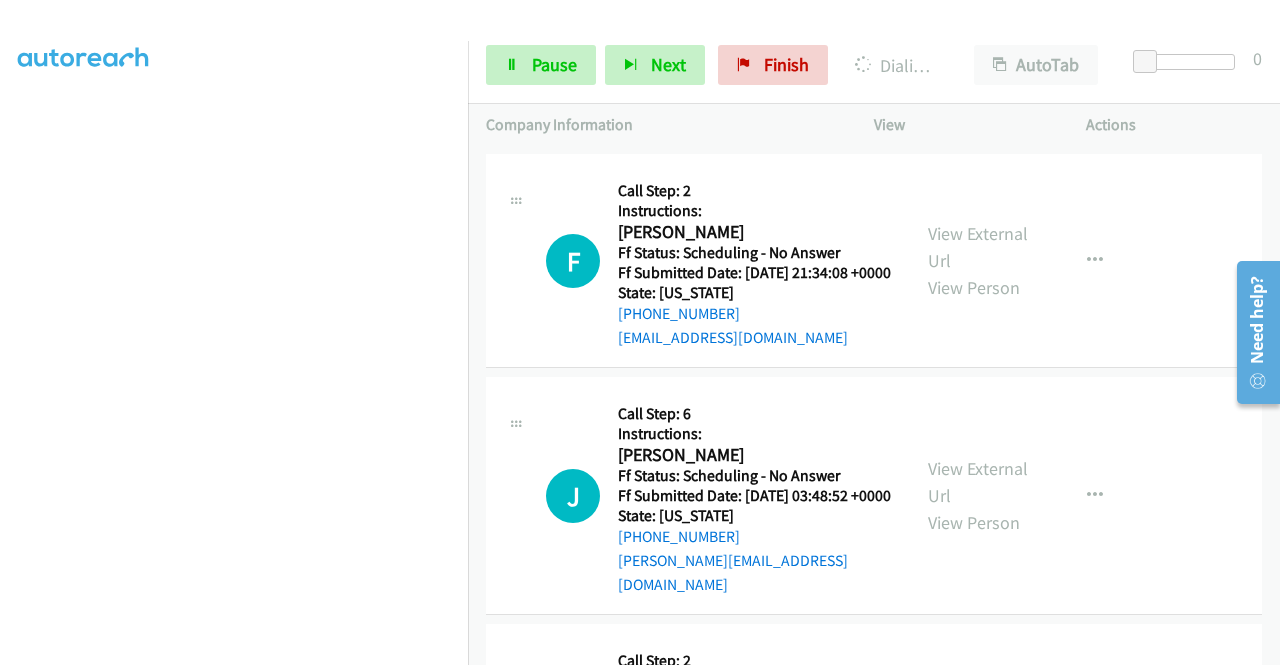 click on "View External Url" at bounding box center [978, -1692] 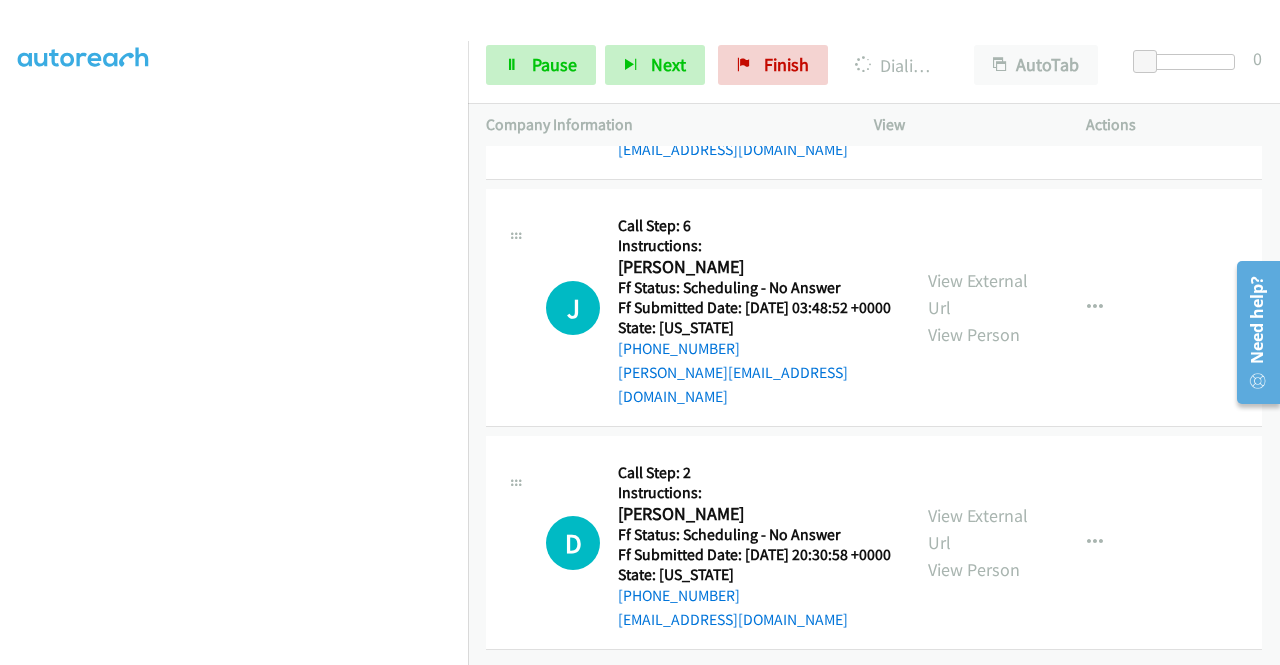 scroll, scrollTop: 34482, scrollLeft: 0, axis: vertical 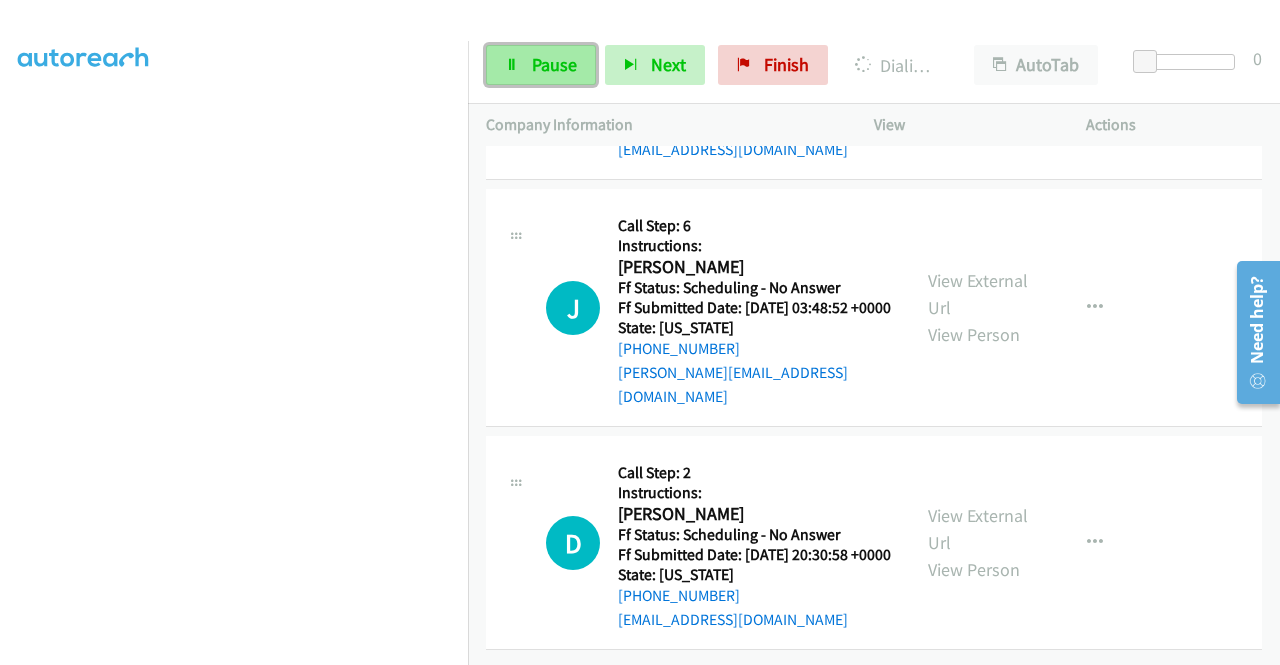 click on "Pause" at bounding box center [554, 64] 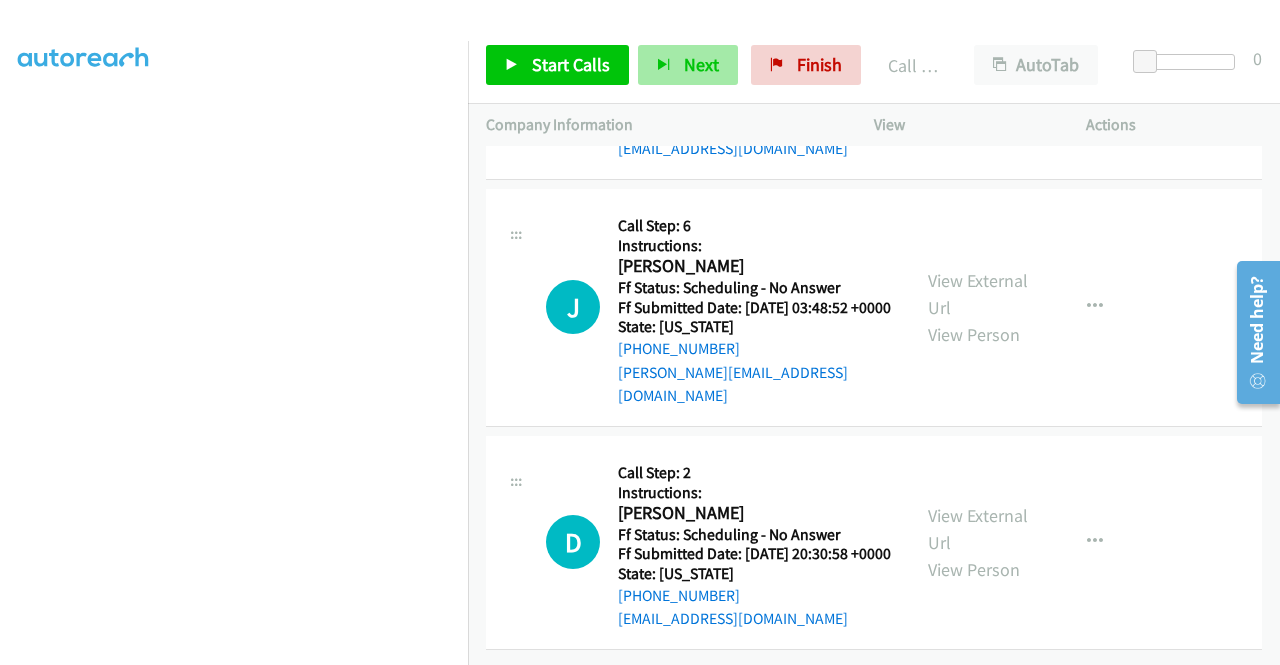 scroll, scrollTop: 34502, scrollLeft: 0, axis: vertical 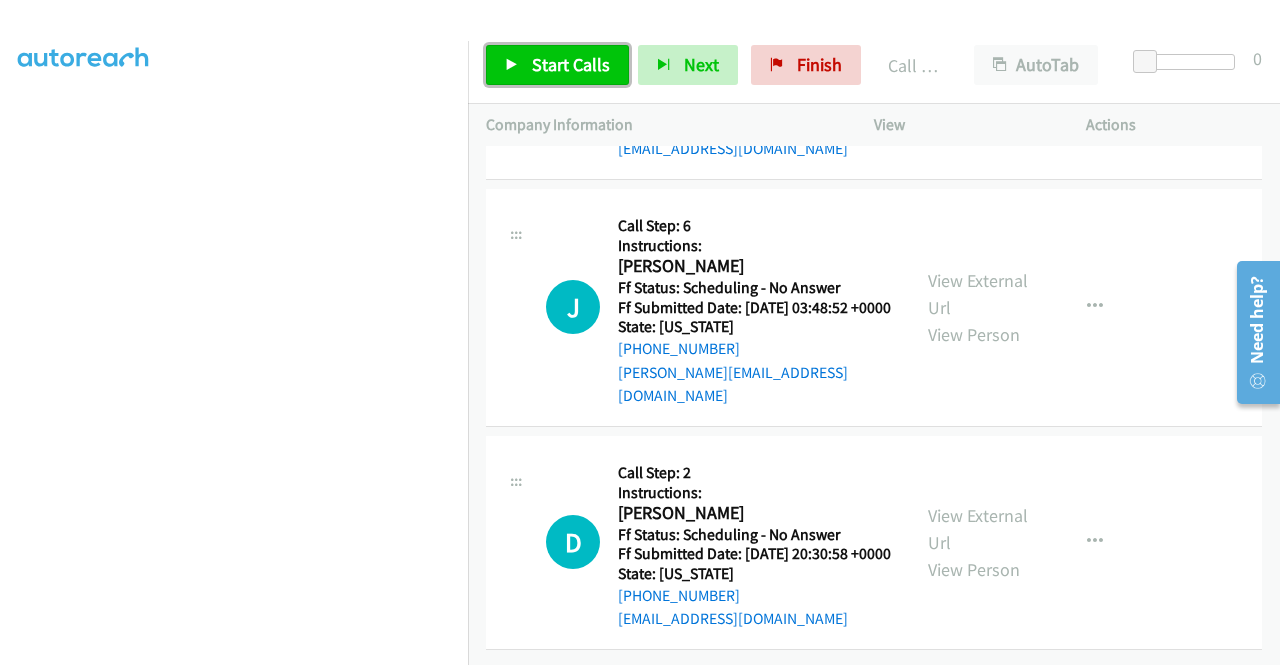 click on "Start Calls" at bounding box center [571, 64] 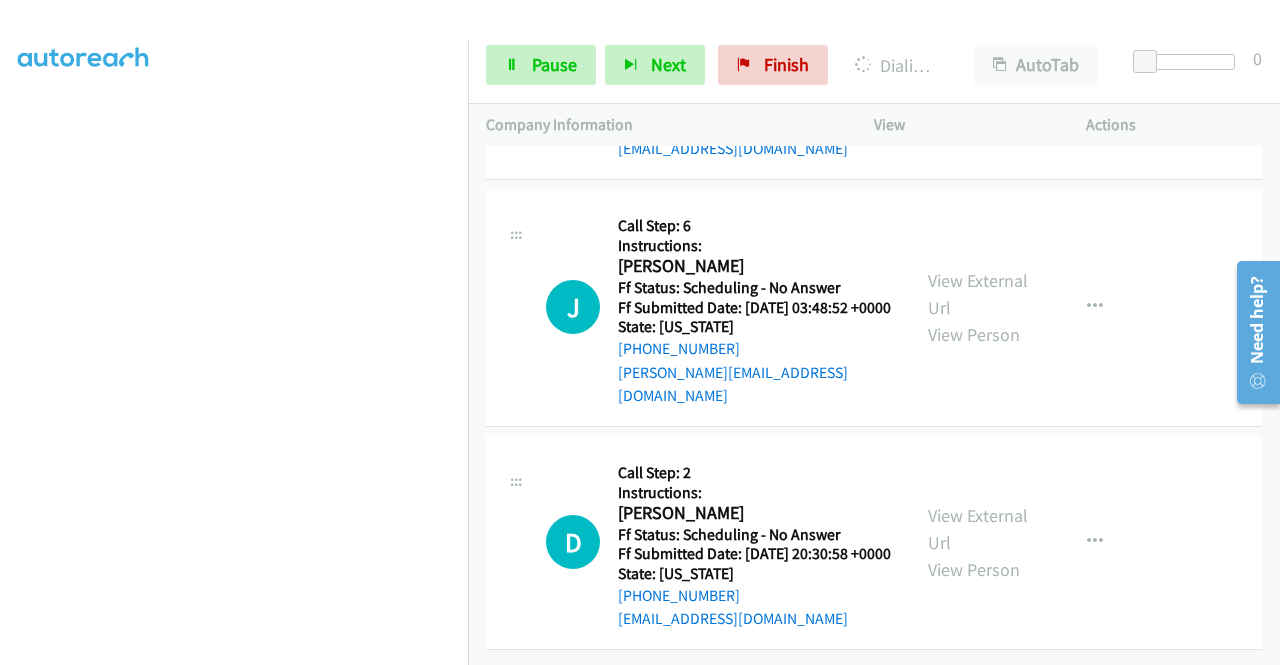click on "View External Url" at bounding box center (978, -1677) 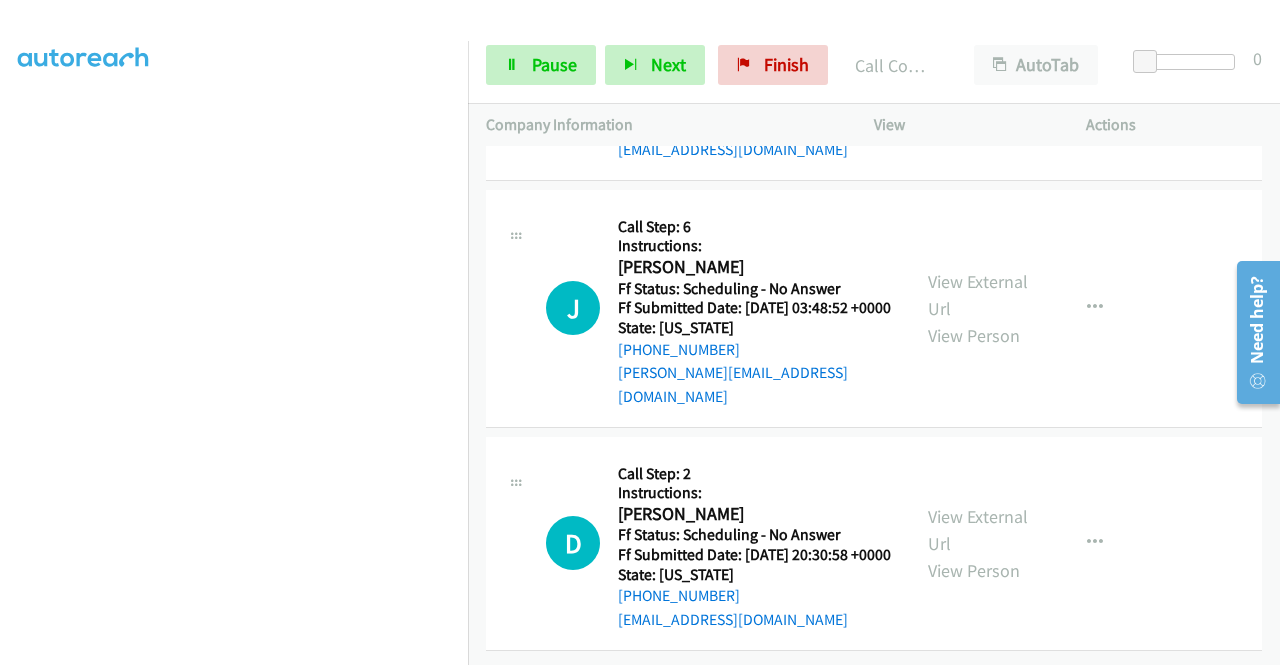 scroll, scrollTop: 34889, scrollLeft: 0, axis: vertical 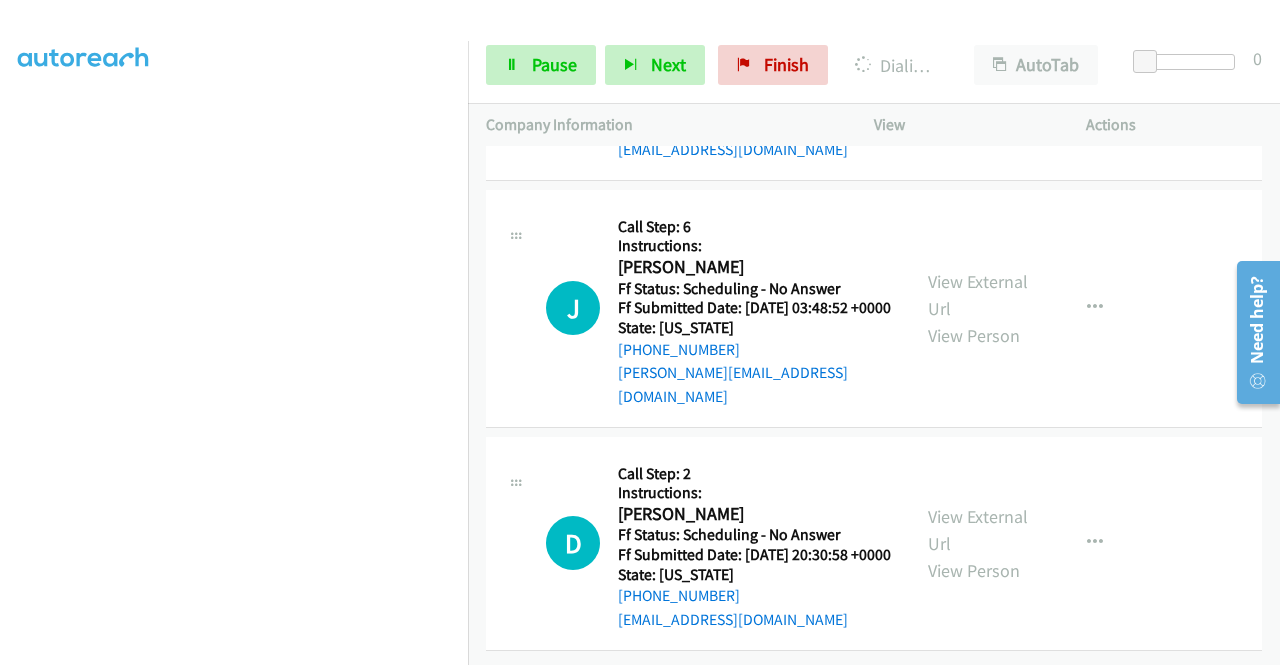 click on "View External Url" at bounding box center [978, -1473] 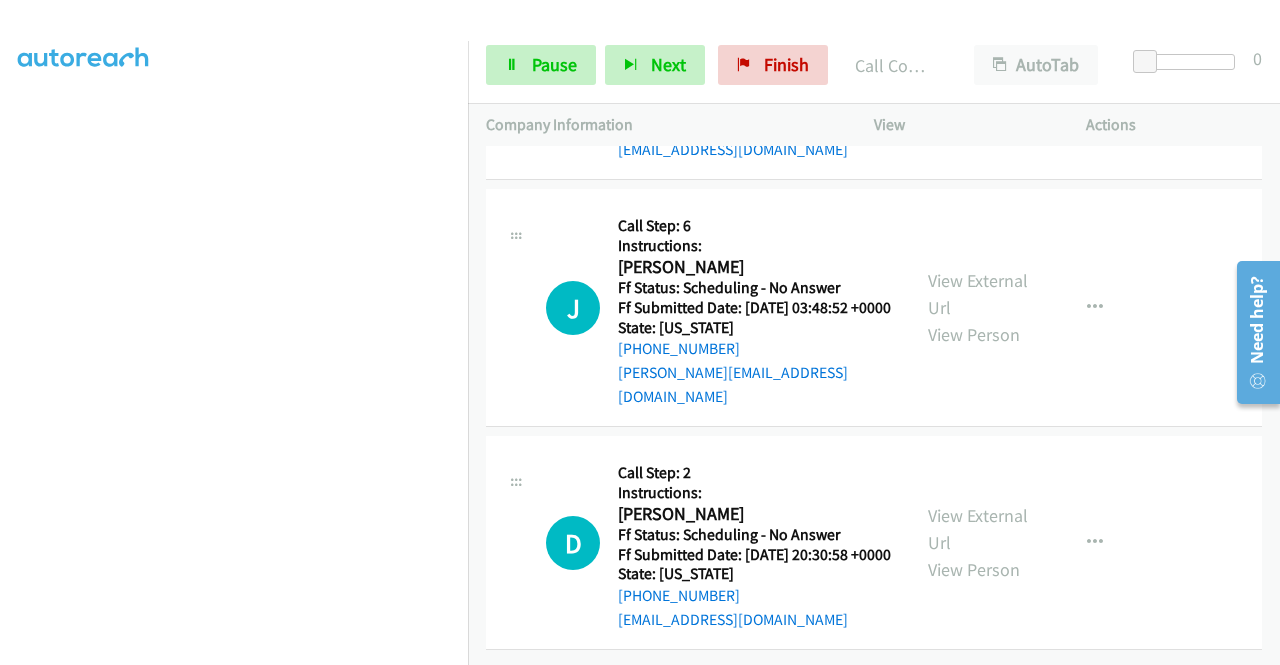 scroll, scrollTop: 35129, scrollLeft: 0, axis: vertical 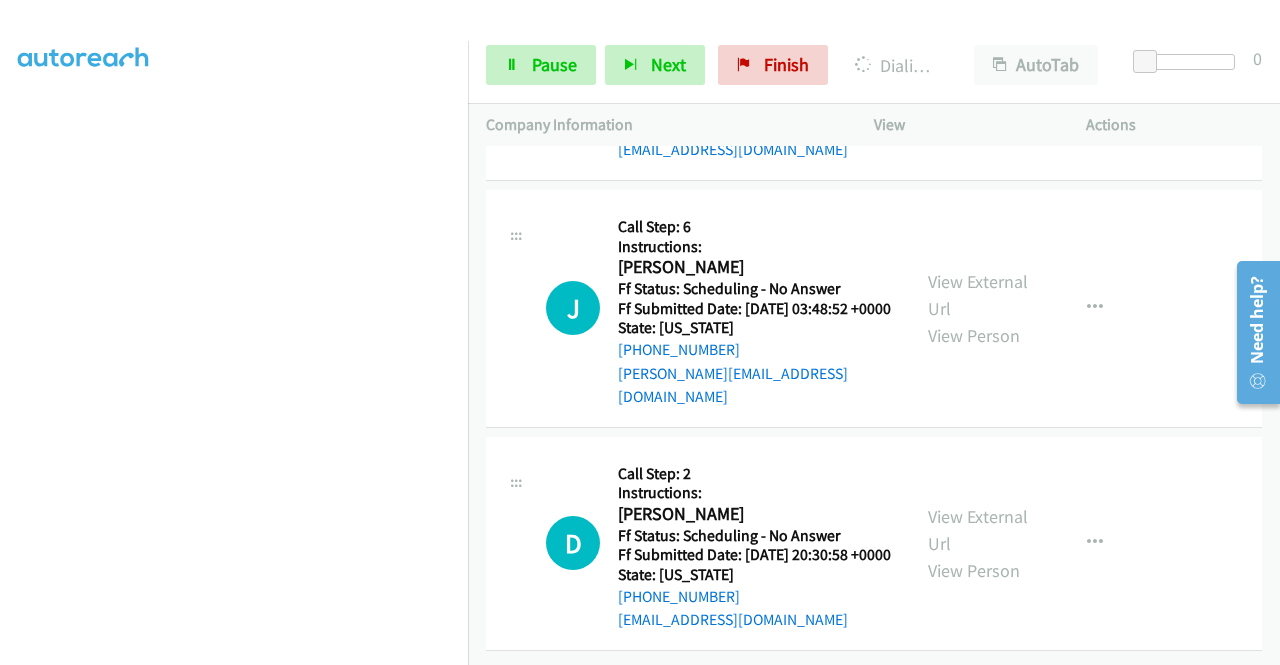 click on "View External Url" at bounding box center [978, -1291] 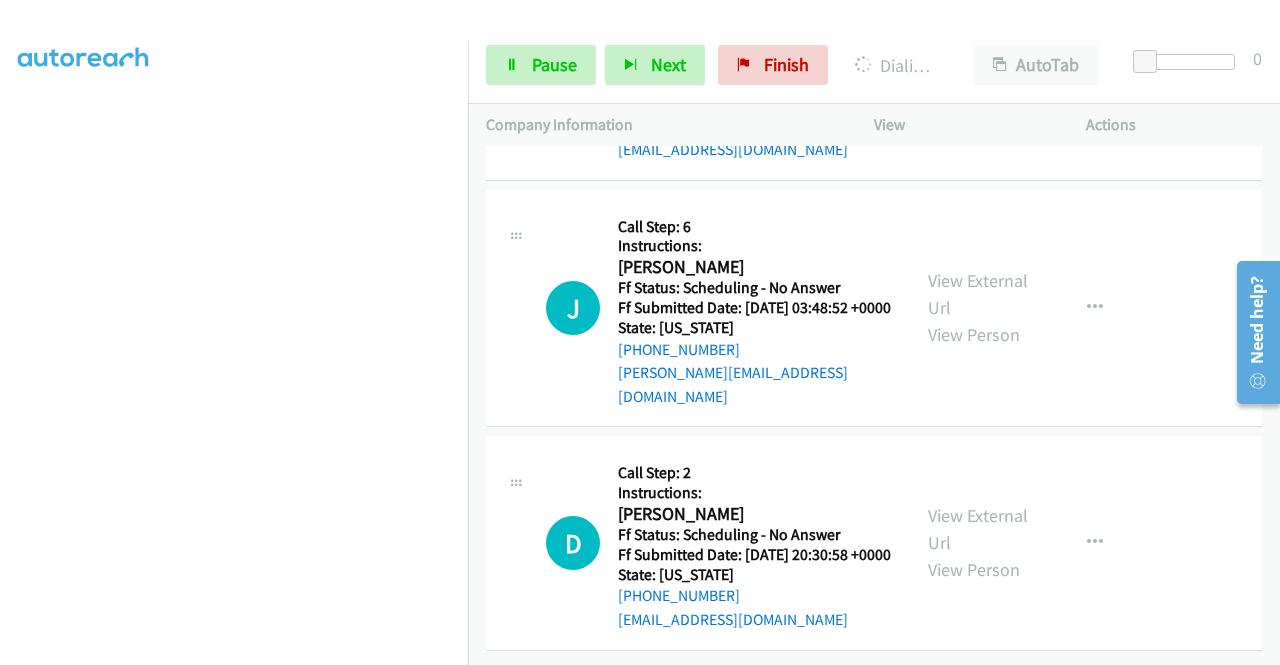 click on "View External Url" at bounding box center [978, -833] 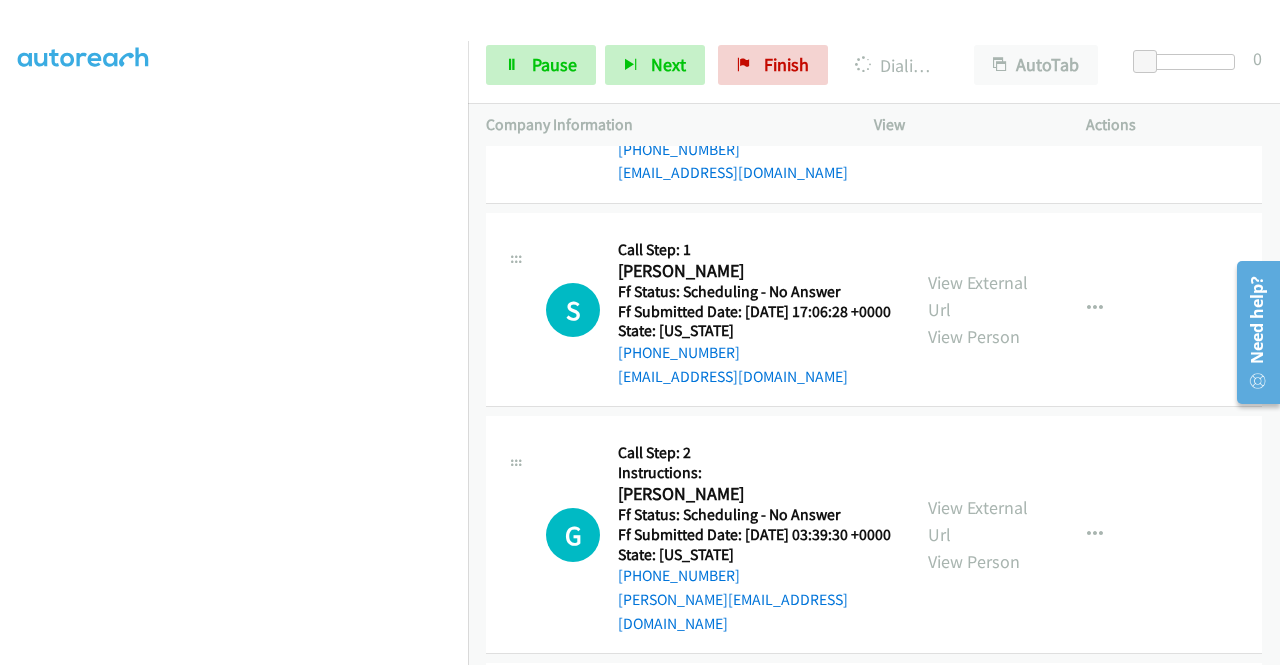 scroll, scrollTop: 0, scrollLeft: 0, axis: both 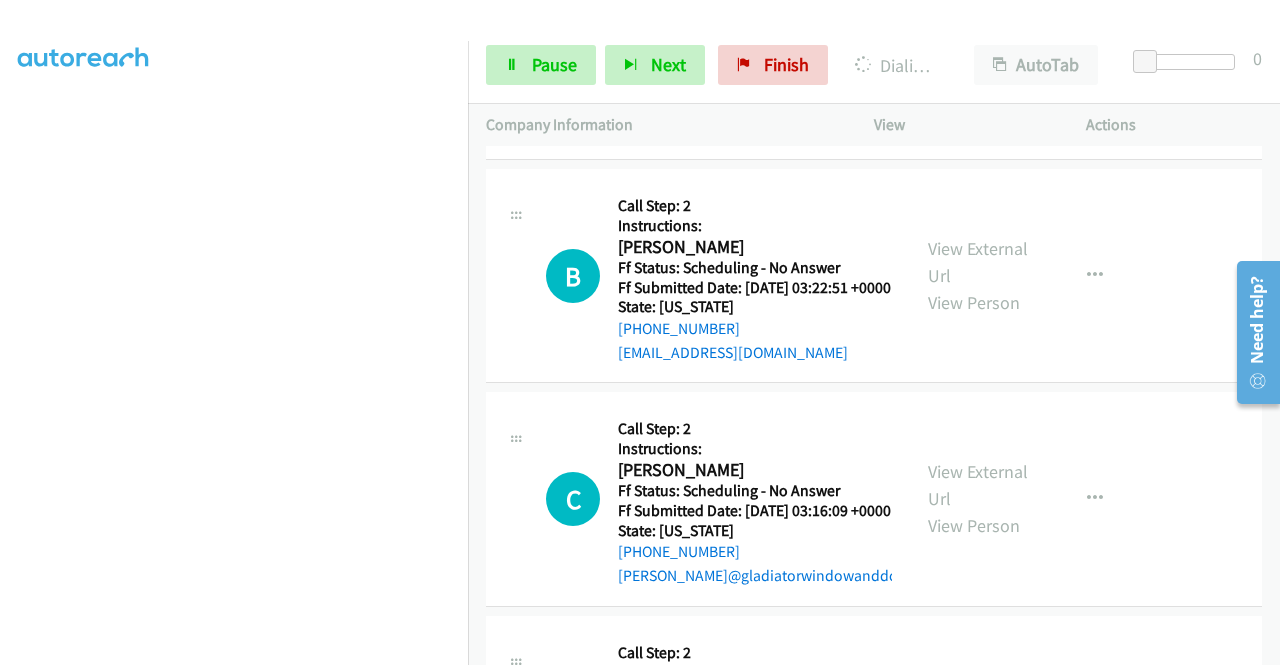 click on "View External Url" at bounding box center (978, -1979) 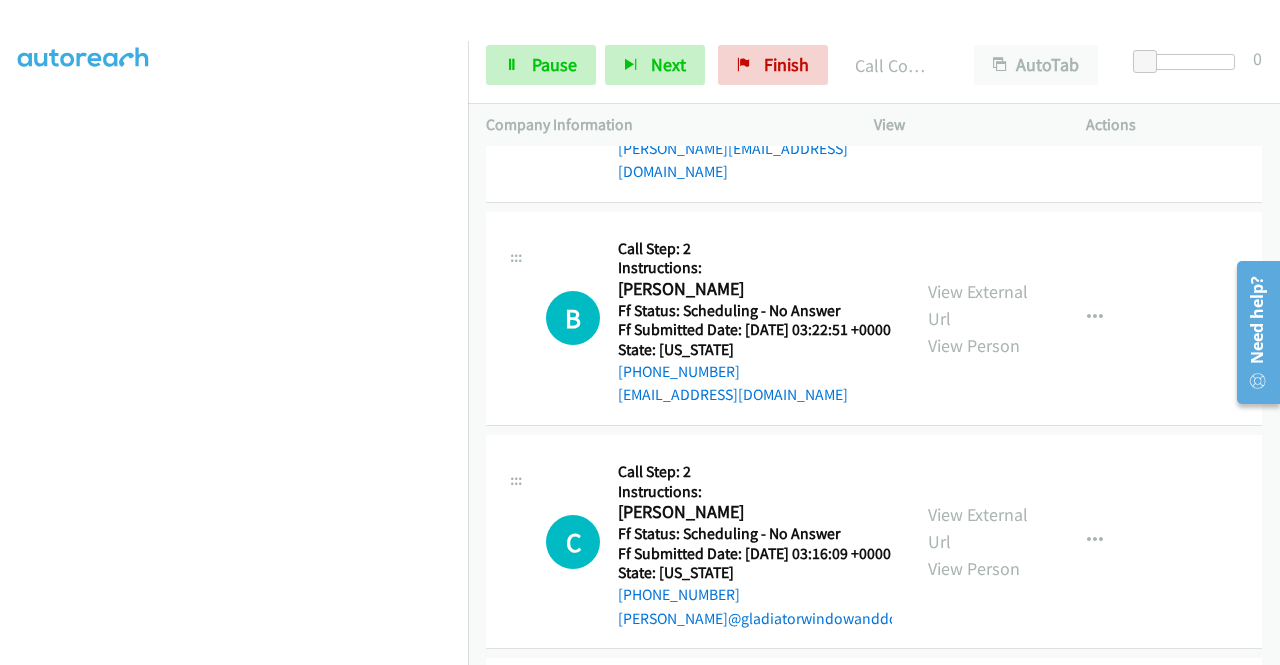 click on "View External Url" at bounding box center [978, -1713] 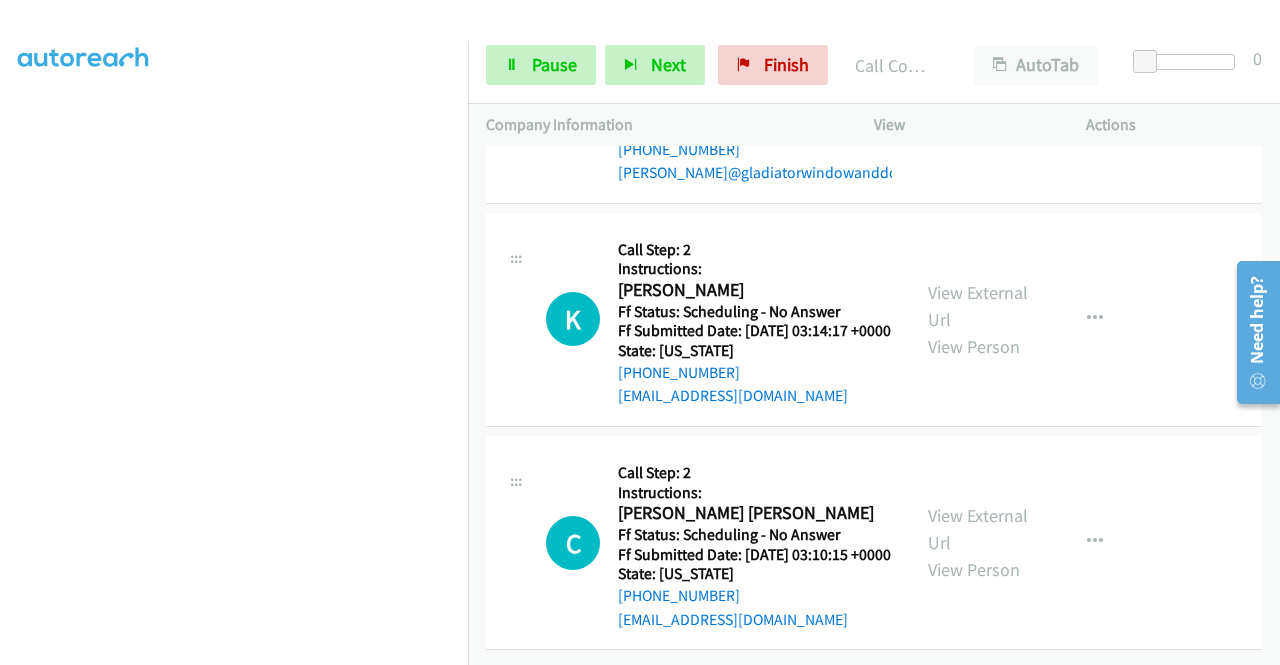 scroll, scrollTop: 36489, scrollLeft: 0, axis: vertical 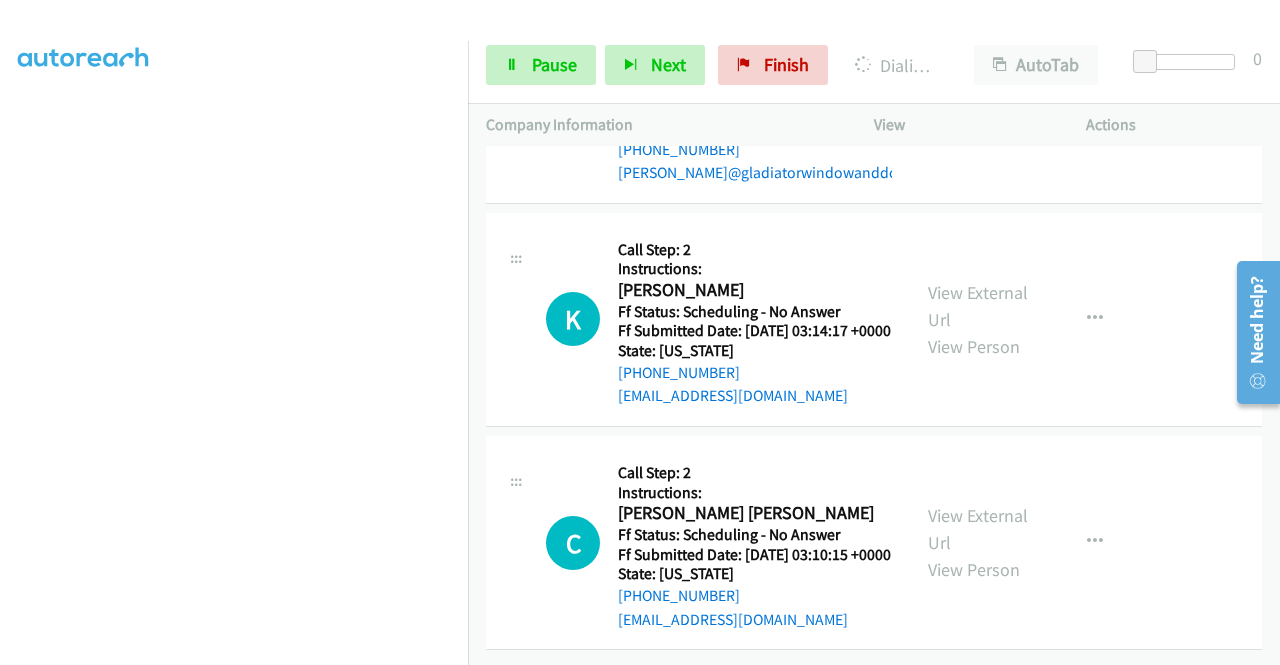 click on "View External Url
View Person
View External Url
Email
Schedule/Manage Callback
Skip Call
Add to do not call list" at bounding box center [1025, -1678] 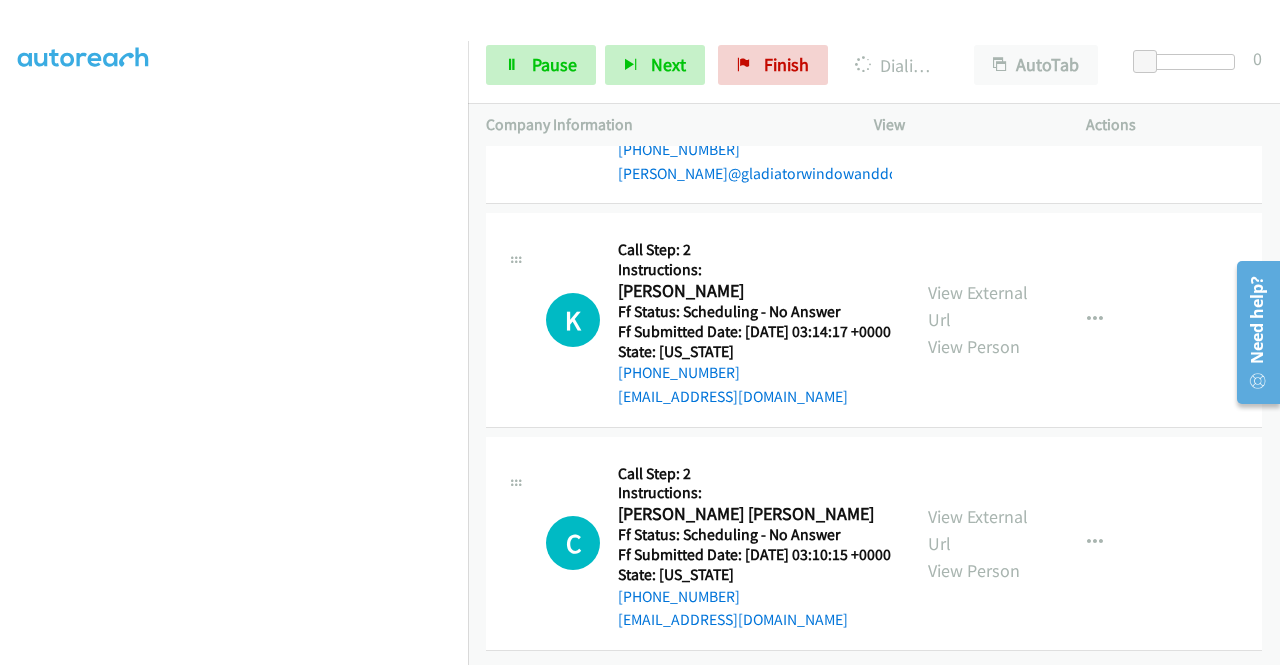 click on "View External Url" at bounding box center (978, -1455) 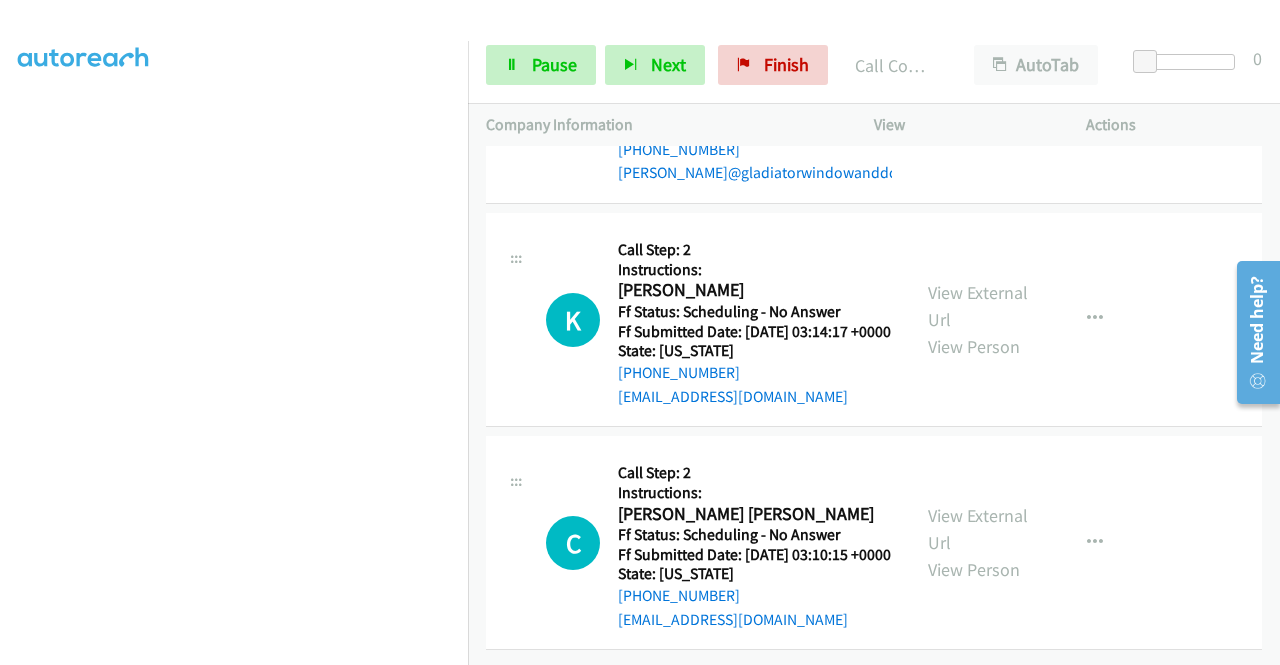 scroll, scrollTop: 37516, scrollLeft: 0, axis: vertical 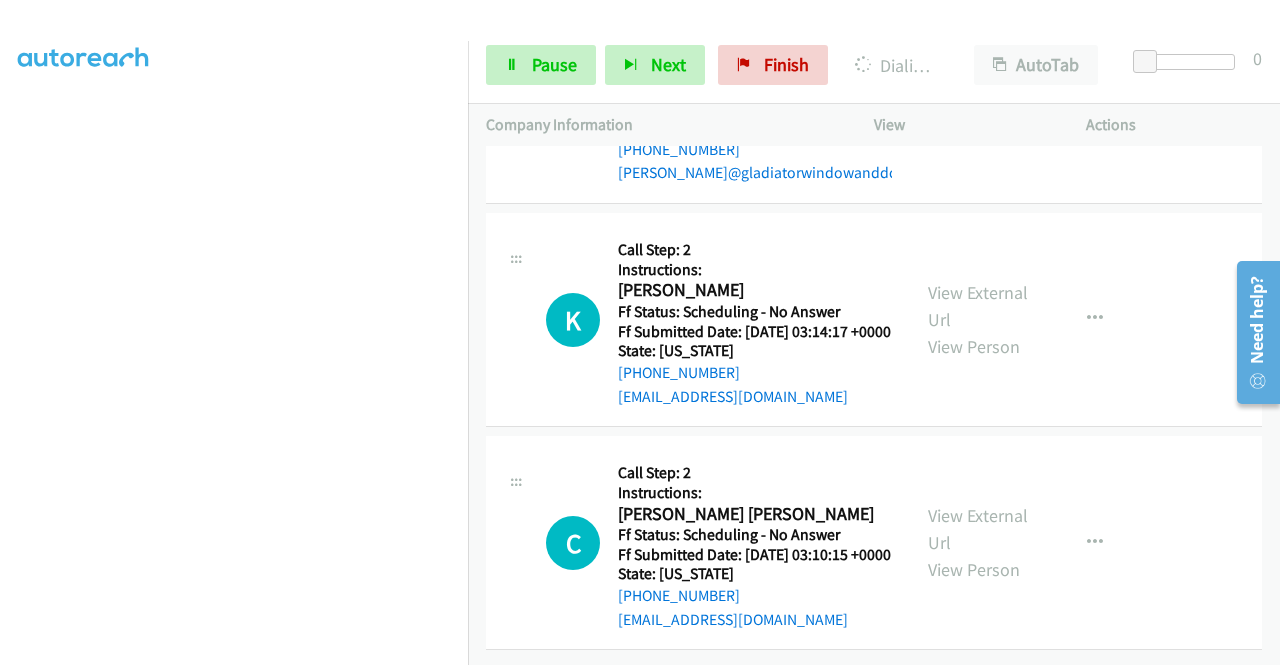 click on "View External Url" at bounding box center (978, -1221) 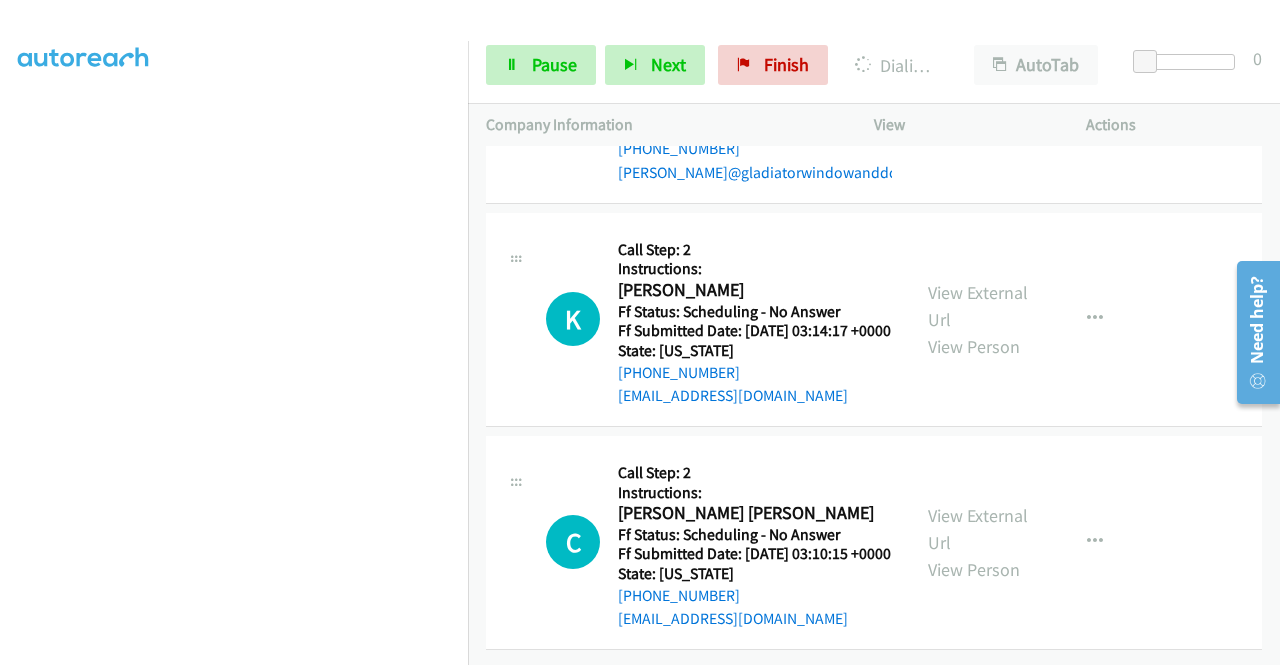 click on "View External Url" at bounding box center (978, -1008) 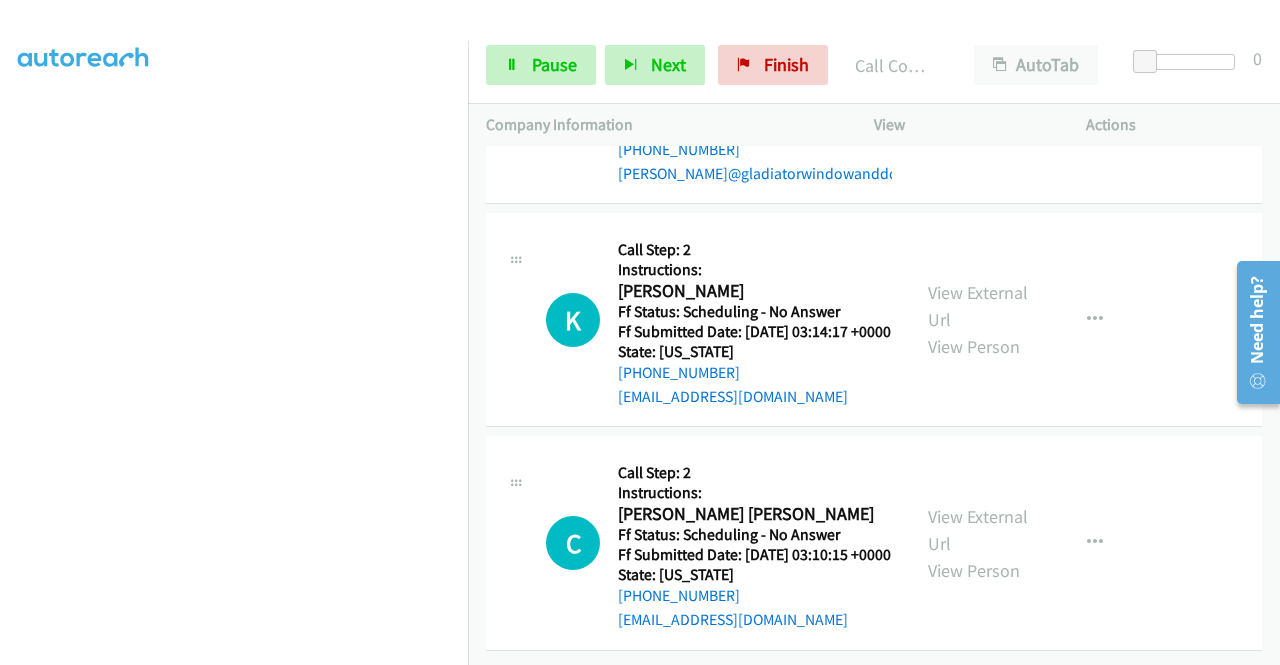 scroll, scrollTop: 37942, scrollLeft: 0, axis: vertical 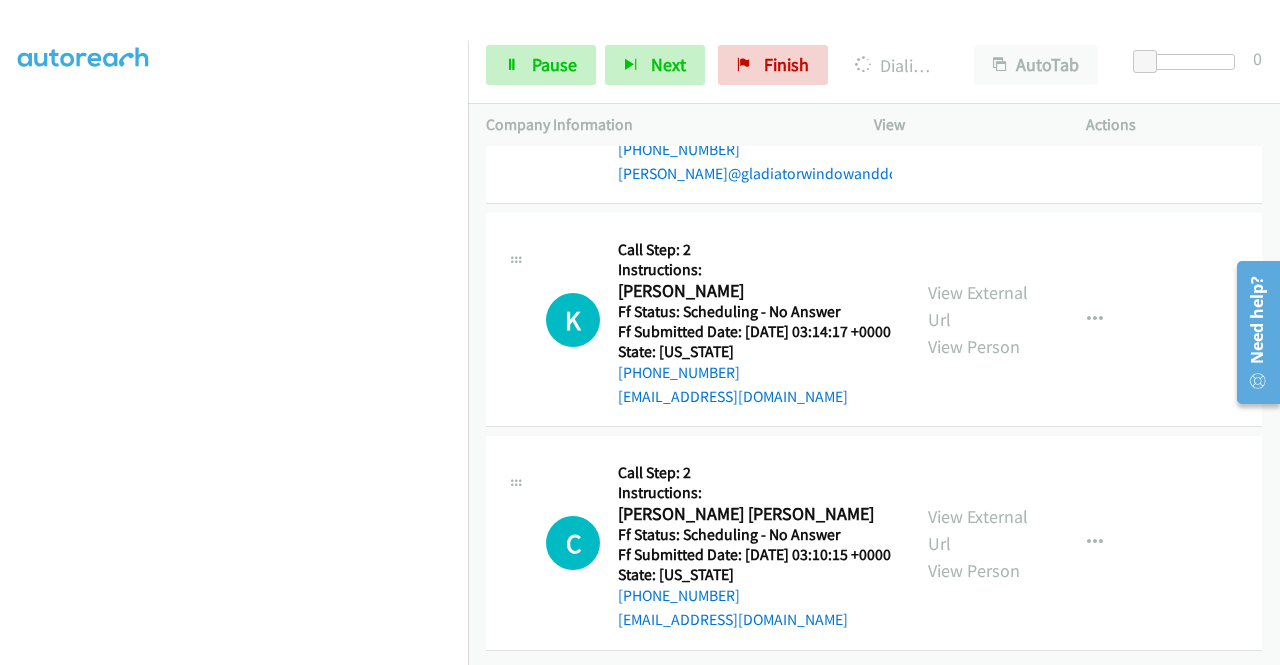 click on "View External Url" at bounding box center [978, -804] 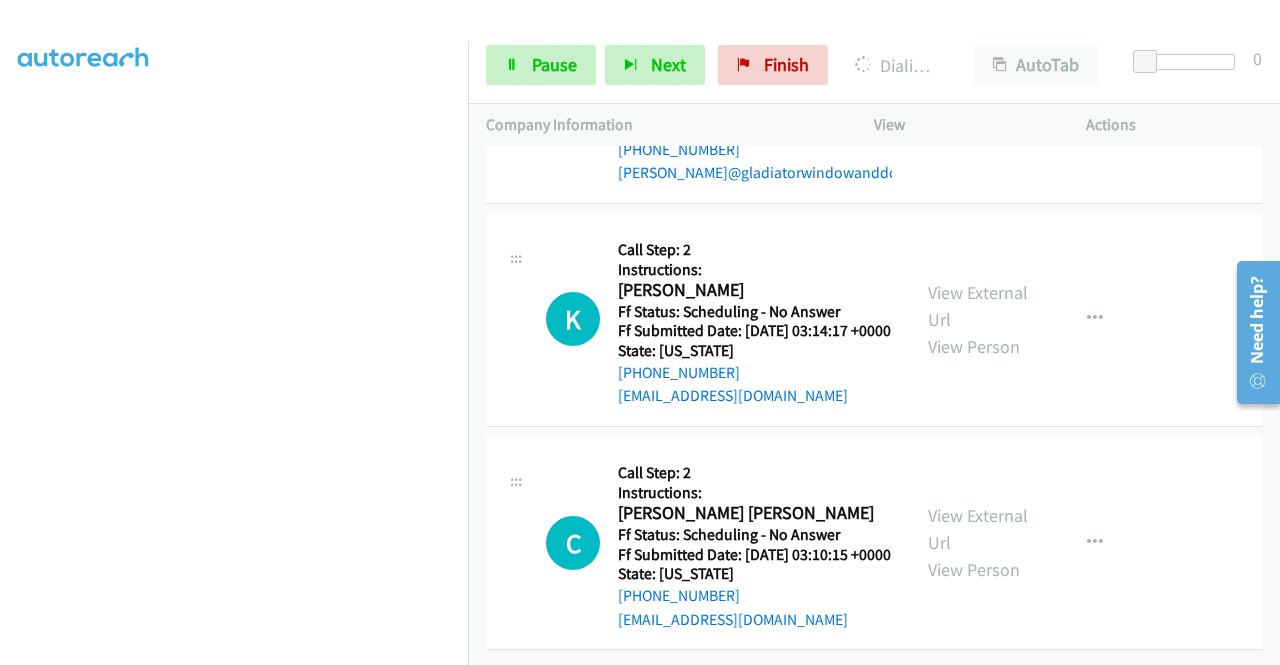 click on "View External Url" at bounding box center (978, -601) 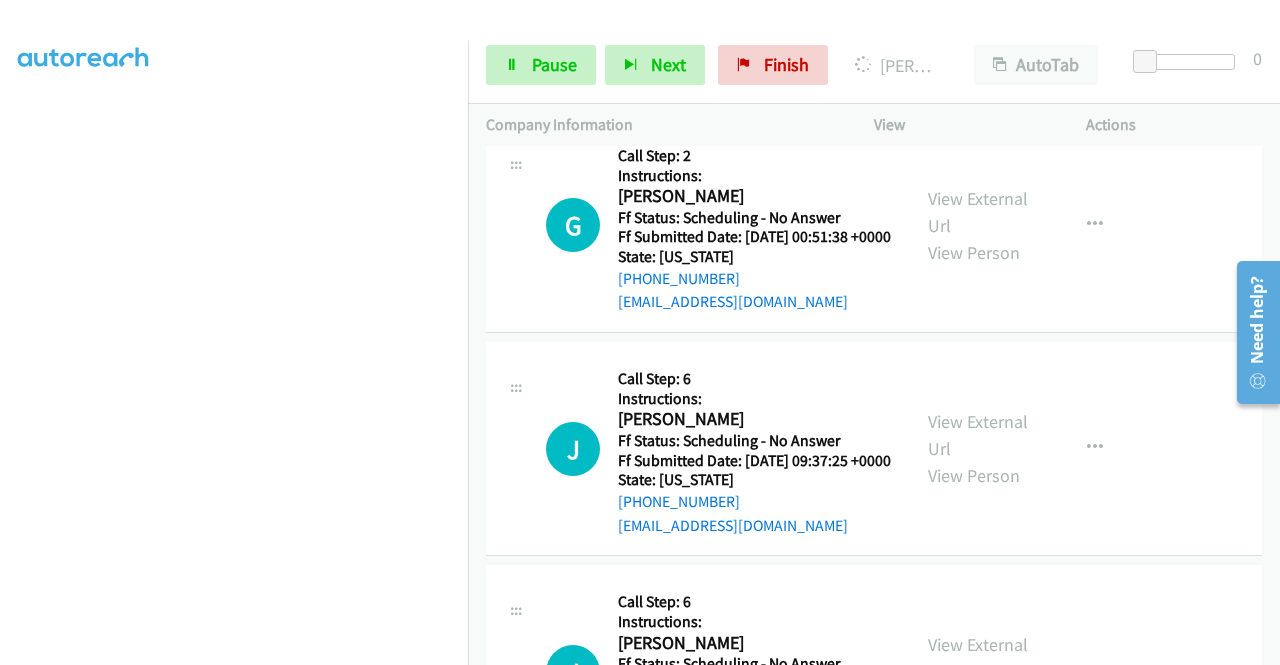 scroll, scrollTop: 38489, scrollLeft: 0, axis: vertical 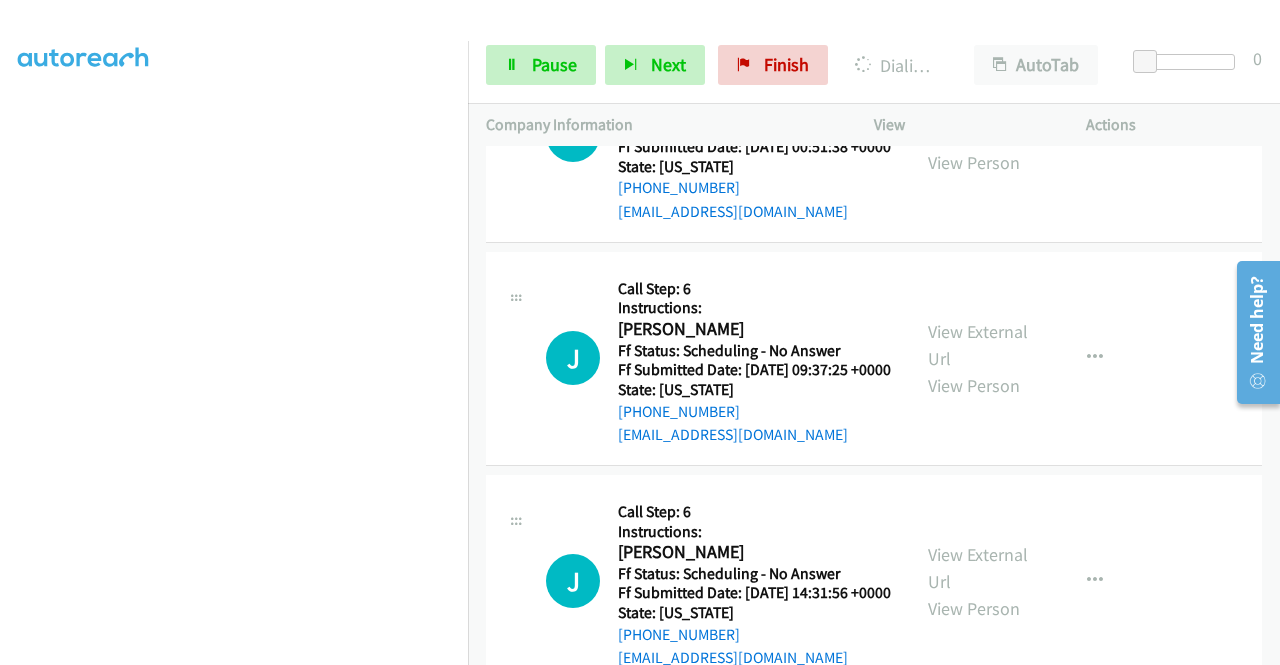 click on "View External Url" at bounding box center (978, -1887) 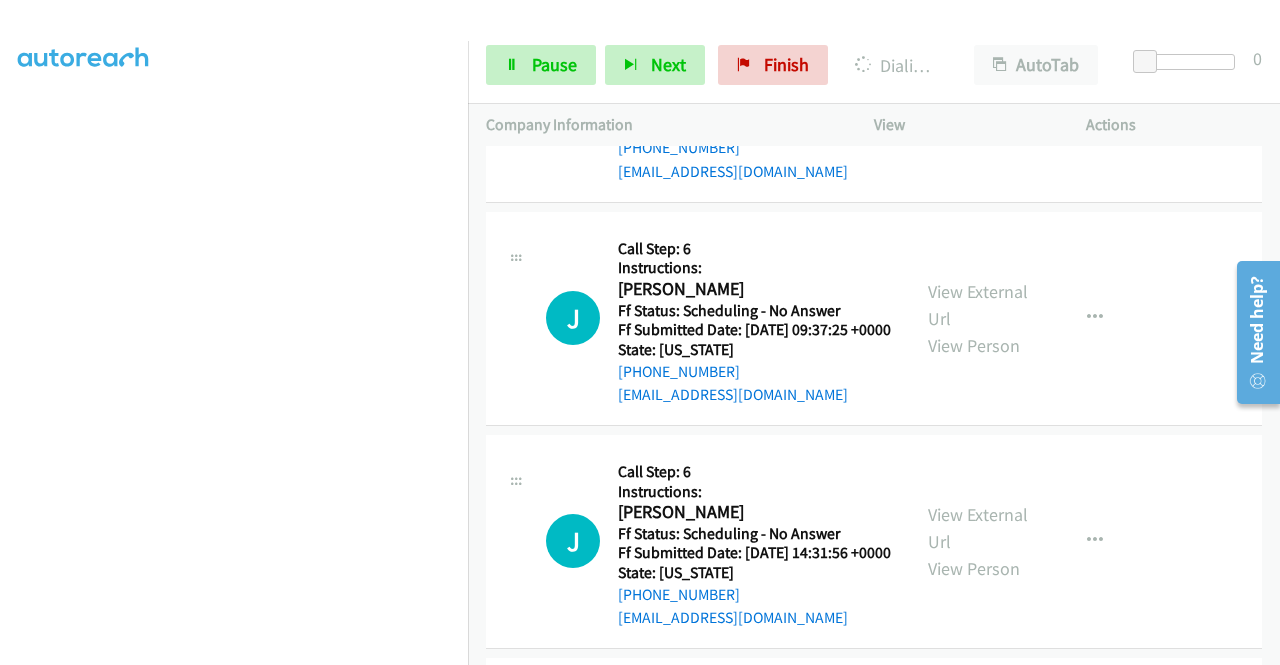 click on "+1 415-964-1034
Call failed - Please reload the list and try again
The Callbar Failed to Load Please Open it and Reload the Page
Hmm something isn't quite right.. Please refresh the page
Hmm something isn't quite right.. Please refresh the page
No records are currently dialable. We'll auto-refresh when new records are added or you can switch to another list or campaign.
Loading New Records ...
K
Callback Scheduled
Call Step: 1
Kristy Dehne
America/Chicago
Ff Status: Scheduling - No Answer
Ff Submitted Date: 2025-07-29 02:47:43 +0000
State: Missouri
+1 557-326-8212
kristymdehne@gmail.com
Call was successful?
View External Url
View Person
View External Url
Email
Schedule/Manage Callback
Skip Call
Add to do not call list
D
Callback Scheduled" at bounding box center (874, 405) 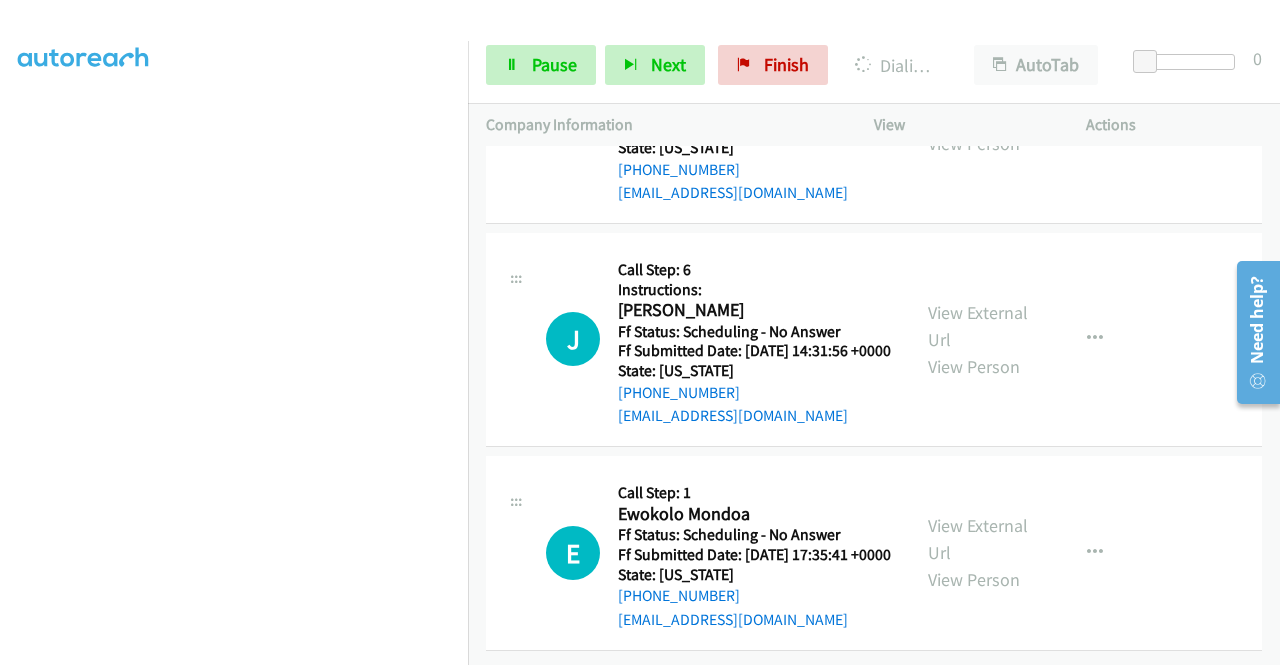 scroll, scrollTop: 38796, scrollLeft: 0, axis: vertical 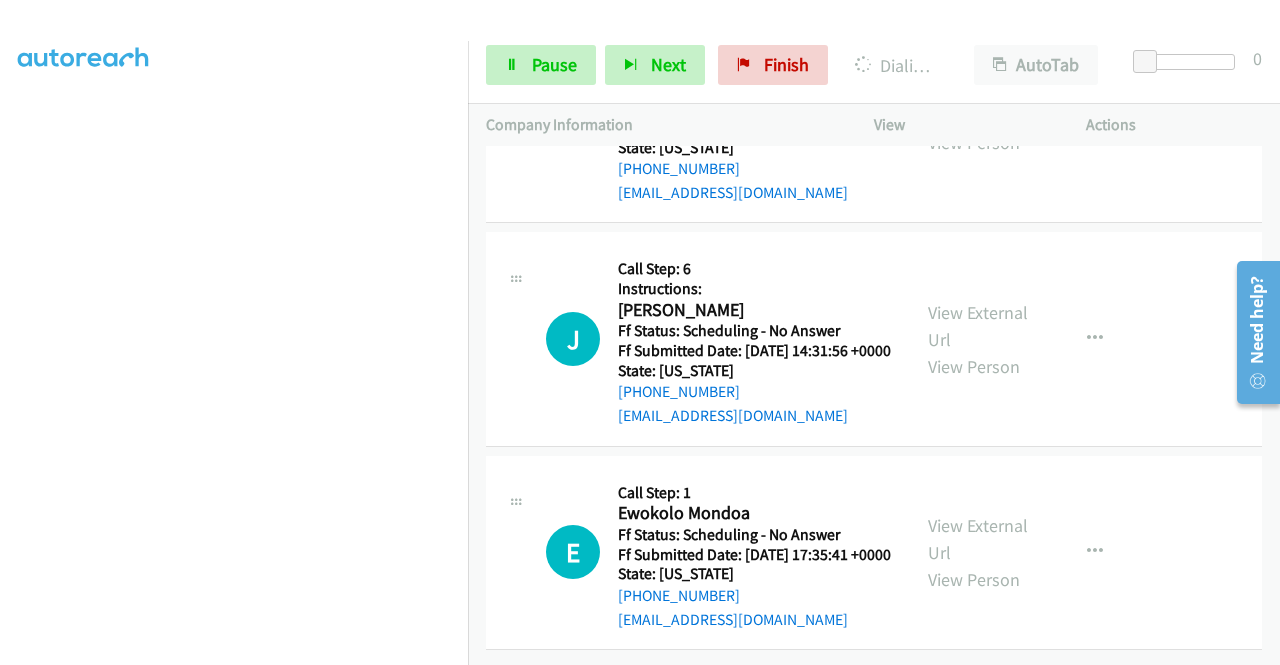 click on "View External Url" at bounding box center [978, -1906] 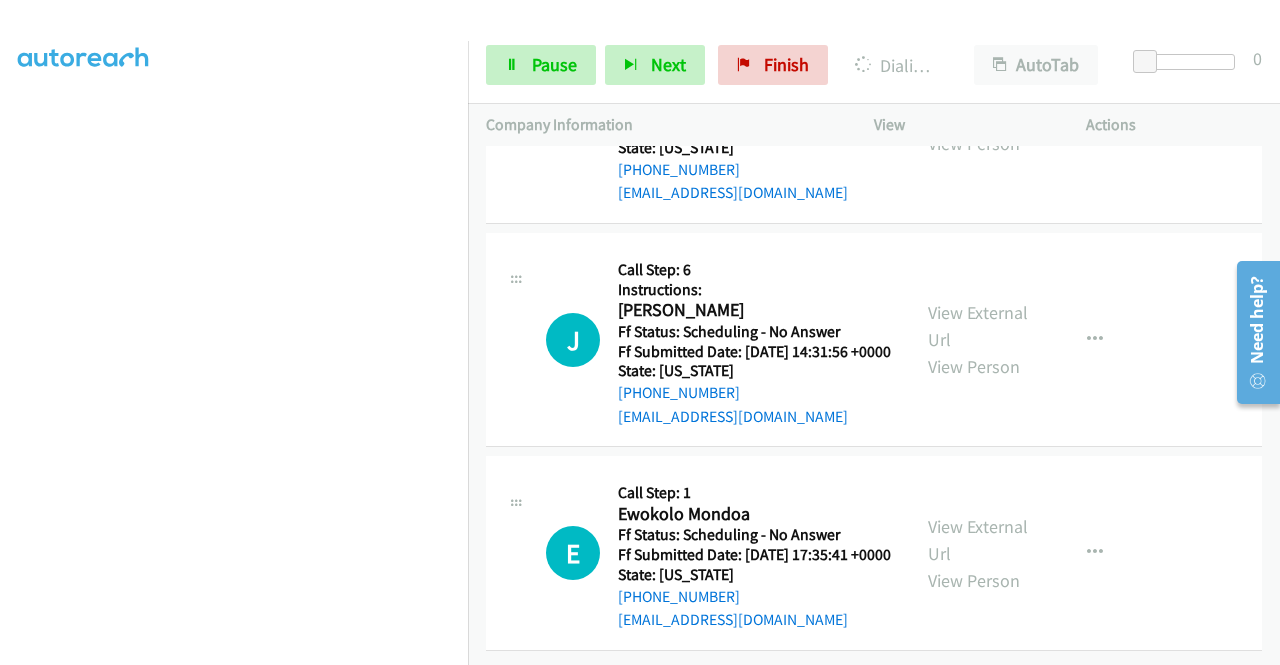 click on "View External Url" at bounding box center [978, -1683] 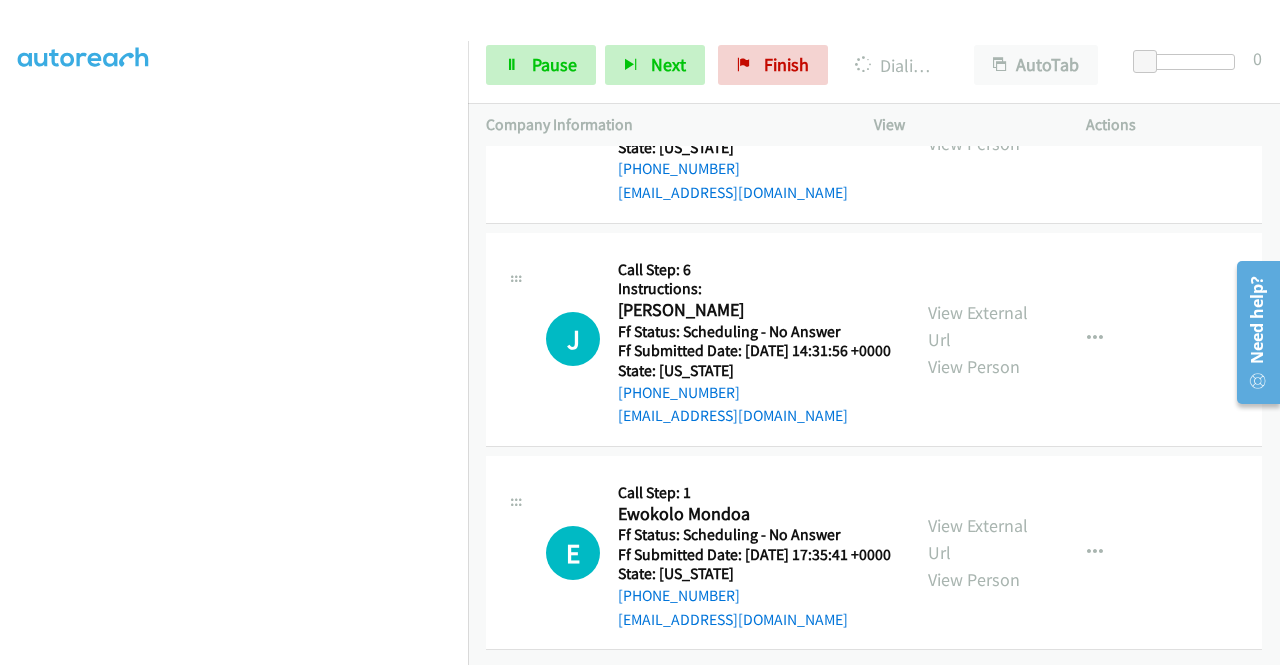 scroll, scrollTop: 39622, scrollLeft: 0, axis: vertical 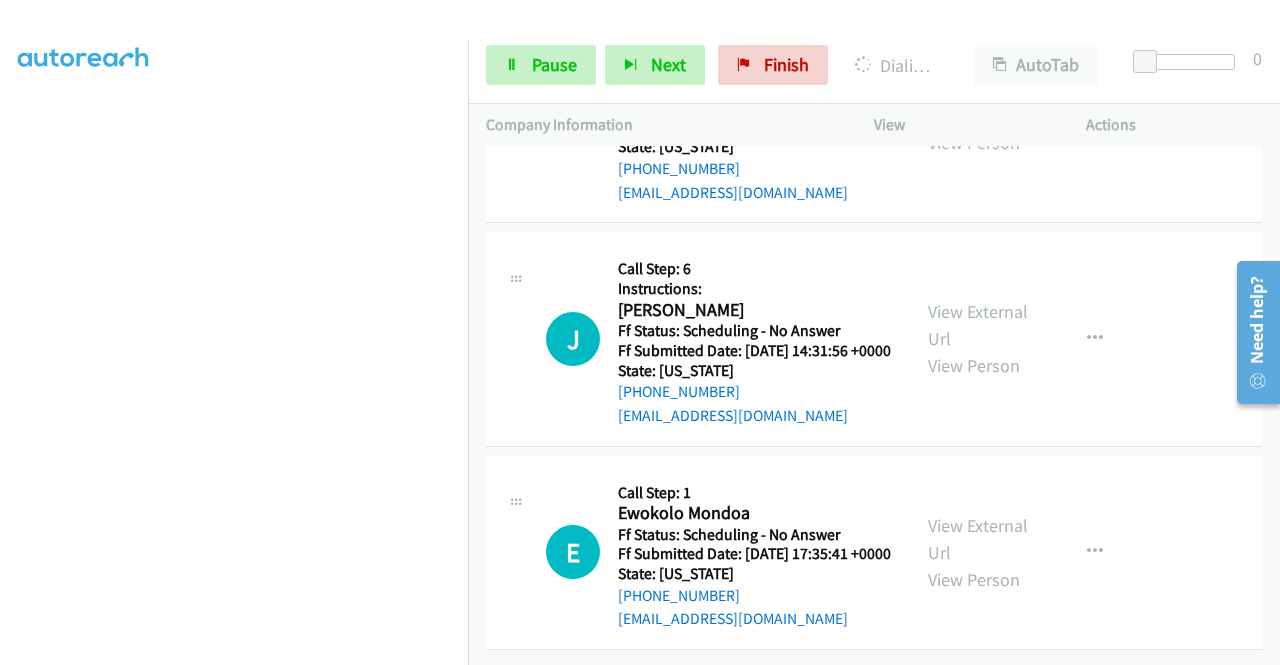 click on "View External Url" at bounding box center (978, -1237) 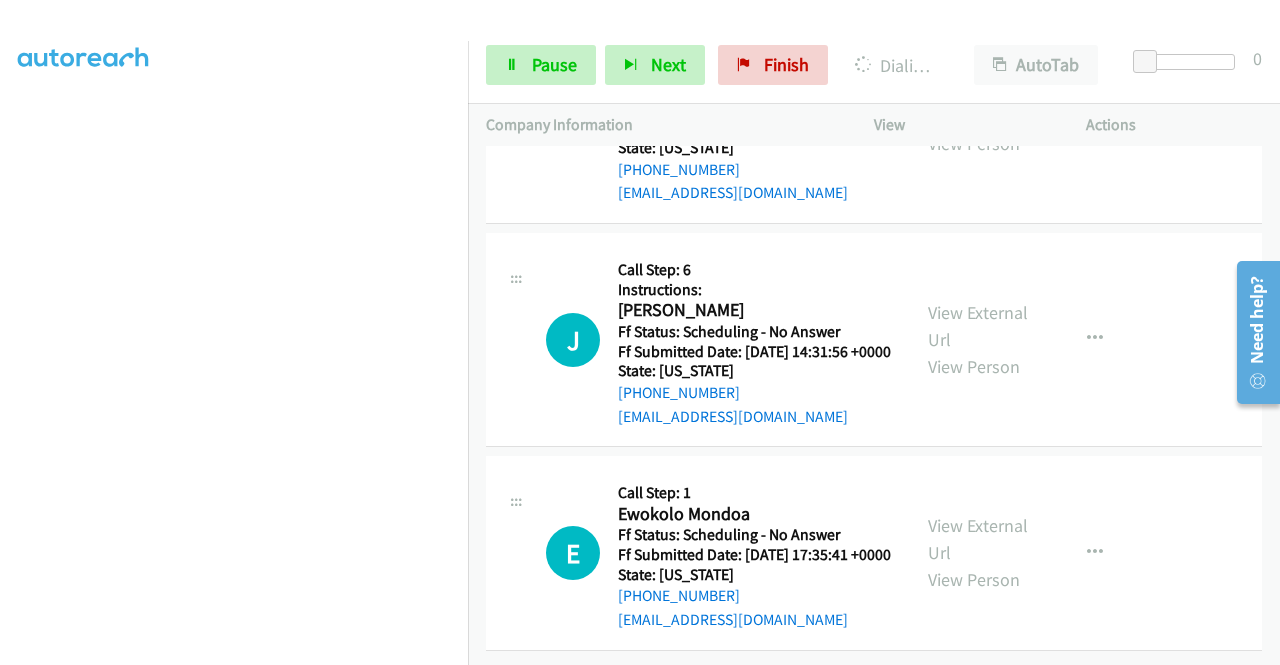 scroll, scrollTop: 40195, scrollLeft: 0, axis: vertical 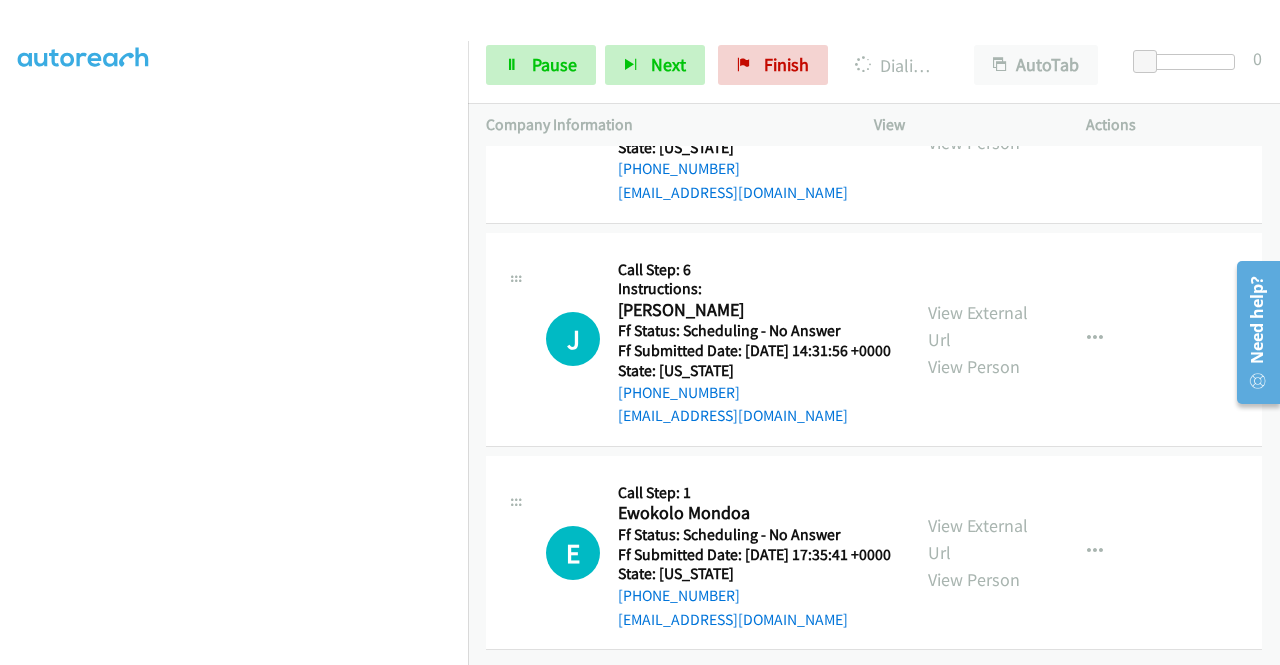 click on "View External Url" at bounding box center (978, -790) 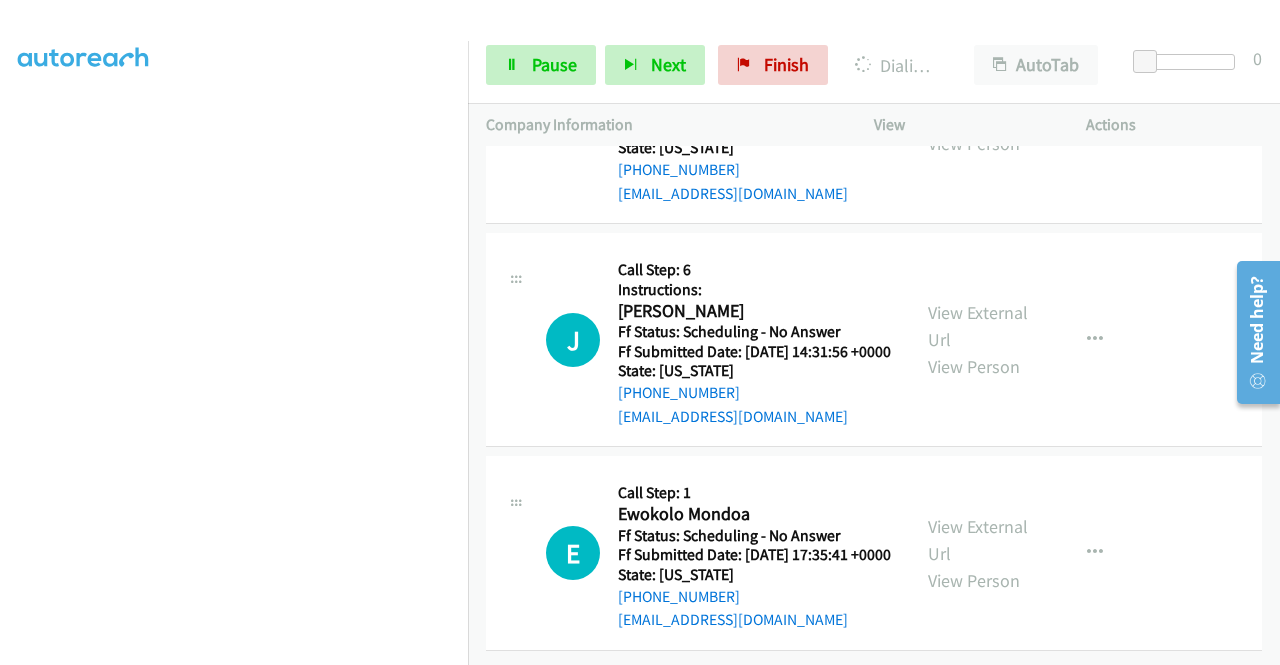 scroll, scrollTop: 40595, scrollLeft: 0, axis: vertical 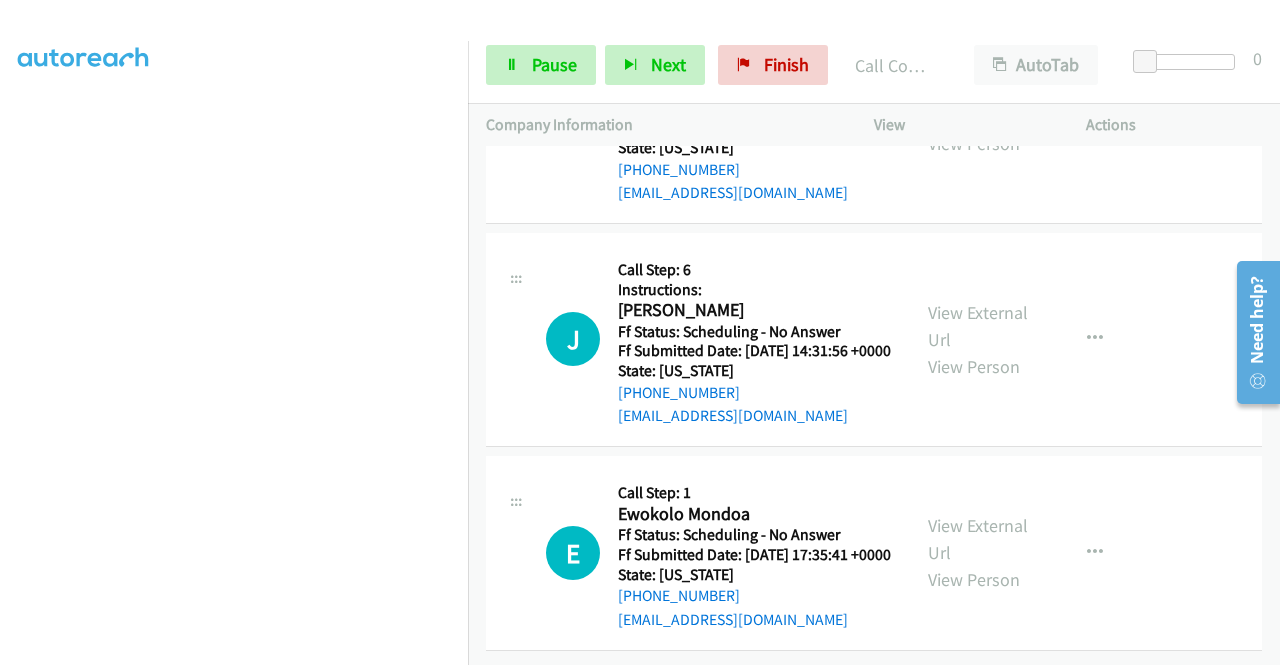 click on "Call was successful?" at bounding box center (685, -743) 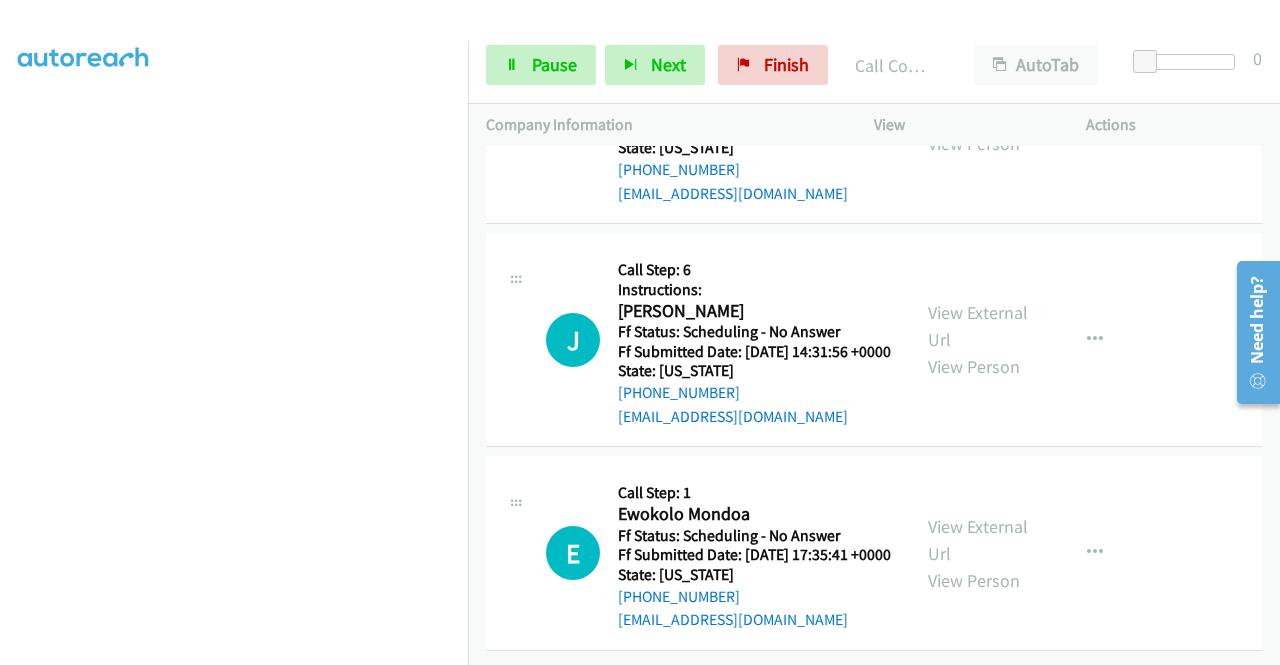 scroll, scrollTop: 40574, scrollLeft: 0, axis: vertical 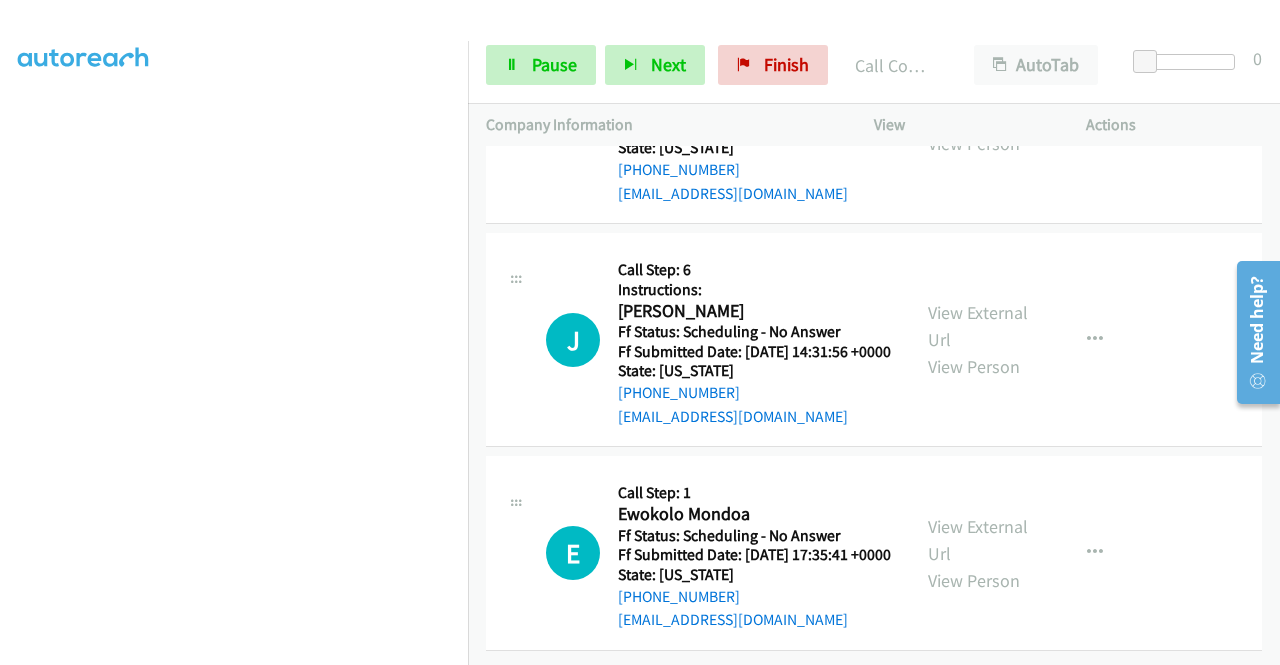 click on "Add to do not call list" at bounding box center (988, -648) 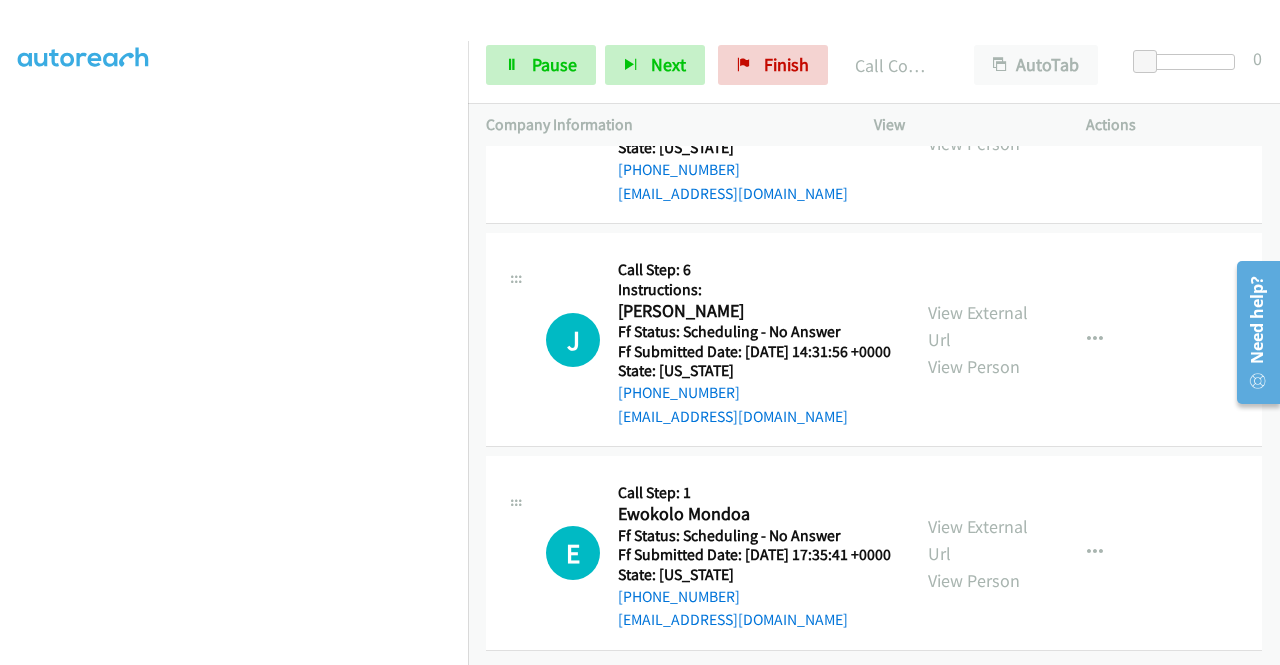 scroll, scrollTop: 40734, scrollLeft: 0, axis: vertical 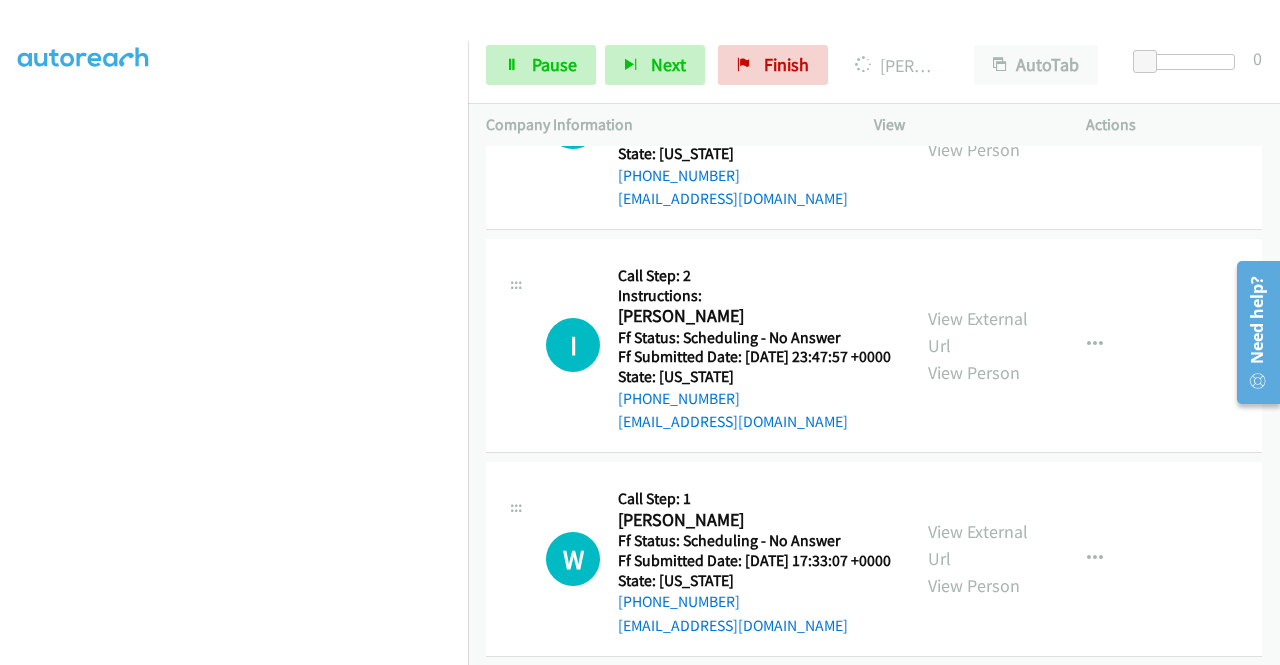 click on "View External Url" at bounding box center (978, -2048) 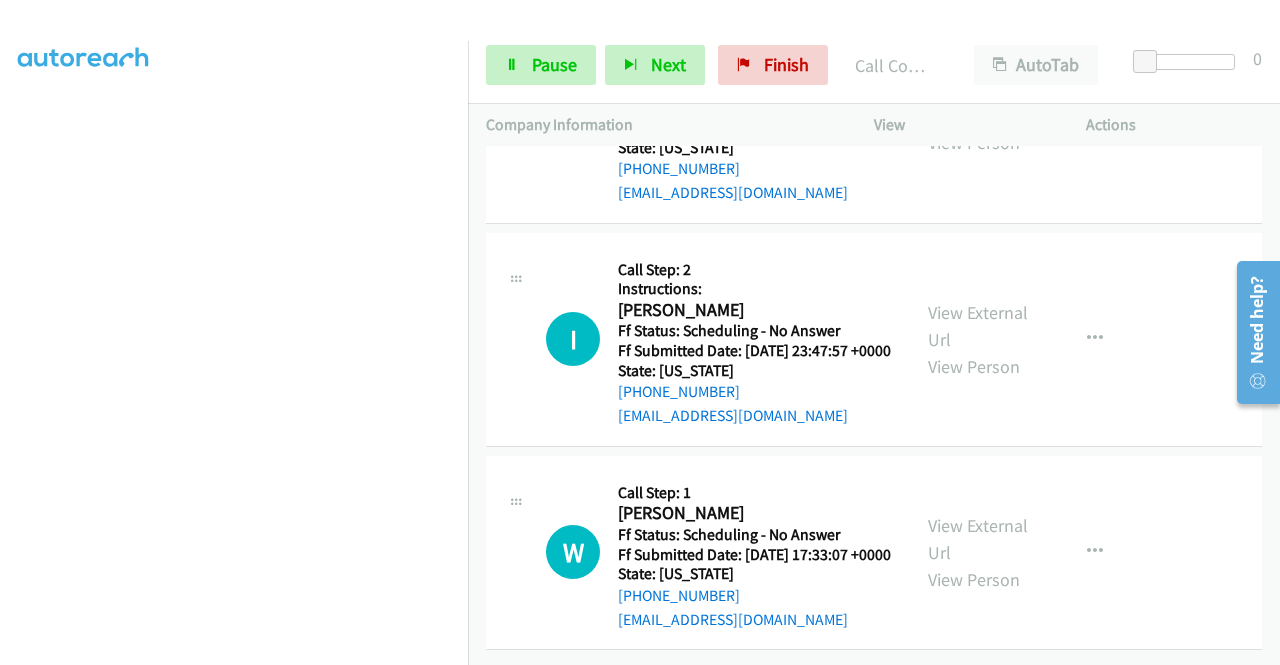 scroll, scrollTop: 41307, scrollLeft: 0, axis: vertical 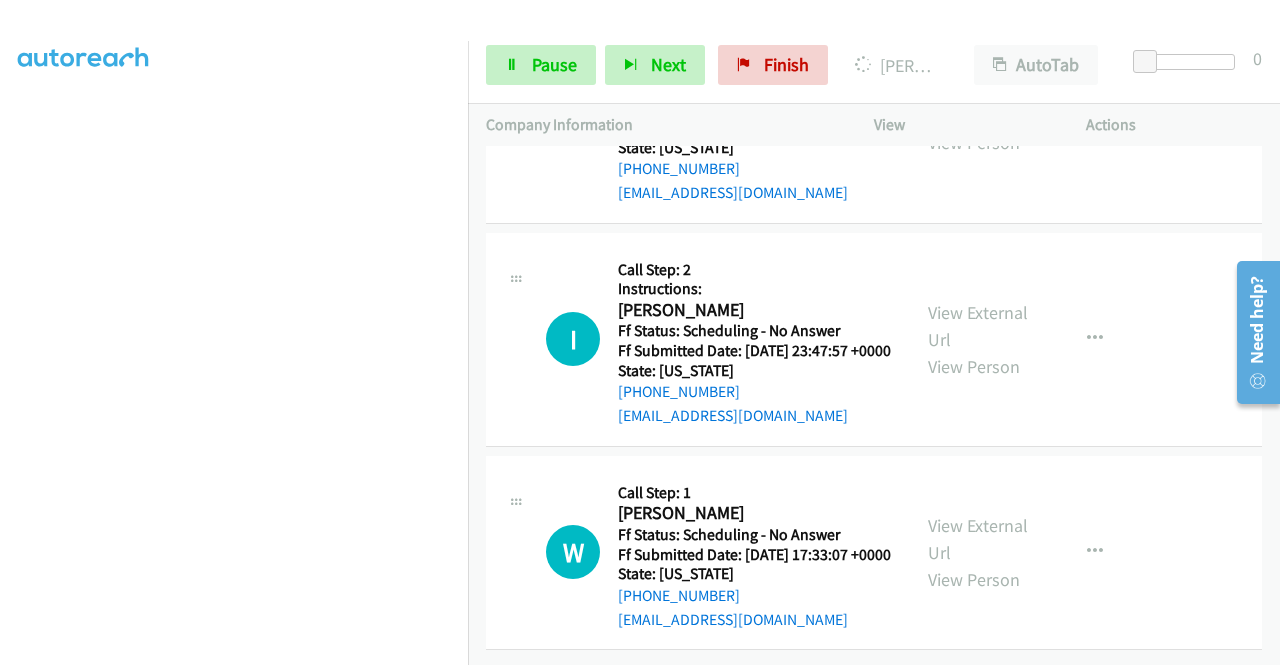 click on "View External Url" at bounding box center (978, -1831) 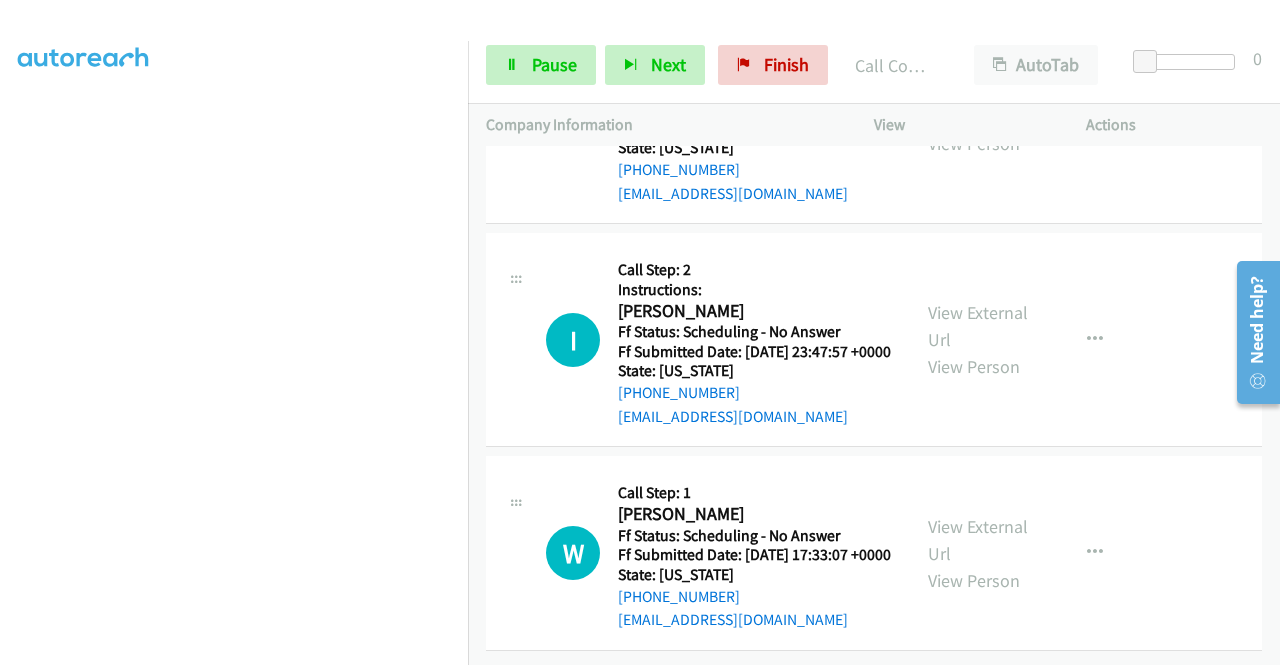 scroll, scrollTop: 41547, scrollLeft: 0, axis: vertical 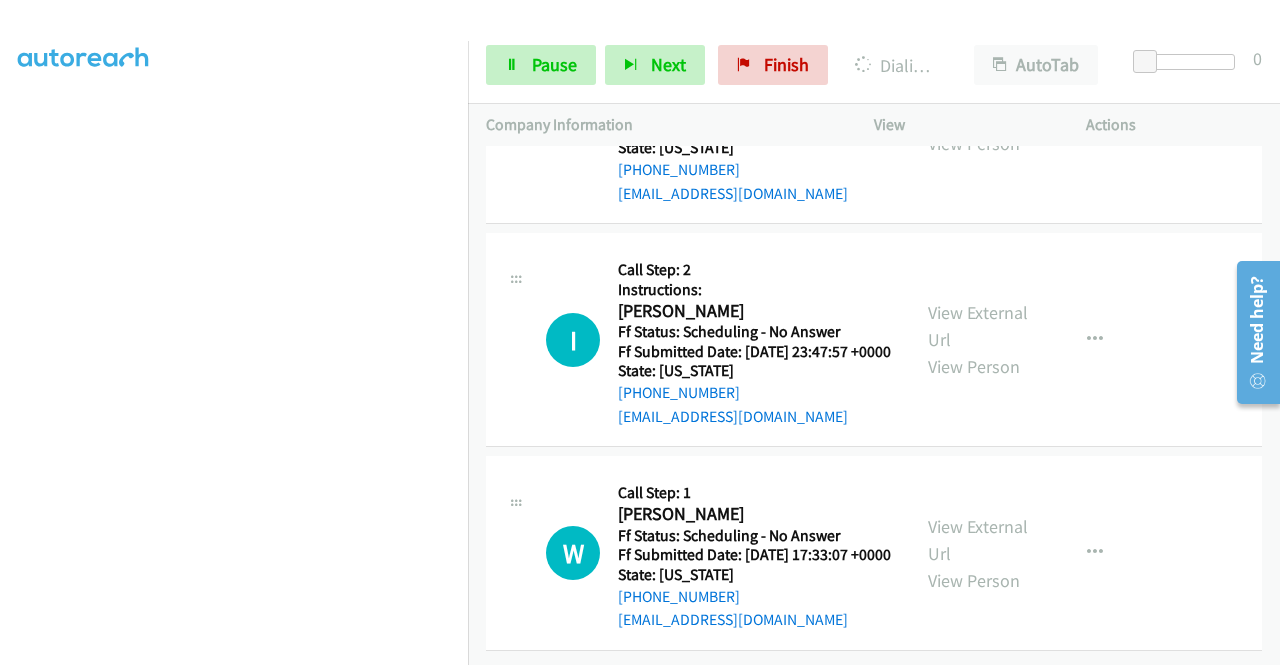 click on "View External Url" at bounding box center [978, -1608] 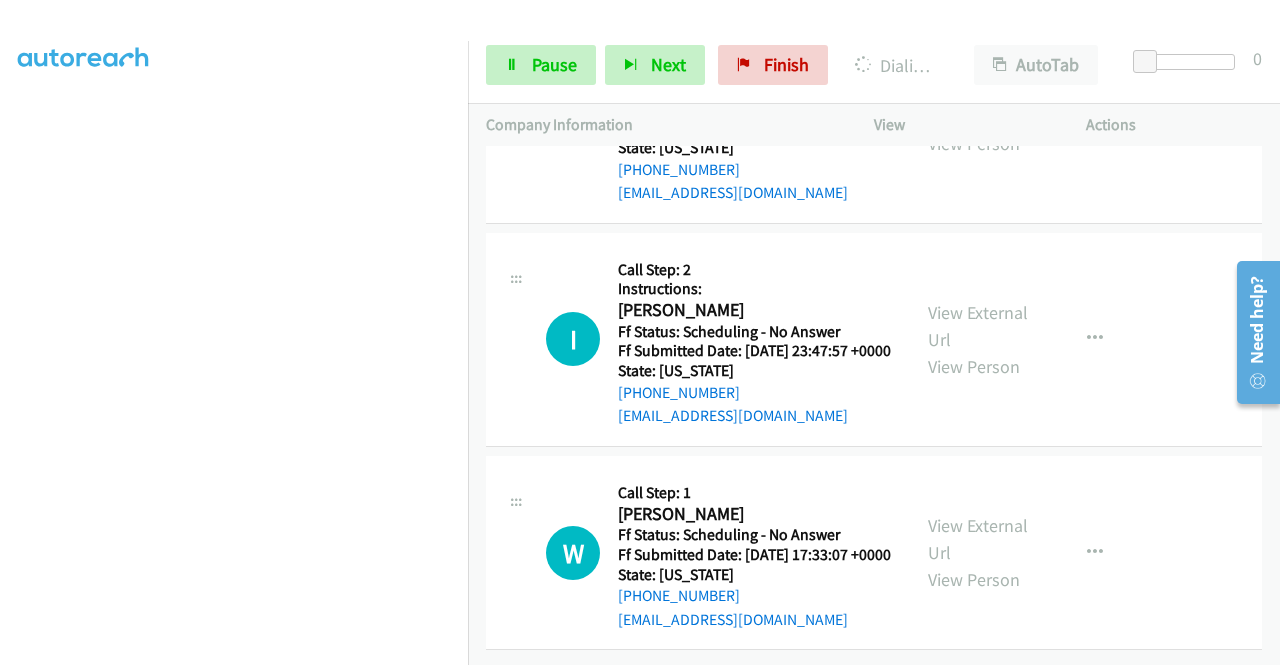 click on "View External Url" at bounding box center [978, -1385] 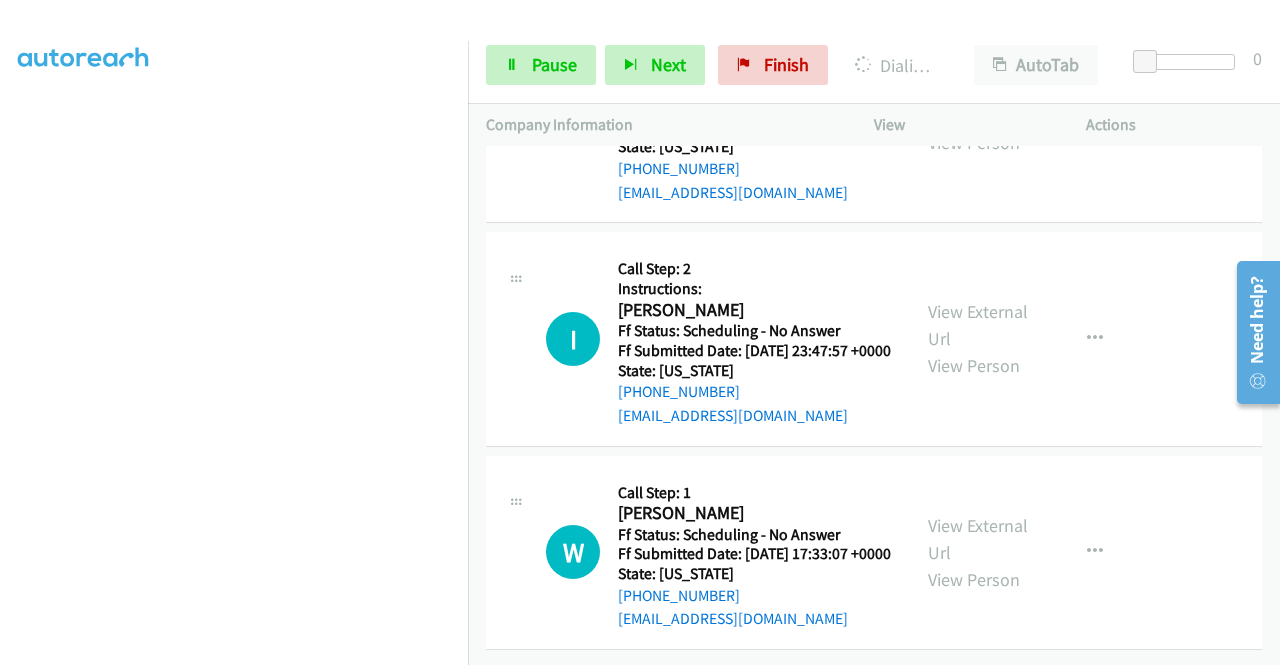 click on "View External Url" at bounding box center (978, -1172) 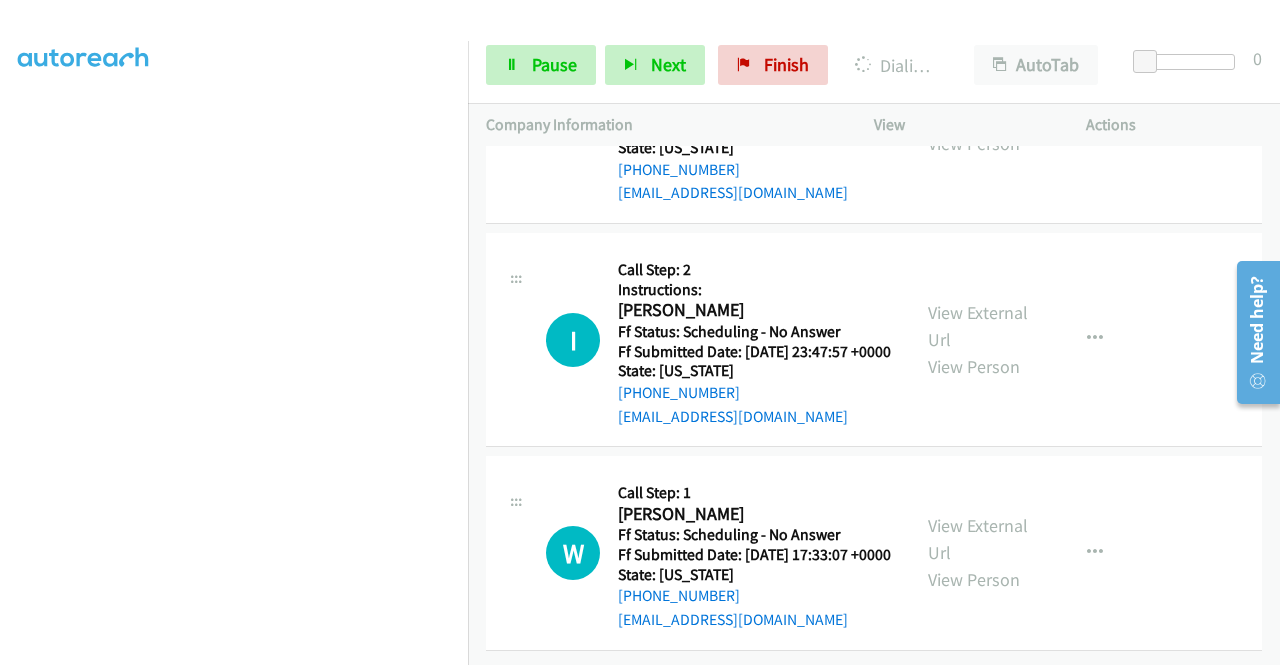 click on "View External Url" at bounding box center (978, -968) 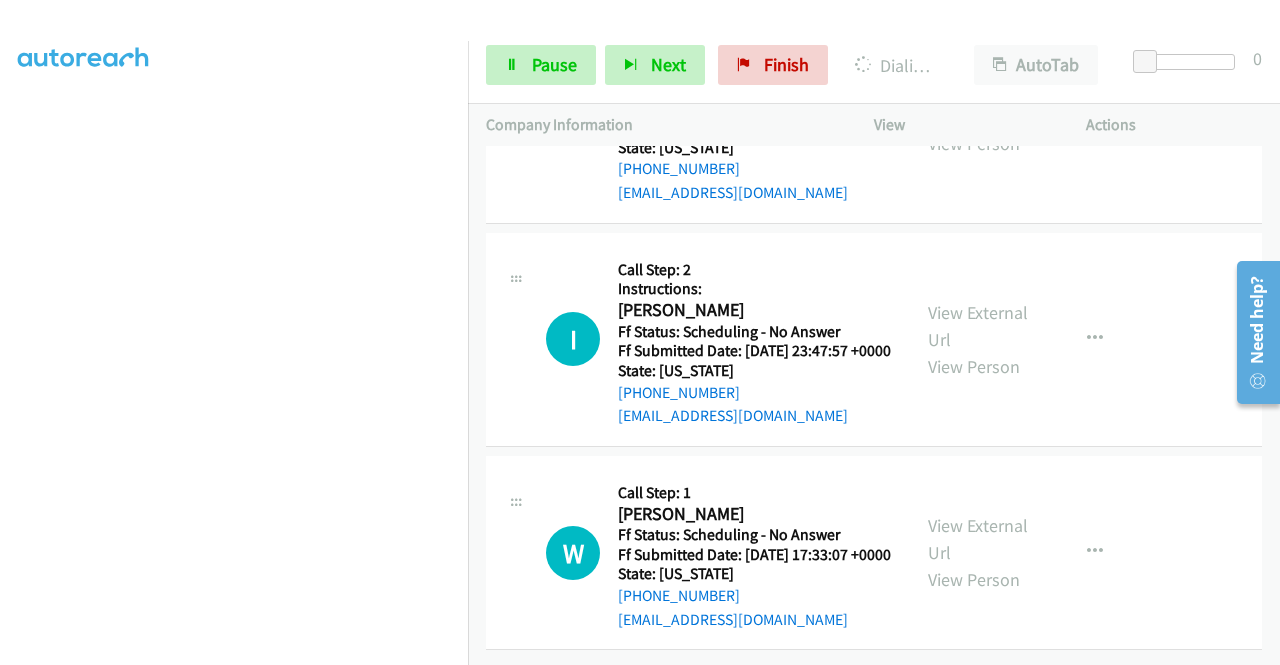 click on "View External Url" at bounding box center [978, -765] 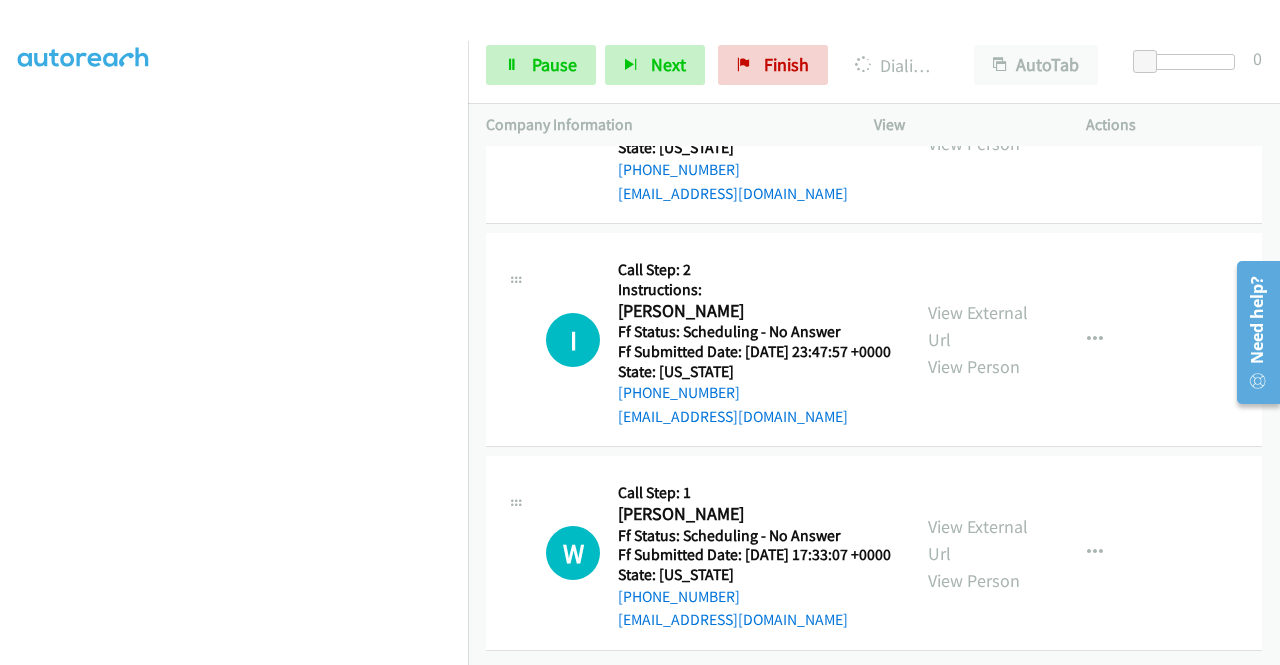 click on "View External Url" at bounding box center [978, -560] 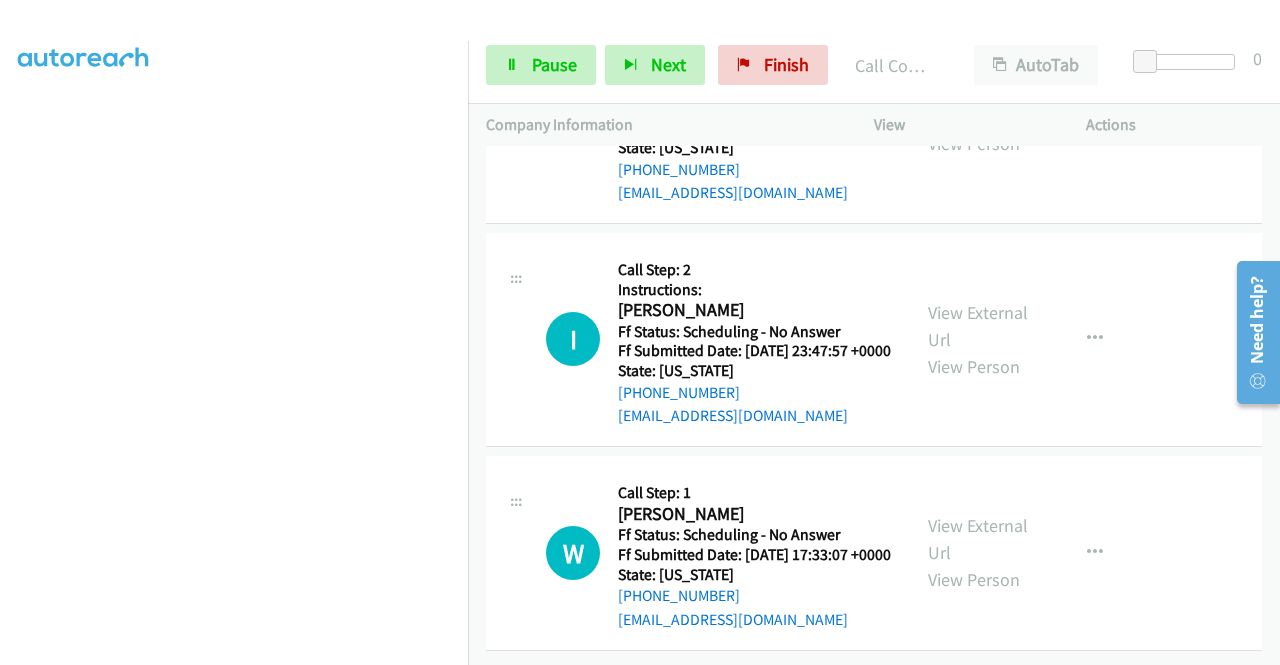 scroll, scrollTop: 43200, scrollLeft: 0, axis: vertical 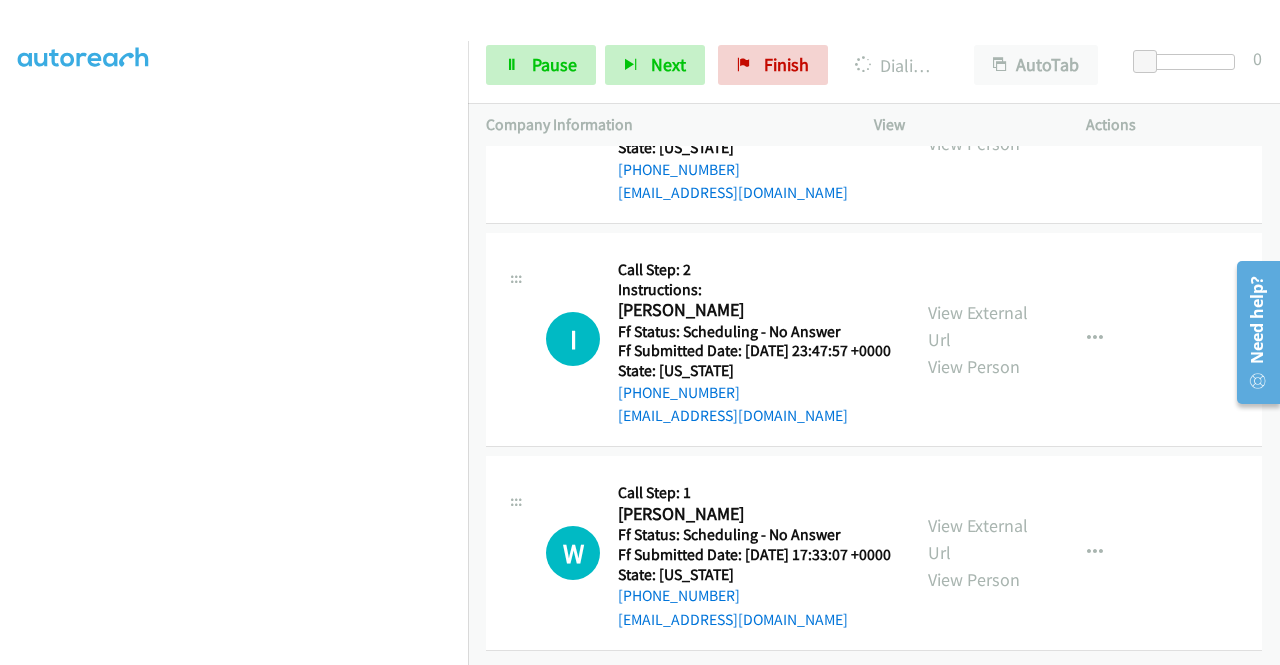 click on "View External Url
View Person" at bounding box center [980, -344] 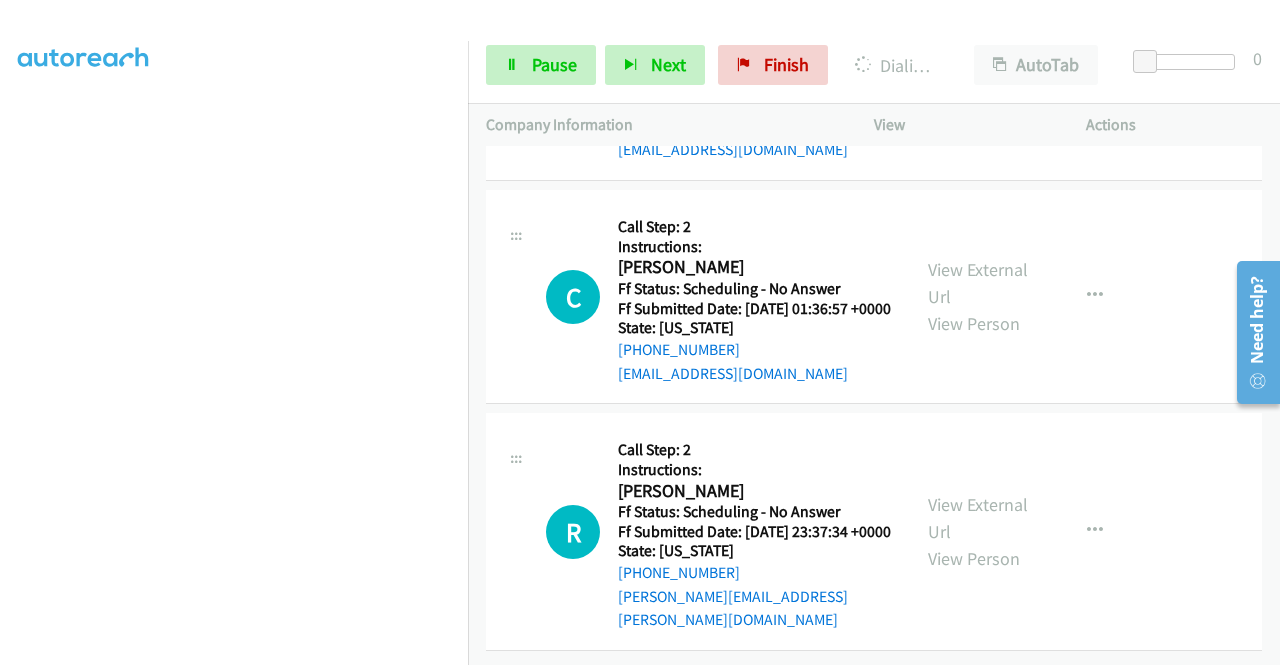 scroll, scrollTop: 43510, scrollLeft: 0, axis: vertical 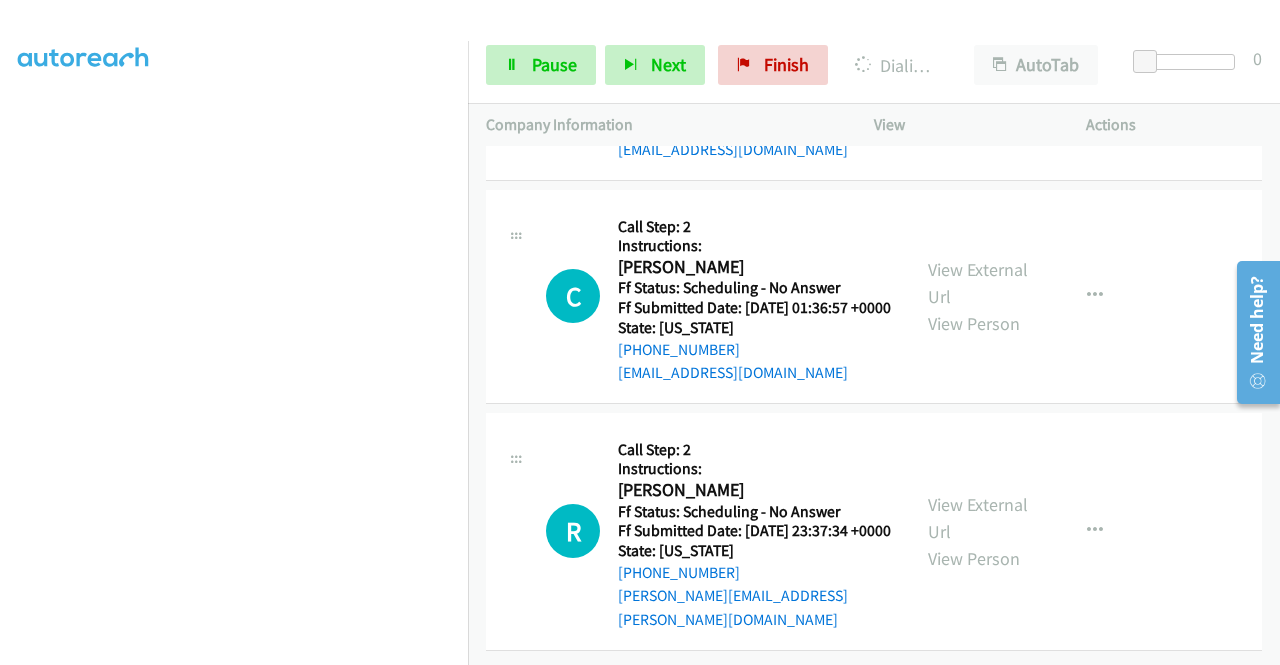 click on "View External Url" at bounding box center (978, -1926) 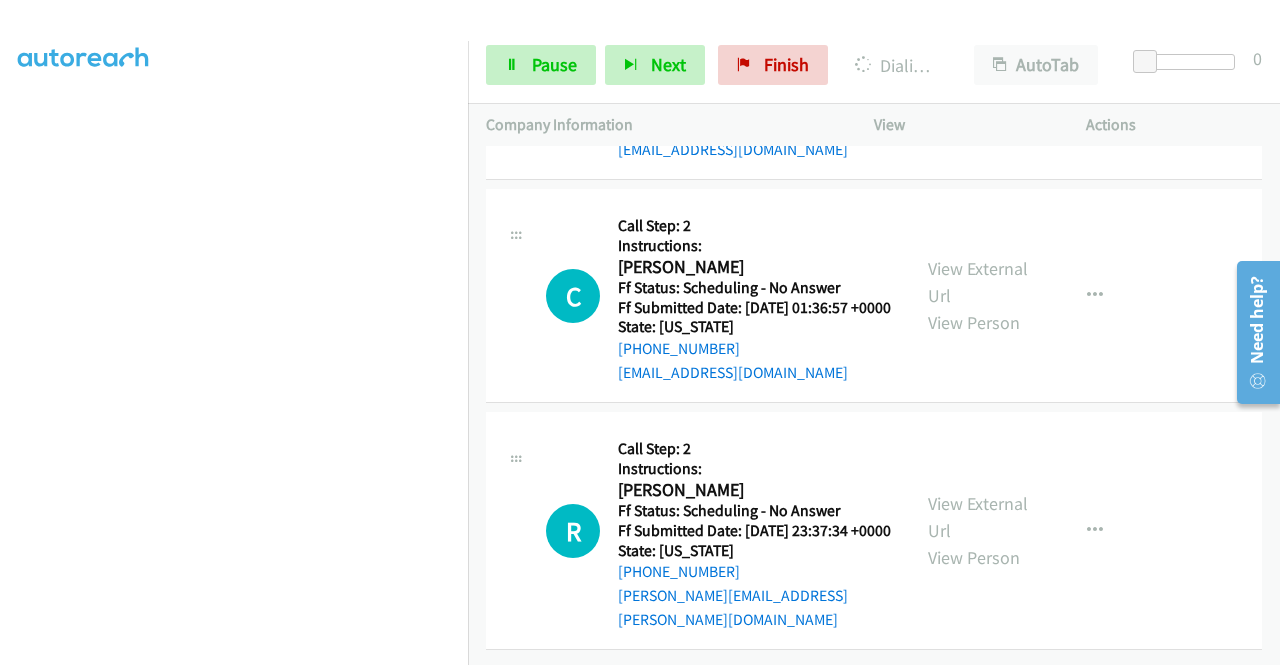 click on "View External Url" at bounding box center [978, -1691] 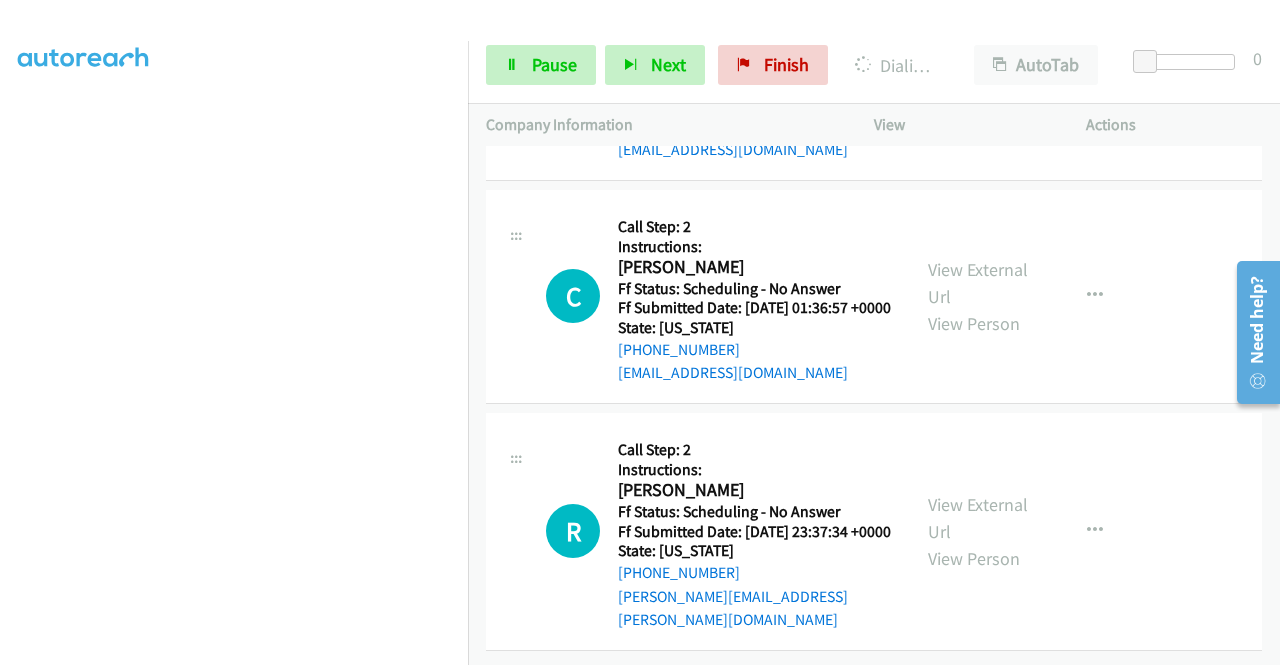 scroll, scrollTop: 43976, scrollLeft: 0, axis: vertical 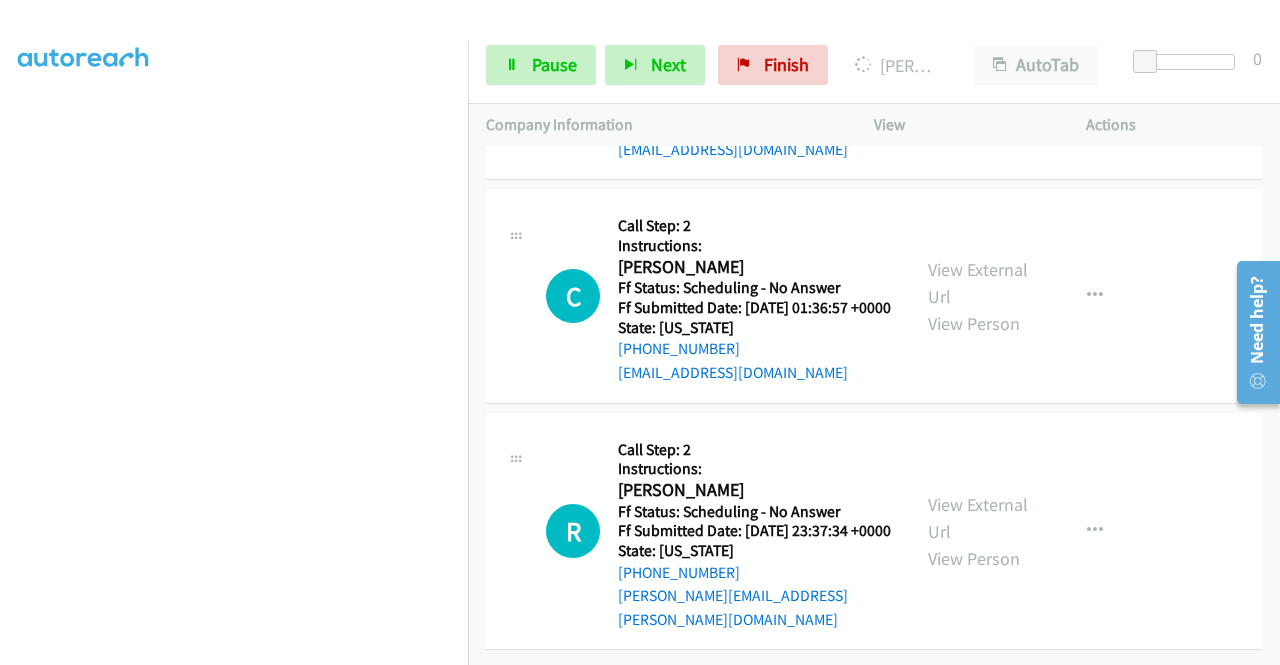 click on "View External Url" at bounding box center (978, -1254) 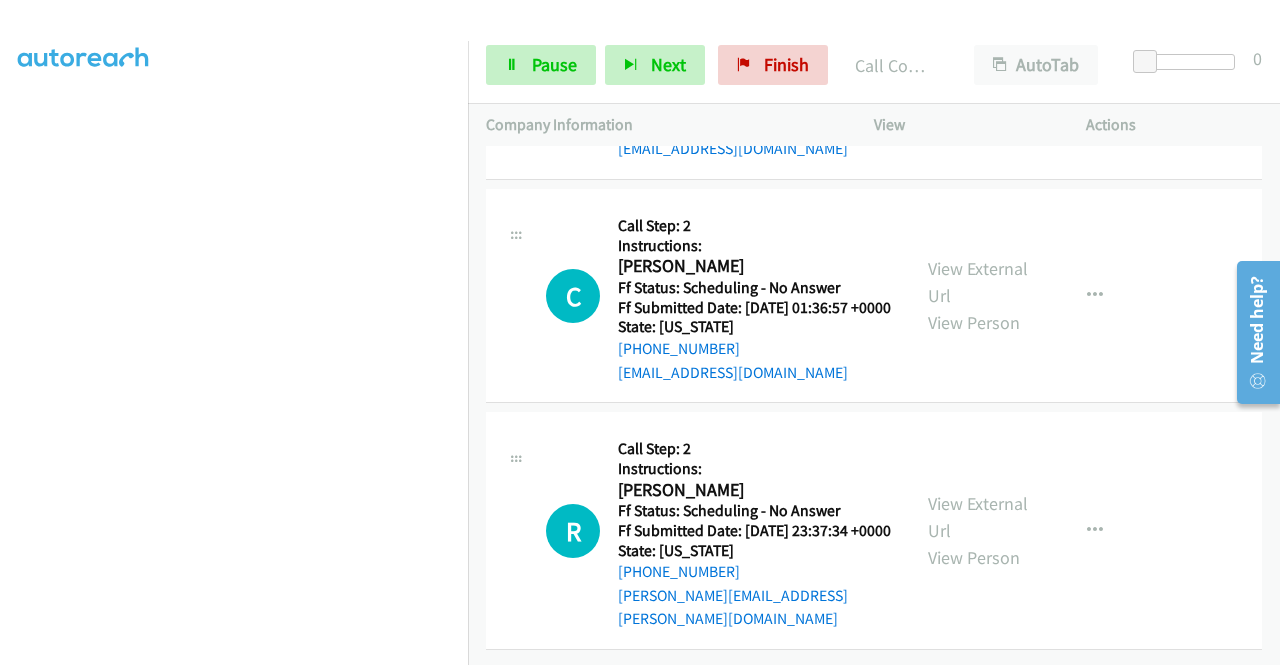 scroll, scrollTop: 44523, scrollLeft: 0, axis: vertical 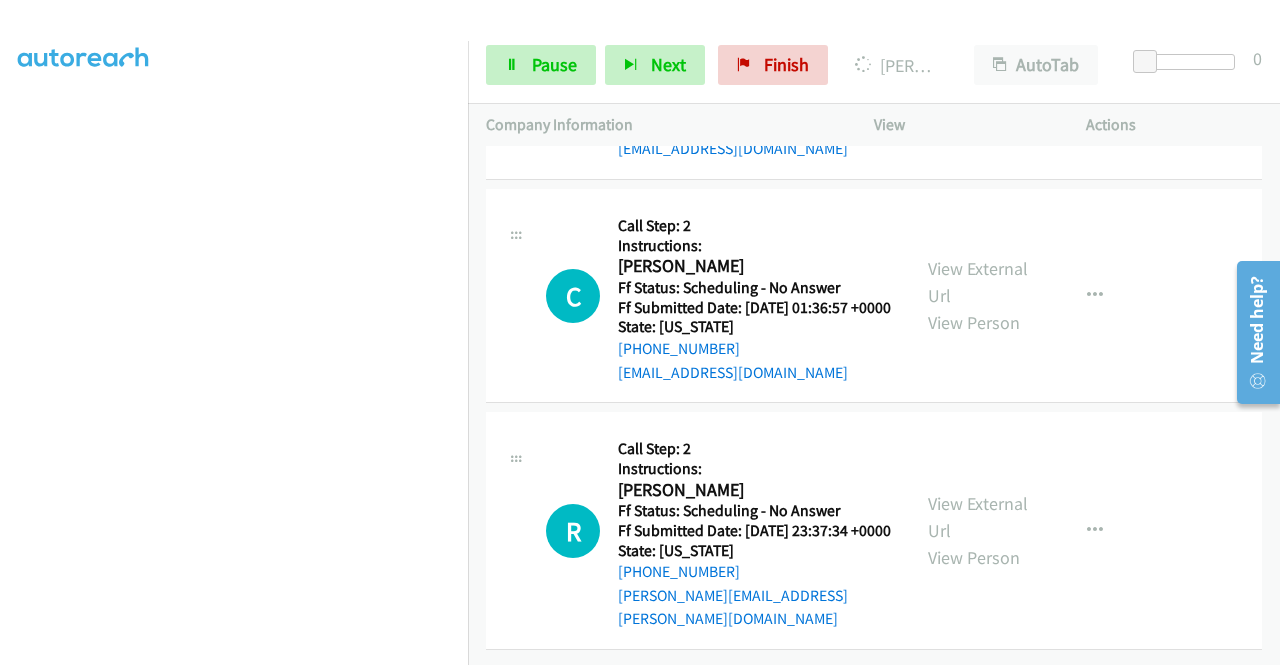 click on "View External Url
View Person" at bounding box center [980, -1038] 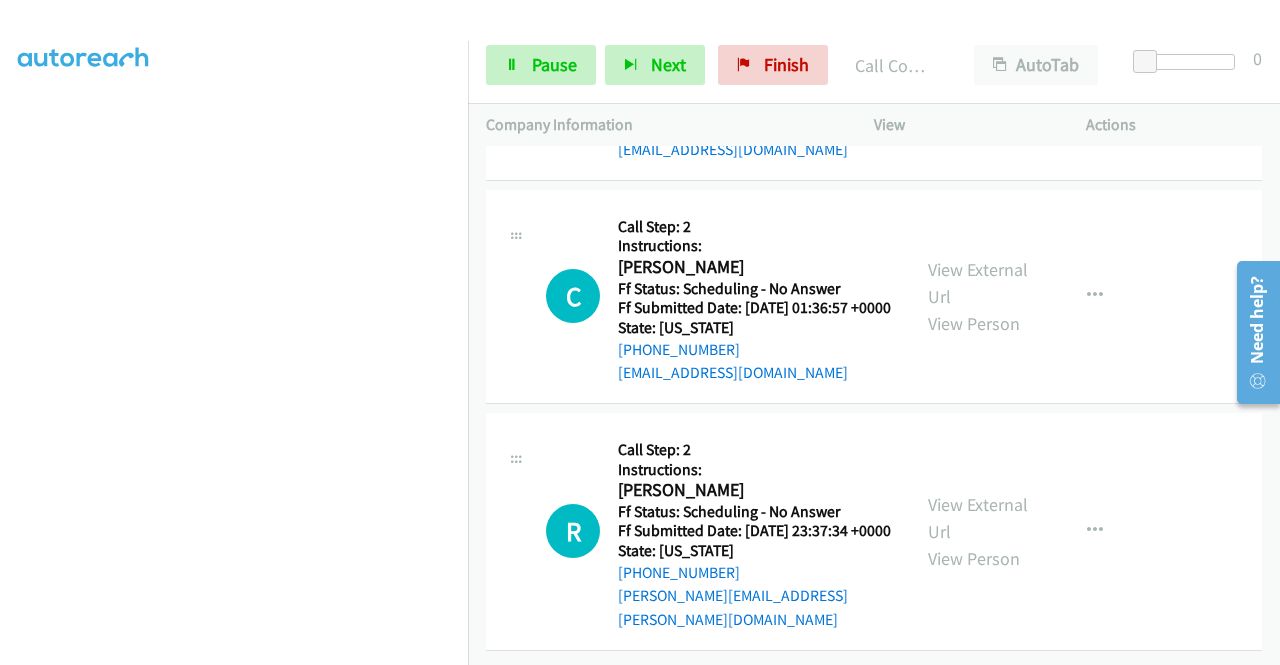scroll, scrollTop: 44725, scrollLeft: 0, axis: vertical 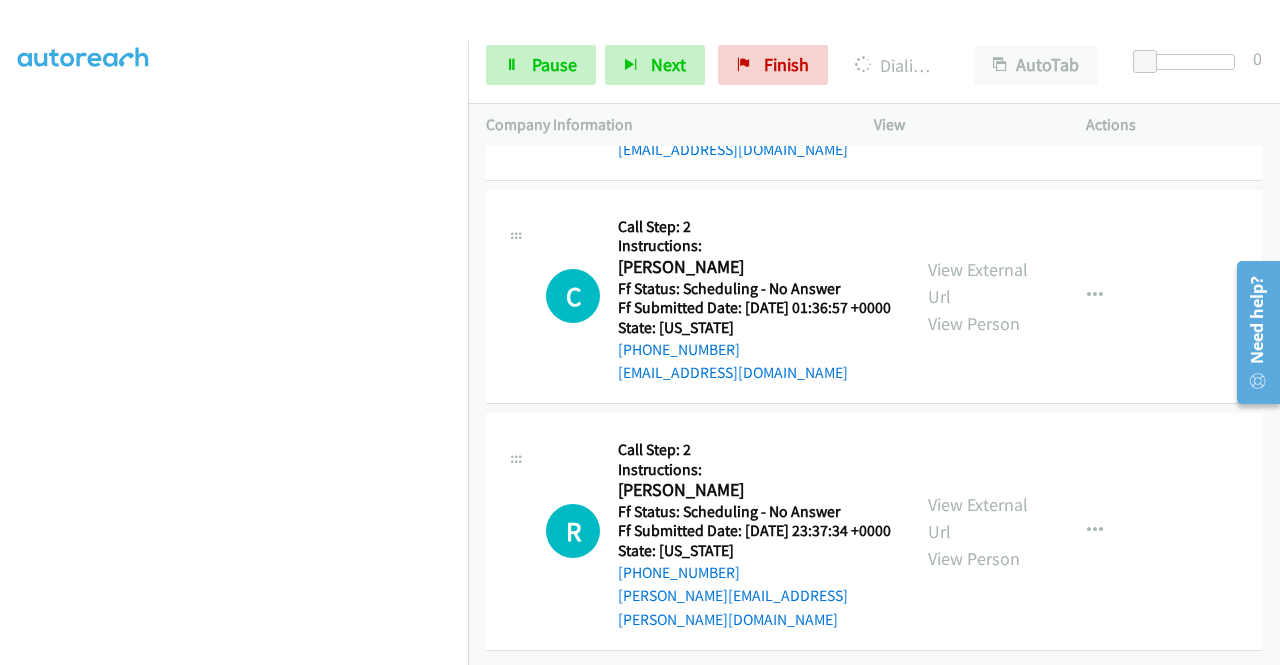 click on "View External Url" at bounding box center [978, -847] 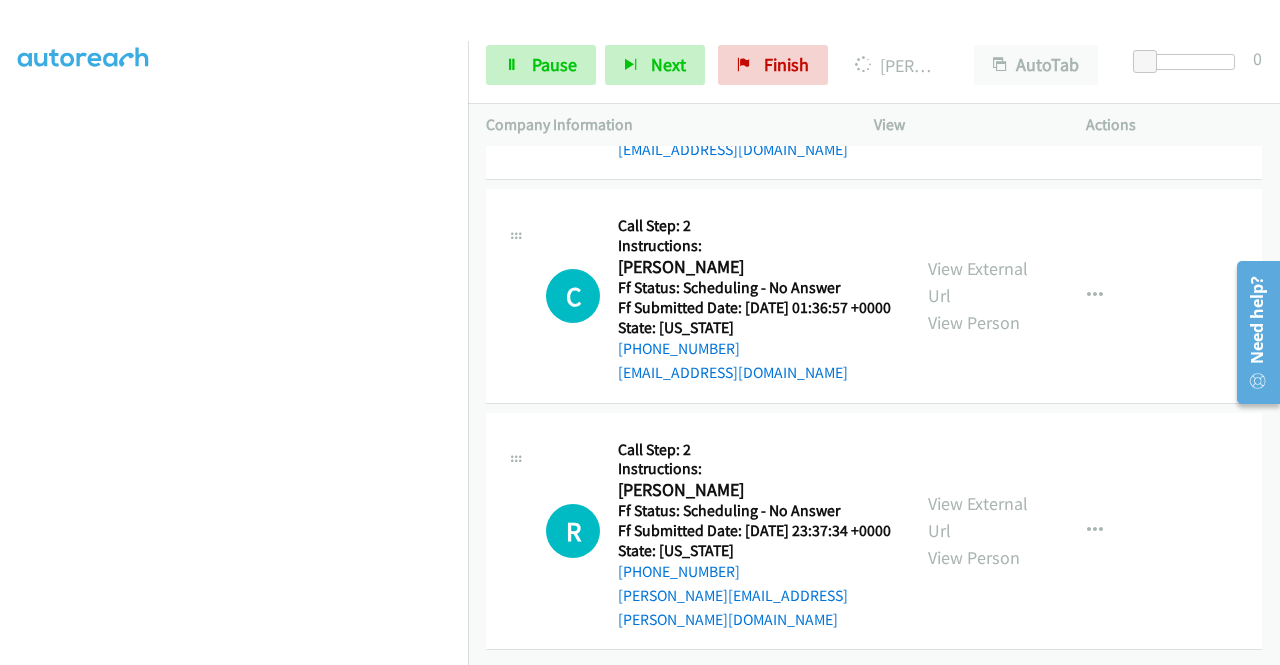 click on "View External Url" at bounding box center [978, -634] 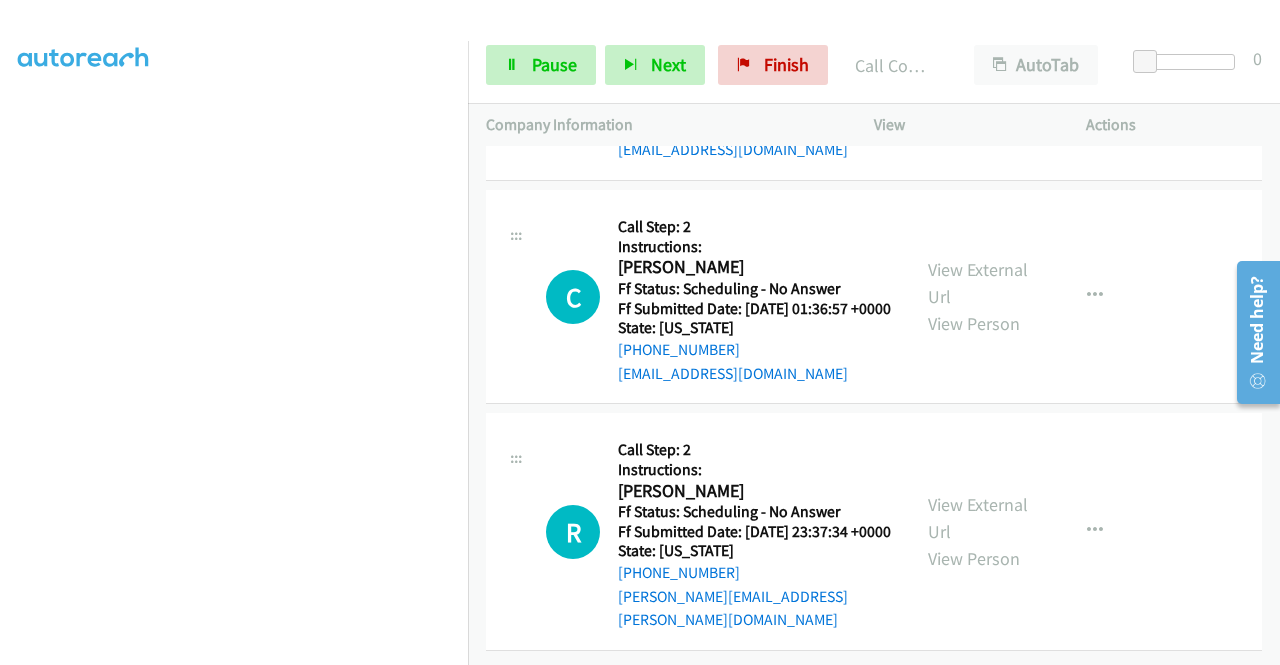 scroll, scrollTop: 45098, scrollLeft: 0, axis: vertical 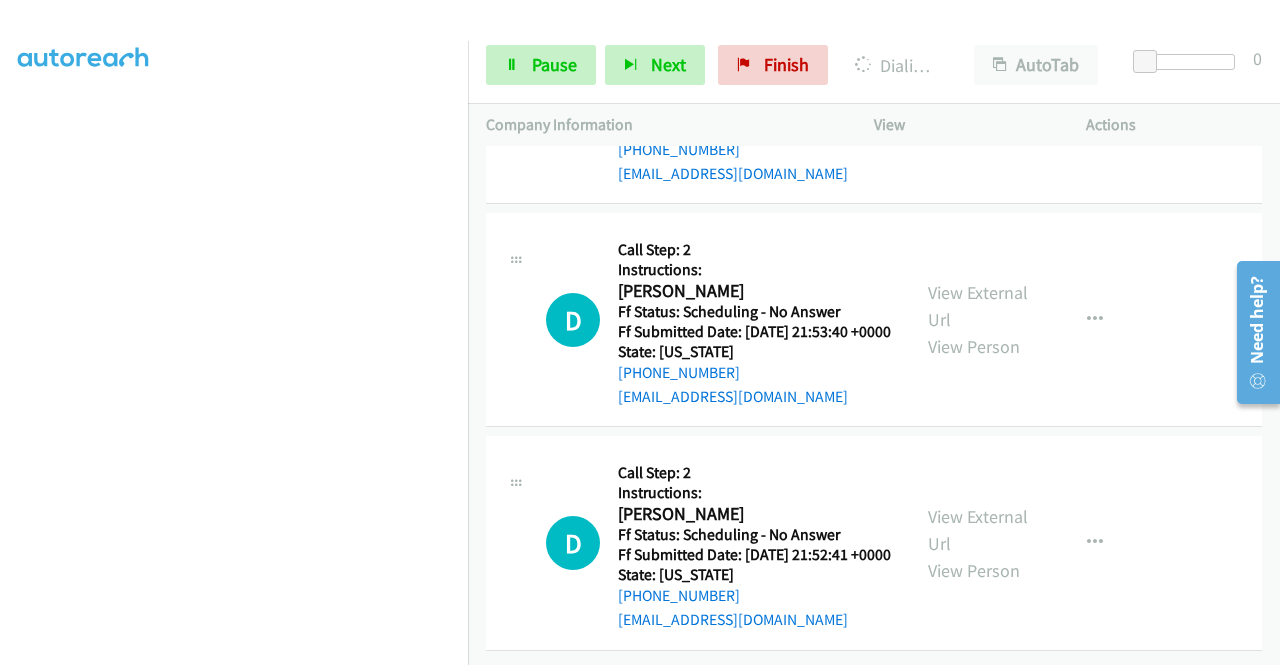 click on "View External Url" at bounding box center [978, -1926] 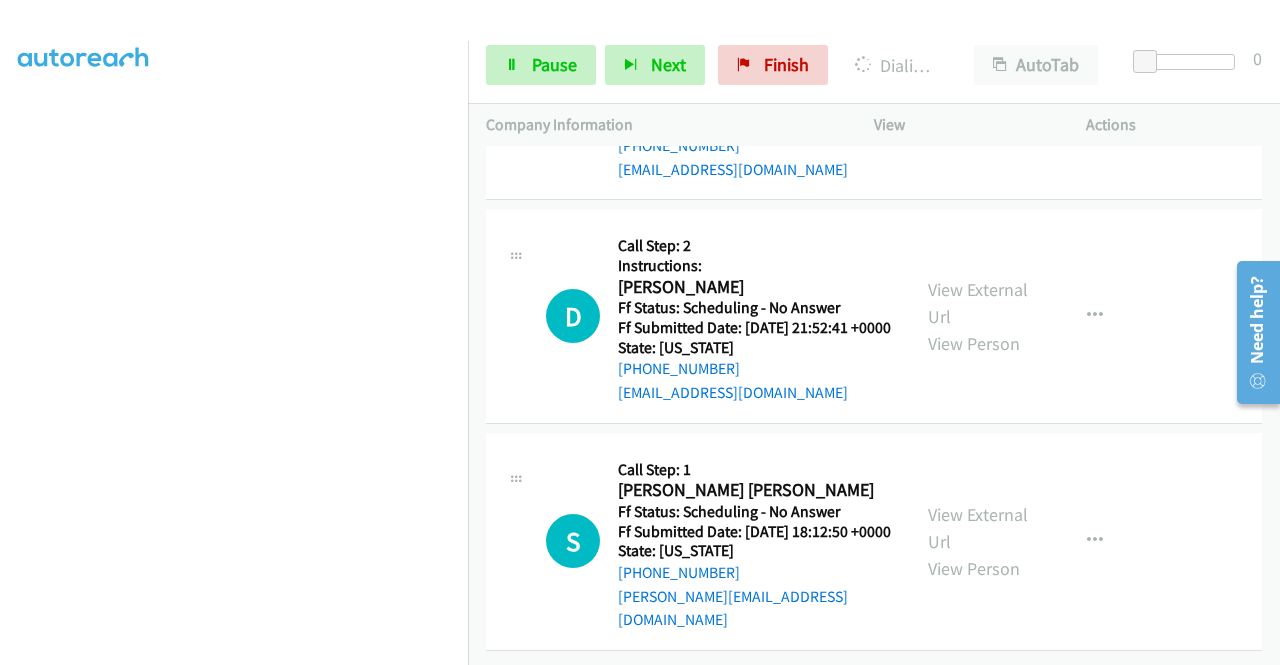 click on "View External Url" at bounding box center (978, -2153) 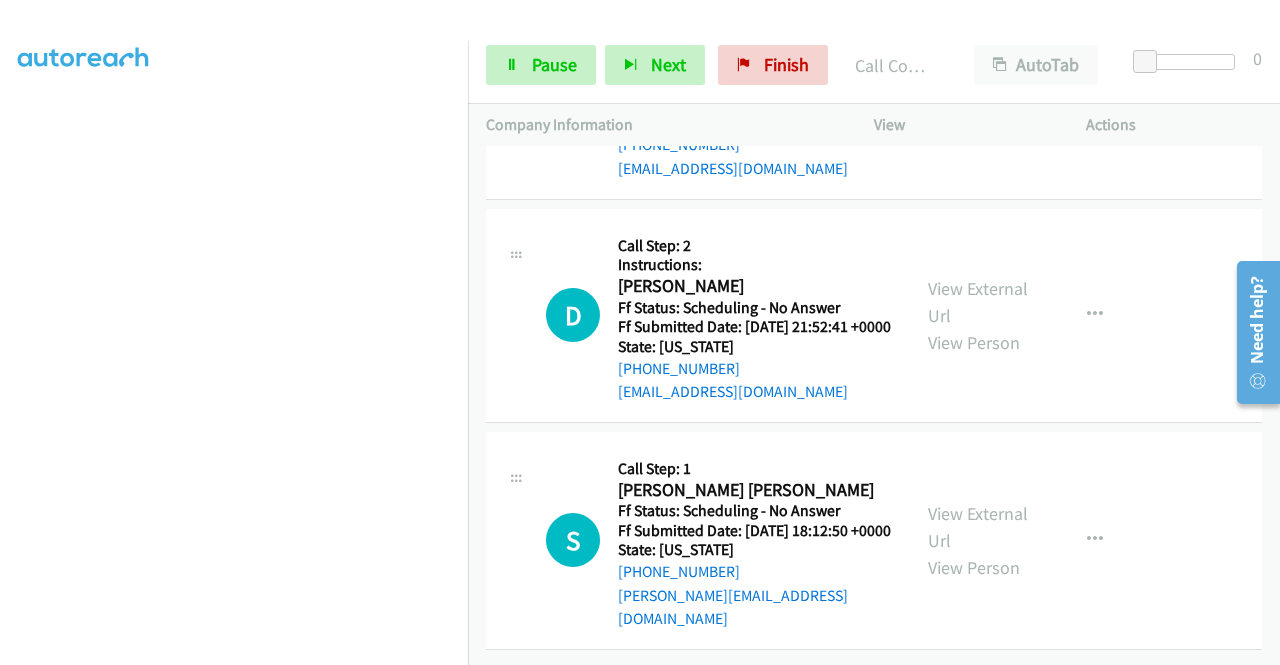 scroll, scrollTop: 45872, scrollLeft: 0, axis: vertical 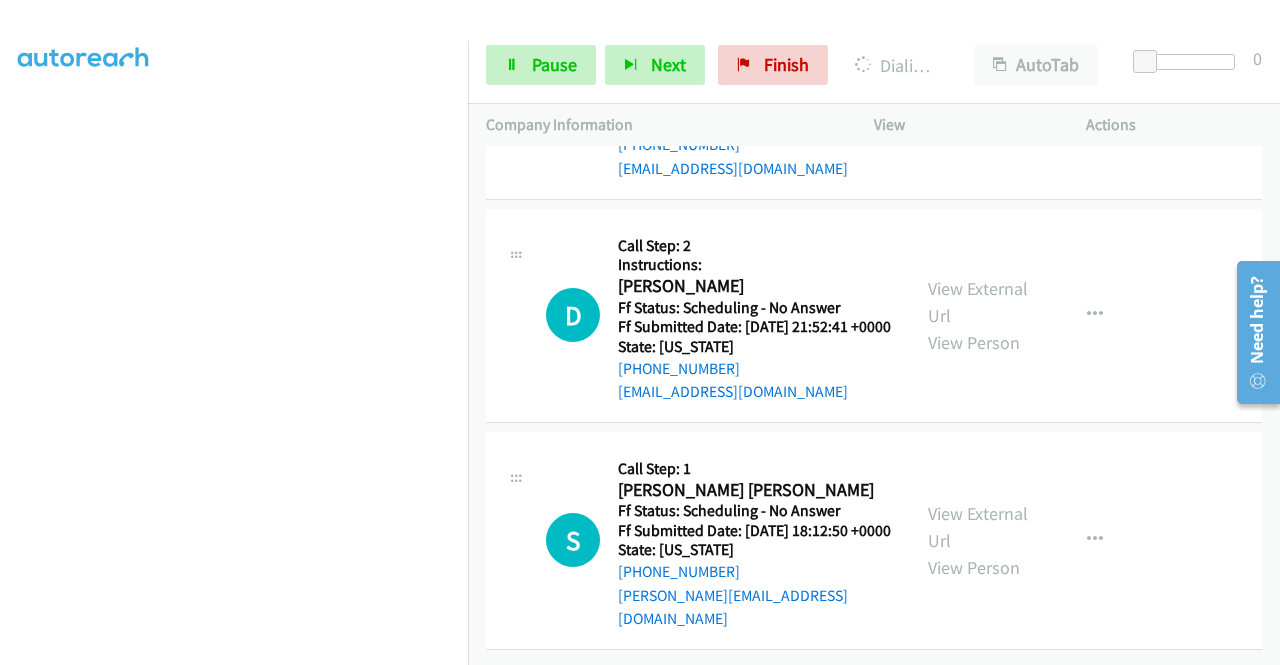 click on "View External Url
View Person" at bounding box center [980, -1703] 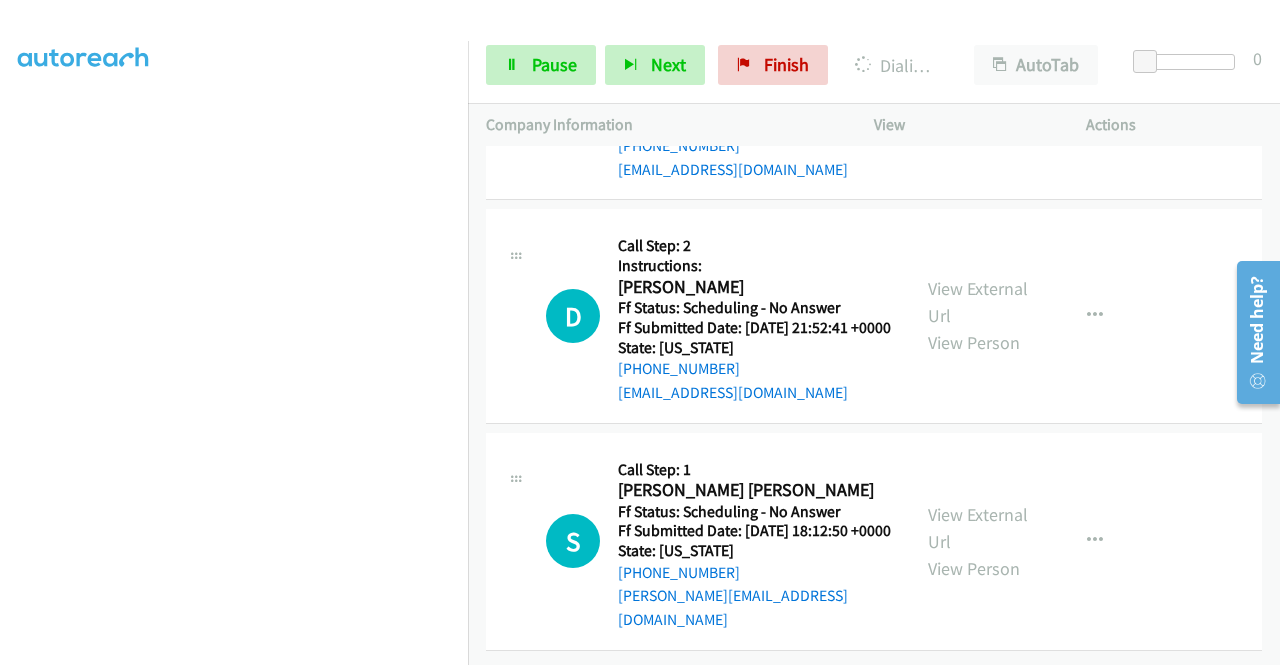 scroll, scrollTop: 46752, scrollLeft: 0, axis: vertical 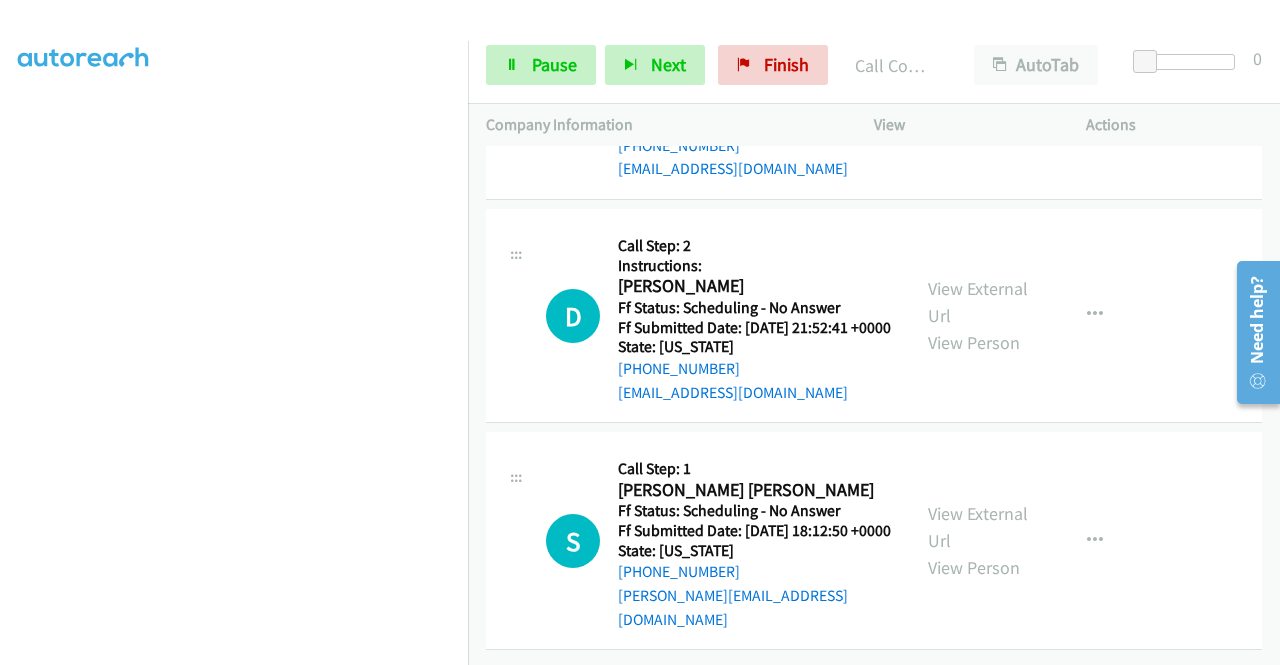 click on "View External Url" at bounding box center (978, -1256) 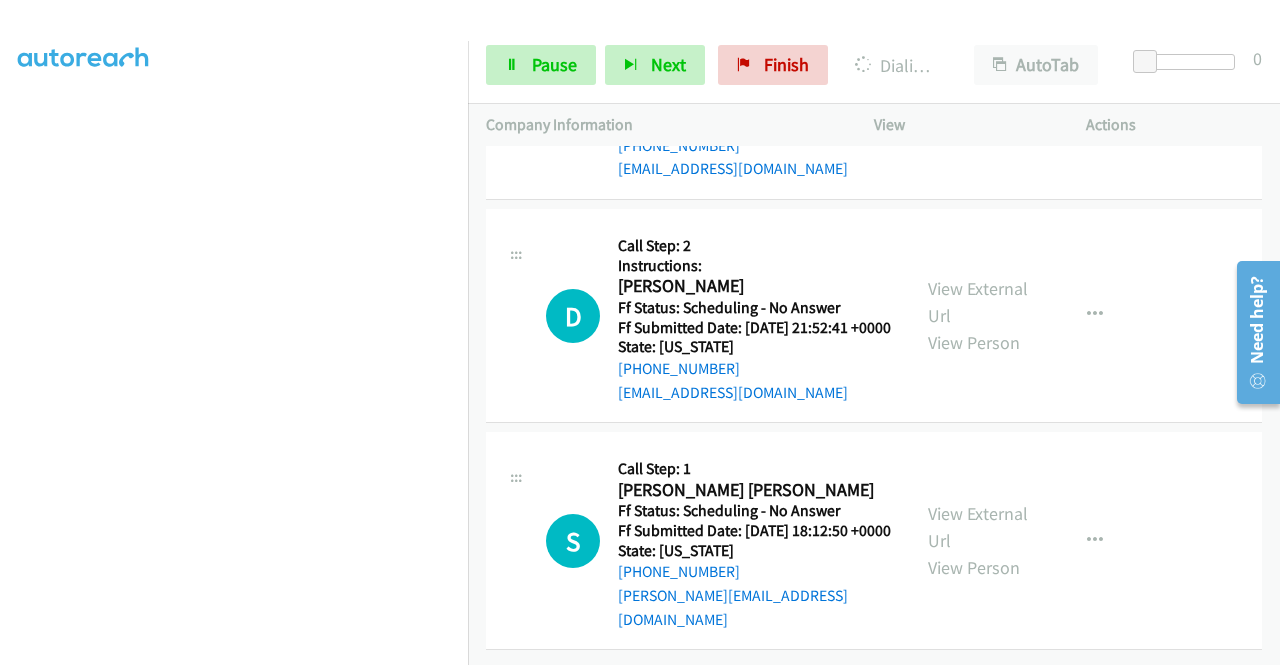 click on "View External Url" at bounding box center (978, -1031) 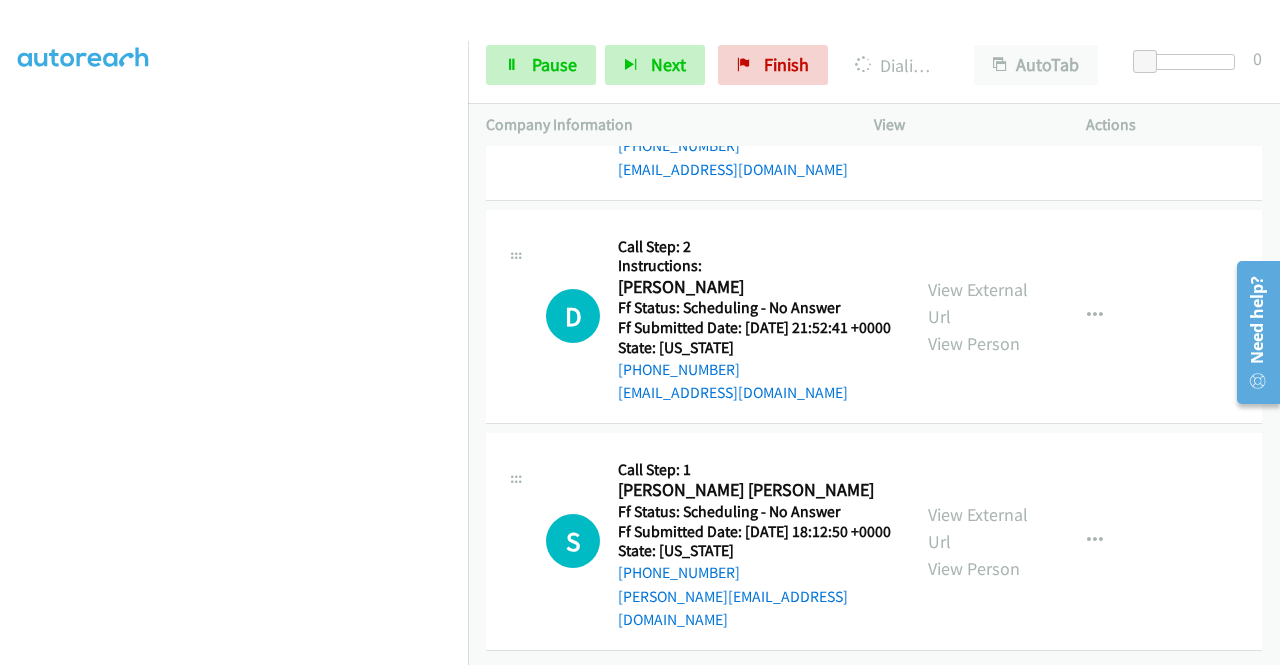 click on "View External Url
View Person
View External Url
Email
Schedule/Manage Callback
Skip Call
Add to do not call list" at bounding box center (1025, -813) 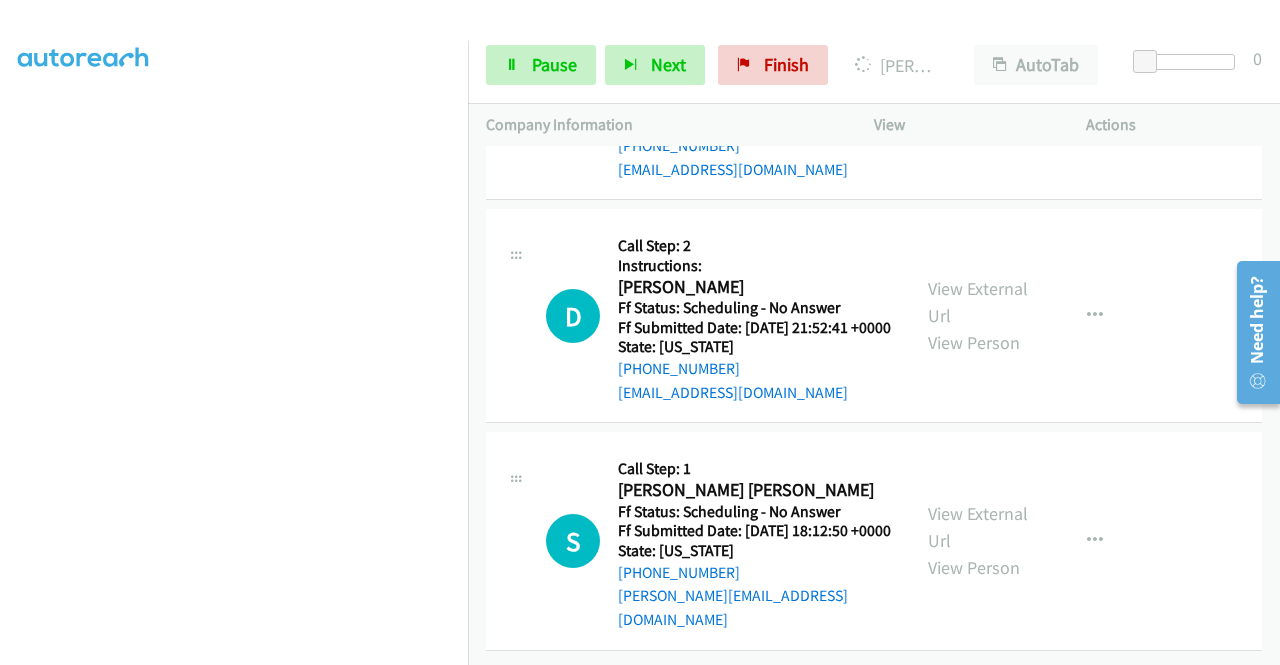 click on "View External Url
View Person" at bounding box center (980, -601) 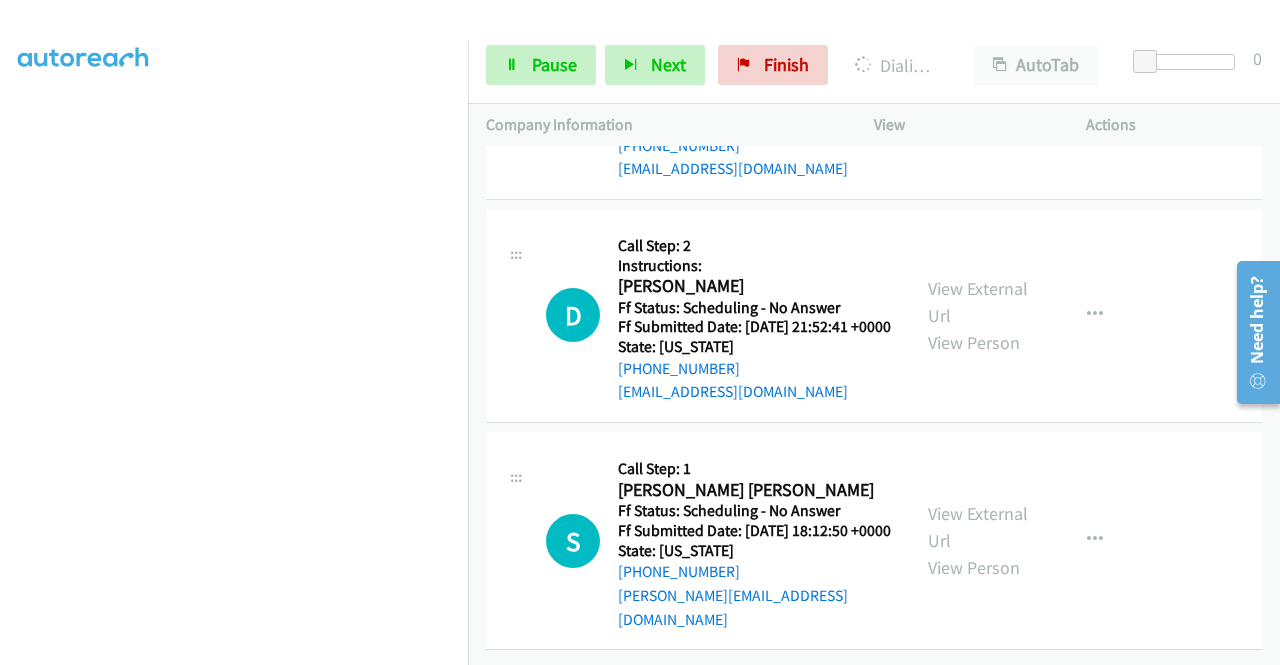 scroll, scrollTop: 47732, scrollLeft: 0, axis: vertical 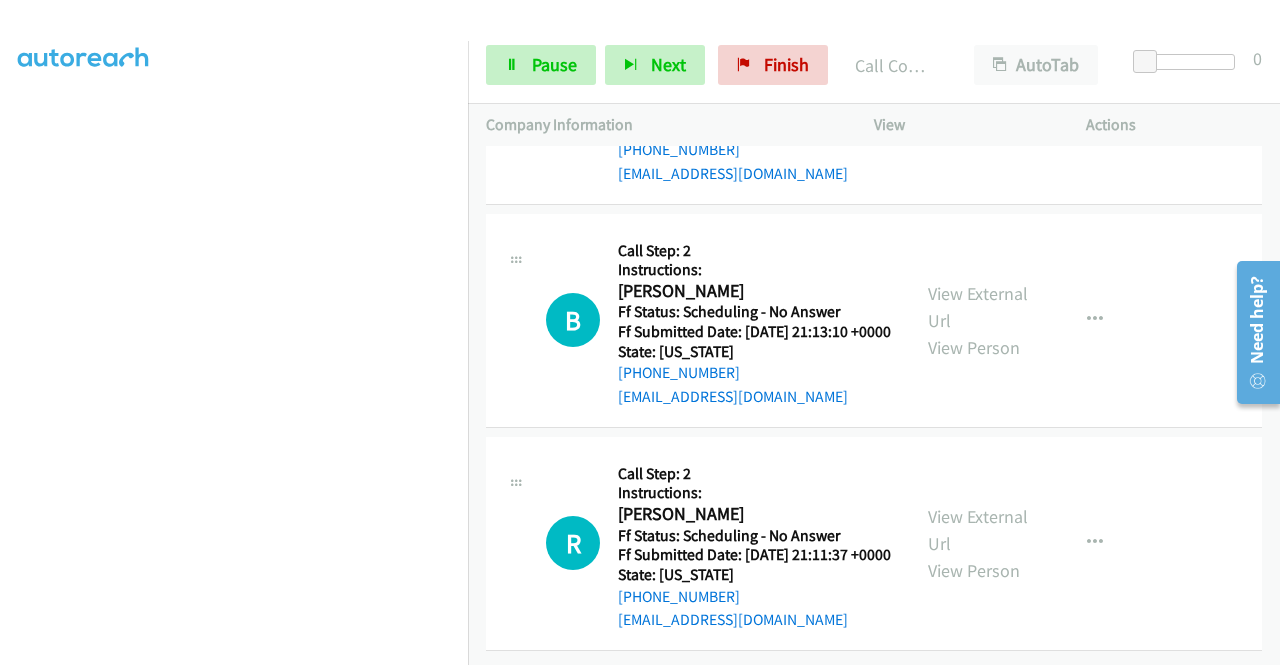 click on "View External Url
View Person" at bounding box center [980, -1938] 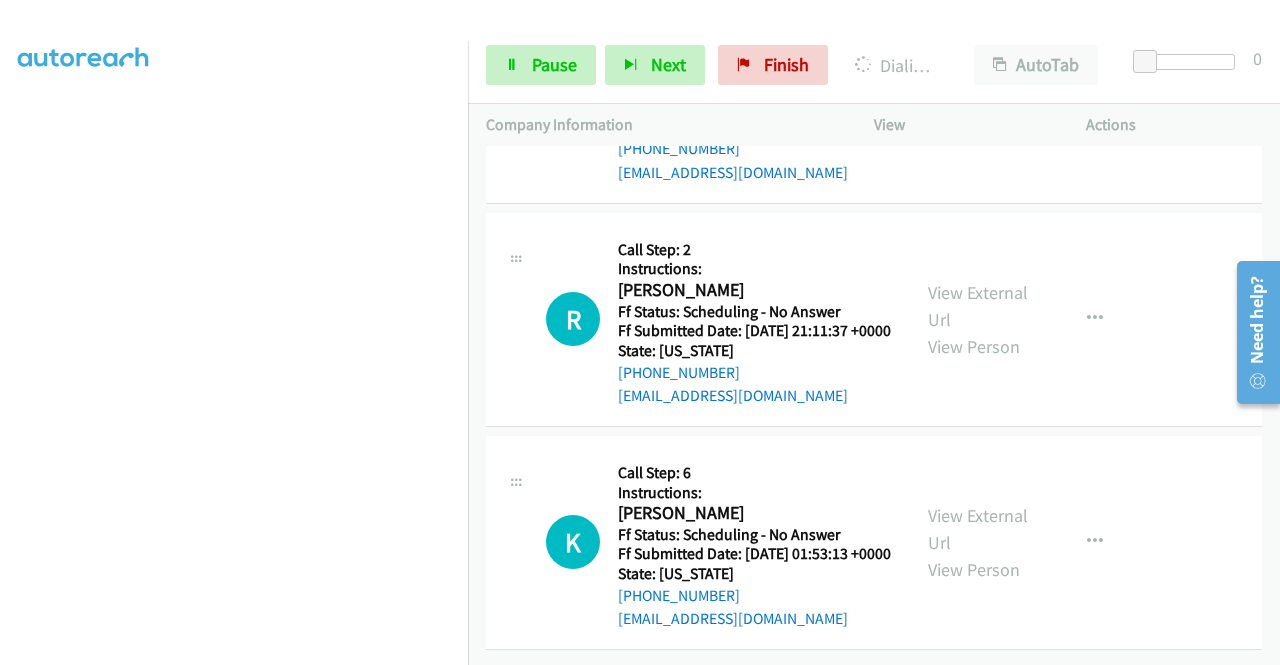 click on "View External Url" at bounding box center [978, -1930] 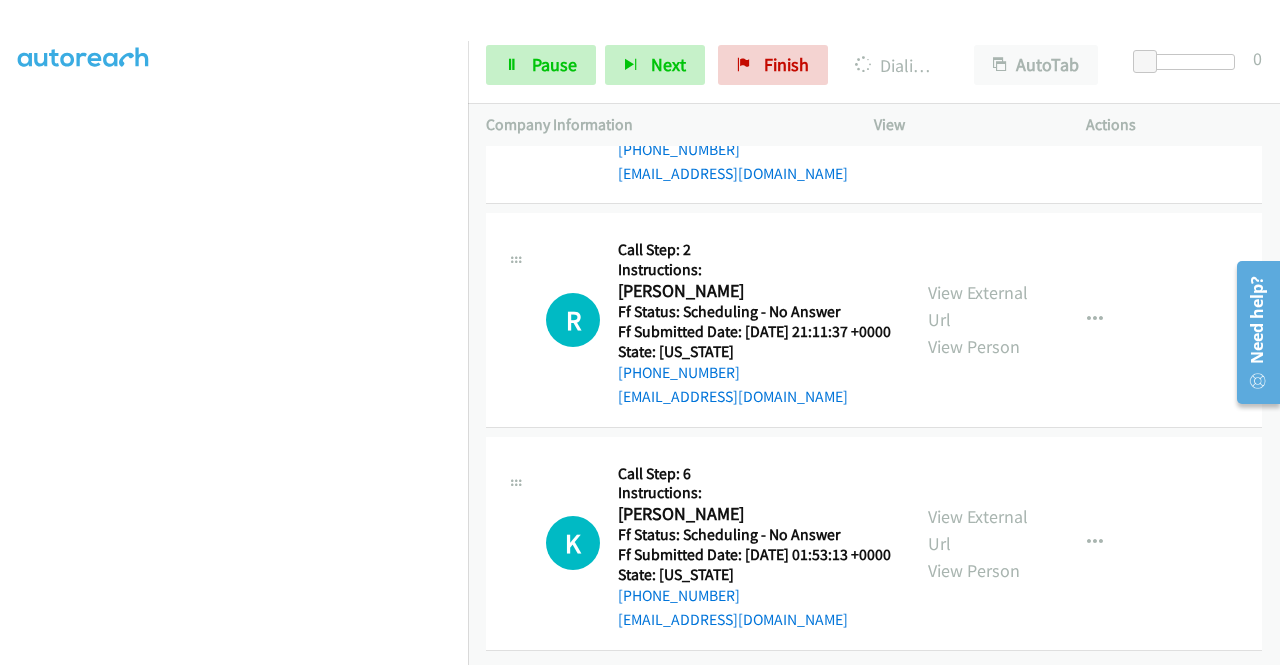 scroll, scrollTop: 48772, scrollLeft: 0, axis: vertical 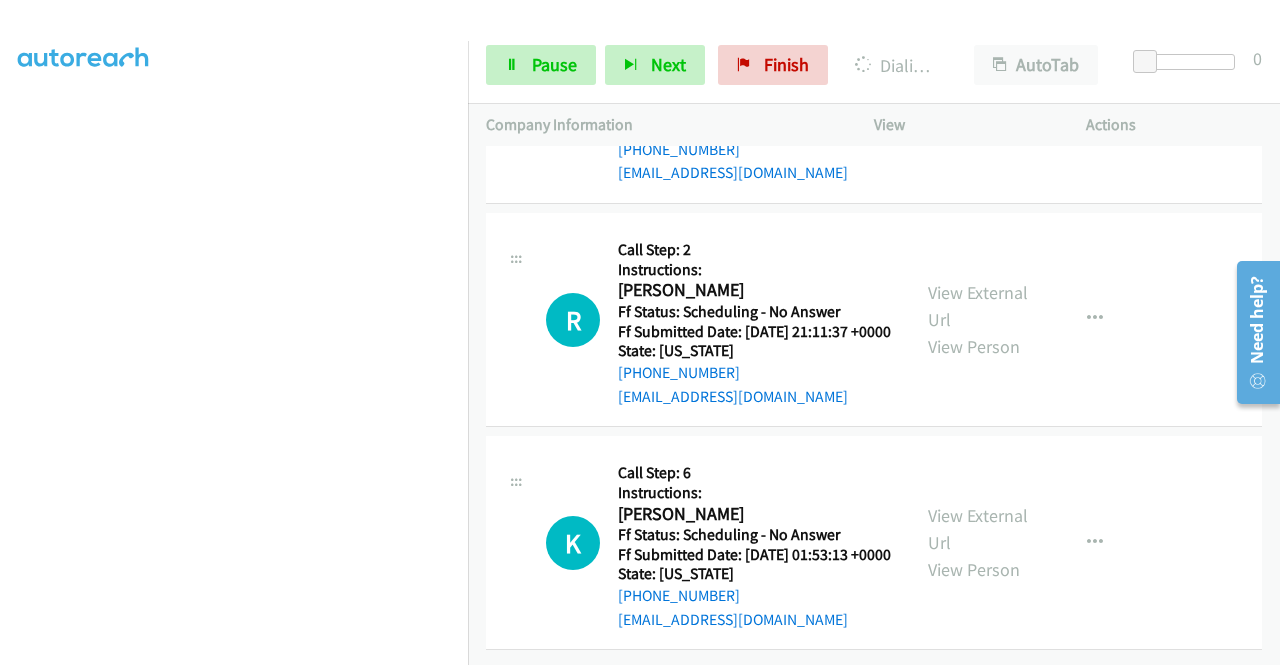 click on "View External Url" at bounding box center (978, -1481) 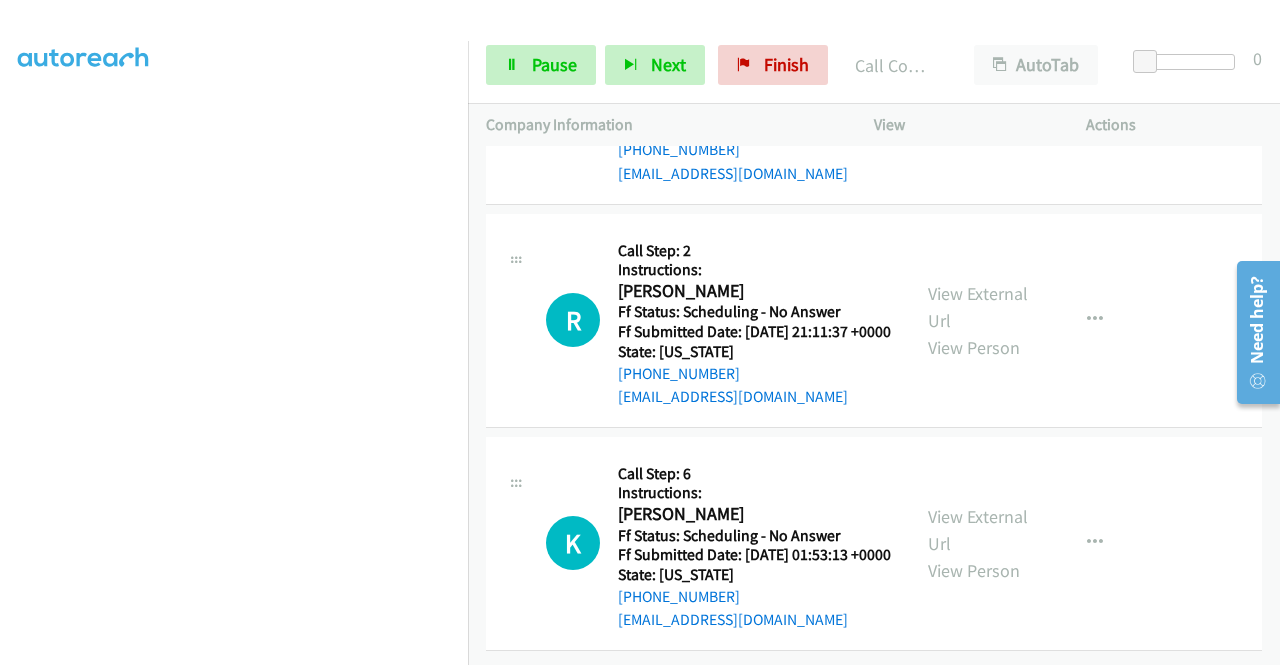 scroll, scrollTop: 49252, scrollLeft: 0, axis: vertical 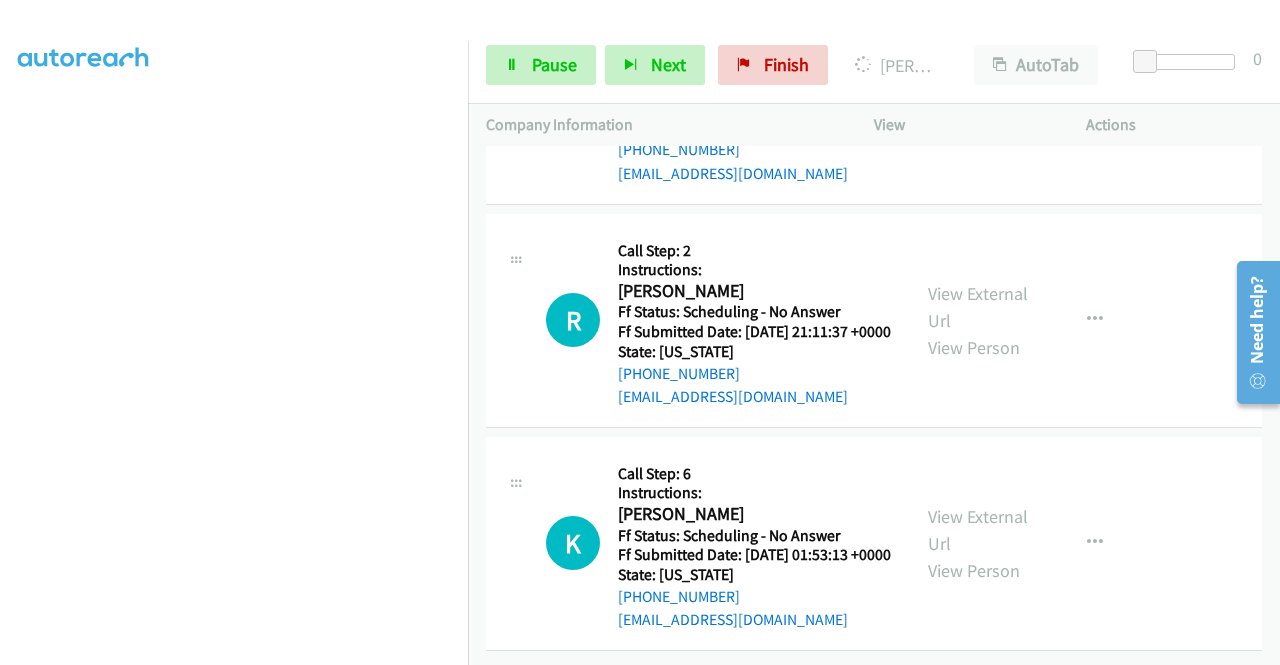 click on "View External Url" at bounding box center [978, -1256] 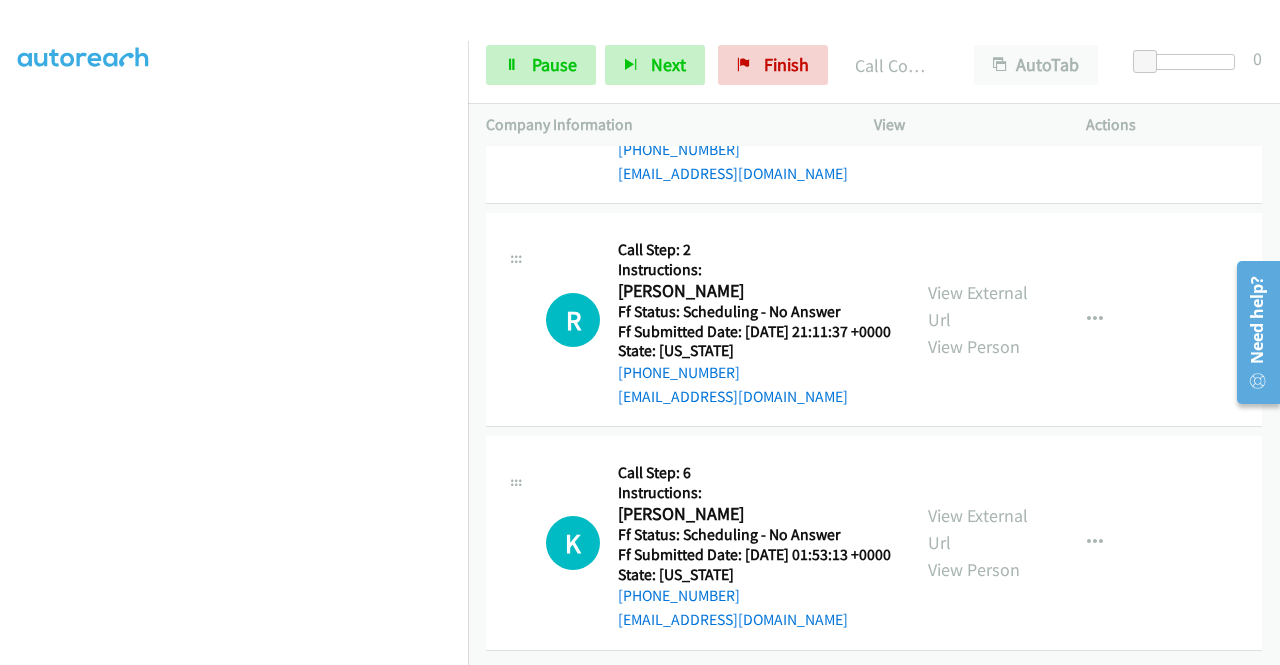 scroll, scrollTop: 49572, scrollLeft: 0, axis: vertical 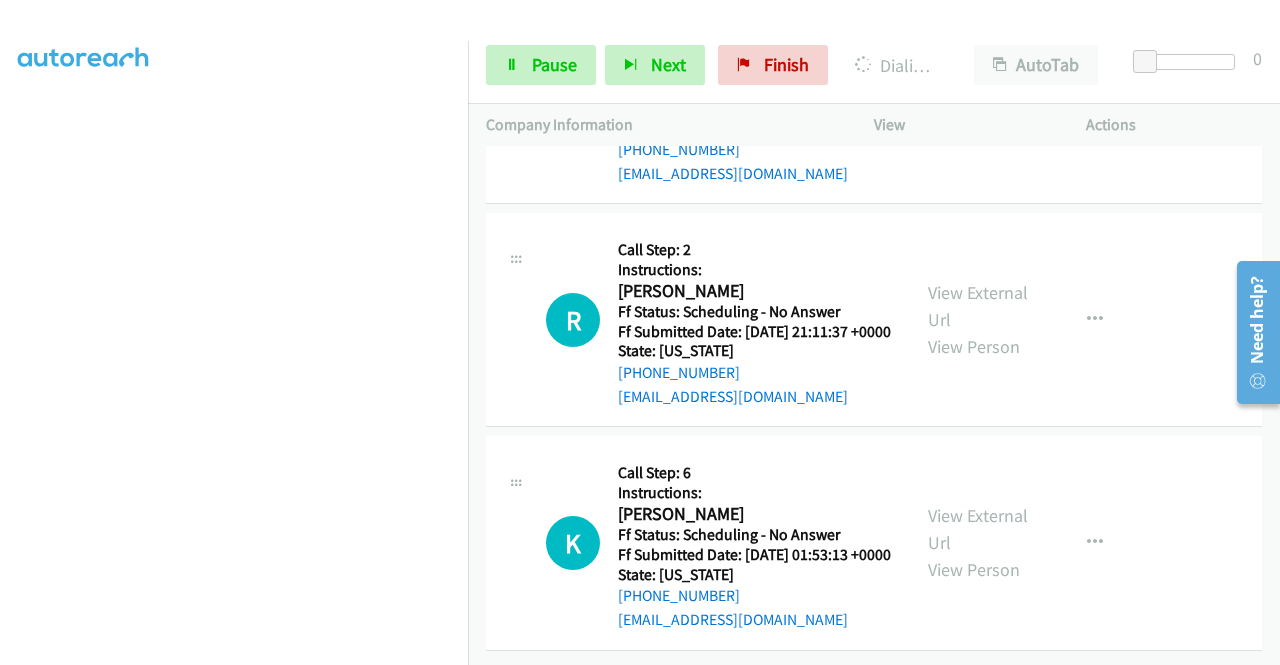 click on "View External Url" at bounding box center (978, -1033) 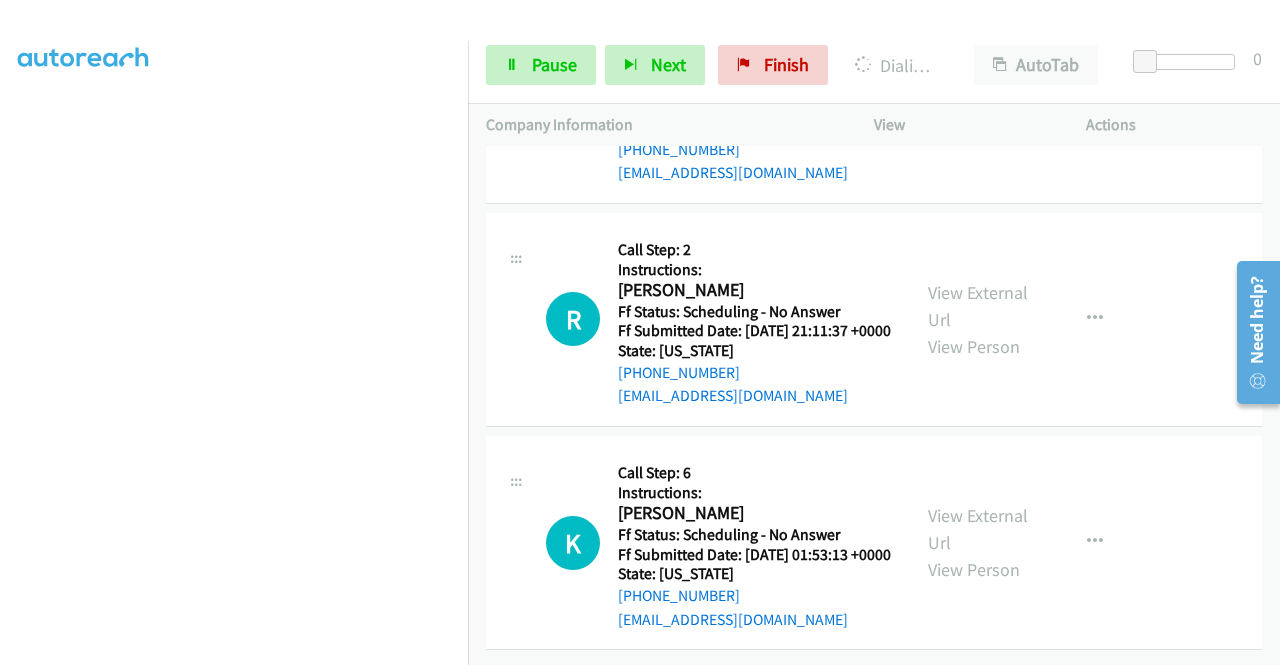 click on "View External Url
View Person" at bounding box center (980, -797) 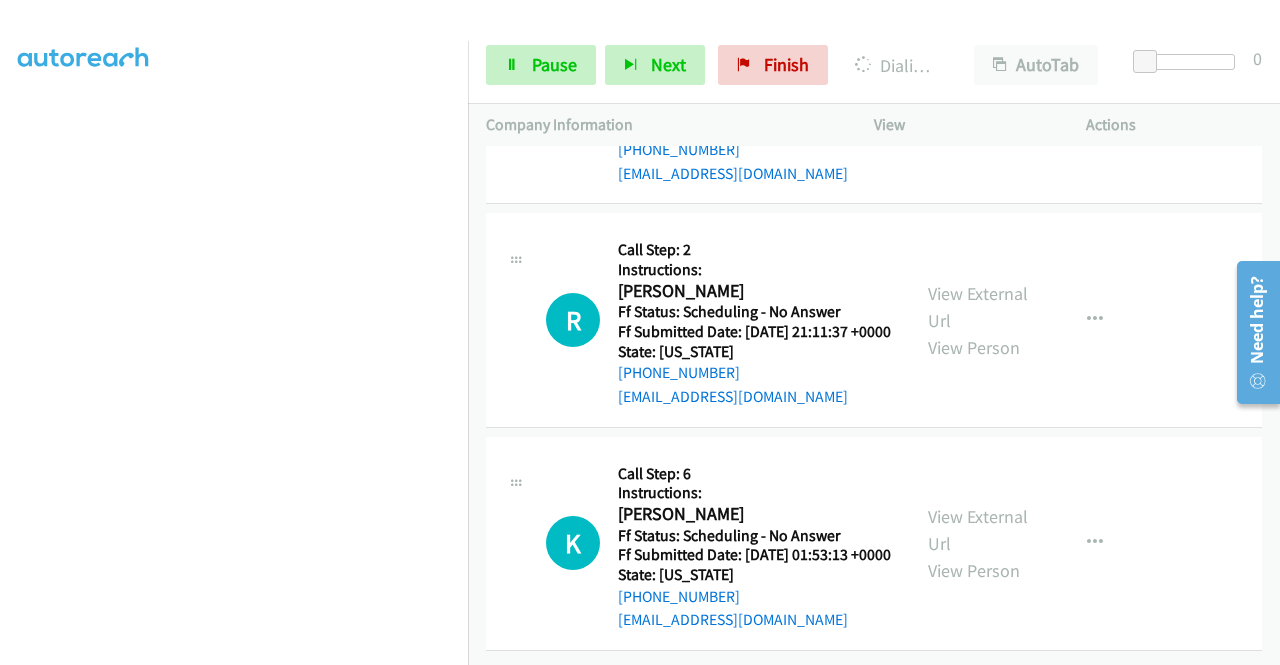 click on "View External Url" at bounding box center (978, -586) 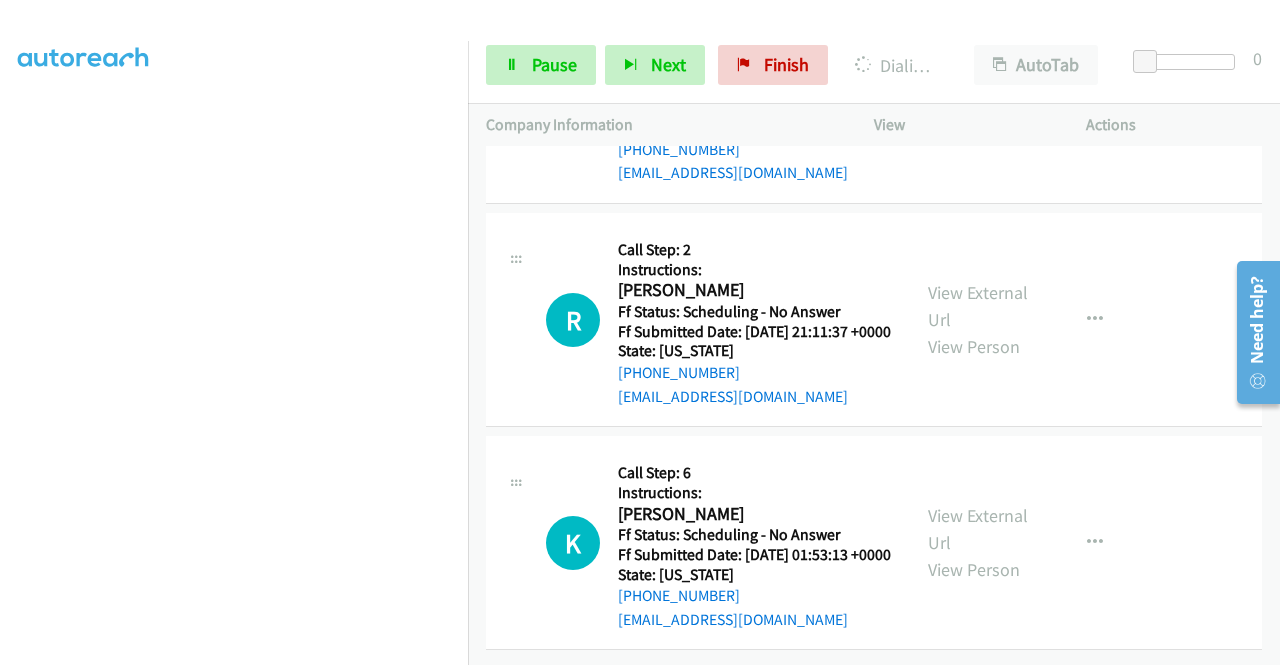 click on "+1 415-964-1034
Call failed - Please reload the list and try again
The Callbar Failed to Load Please Open it and Reload the Page
Hmm something isn't quite right.. Please refresh the page
Hmm something isn't quite right.. Please refresh the page
No records are currently dialable. We'll auto-refresh when new records are added or you can switch to another list or campaign.
Loading New Records ...
K
Callback Scheduled
Call Step: 1
Kristy Dehne
America/Chicago
Ff Status: Scheduling - No Answer
Ff Submitted Date: 2025-07-29 02:47:43 +0000
State: Missouri
+1 557-326-8212
kristymdehne@gmail.com
Call was successful?
View External Url
View Person
View External Url
Email
Schedule/Manage Callback
Skip Call
Add to do not call list
D
Callback Scheduled" at bounding box center (874, 405) 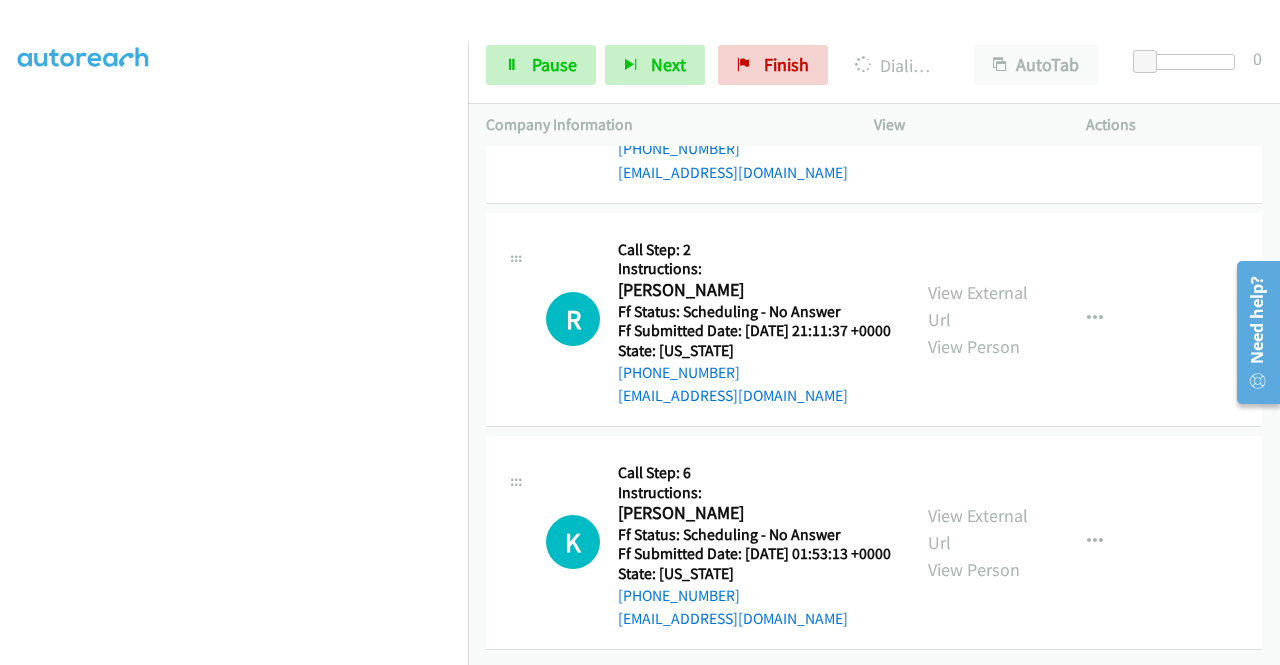 click on "View External Url" at bounding box center (978, -141) 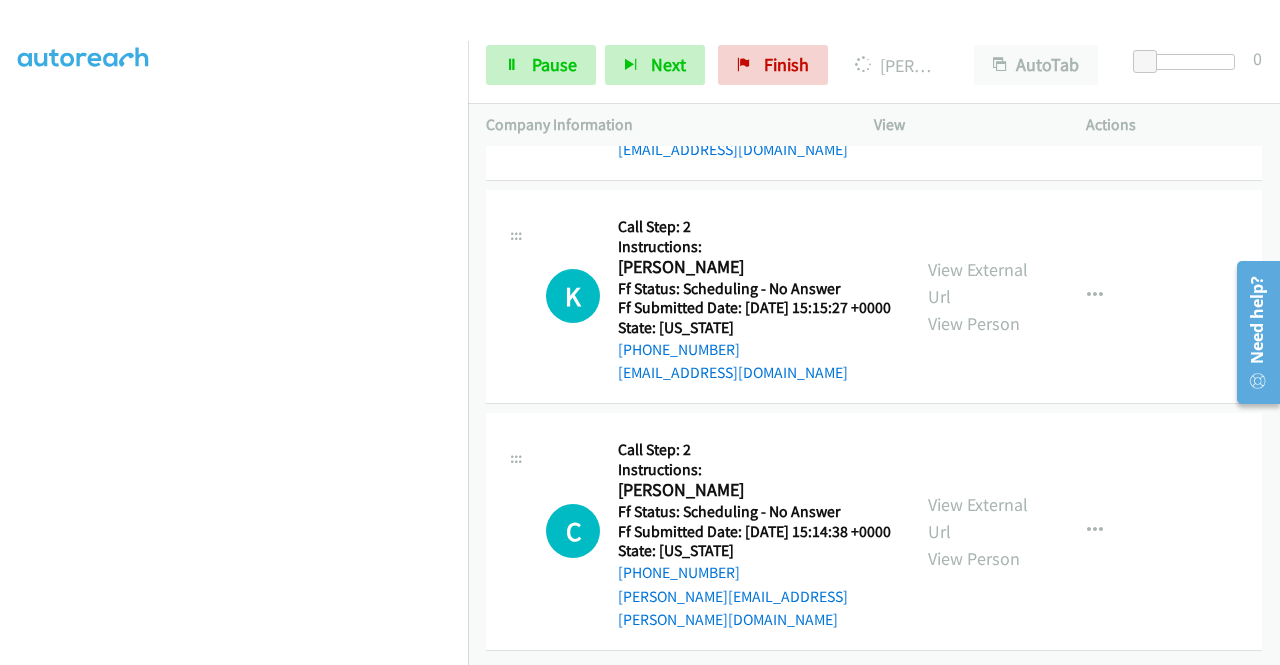 click on "View External Url" at bounding box center [978, -1726] 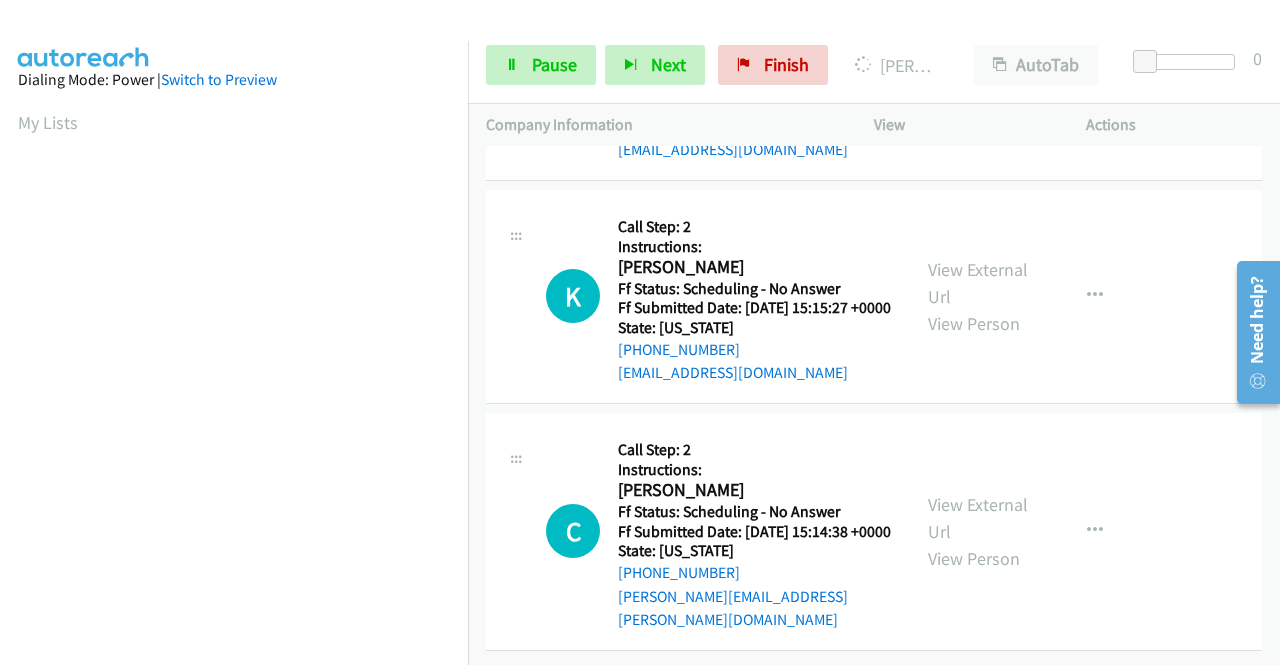scroll, scrollTop: 456, scrollLeft: 0, axis: vertical 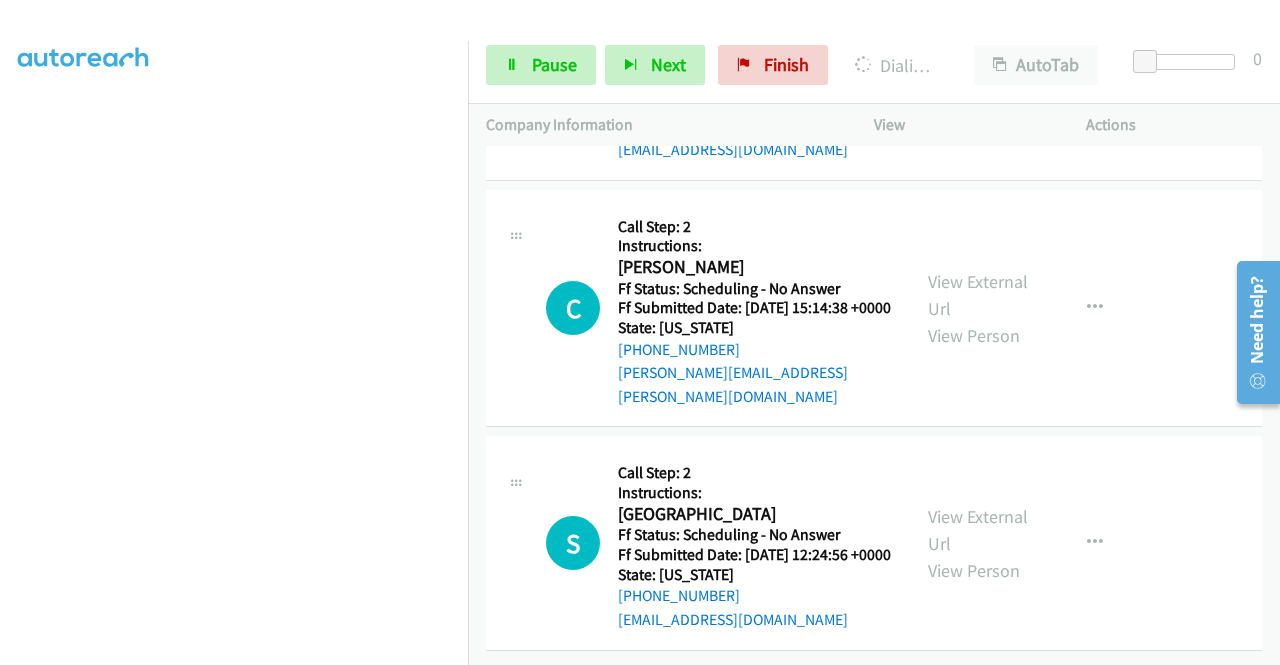 click on "View External Url
View Person" at bounding box center [980, -1713] 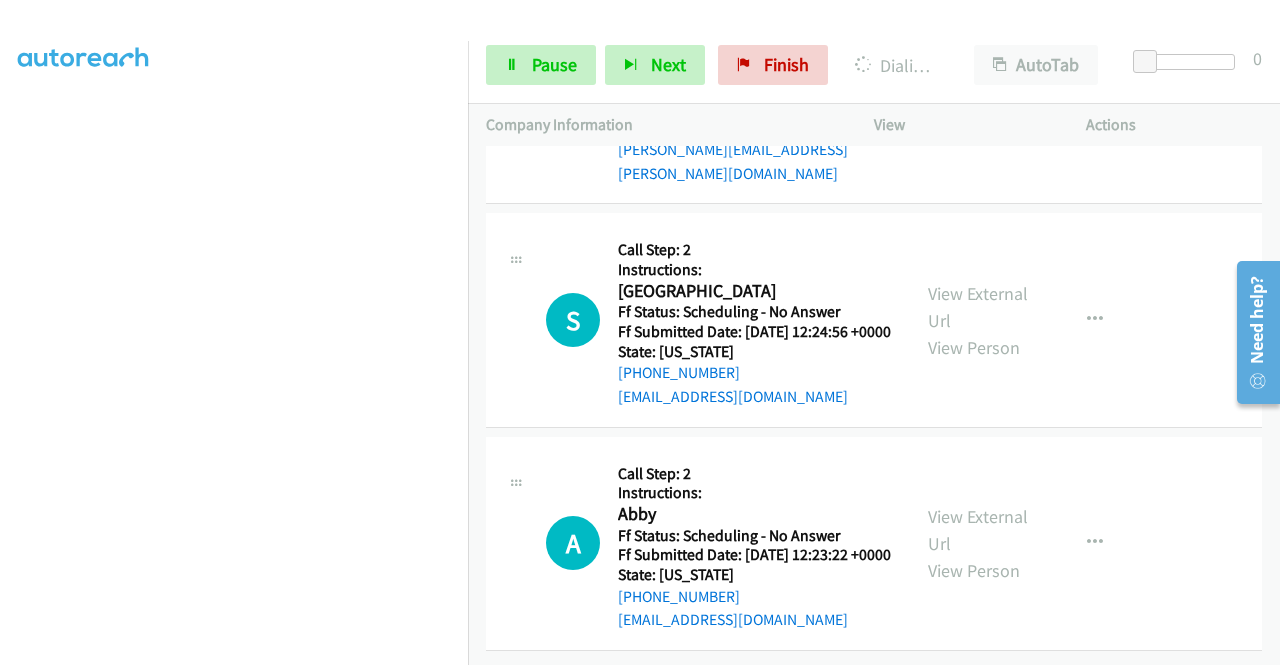 scroll, scrollTop: 51226, scrollLeft: 0, axis: vertical 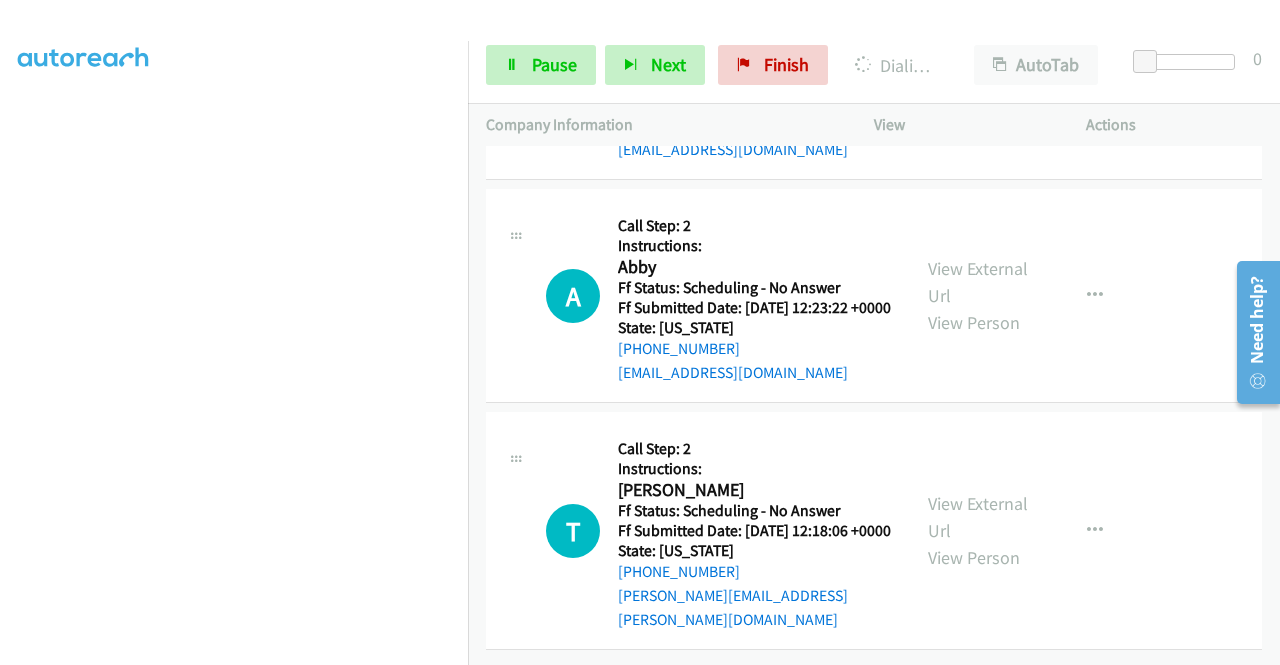 click on "View External Url" at bounding box center [978, -1973] 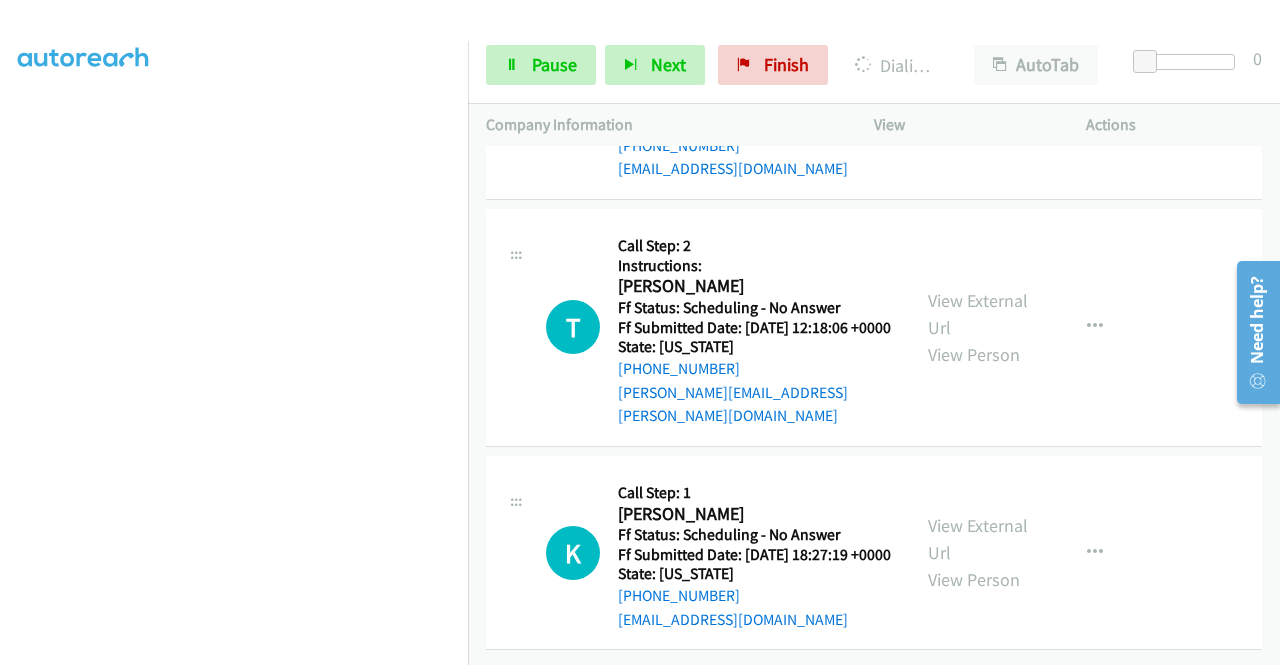 click on "View External Url
View Person" at bounding box center [980, -1940] 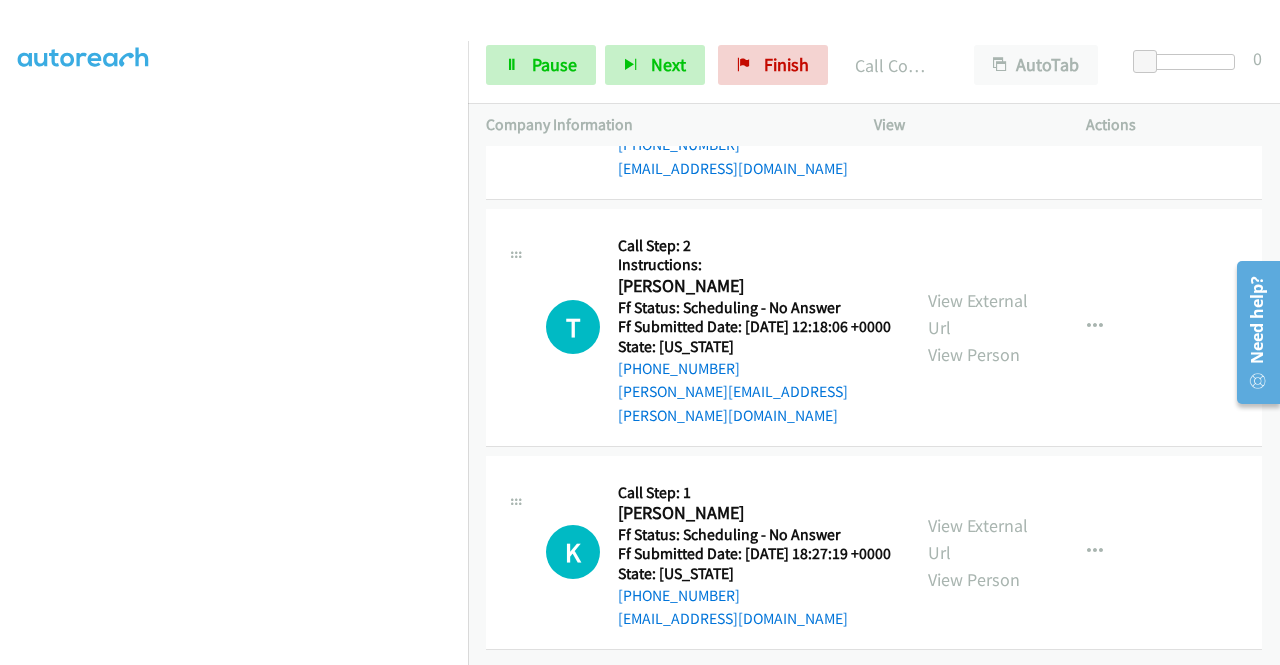 scroll, scrollTop: 52079, scrollLeft: 0, axis: vertical 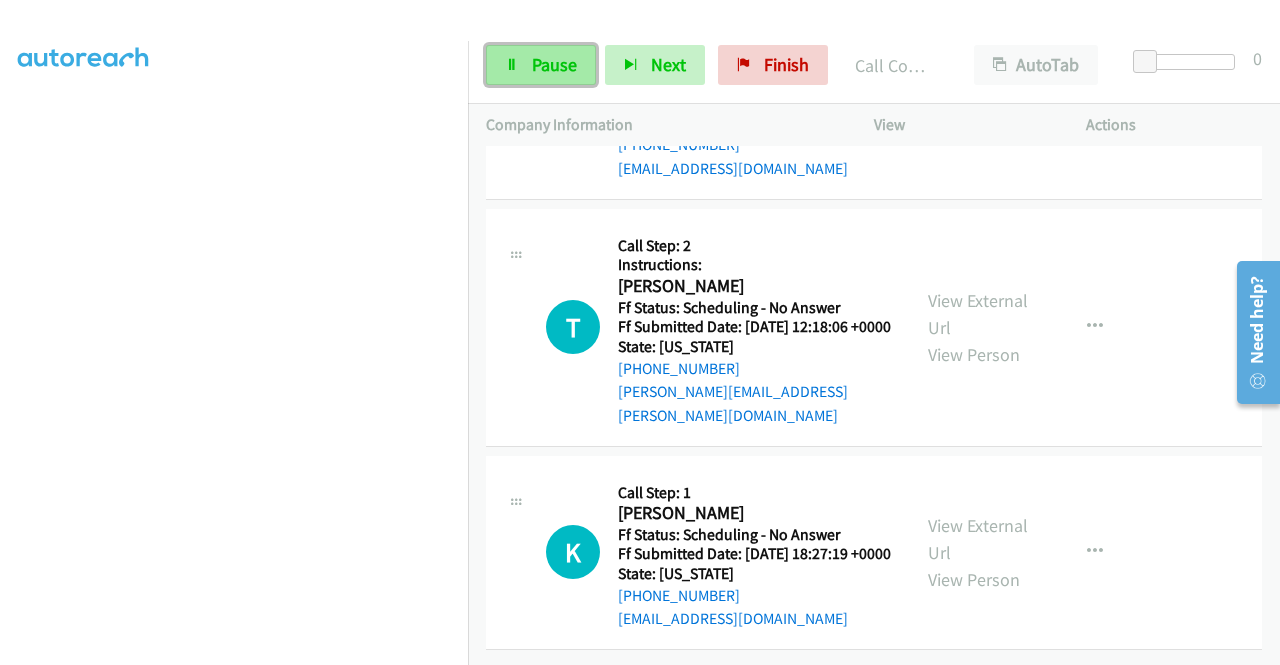 click on "Pause" at bounding box center (554, 64) 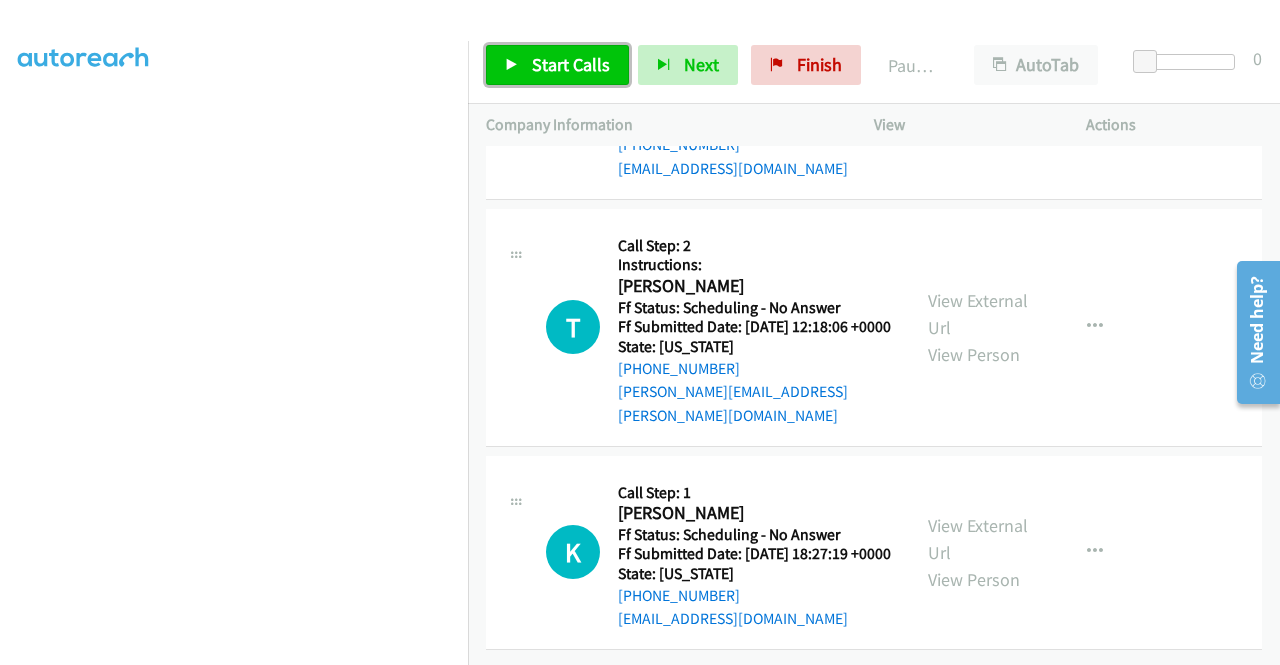 click on "Start Calls" at bounding box center (571, 64) 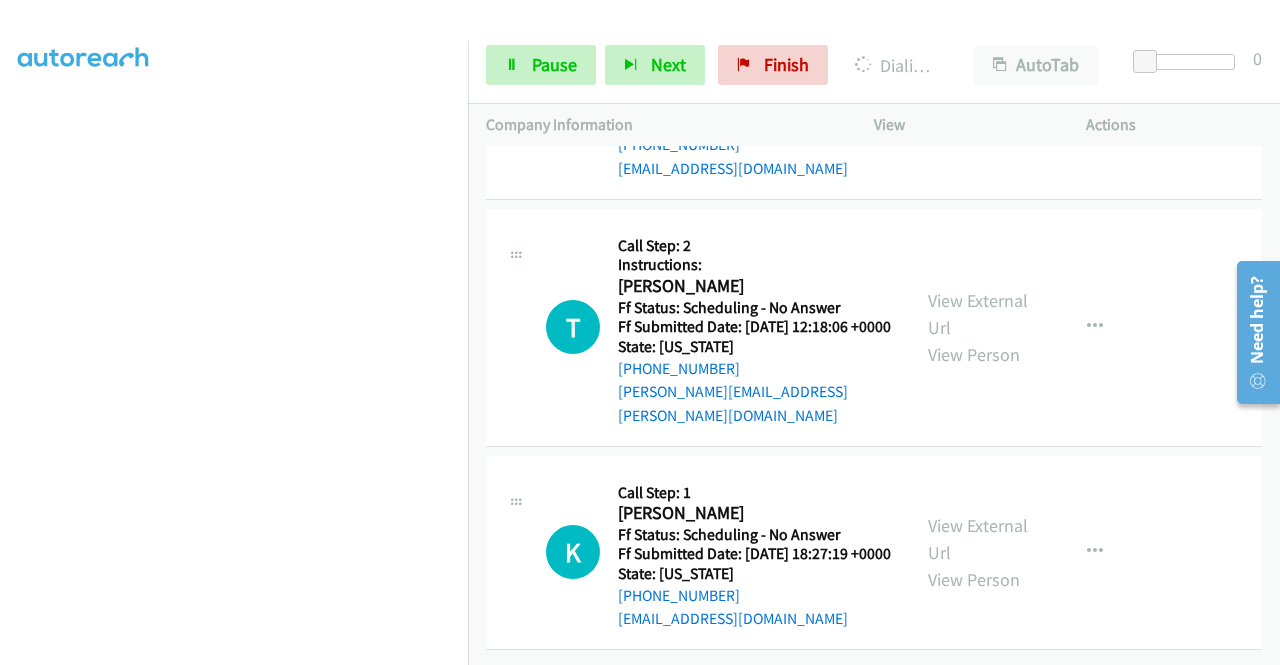scroll, scrollTop: 52386, scrollLeft: 0, axis: vertical 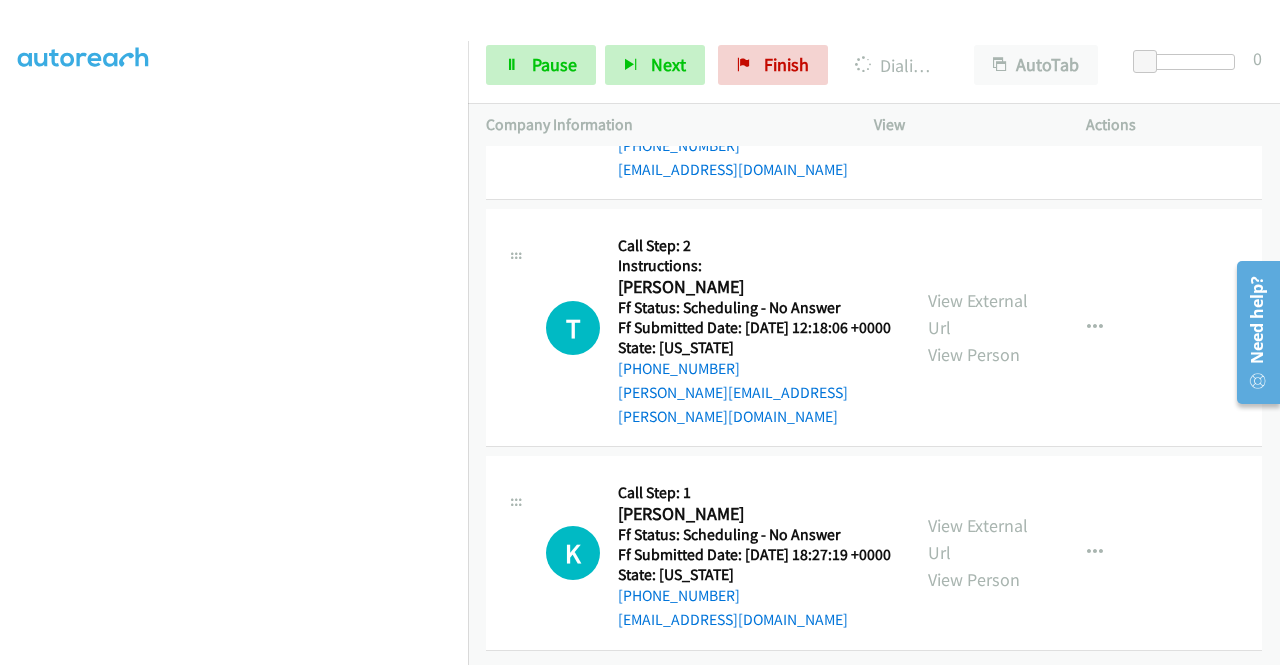 click on "View External Url" at bounding box center [978, -1284] 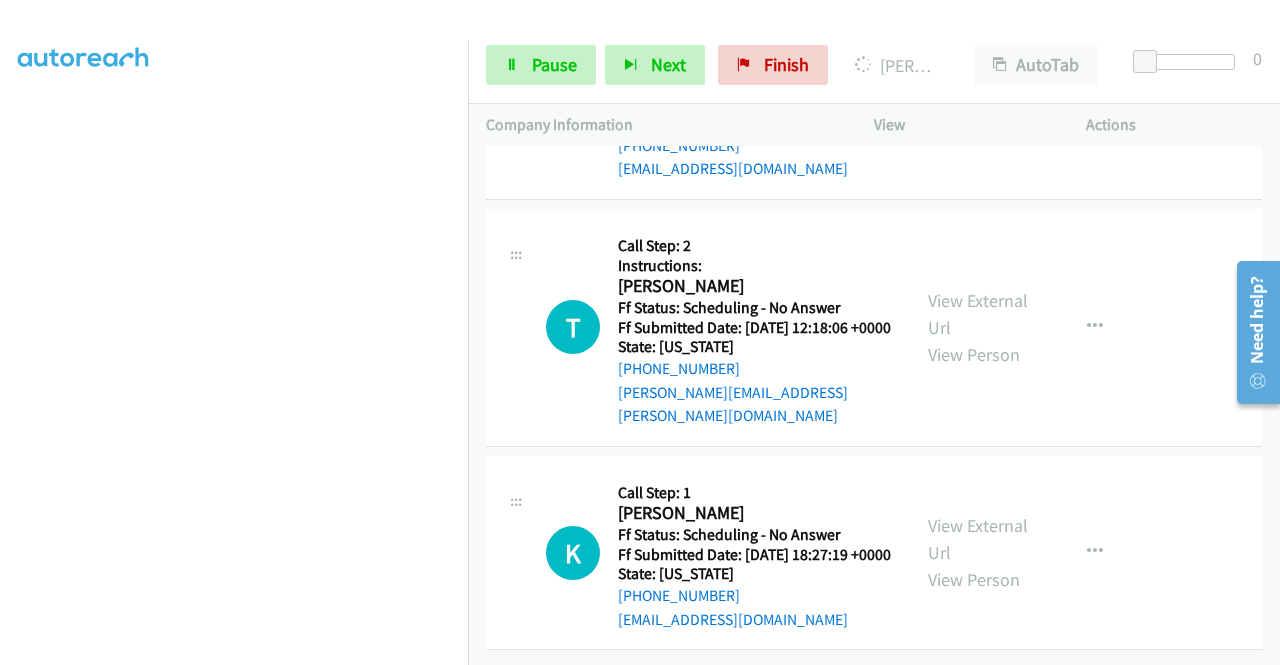 scroll, scrollTop: 52946, scrollLeft: 0, axis: vertical 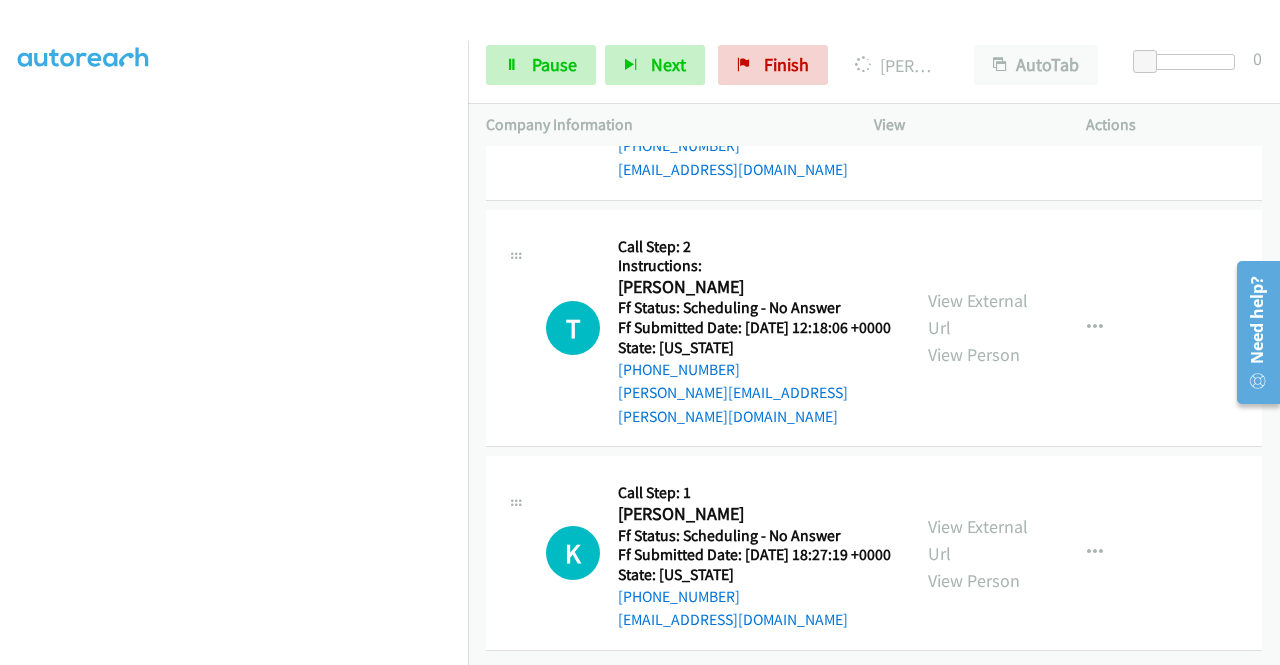 click on "View External Url
View Person" at bounding box center (980, -824) 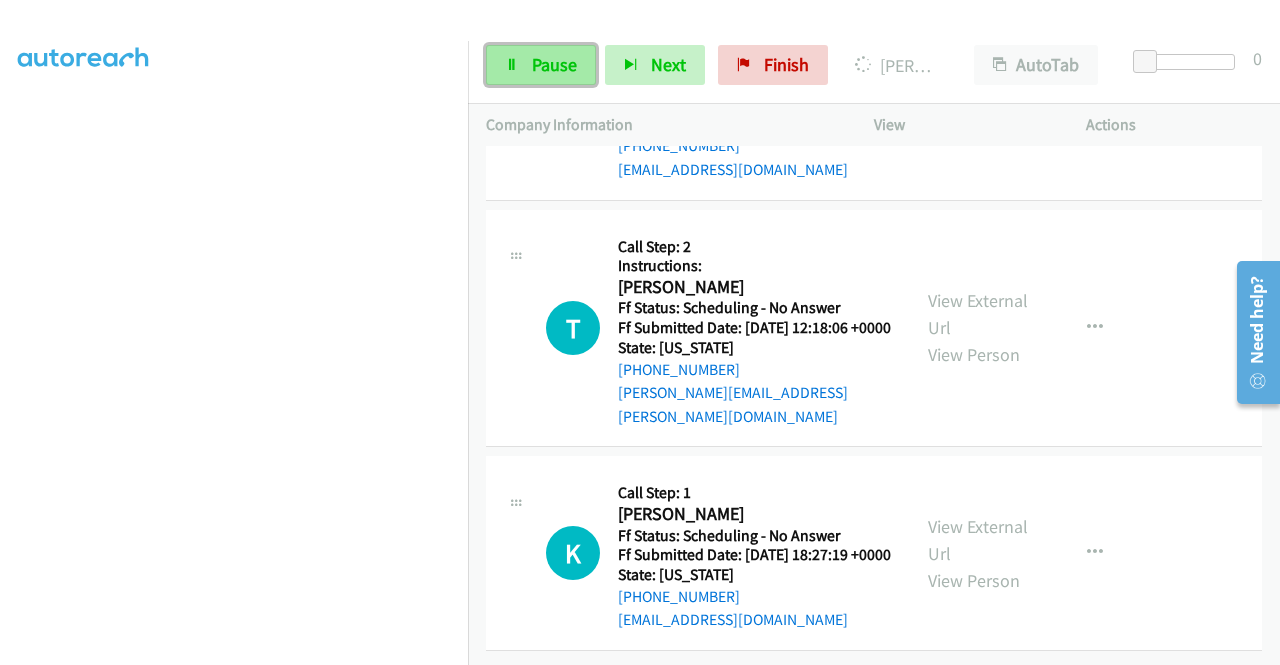 click on "Pause" at bounding box center (541, 65) 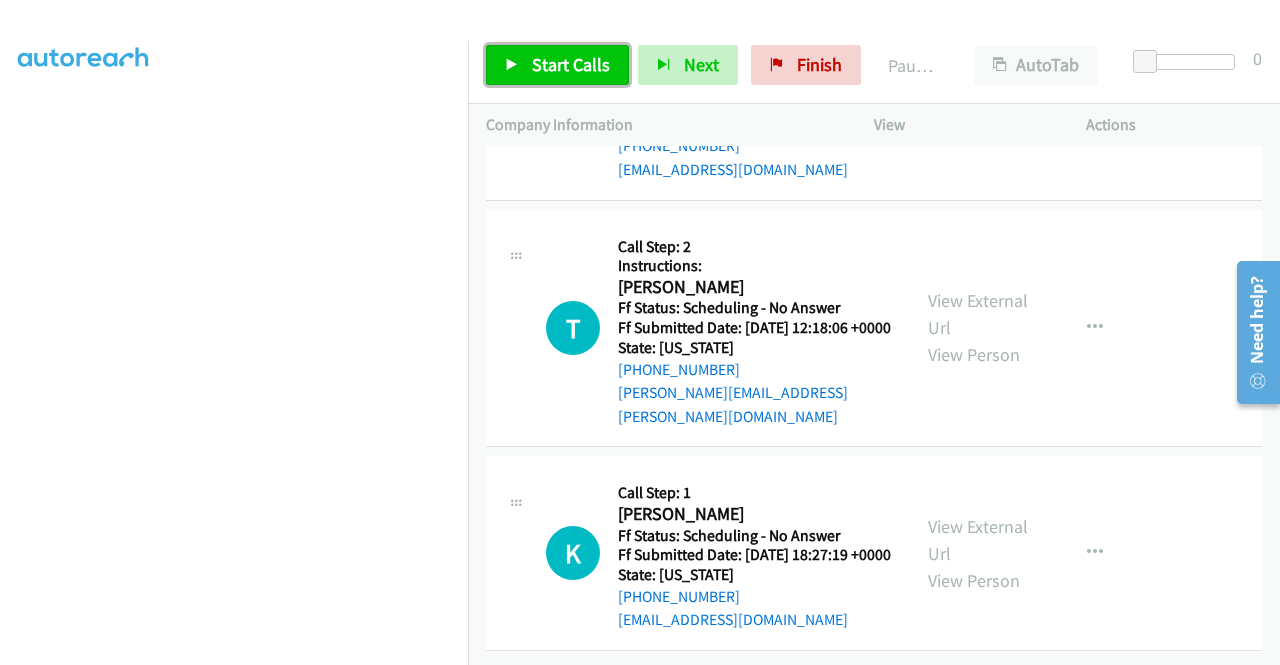 click on "Start Calls" at bounding box center (571, 64) 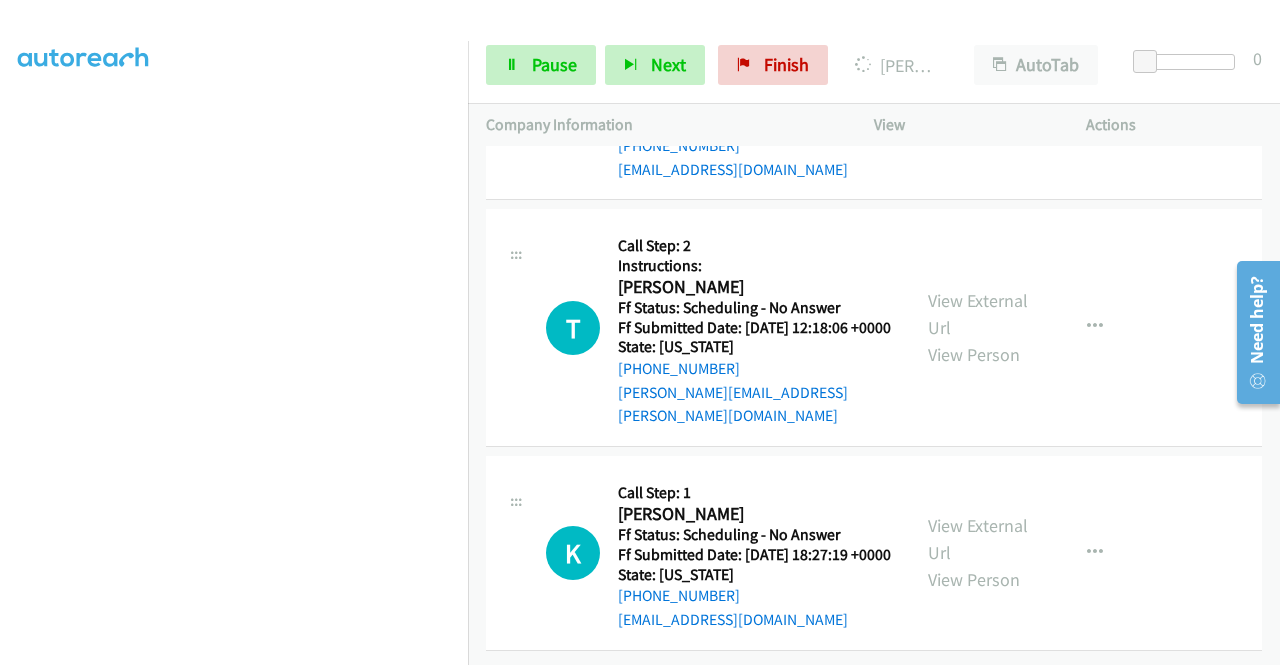 click on "View External Url" at bounding box center (978, -614) 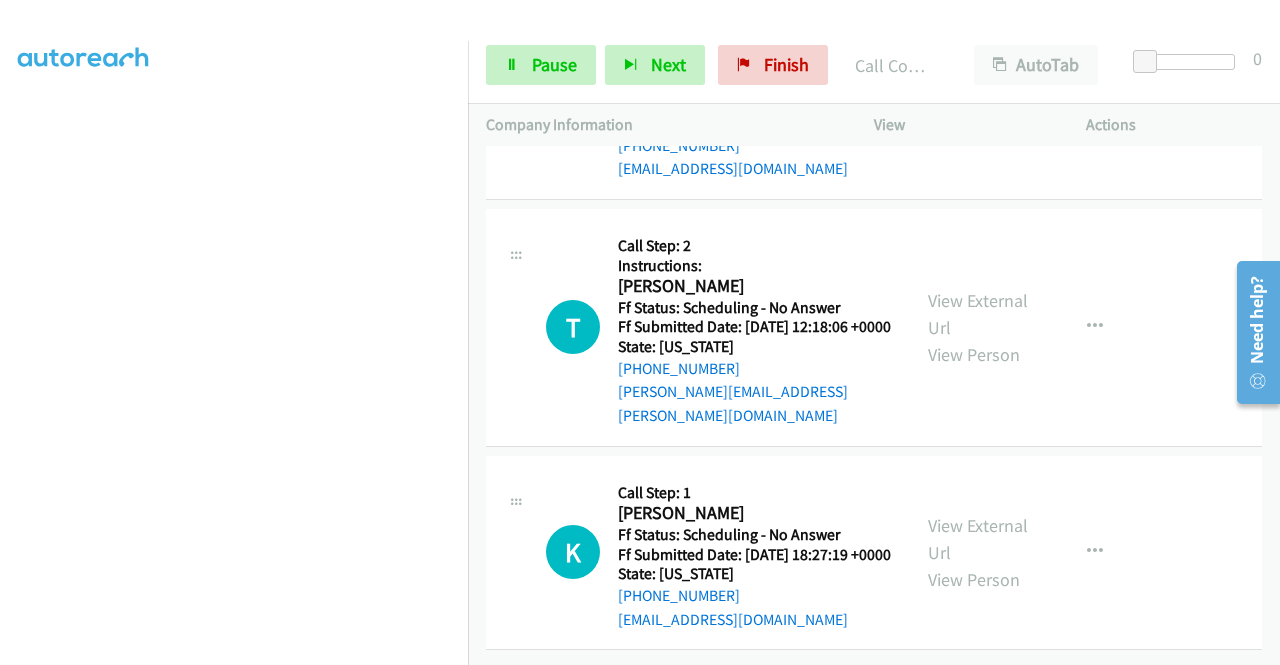 scroll, scrollTop: 53830, scrollLeft: 0, axis: vertical 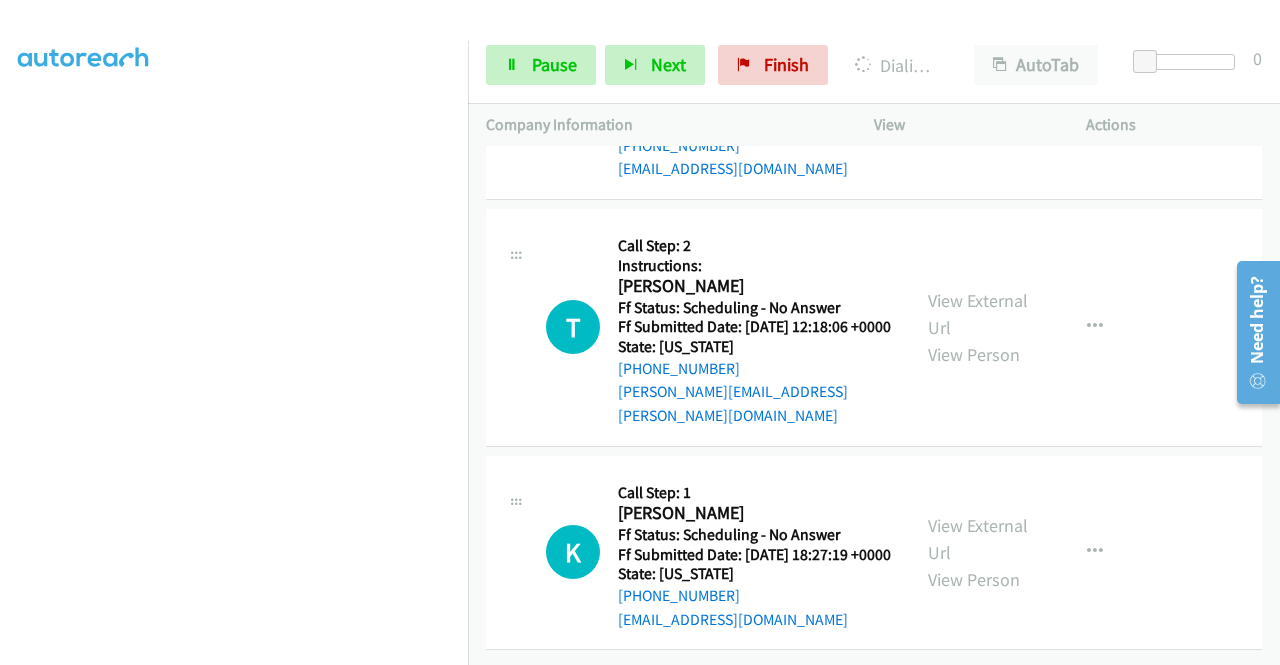 click on "View External Url" at bounding box center (978, -379) 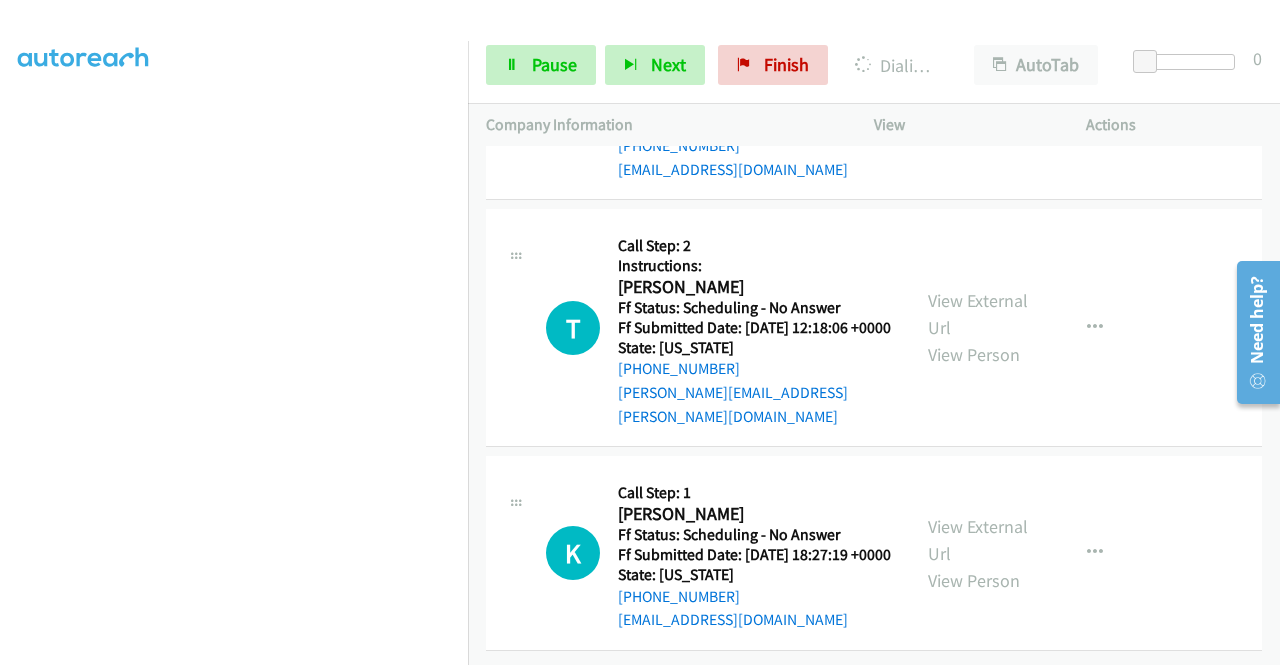 click on "View External Url" at bounding box center [978, -144] 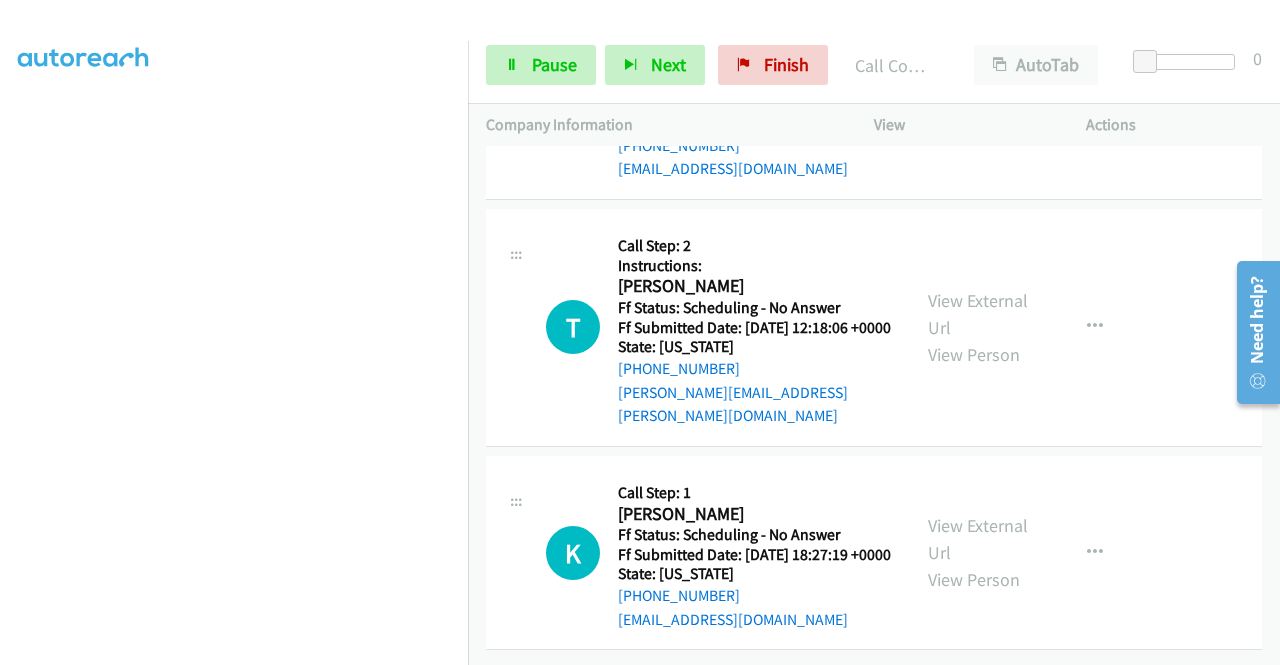 scroll, scrollTop: 54284, scrollLeft: 0, axis: vertical 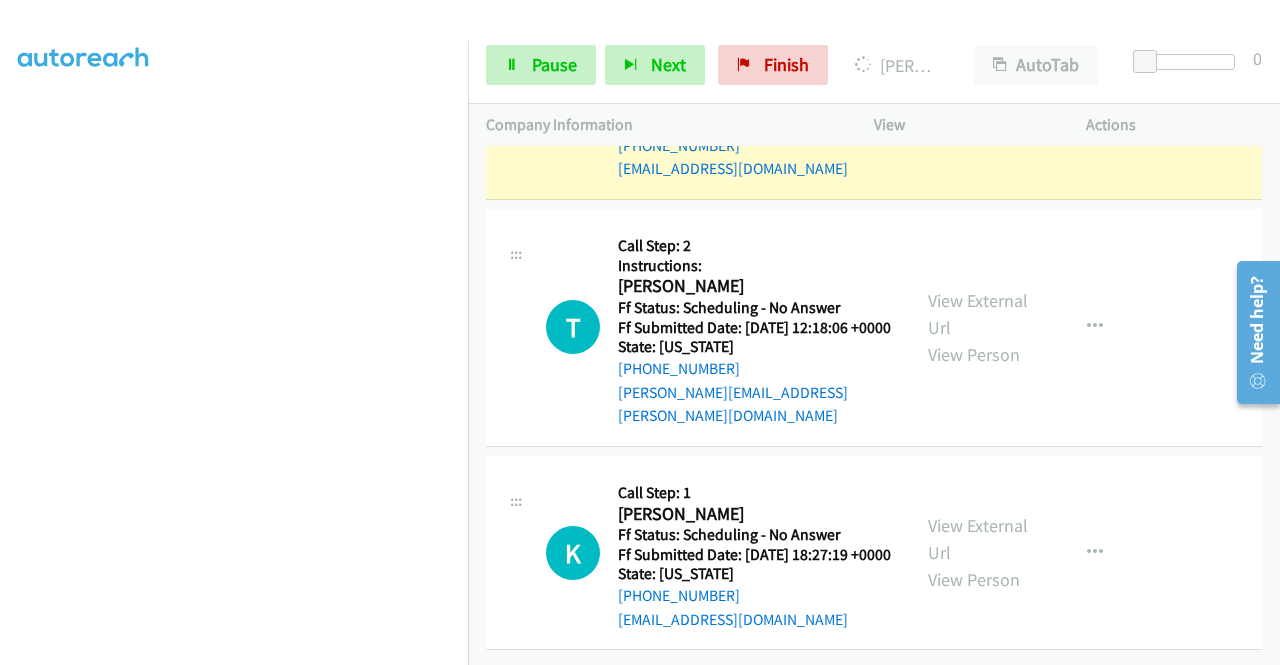 click on "View External Url
View Person" at bounding box center [980, 92] 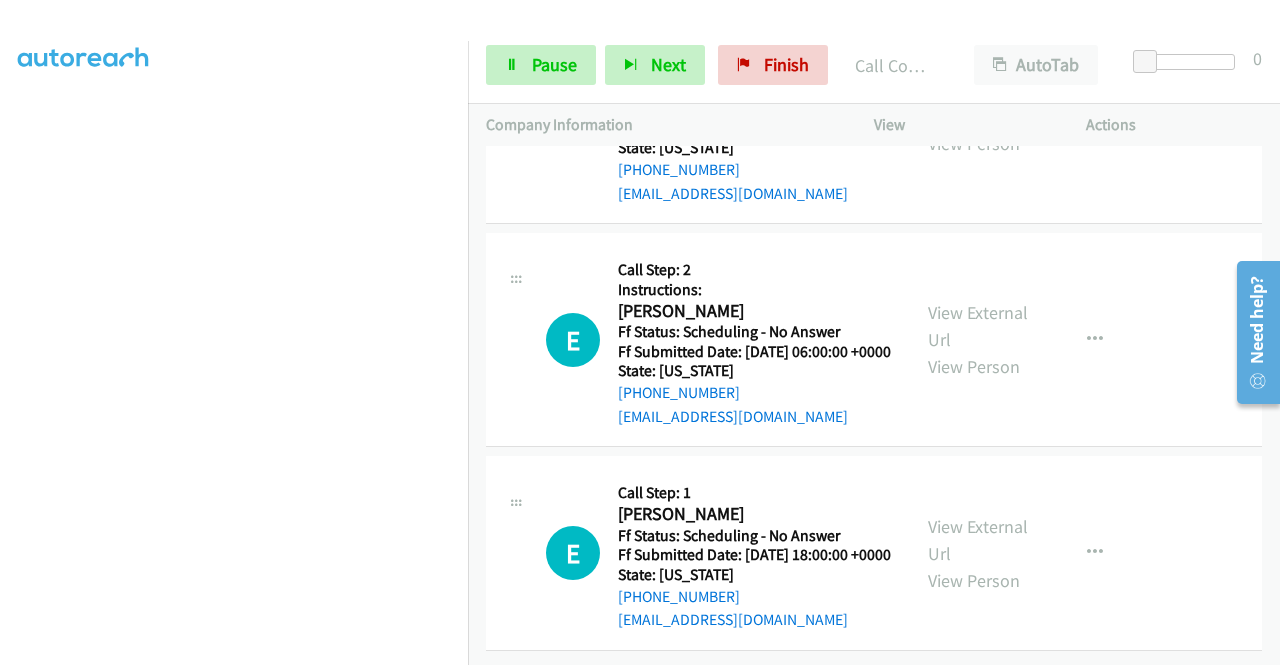 scroll, scrollTop: 54617, scrollLeft: 0, axis: vertical 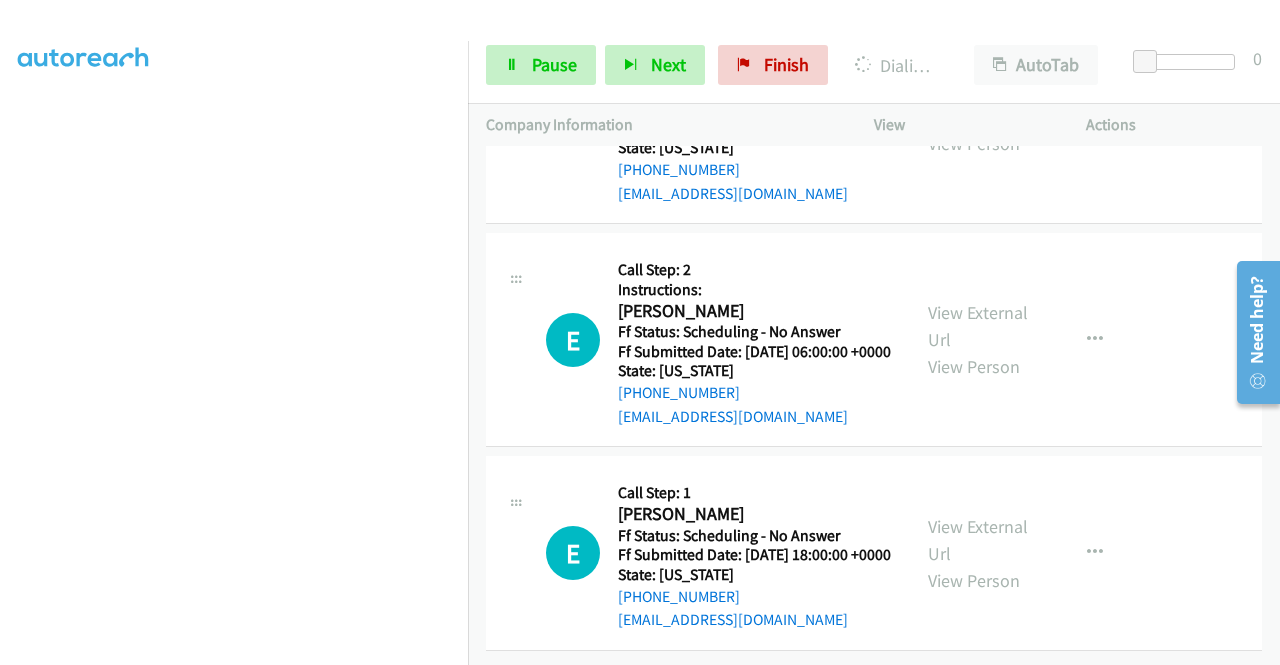 click on "View External Url" at bounding box center (978, -1451) 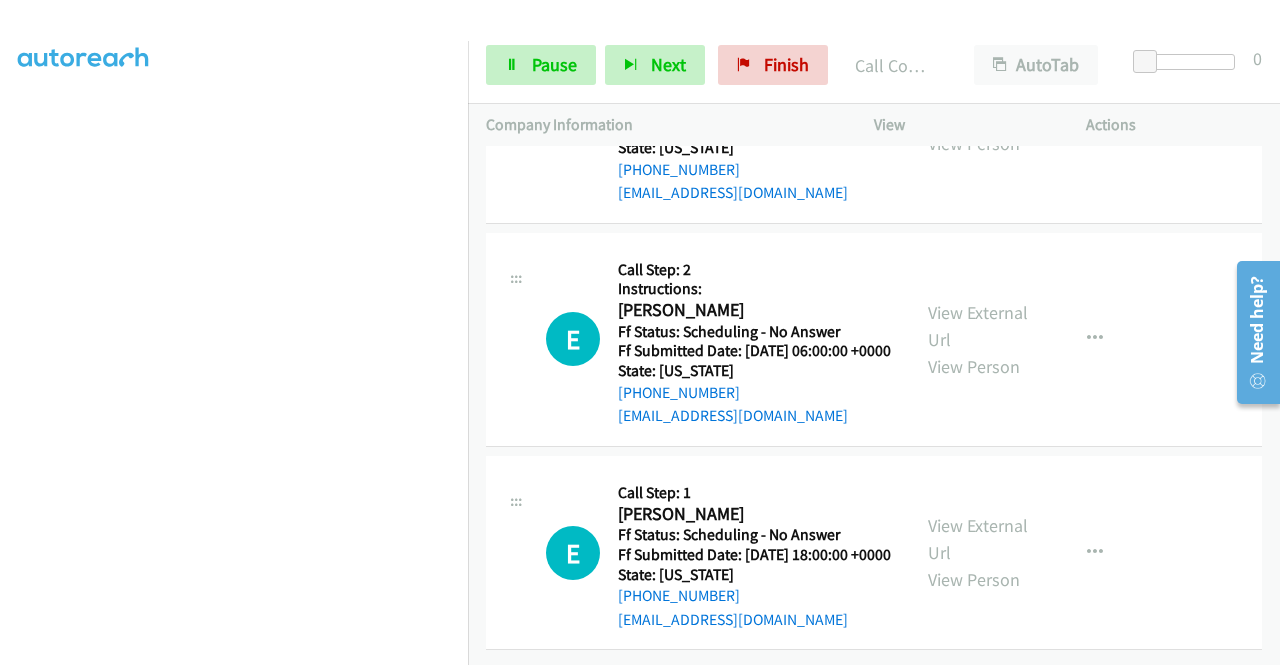 scroll, scrollTop: 0, scrollLeft: 0, axis: both 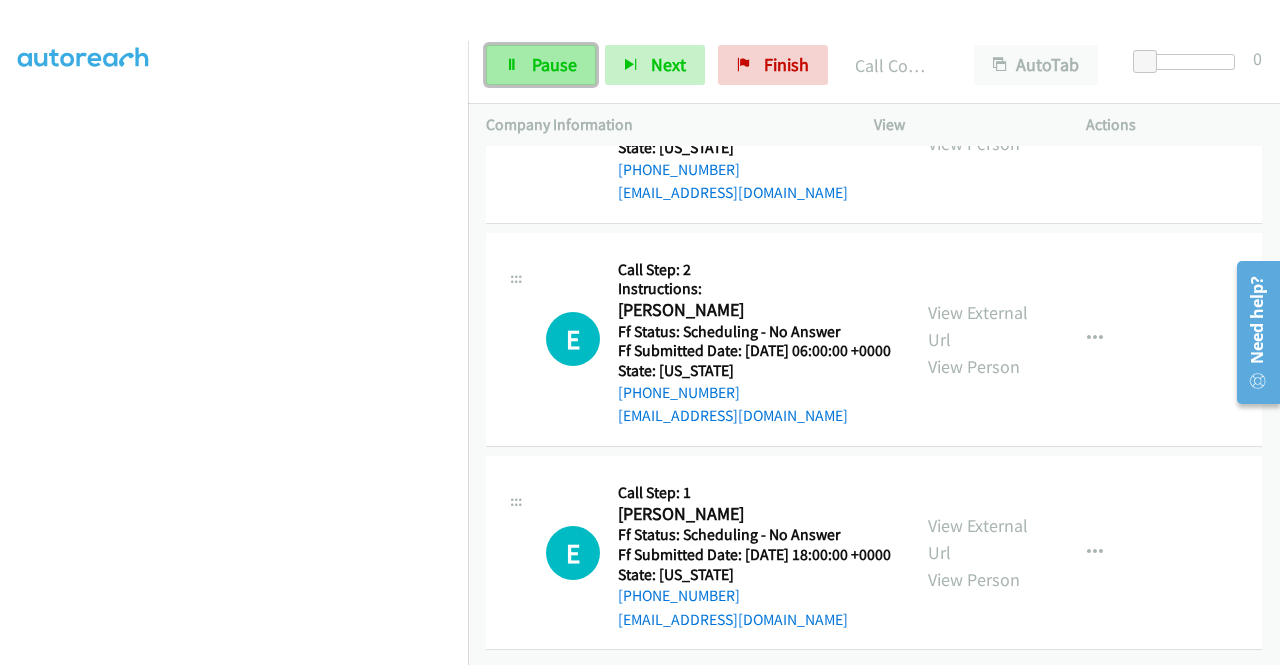 click on "Pause" at bounding box center [554, 64] 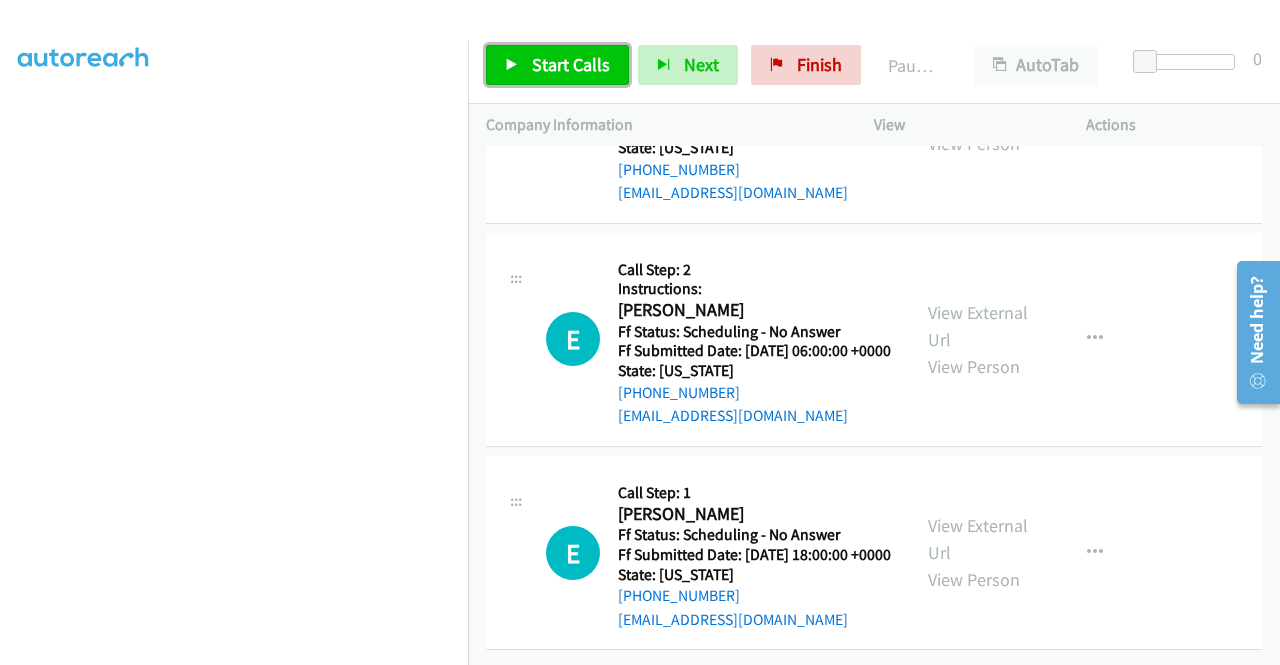 click on "Start Calls" at bounding box center [557, 65] 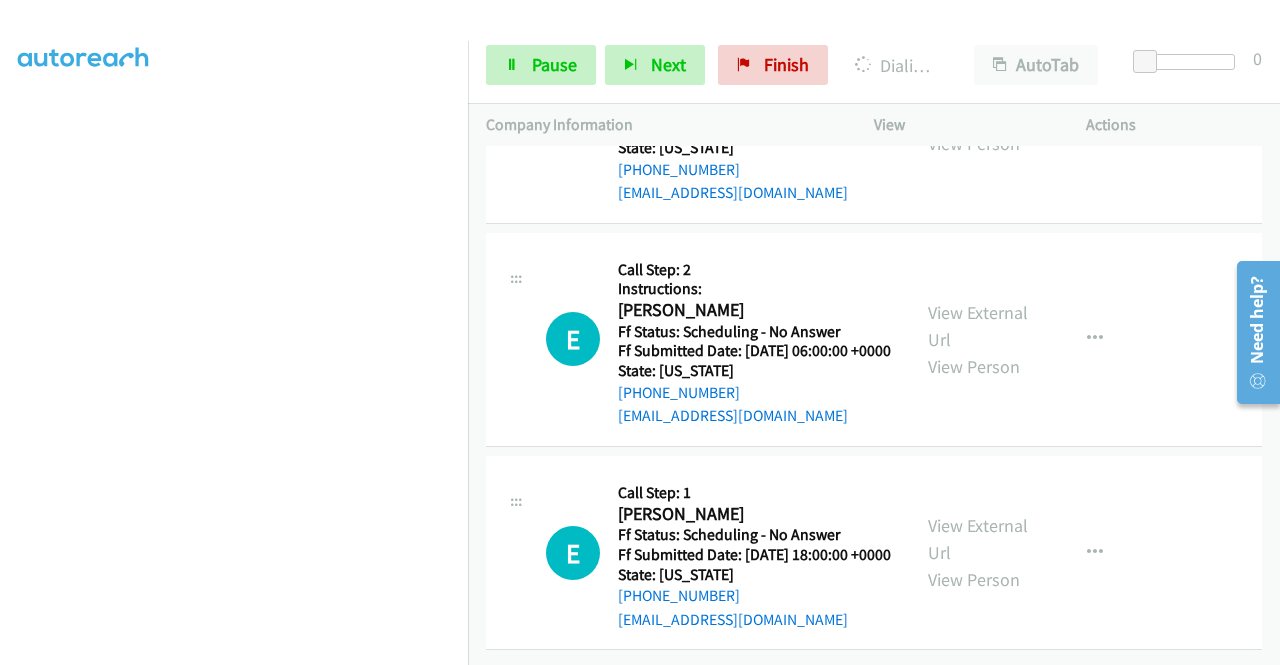 scroll, scrollTop: 55177, scrollLeft: 0, axis: vertical 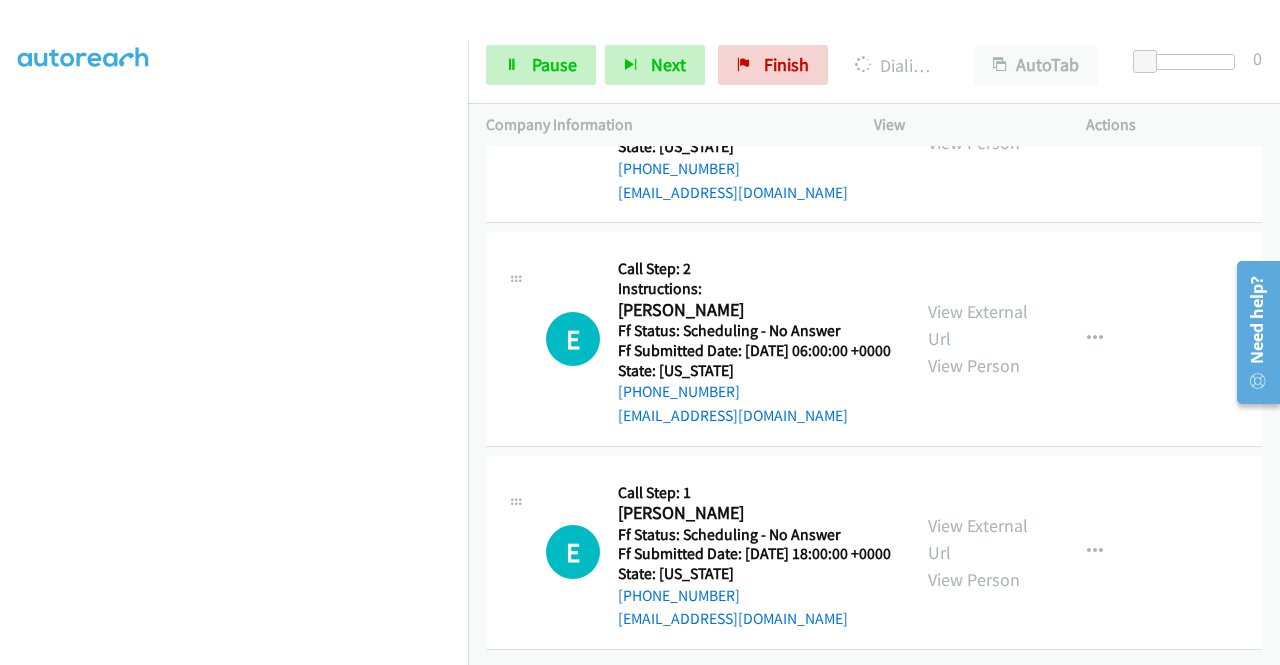 click on "View External Url" at bounding box center (978, -790) 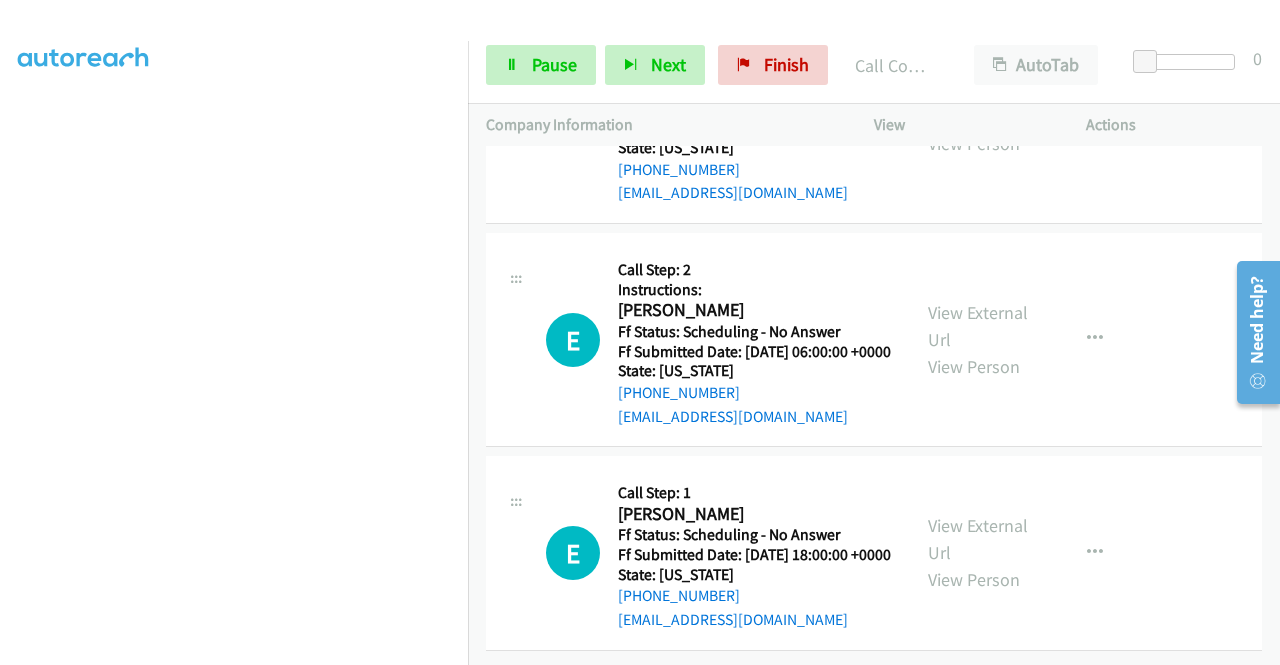 scroll, scrollTop: 55724, scrollLeft: 0, axis: vertical 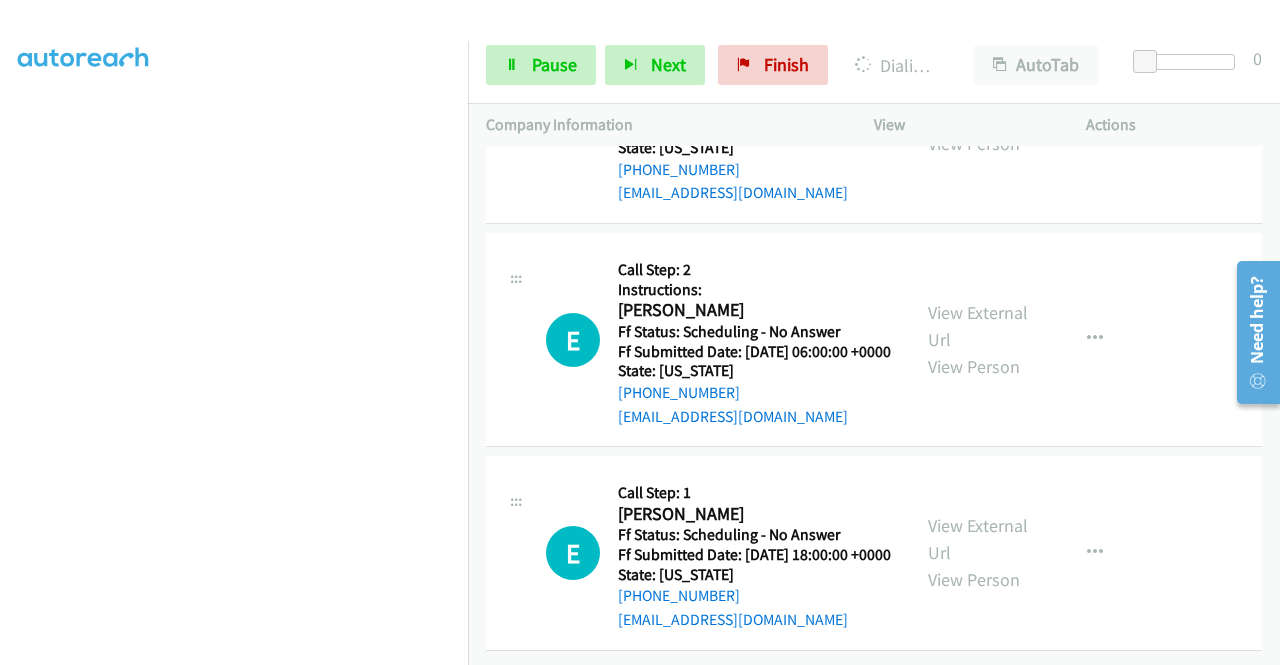 click on "View External Url" at bounding box center (978, -567) 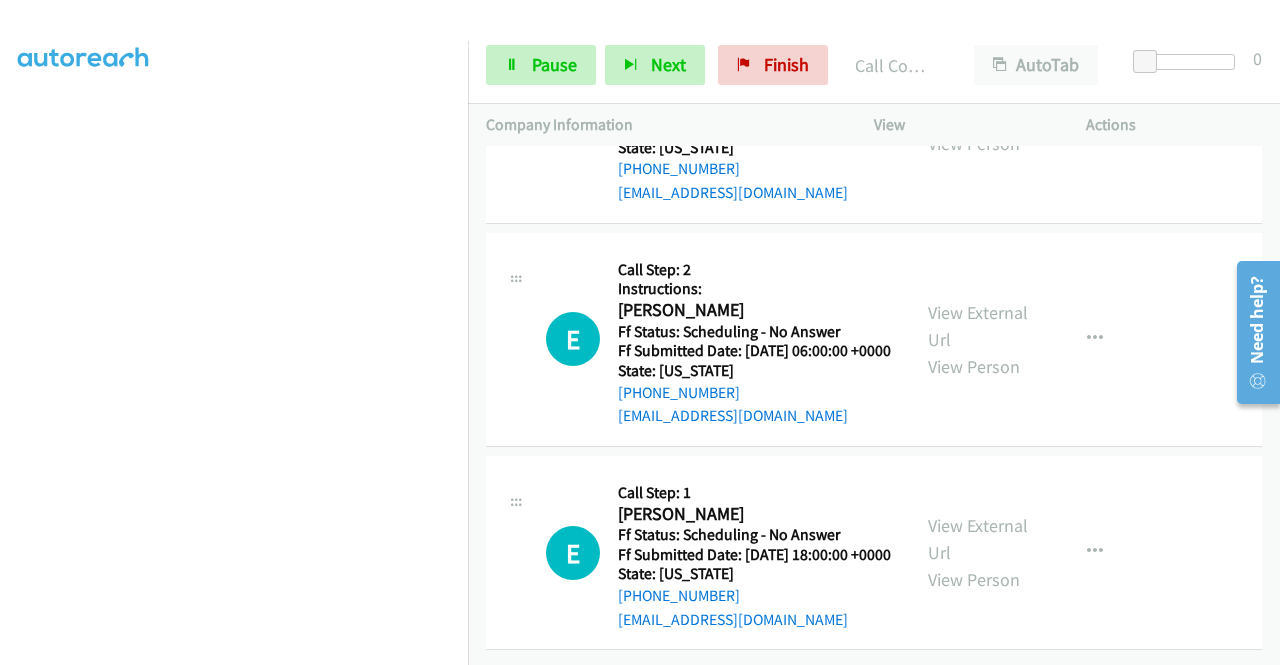 scroll, scrollTop: 56030, scrollLeft: 0, axis: vertical 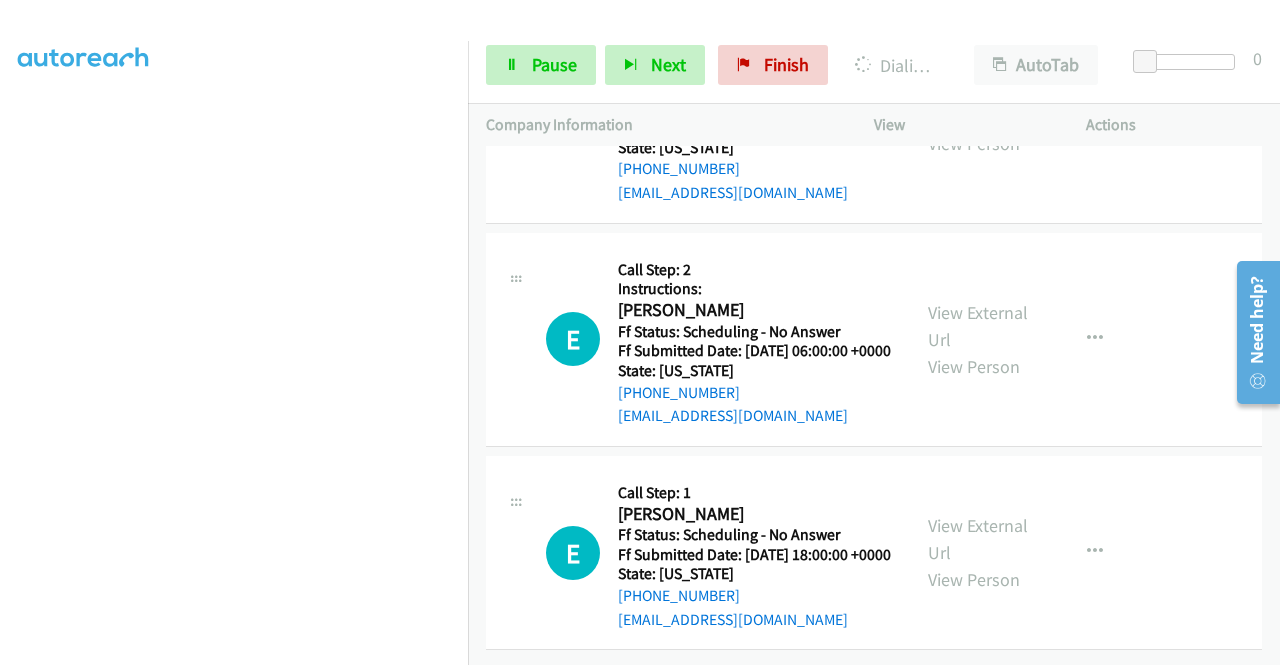 click on "View External Url" at bounding box center (978, -344) 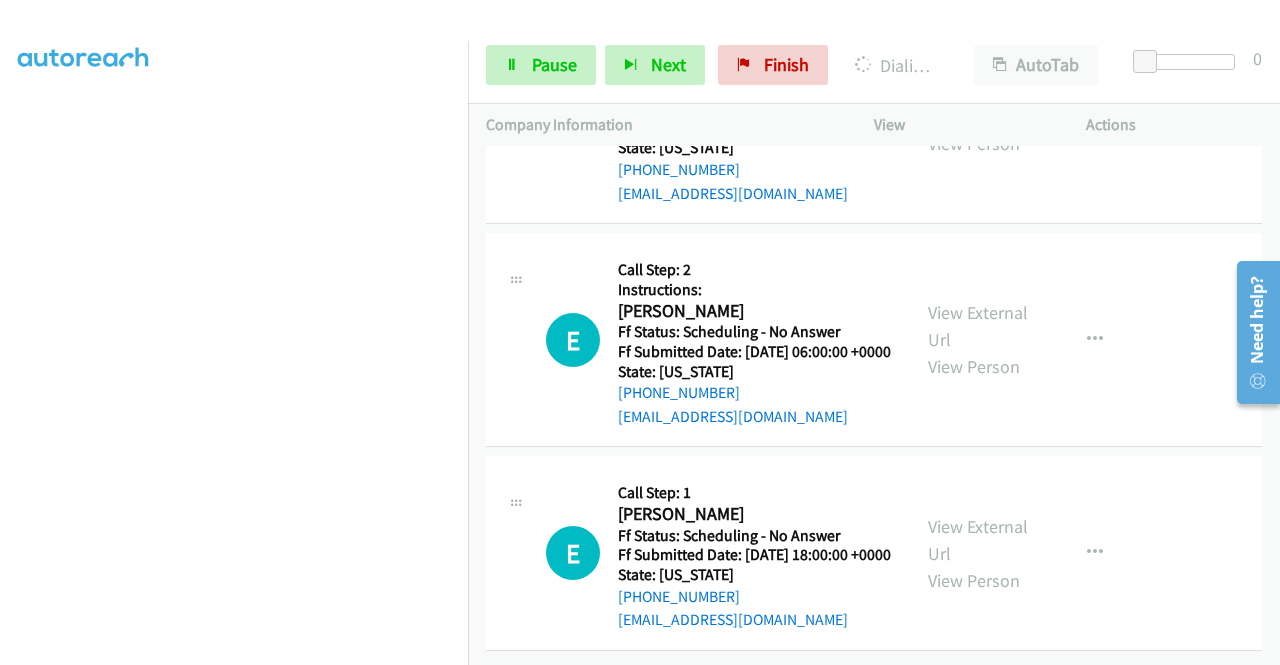 click on "View External Url" at bounding box center [978, -120] 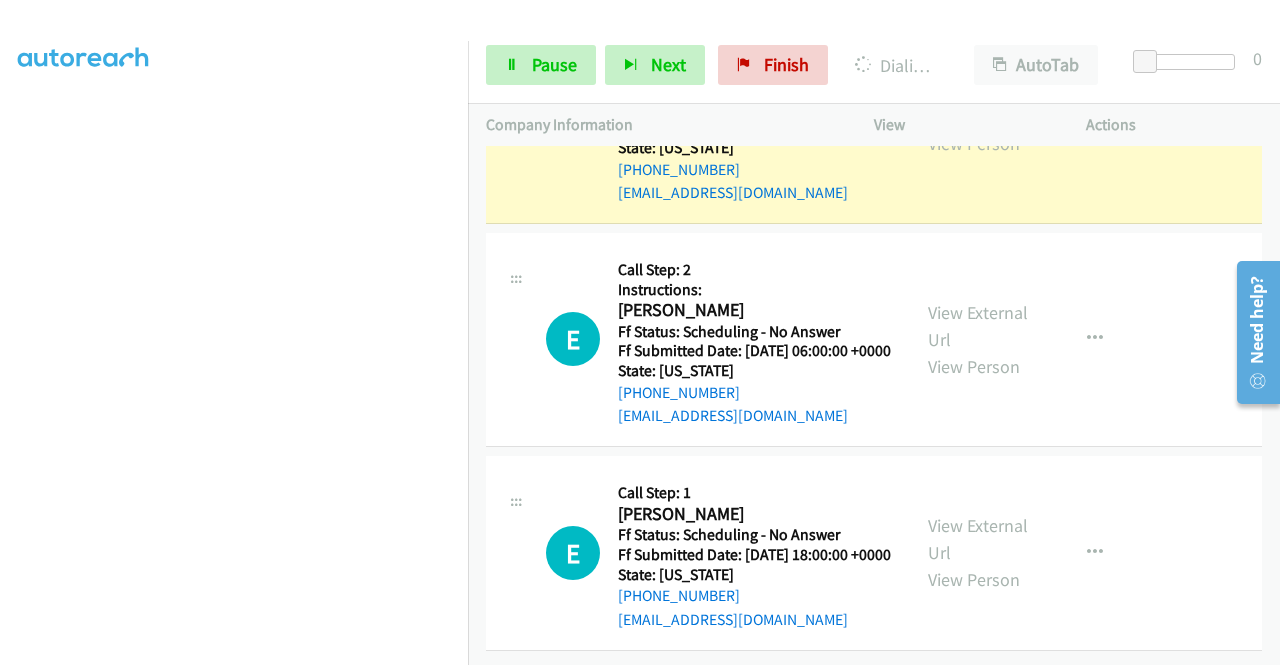click on "View External Url" at bounding box center [978, 103] 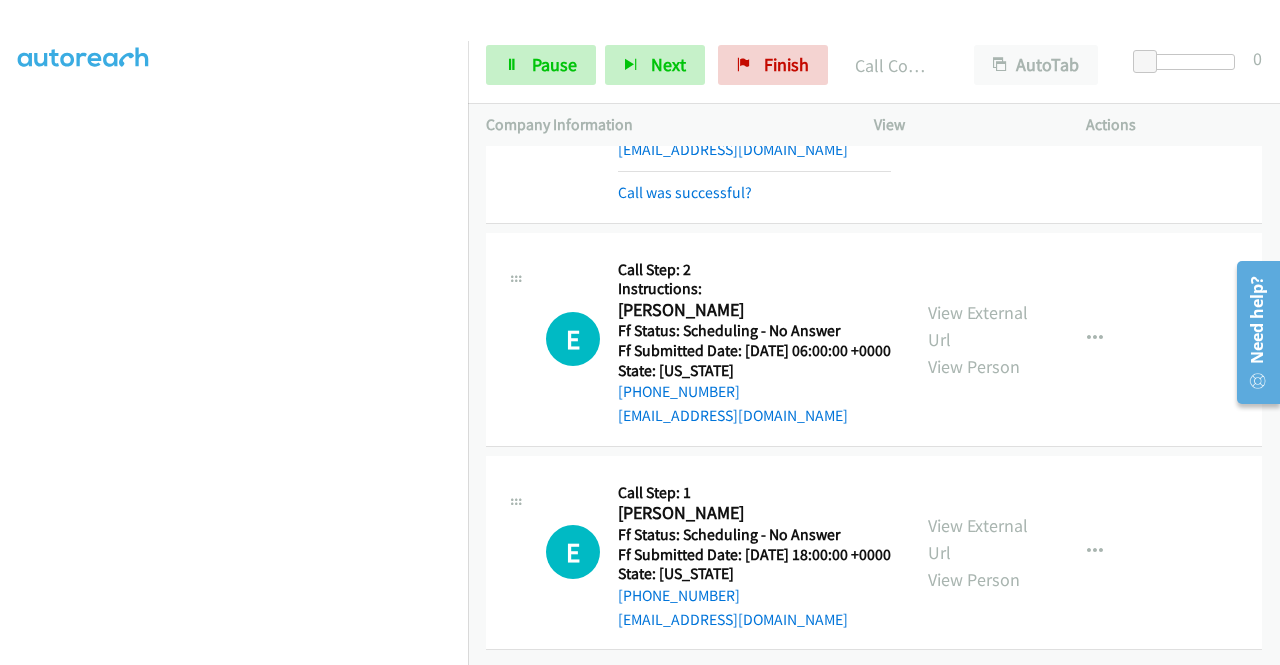 scroll, scrollTop: 56790, scrollLeft: 0, axis: vertical 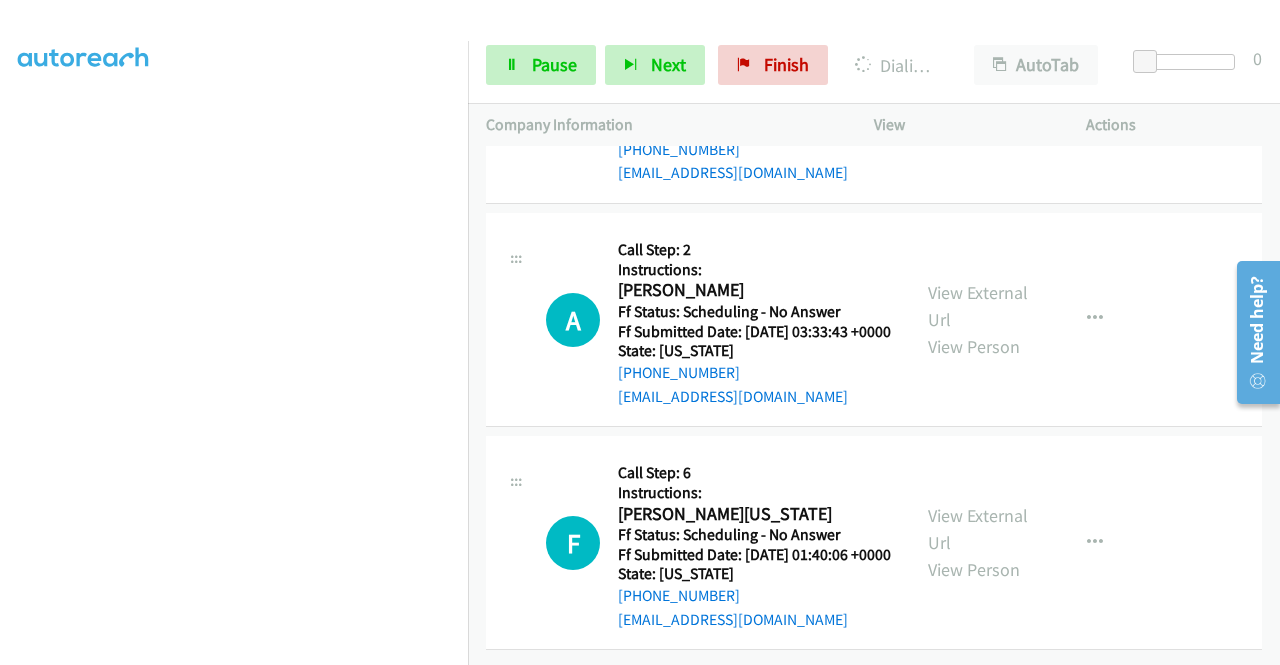 click on "View External Url
View Person" at bounding box center [980, -1470] 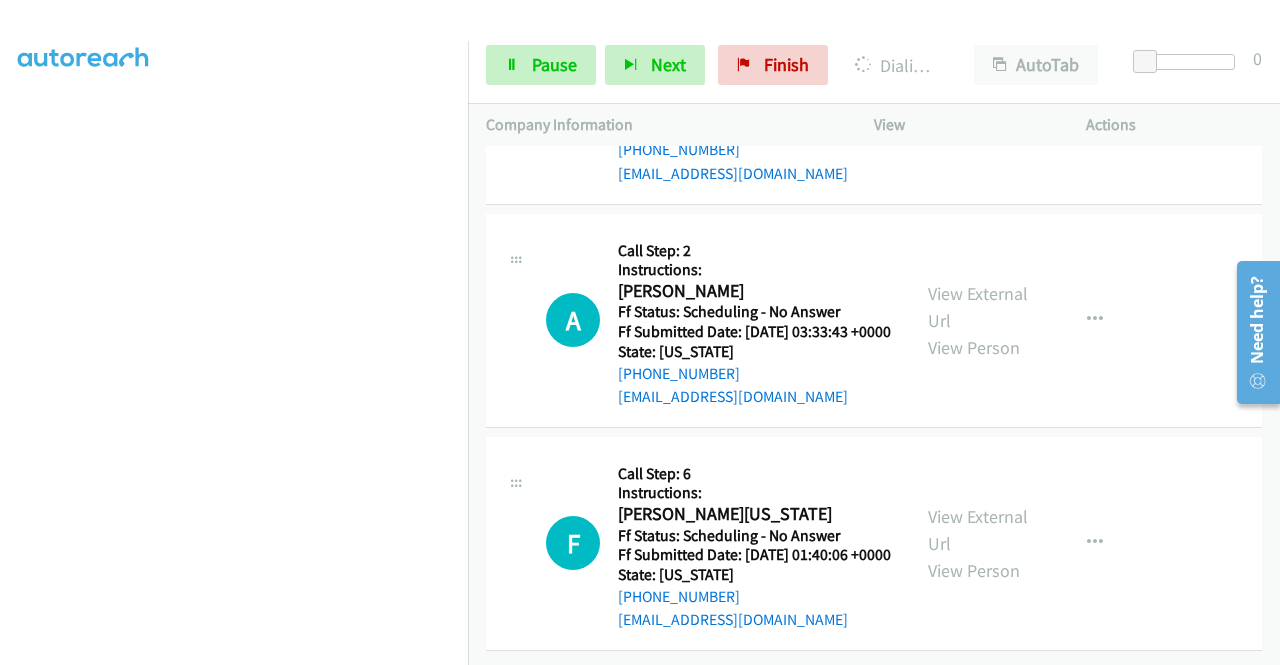 click on "View External Url" at bounding box center (978, -1269) 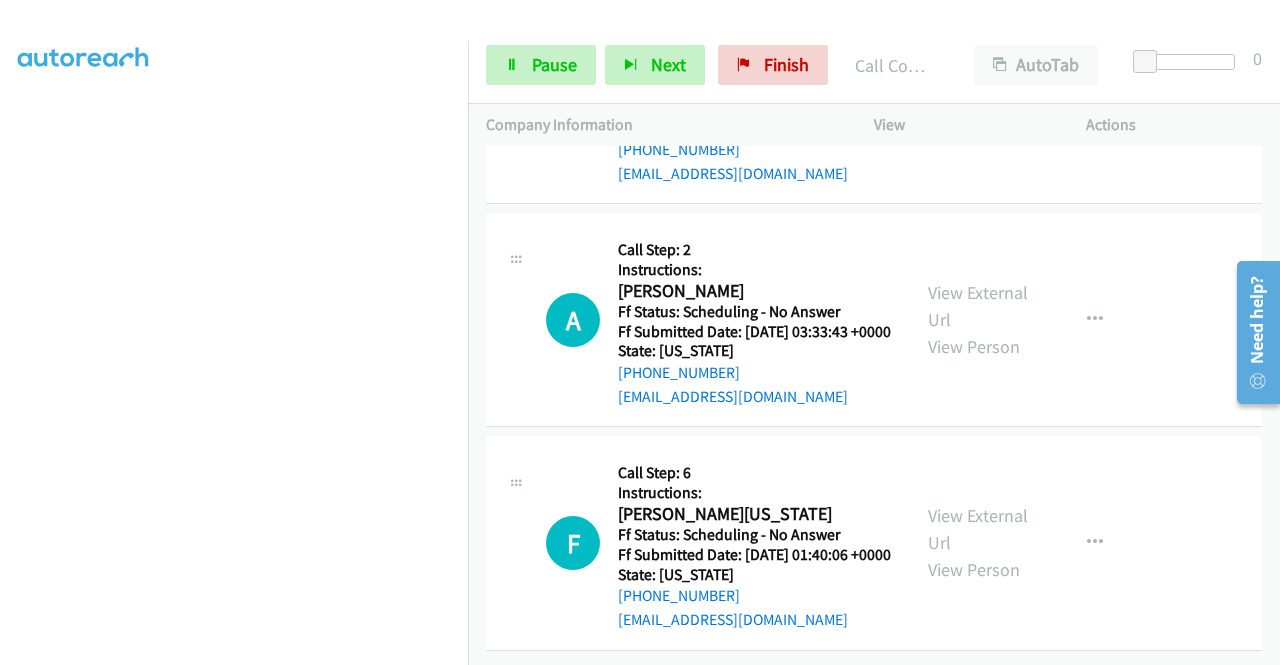 scroll, scrollTop: 57363, scrollLeft: 0, axis: vertical 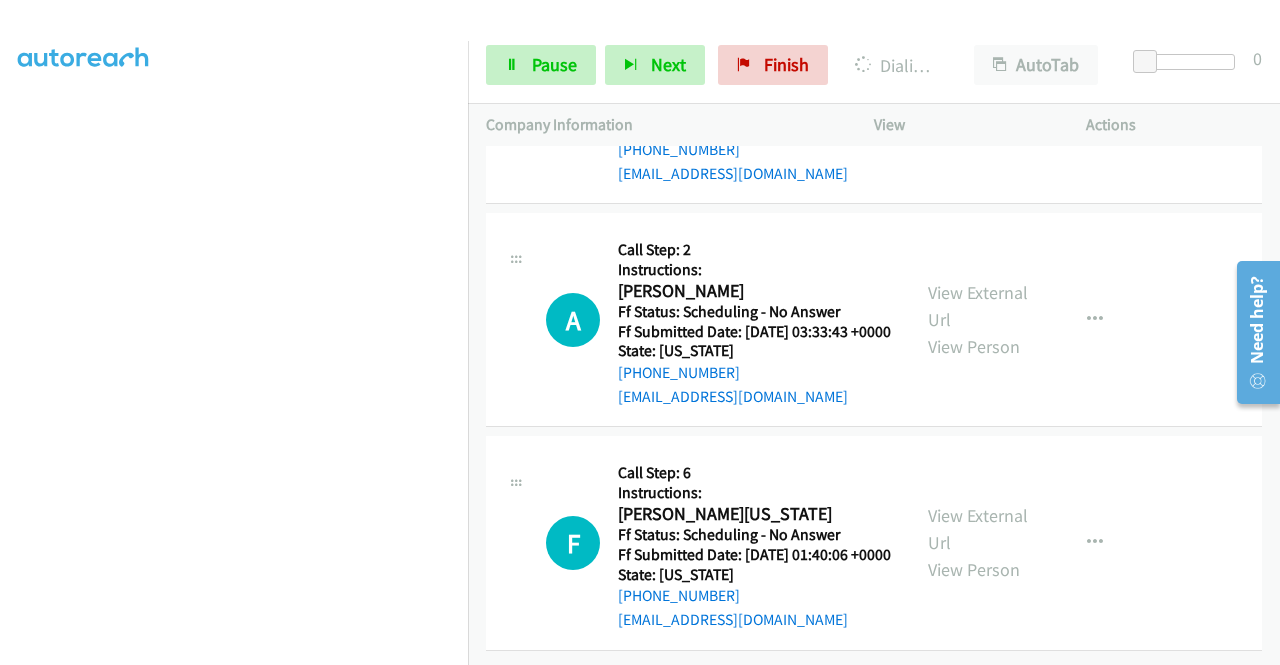 click on "View External Url" at bounding box center (978, -1056) 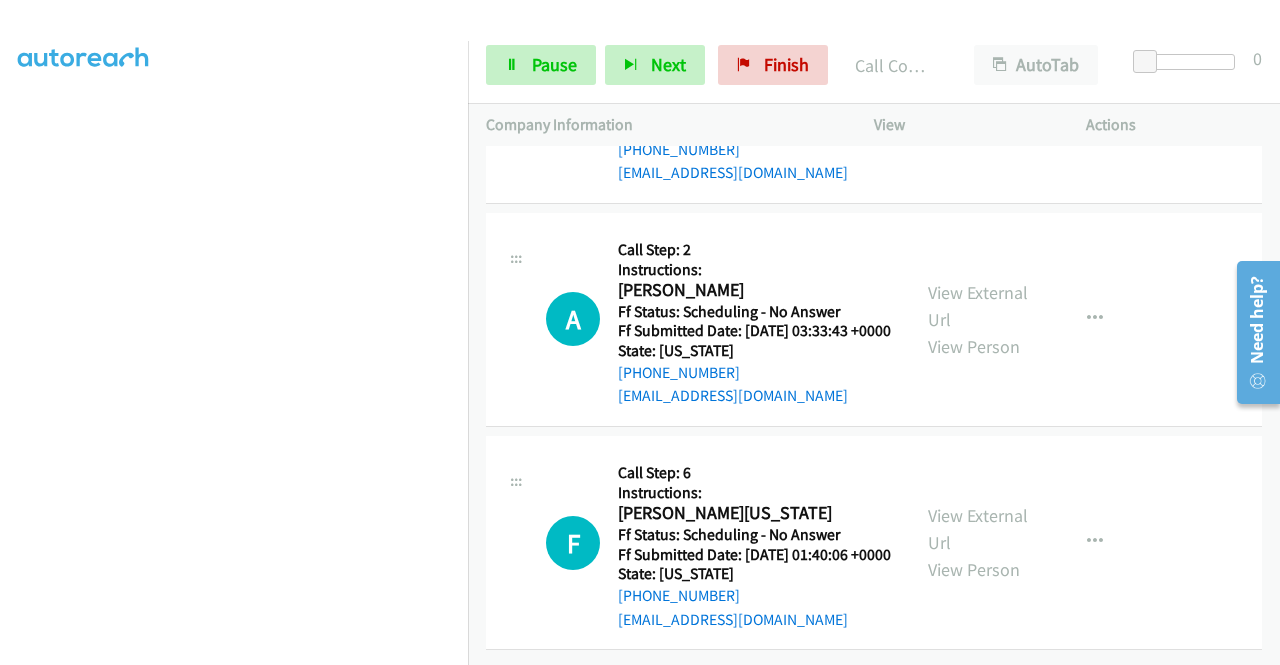 scroll, scrollTop: 57630, scrollLeft: 0, axis: vertical 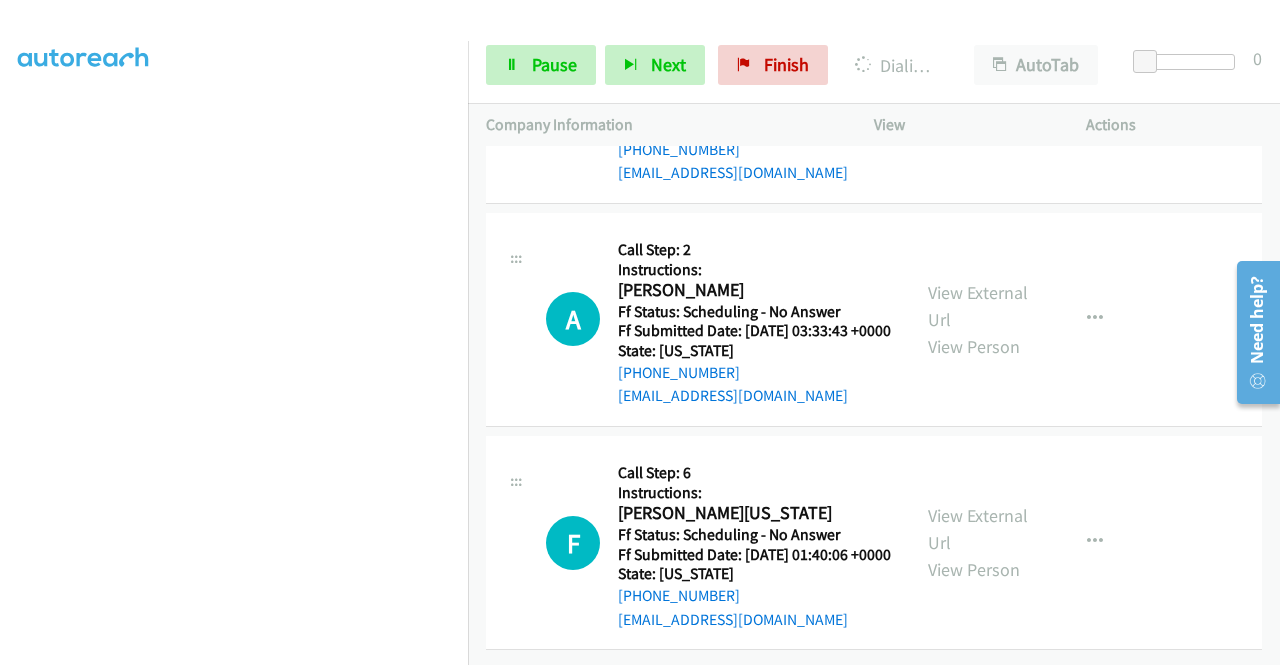 click on "View External Url" at bounding box center [978, -834] 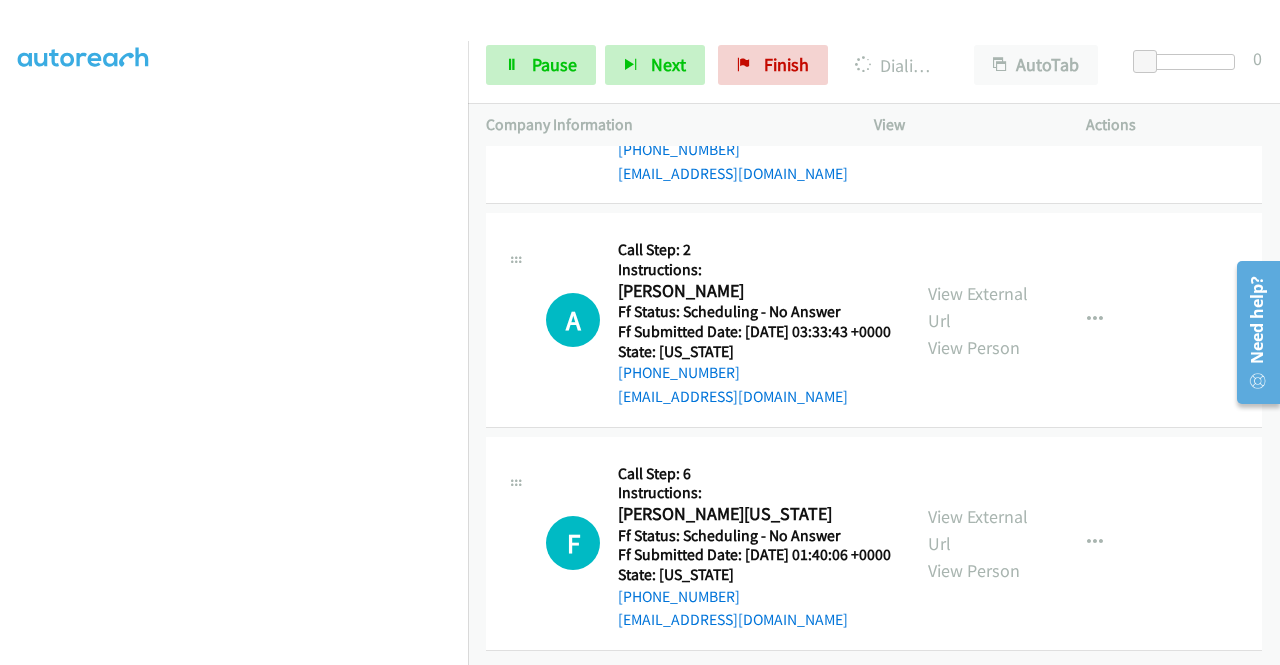 click on "View External Url" at bounding box center (978, -610) 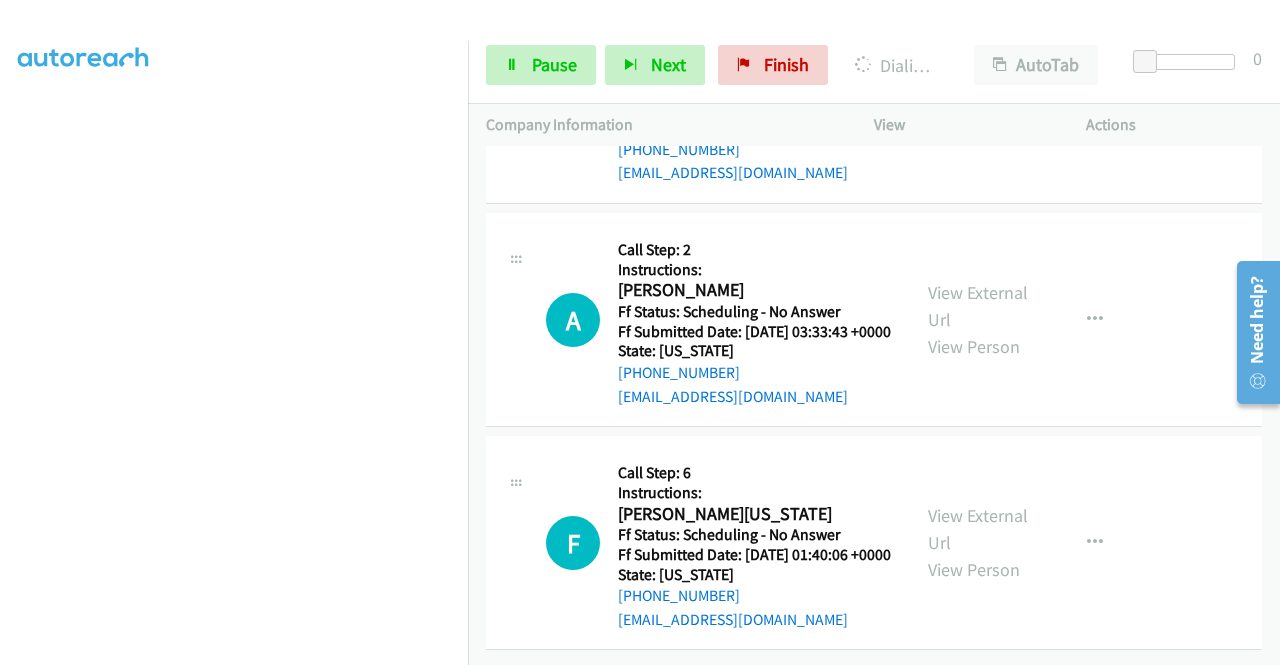 scroll, scrollTop: 58244, scrollLeft: 0, axis: vertical 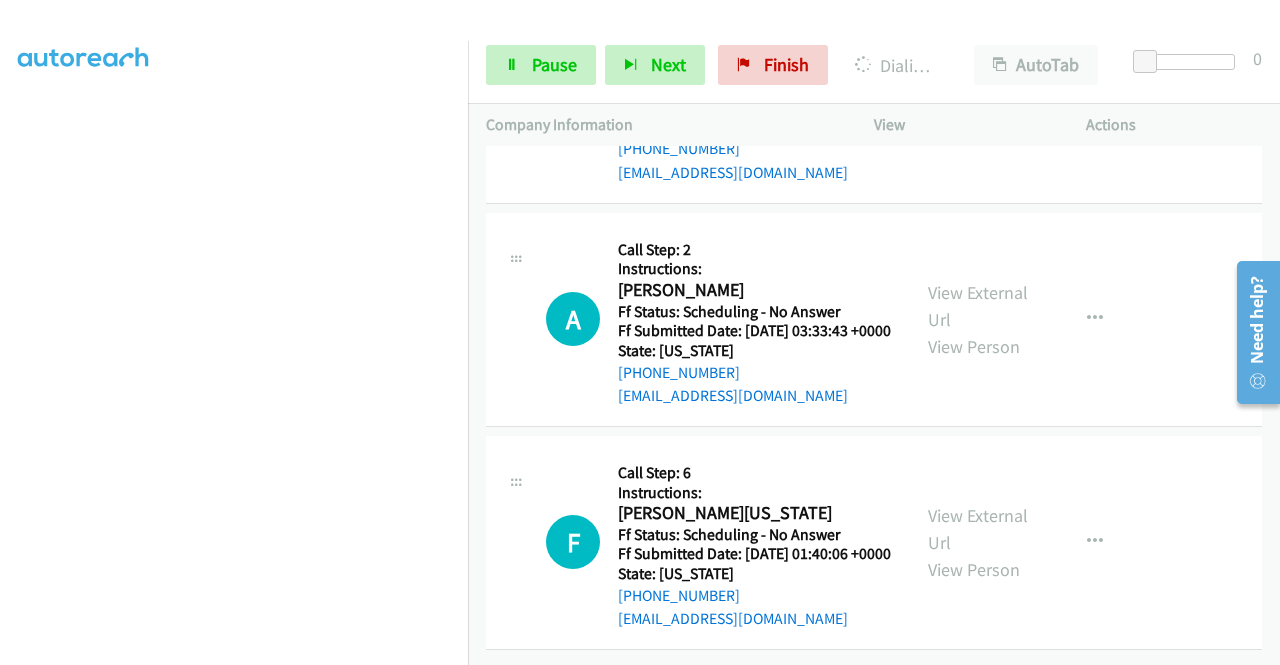 click on "View External Url" at bounding box center (978, -141) 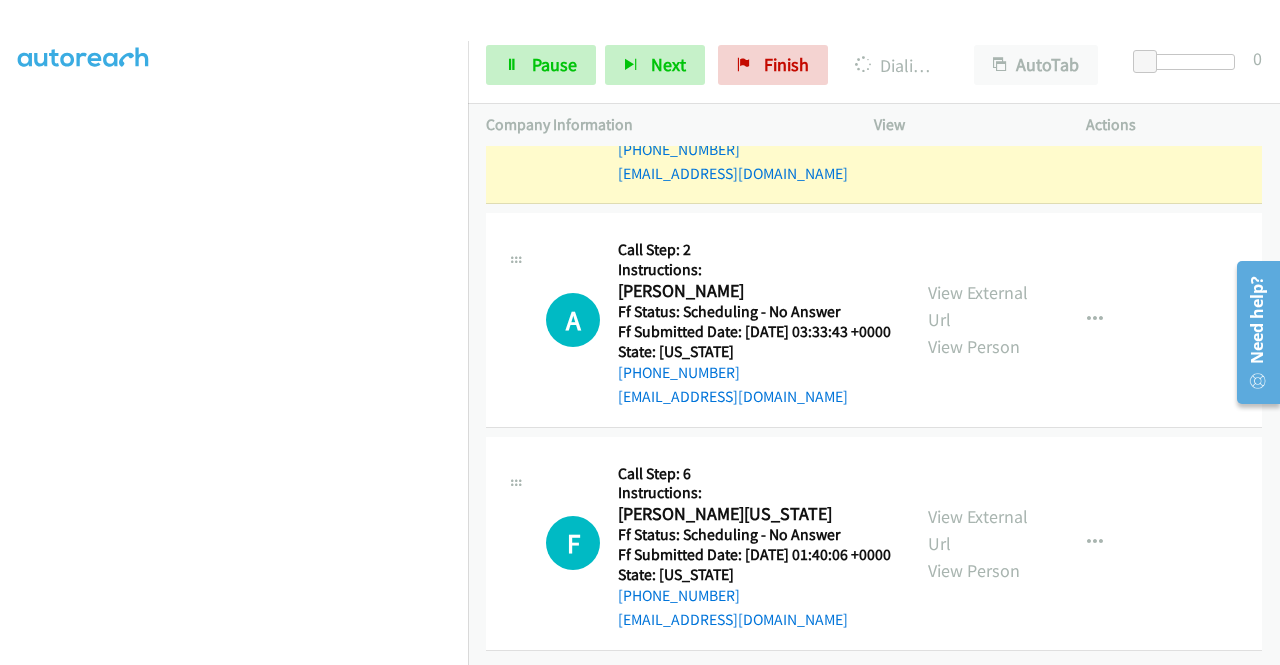 click on "View External Url" at bounding box center [978, 83] 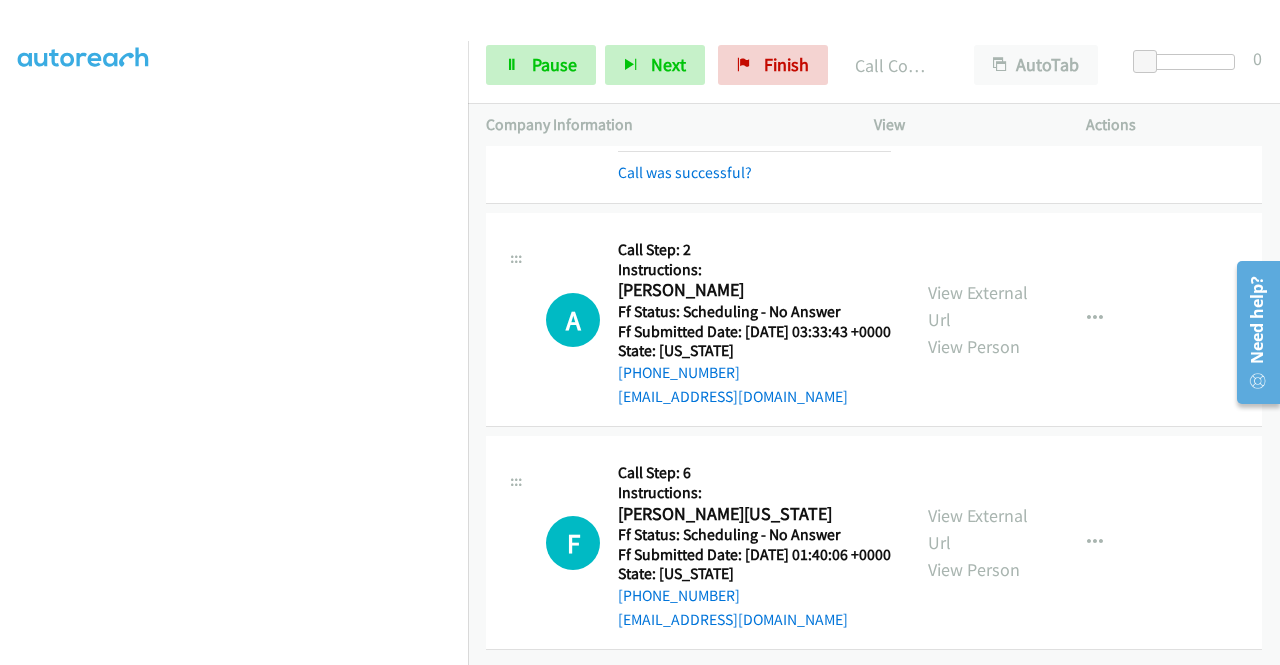scroll, scrollTop: 59109, scrollLeft: 0, axis: vertical 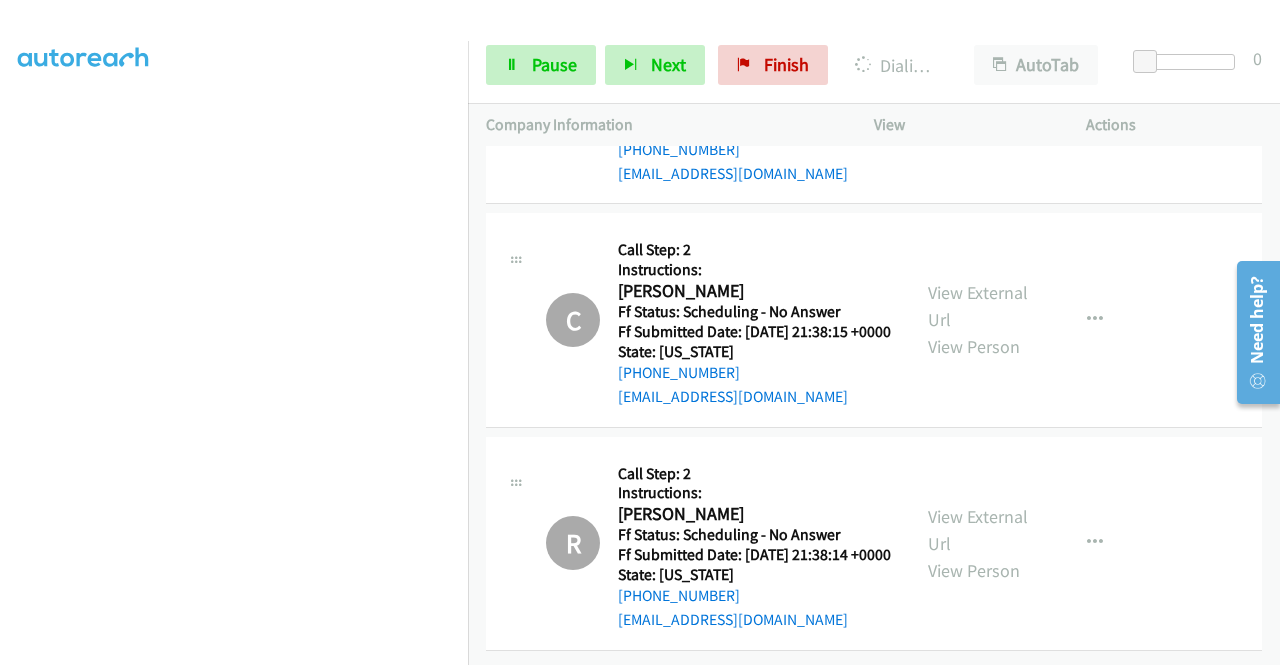 click on "View External Url" at bounding box center (978, -1424) 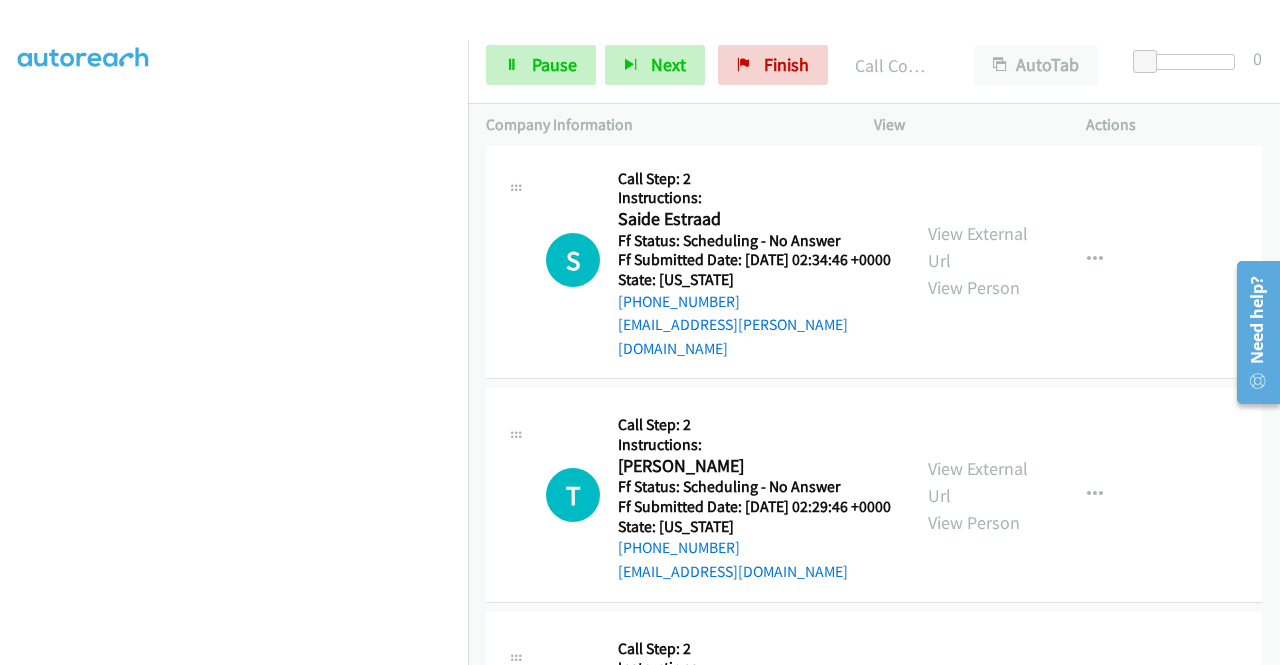 scroll, scrollTop: 59376, scrollLeft: 0, axis: vertical 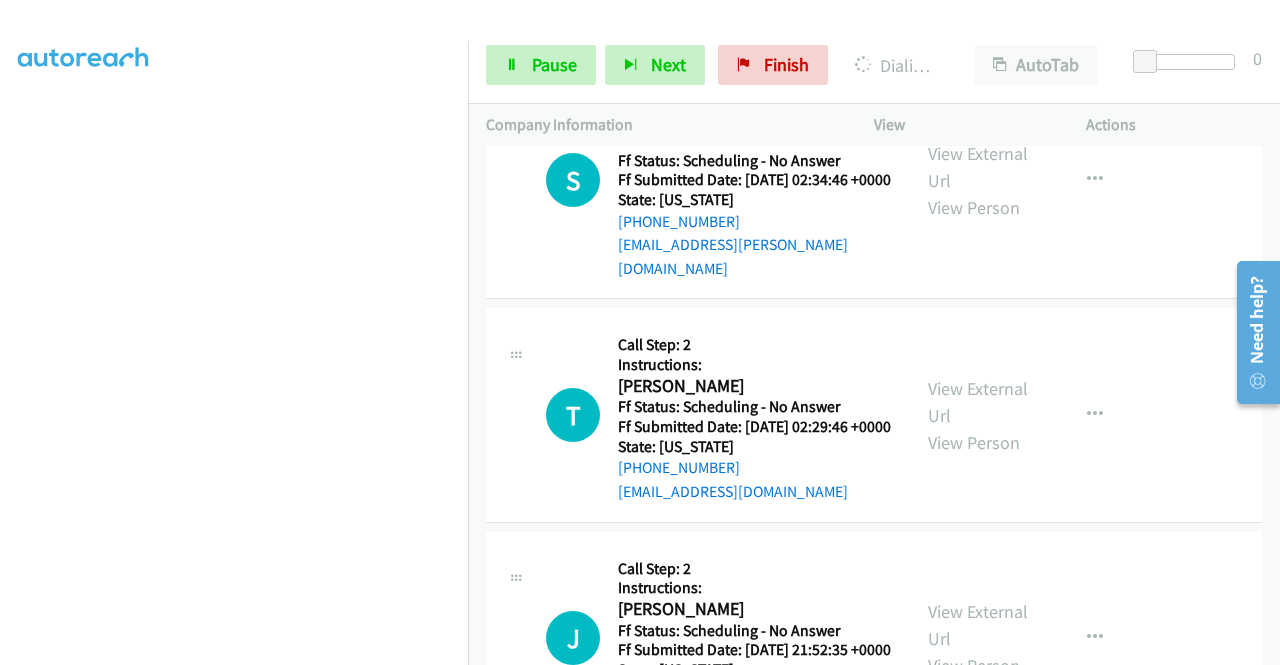 click on "View External Url" at bounding box center (978, -3361) 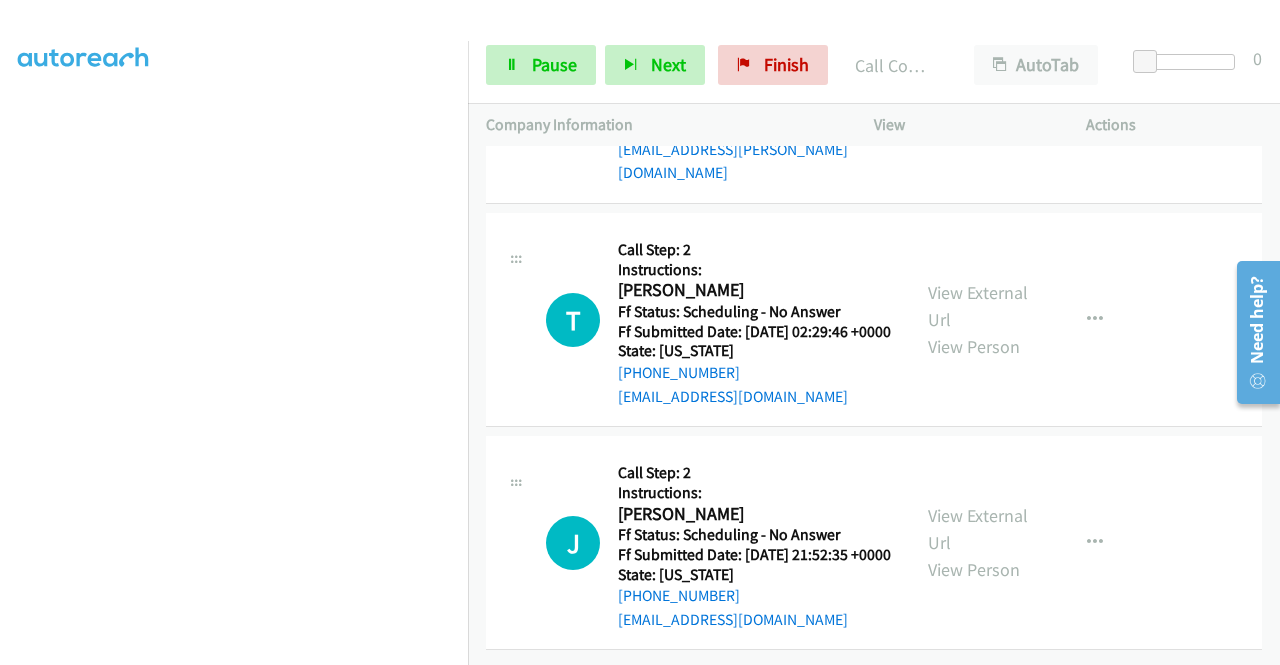 scroll, scrollTop: 59656, scrollLeft: 0, axis: vertical 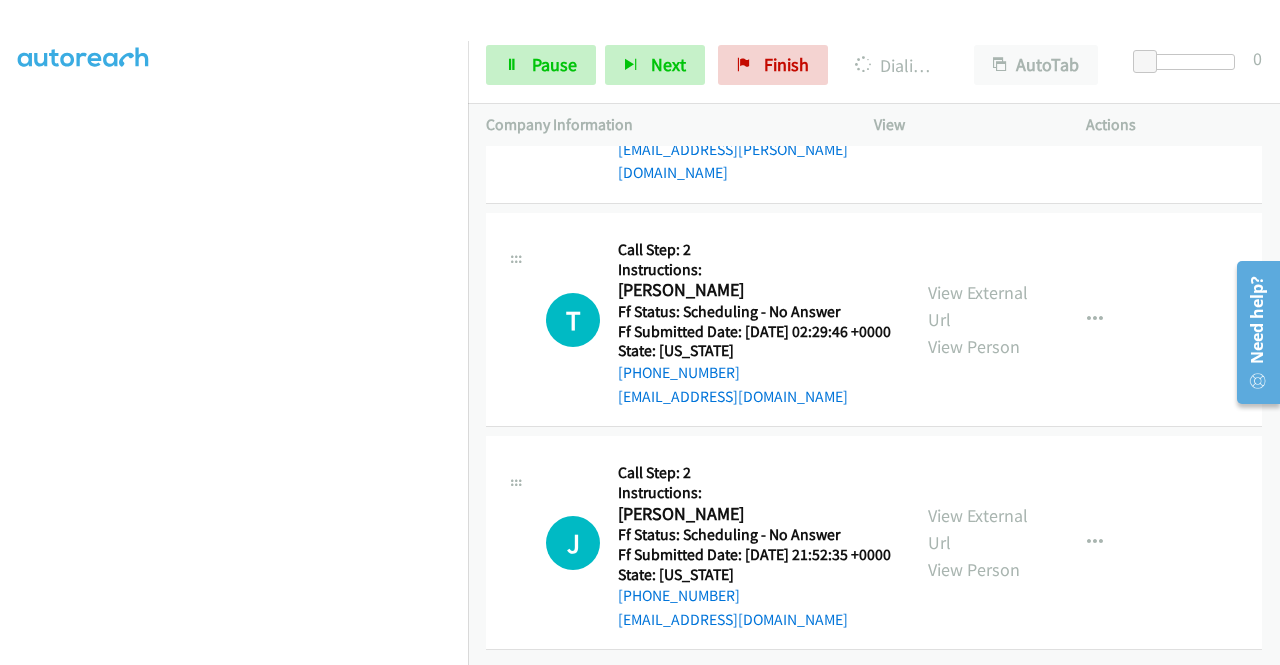 click on "View External Url" at bounding box center [978, -3243] 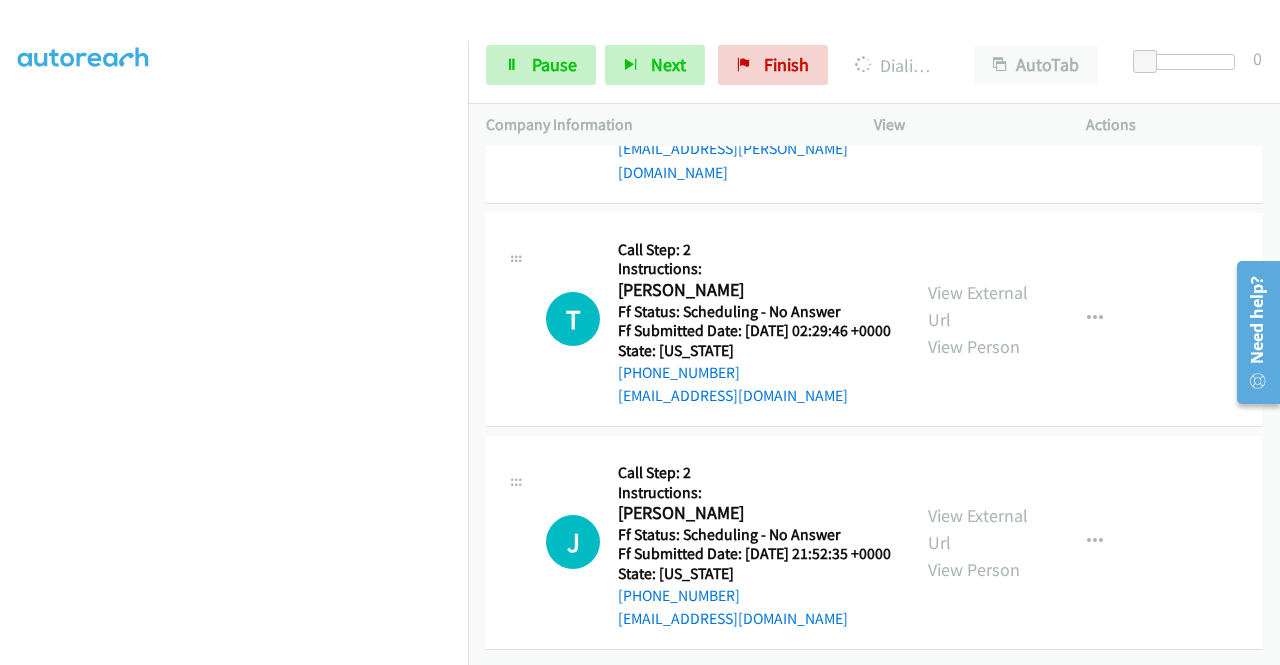 click on "View External Url" at bounding box center (978, -3040) 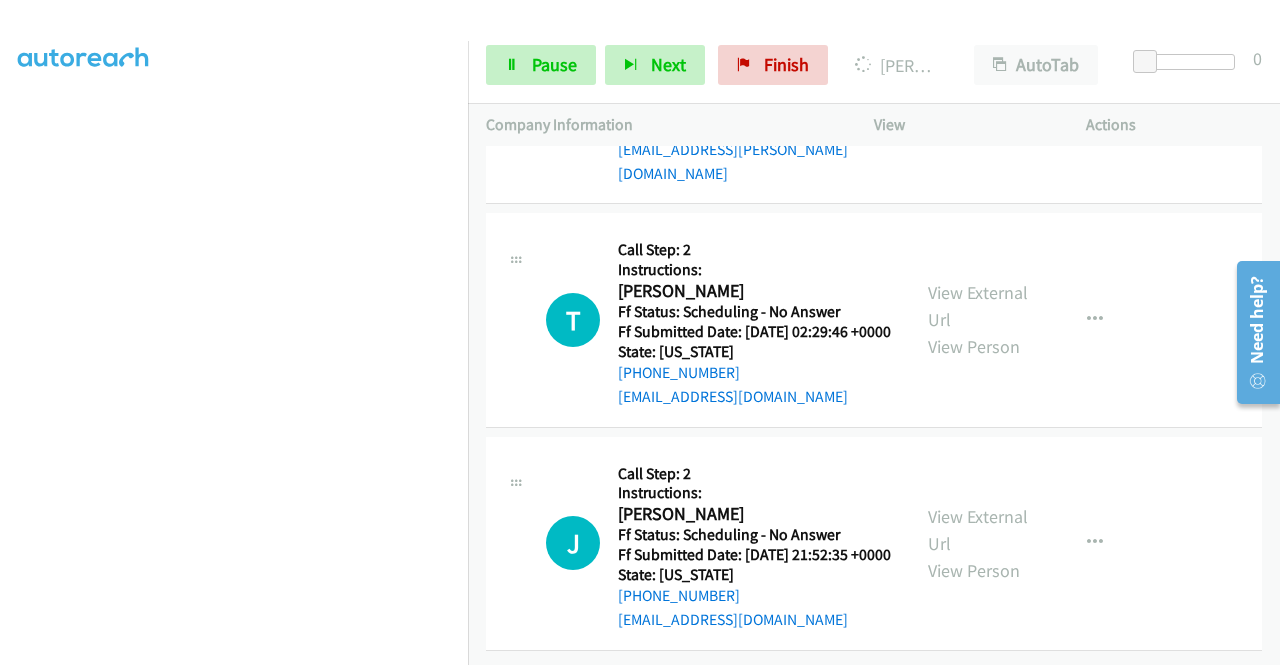 scroll, scrollTop: 60216, scrollLeft: 0, axis: vertical 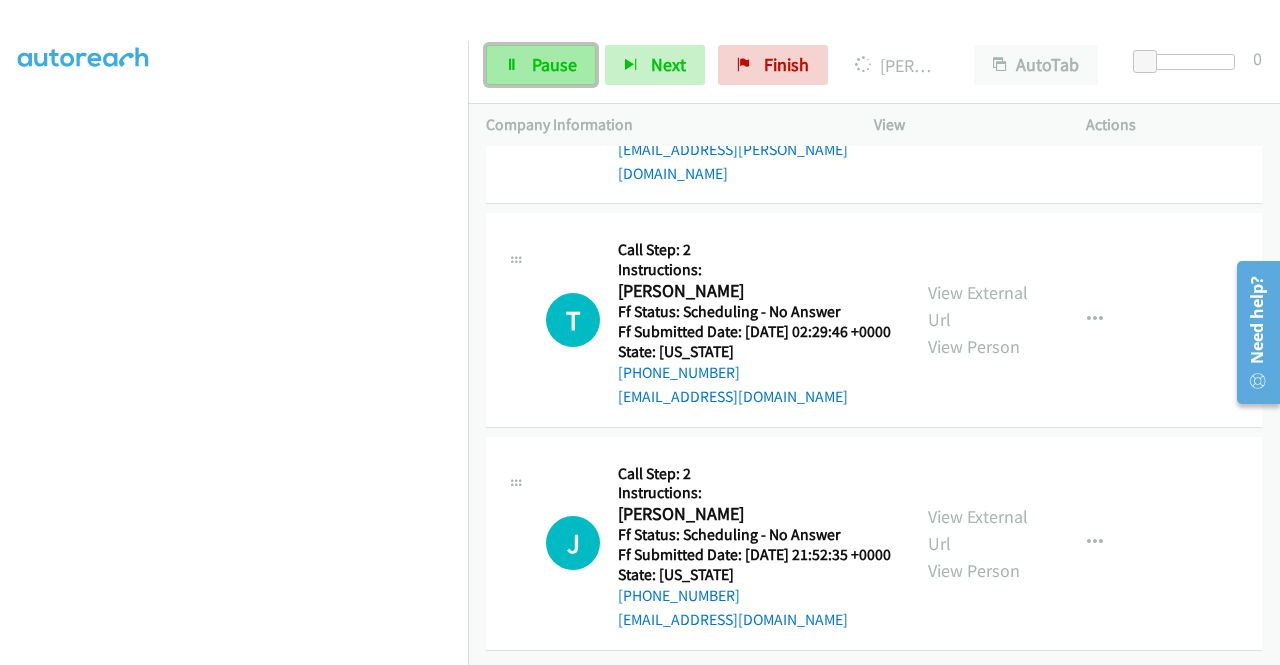 click on "Pause" at bounding box center (541, 65) 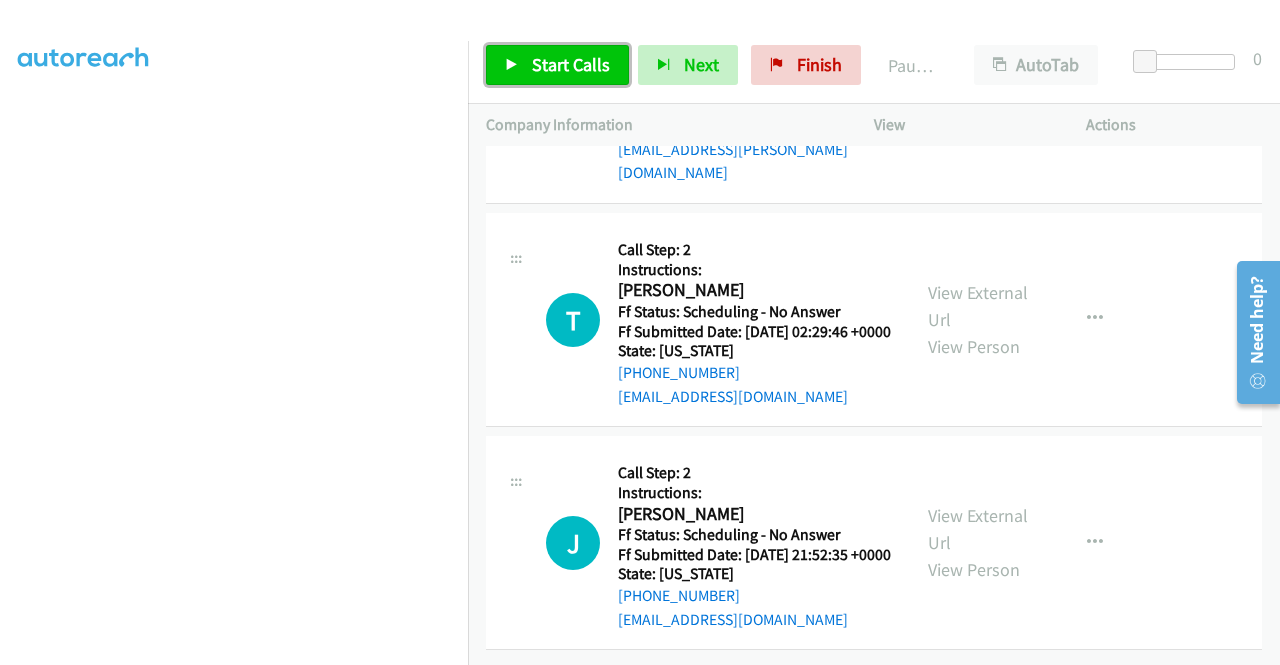 click on "Start Calls" at bounding box center [557, 65] 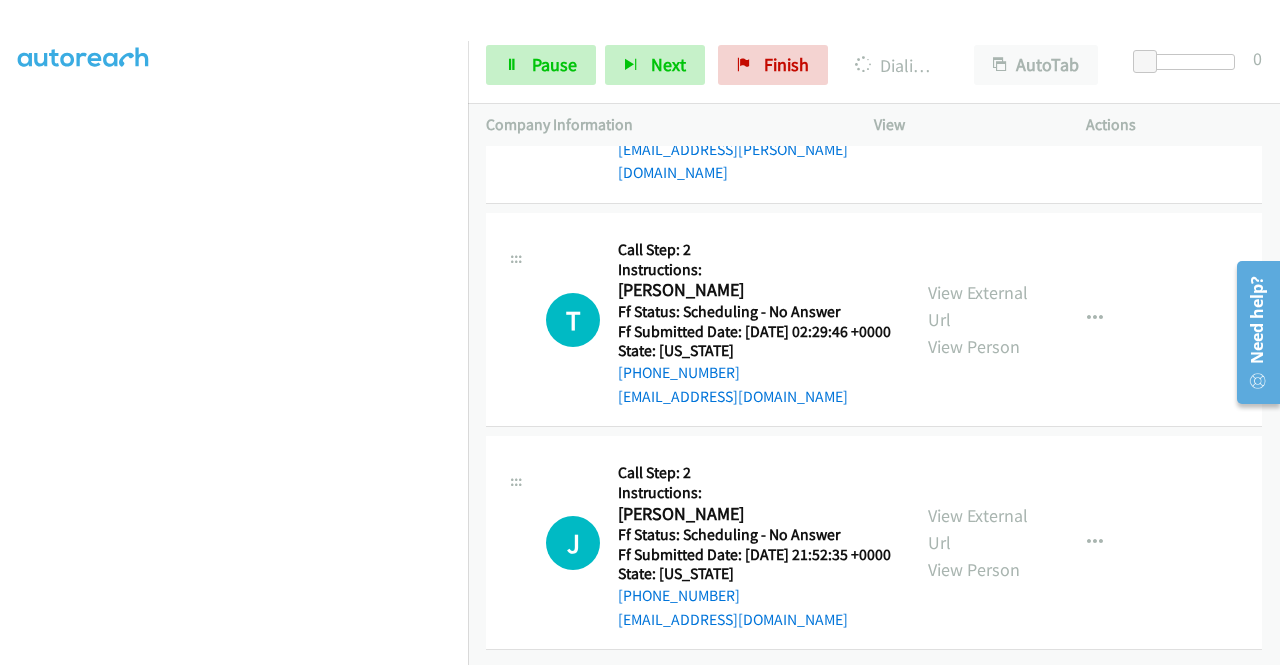 scroll, scrollTop: 63002, scrollLeft: 0, axis: vertical 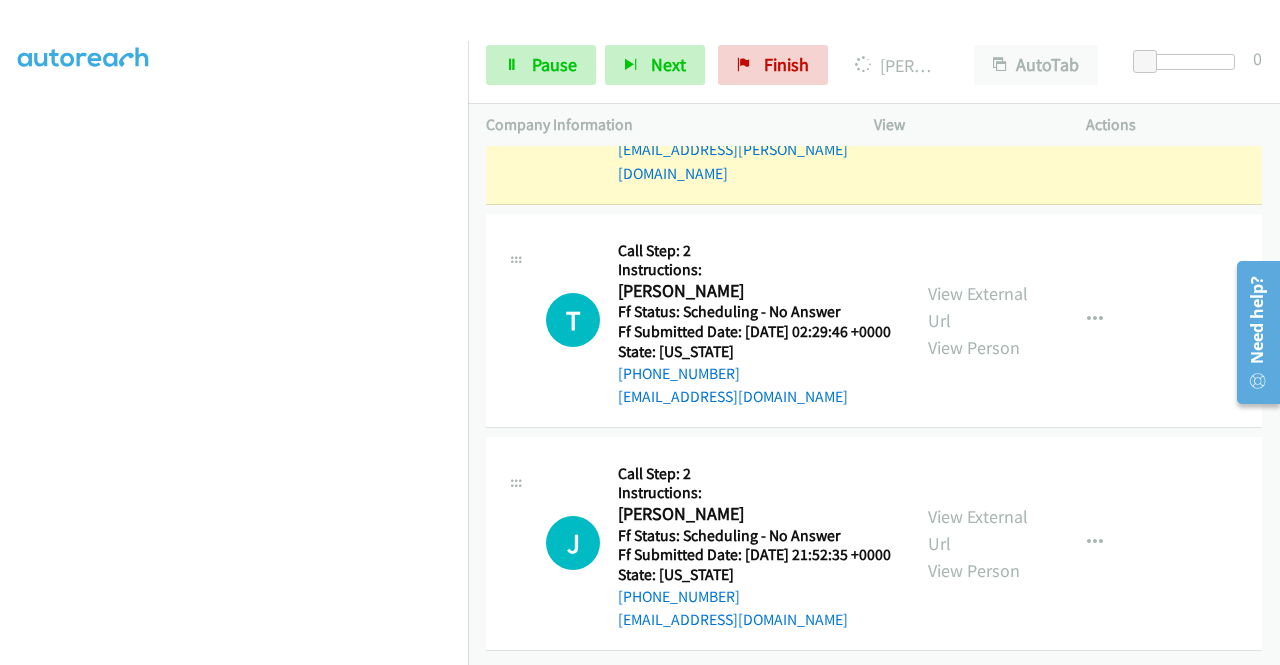 click on "View External Url" at bounding box center [978, 72] 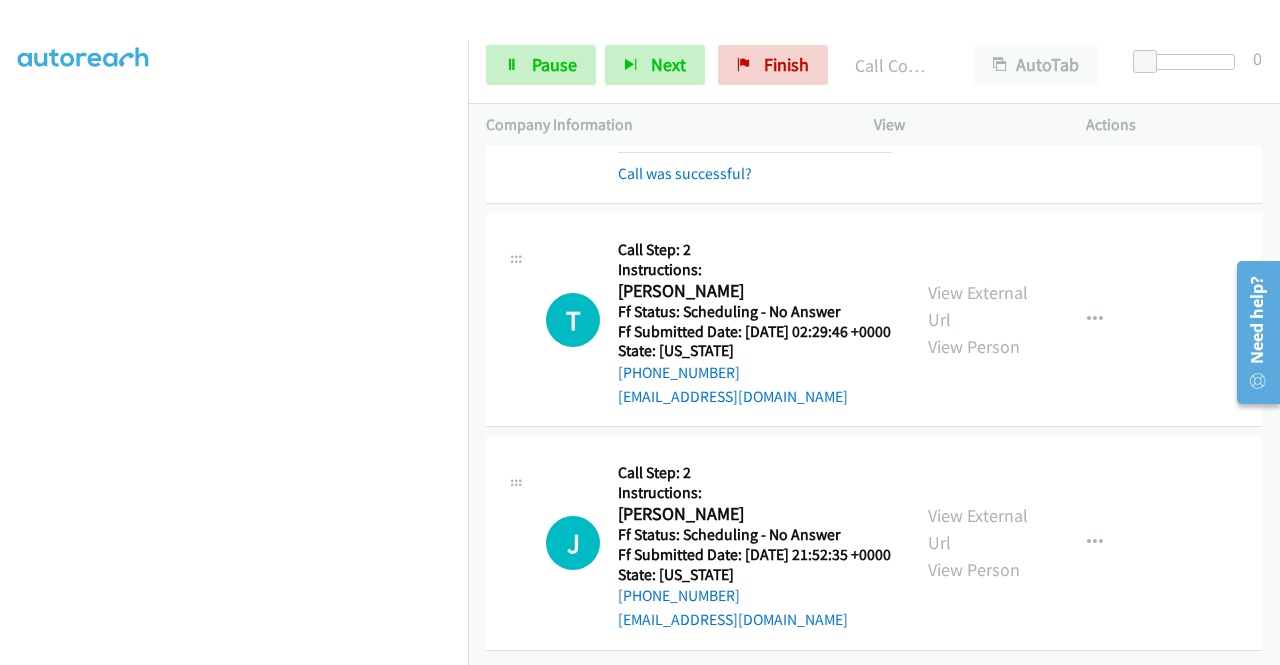 scroll, scrollTop: 63589, scrollLeft: 0, axis: vertical 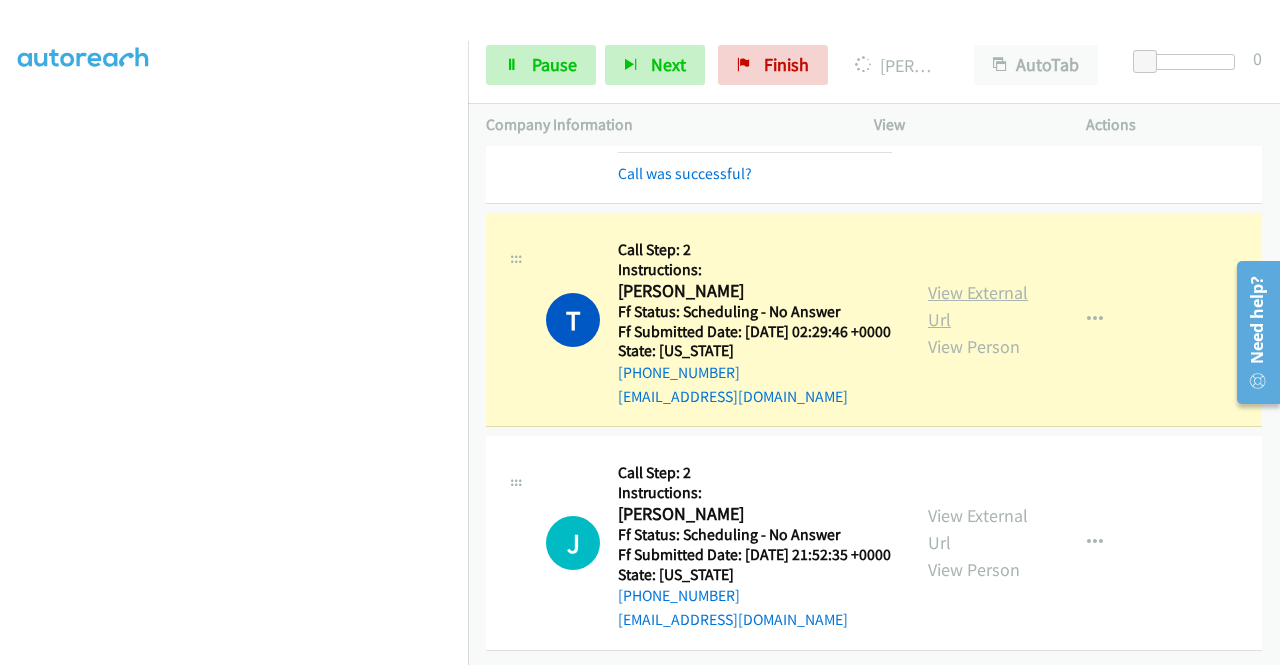 click on "View External Url" at bounding box center [978, 306] 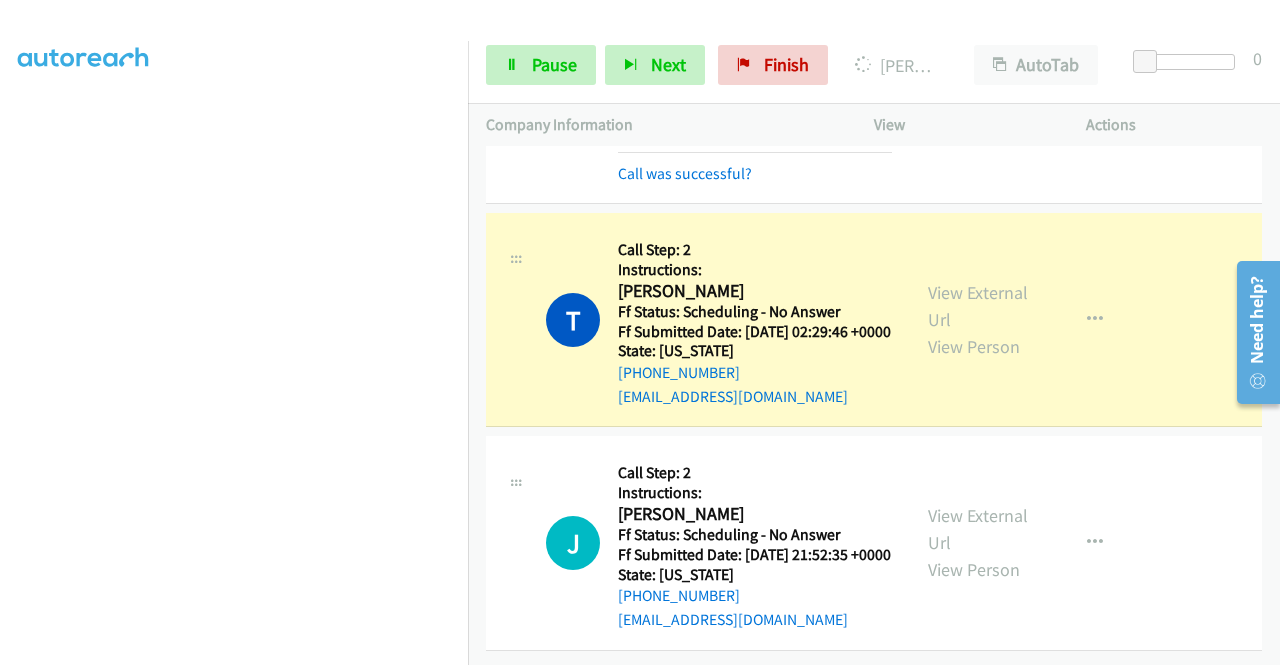 scroll, scrollTop: 63692, scrollLeft: 0, axis: vertical 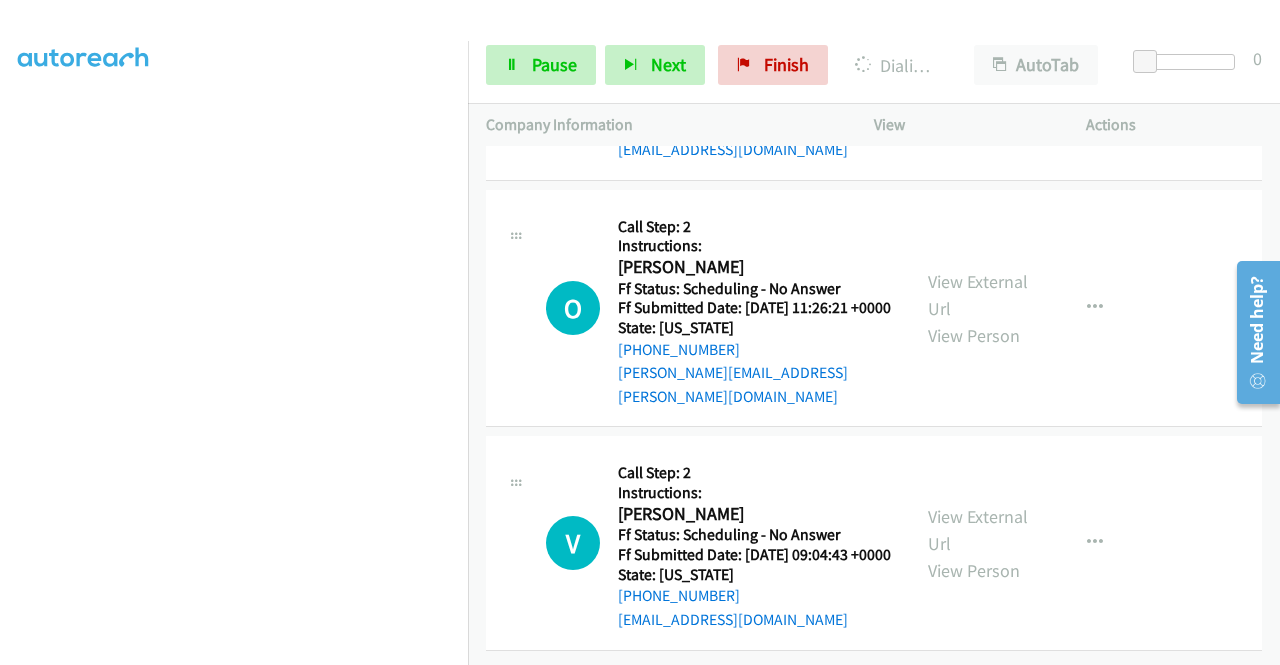 click on "View External Url" at bounding box center (978, -1260) 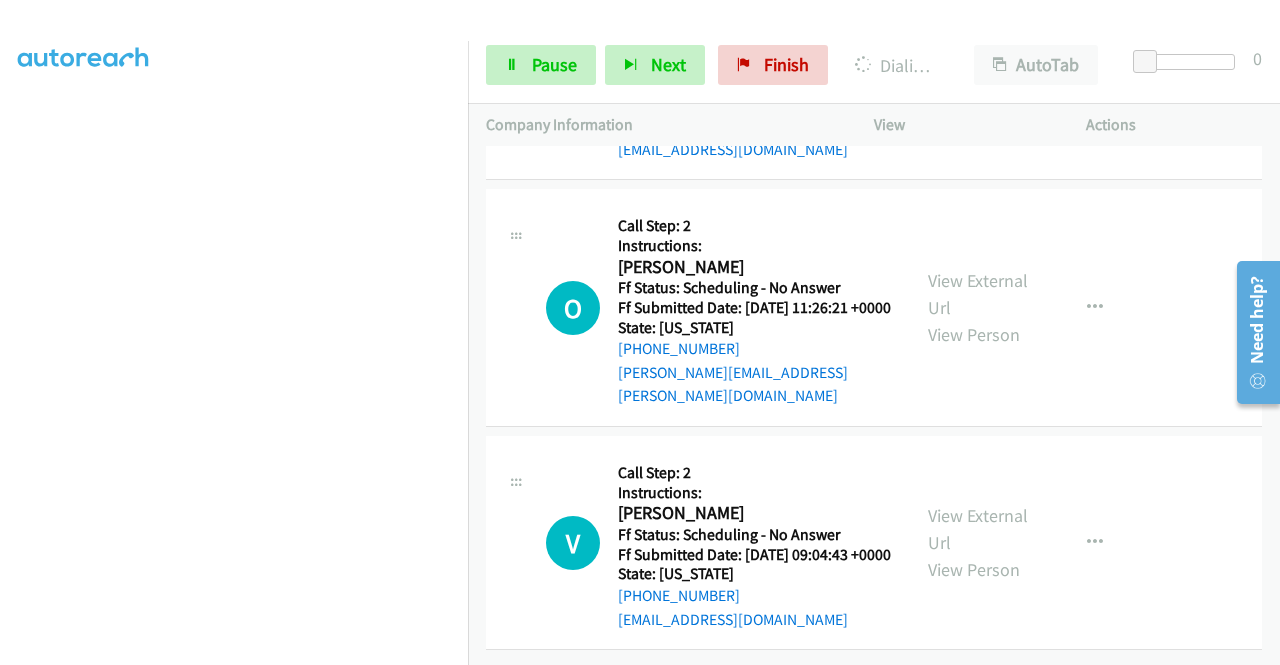 click on "View External Url" at bounding box center [978, -1047] 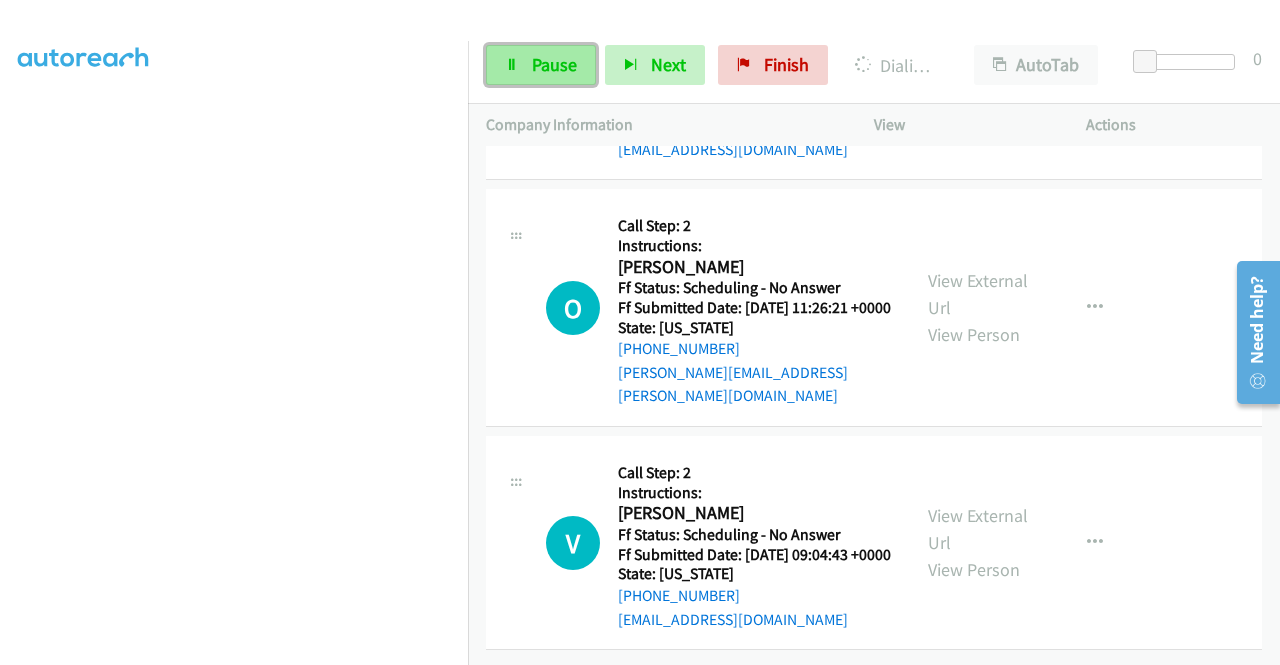click on "Pause" at bounding box center (541, 65) 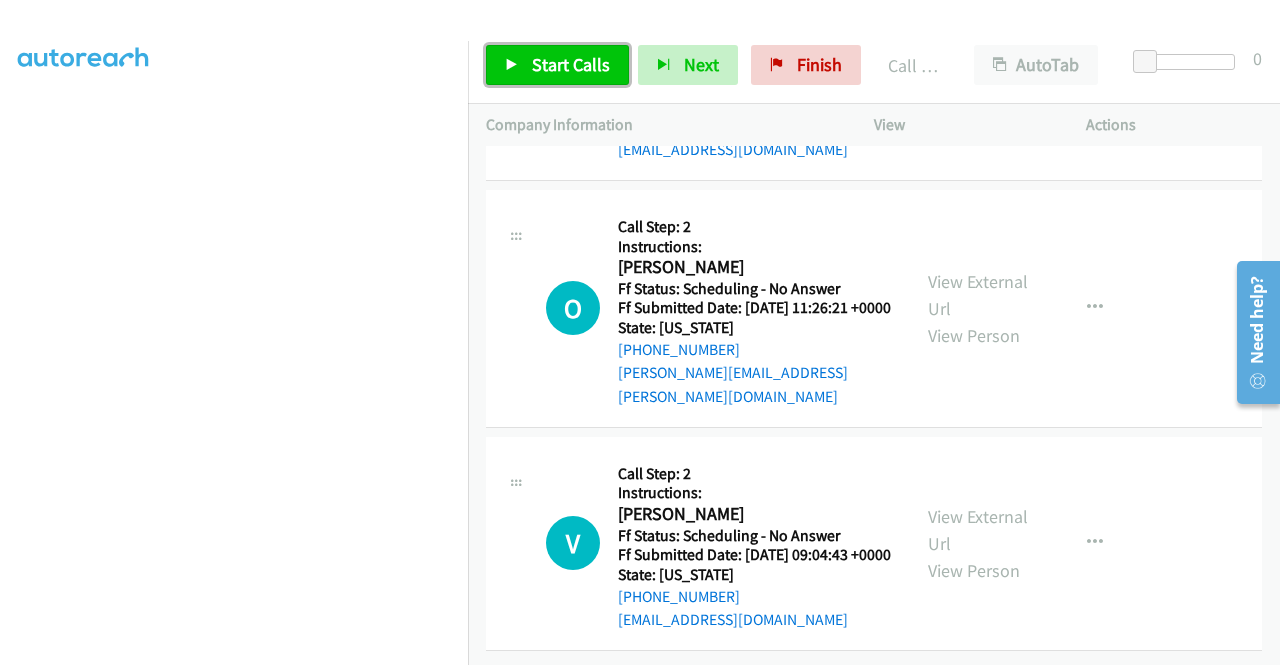 click on "Start Calls" at bounding box center [571, 64] 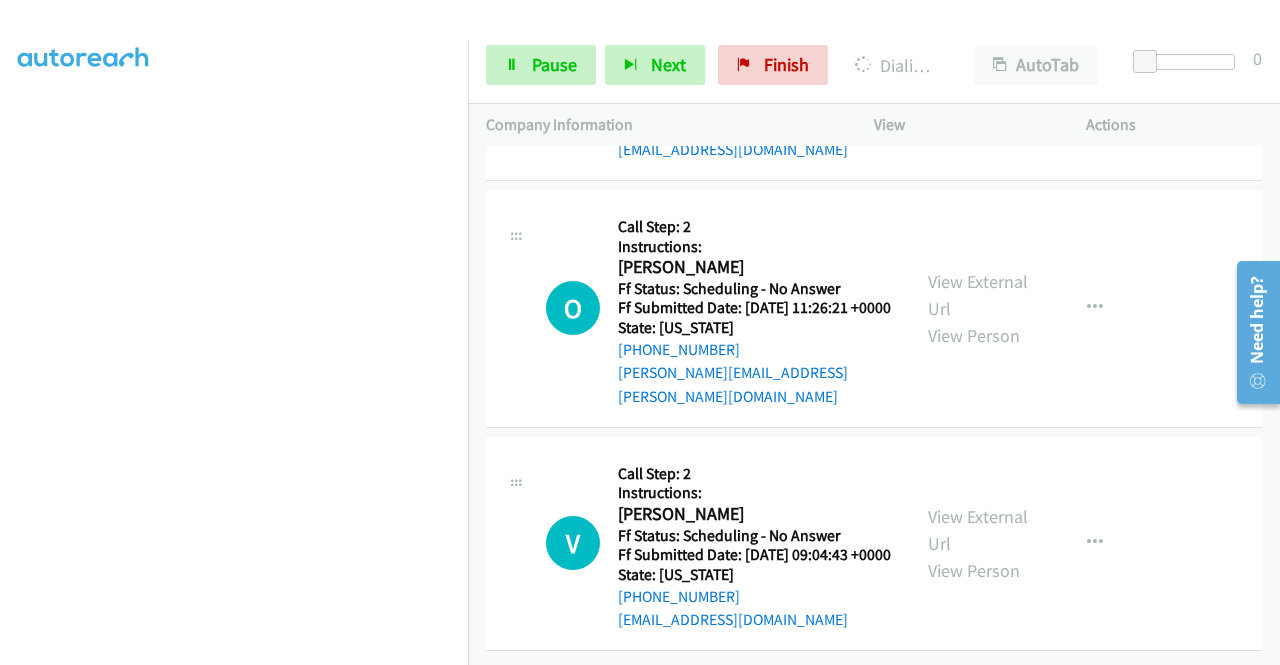 click on "View External Url" at bounding box center (978, -833) 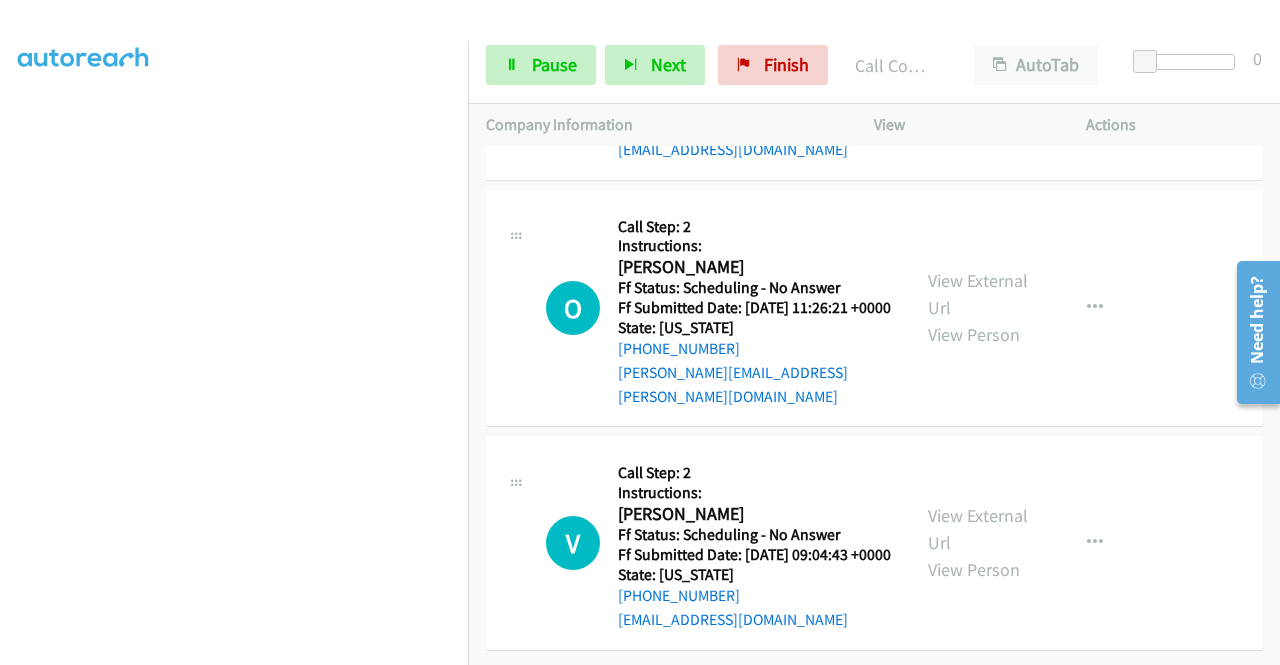 click on "A
Callback Scheduled
Call Step: 2
Instructions:
Ashley Nowicki
America/Chicago
Ff Status: No Answer/VM/Email/Text
Ff Submitted Date: 2025-07-19 00:04:04 +0000
State: Missouri
+1 314-479-2101
peteas01@gmail.com
Call was successful?
View External Url
View Person
View External Url
Email
Schedule/Manage Callback
Skip Call
Add to do not call list" at bounding box center [874, -374] 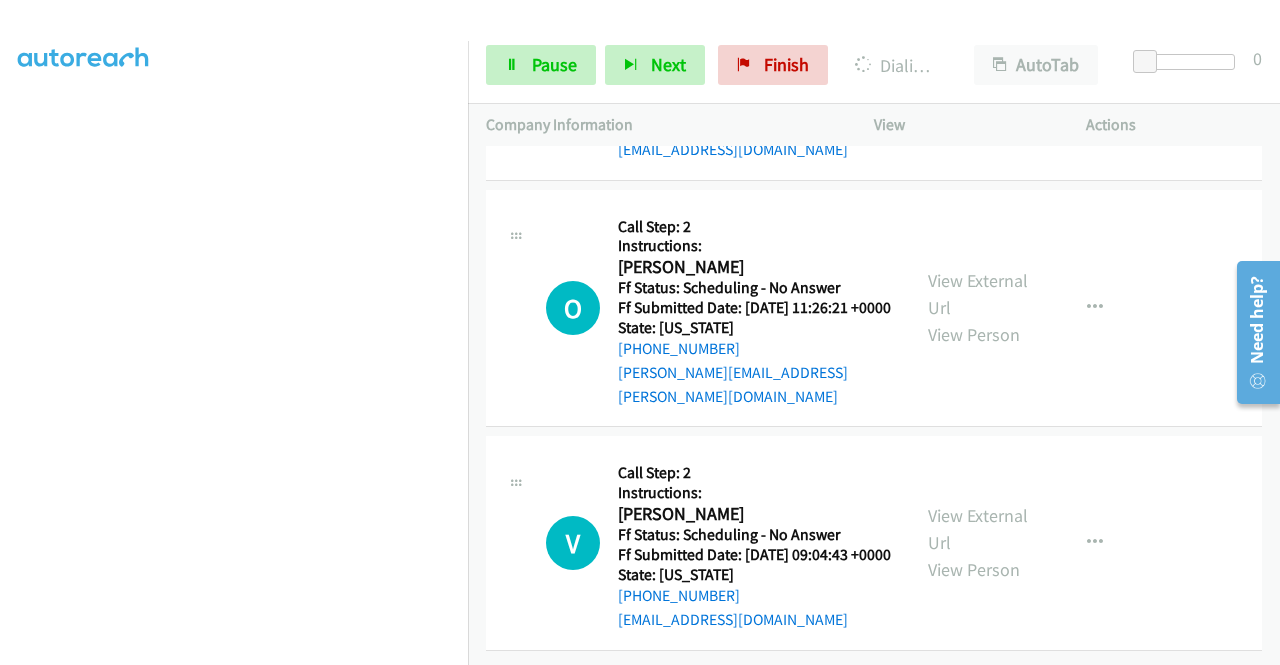 click on "View External Url" at bounding box center (978, -610) 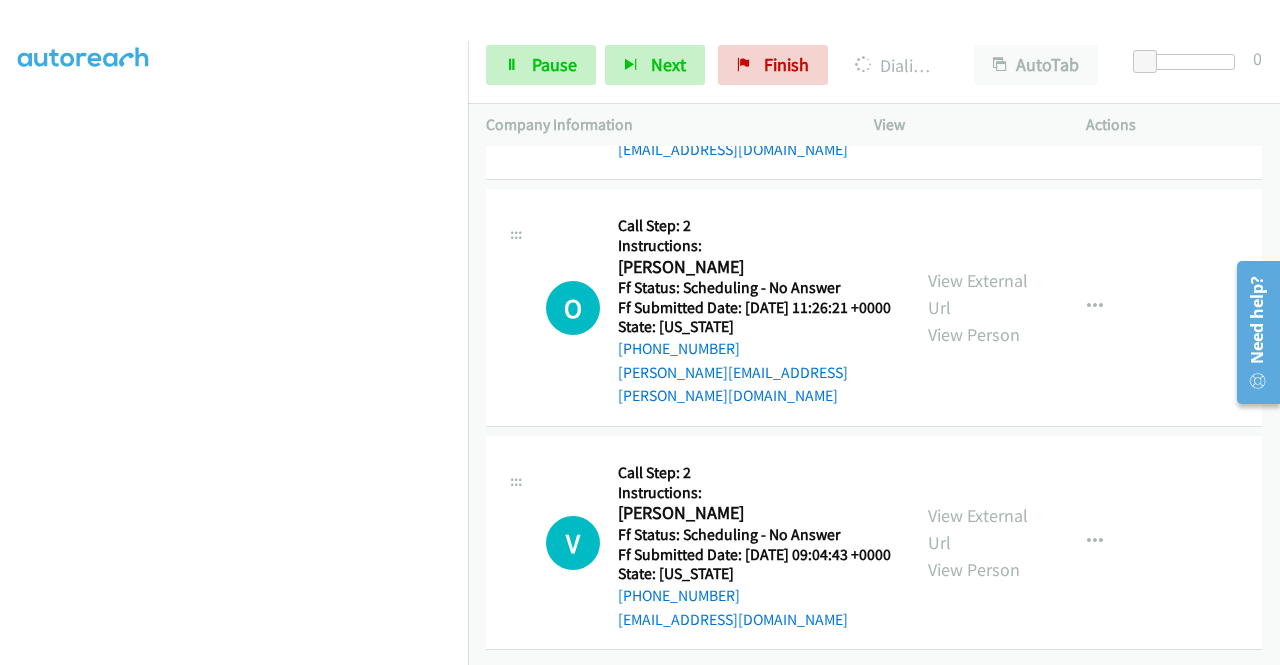 click on "View External Url
View Person" at bounding box center [980, -374] 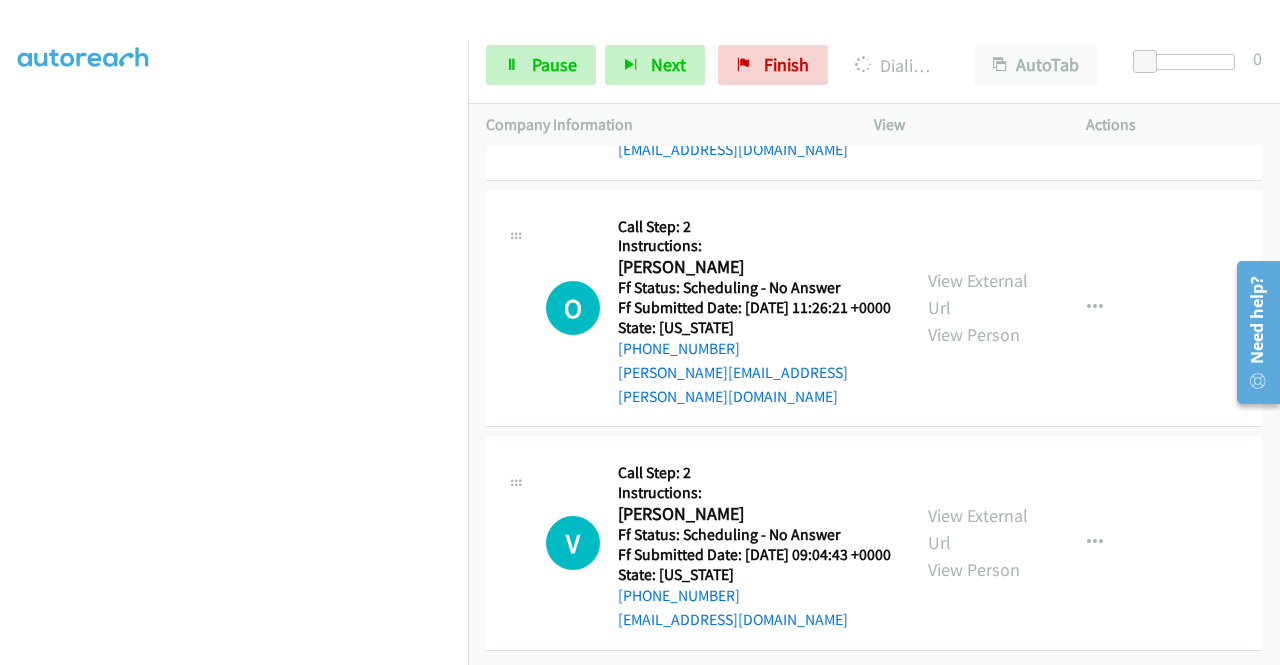 click at bounding box center [1095, -597] 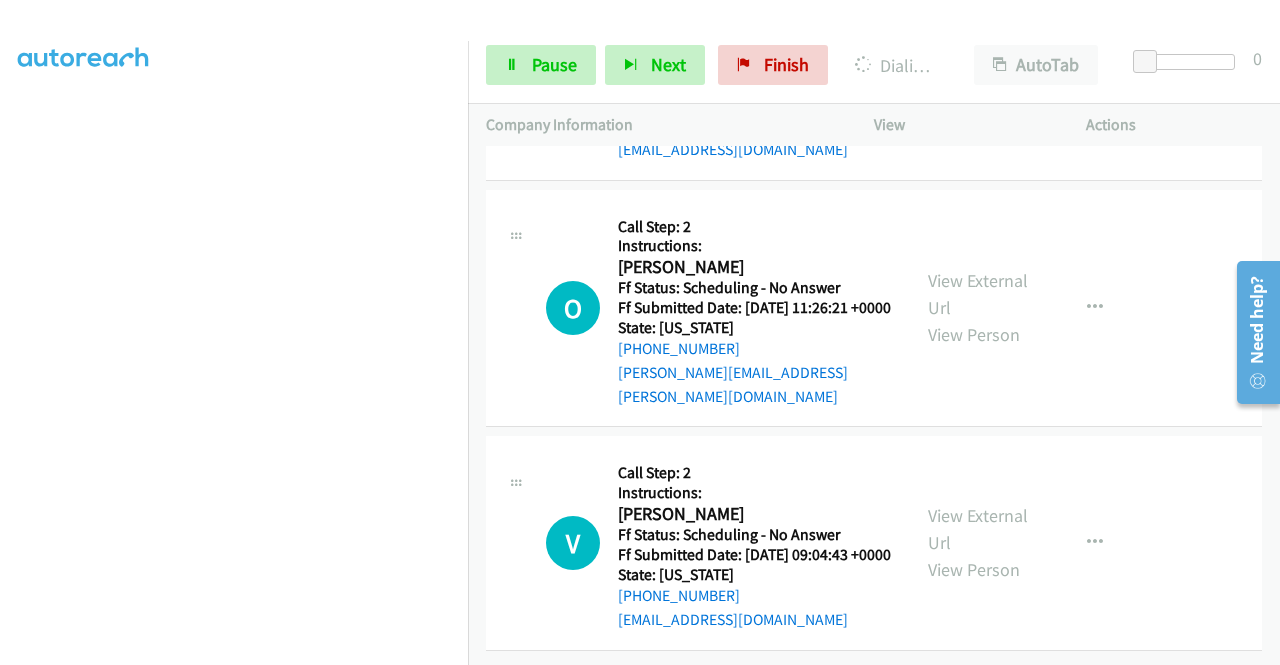 click on "Add to do not call list" at bounding box center [988, -426] 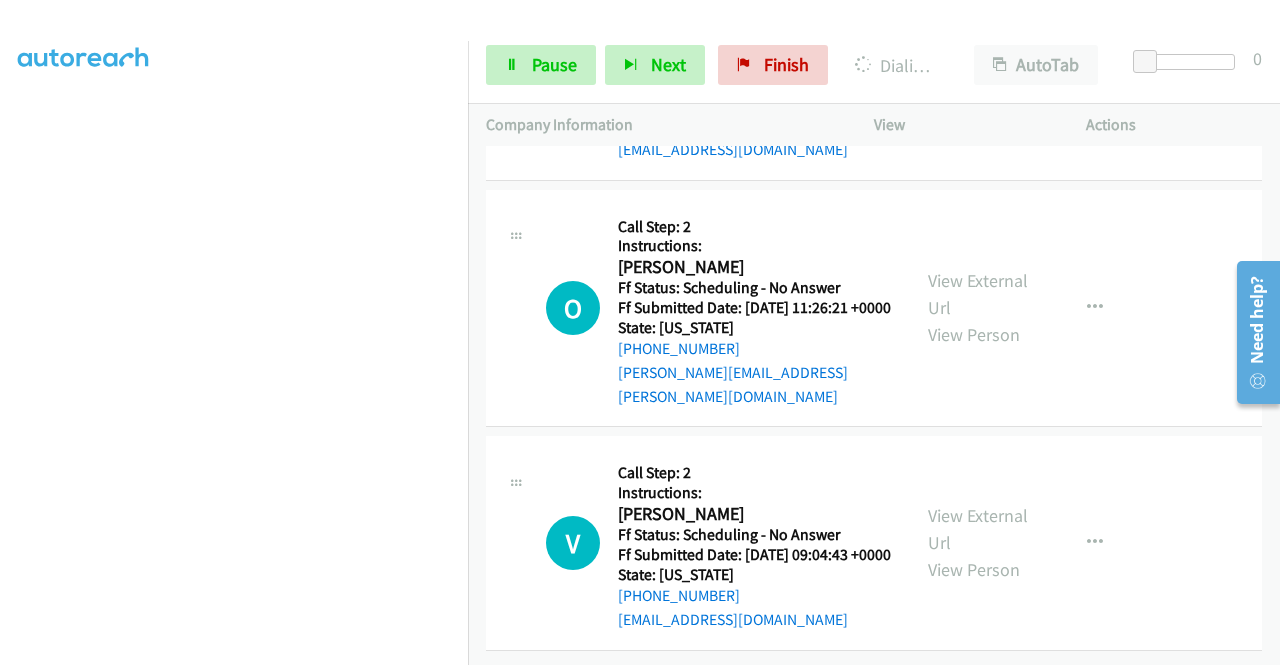 scroll, scrollTop: 65126, scrollLeft: 0, axis: vertical 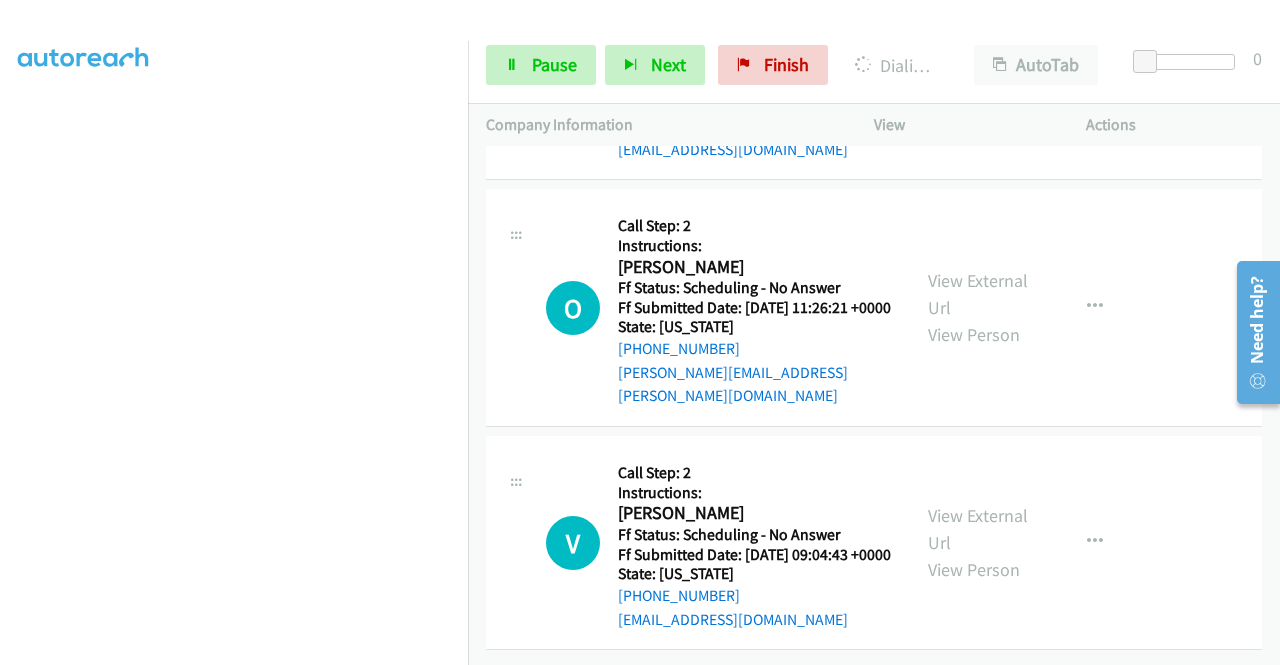 click on "View External Url" at bounding box center [978, -164] 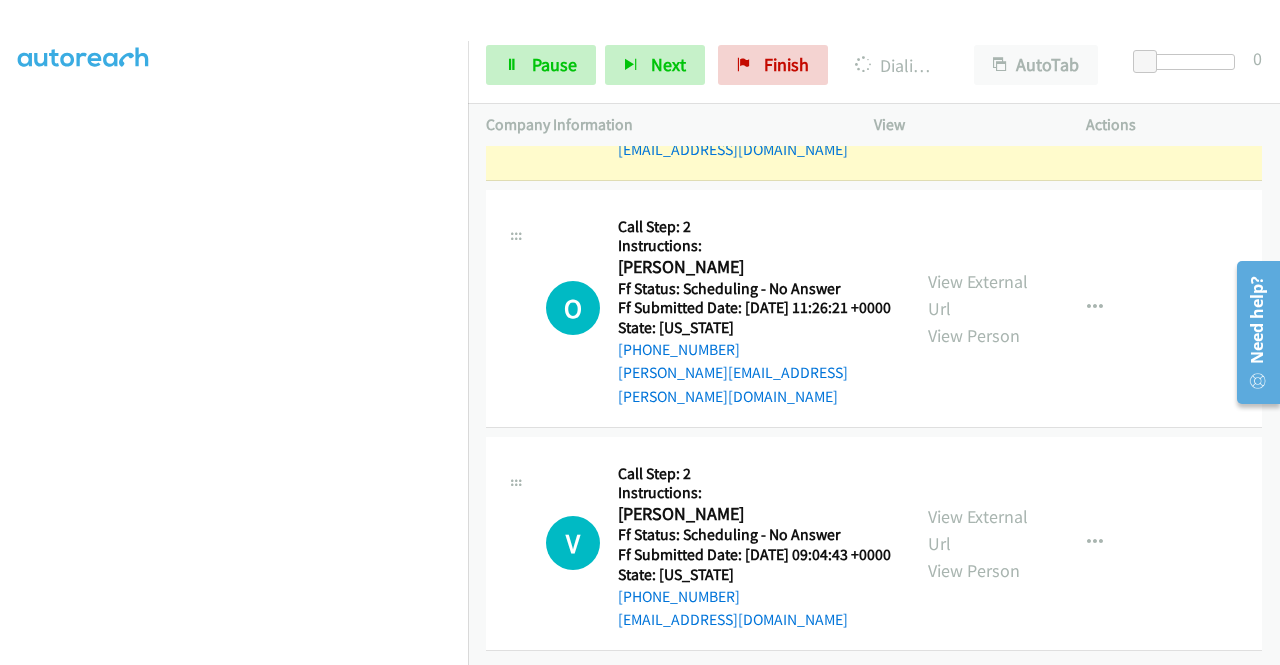 click on "View External Url
View Person
View External Url
Email
Schedule/Manage Callback
Skip Call
Add to do not call list" at bounding box center [1025, 73] 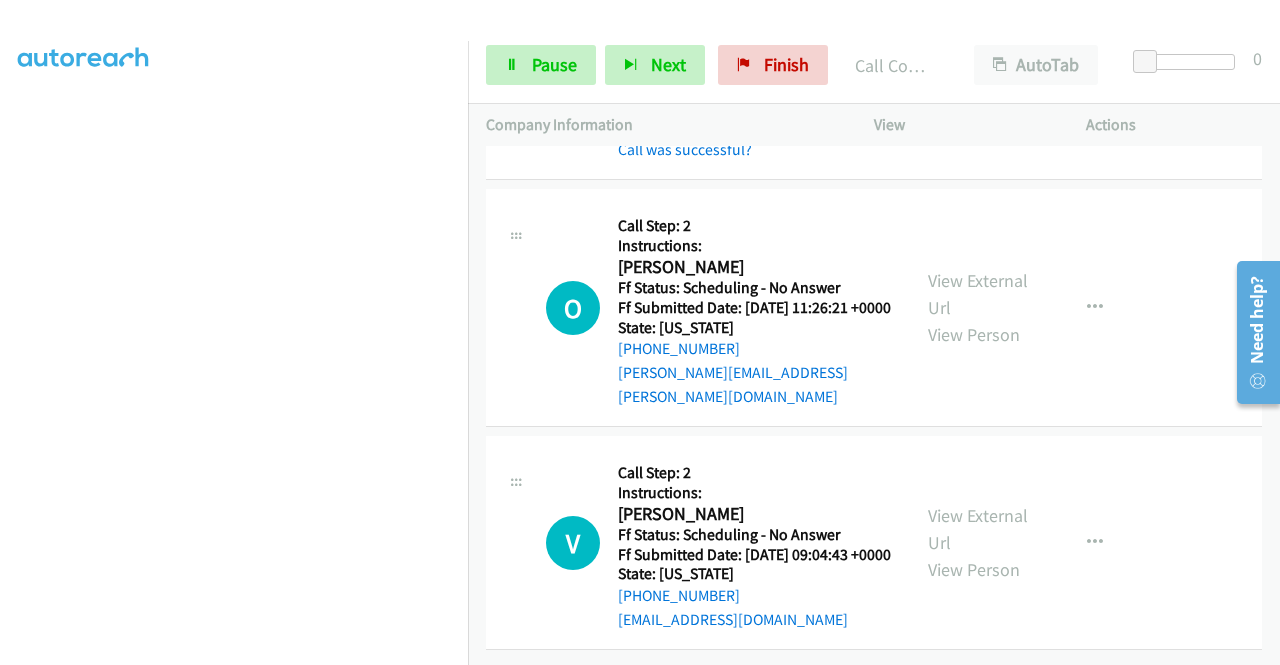 scroll, scrollTop: 65886, scrollLeft: 0, axis: vertical 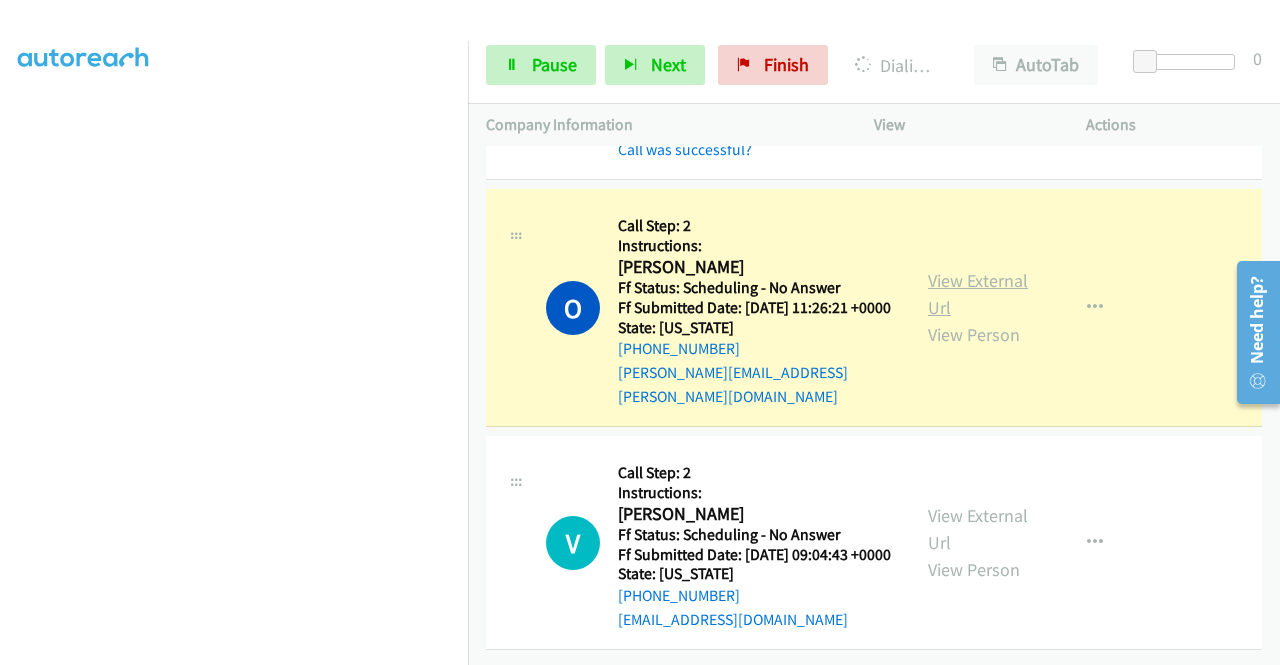 click on "View External Url" at bounding box center [978, 294] 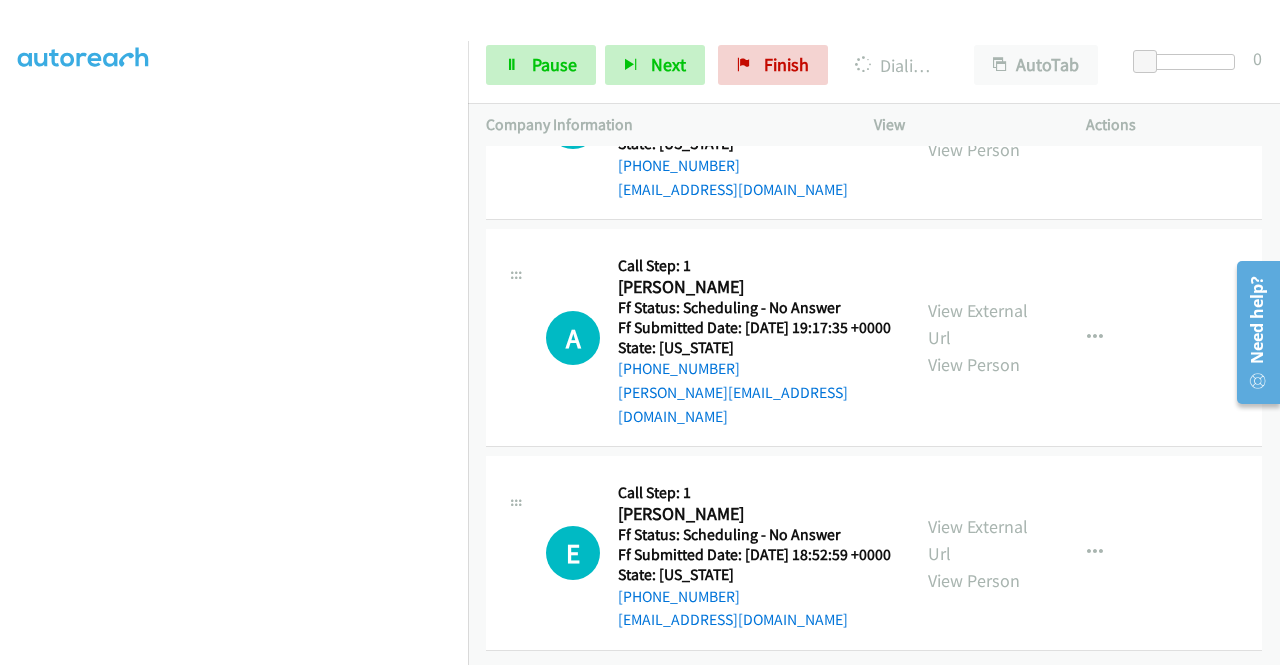 click on "View External Url" at bounding box center [978, -942] 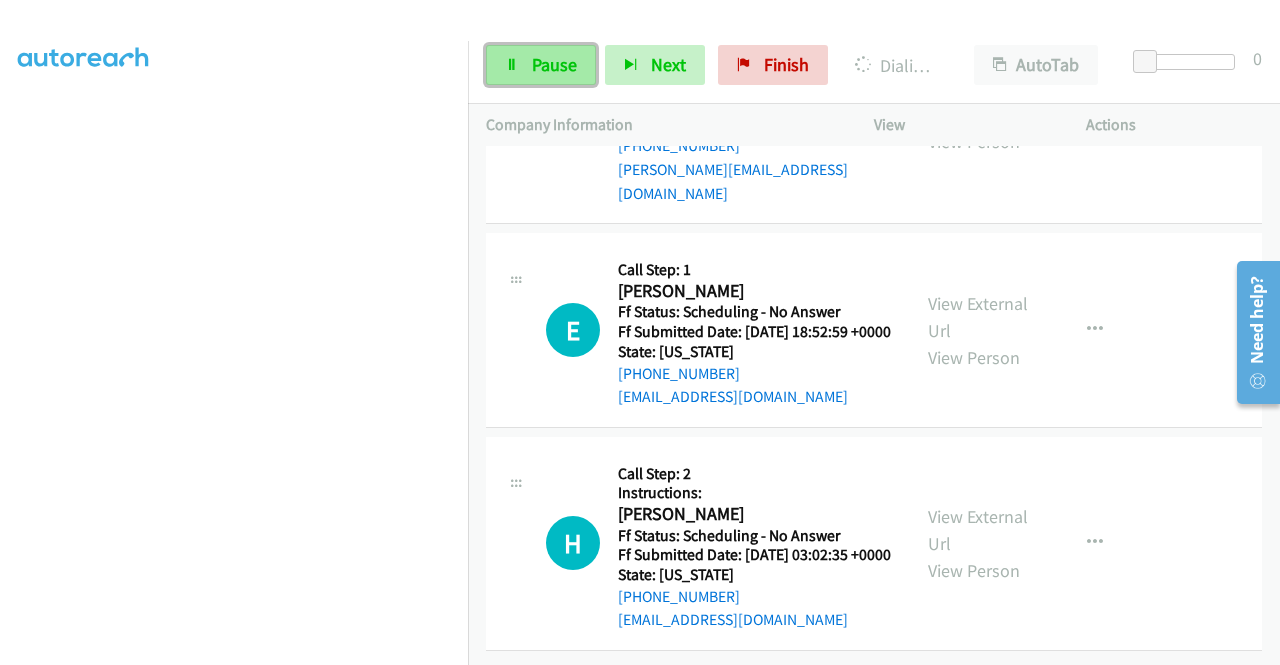click on "Pause" at bounding box center [554, 64] 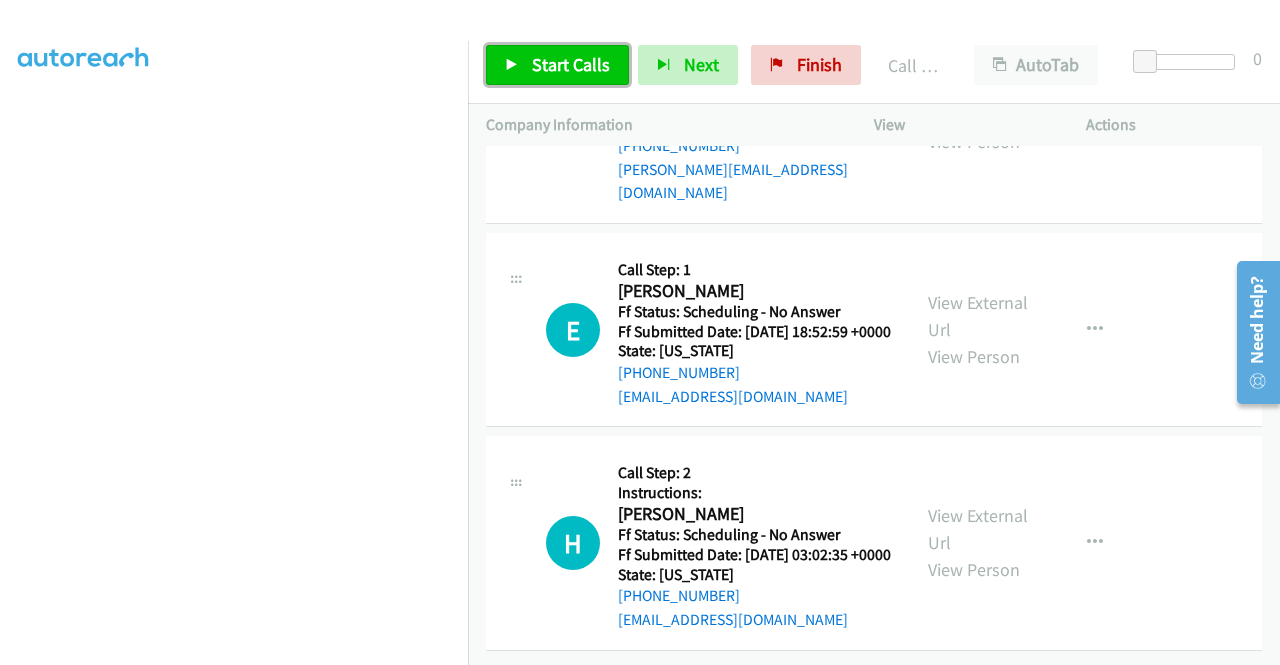 click on "Start Calls" at bounding box center [557, 65] 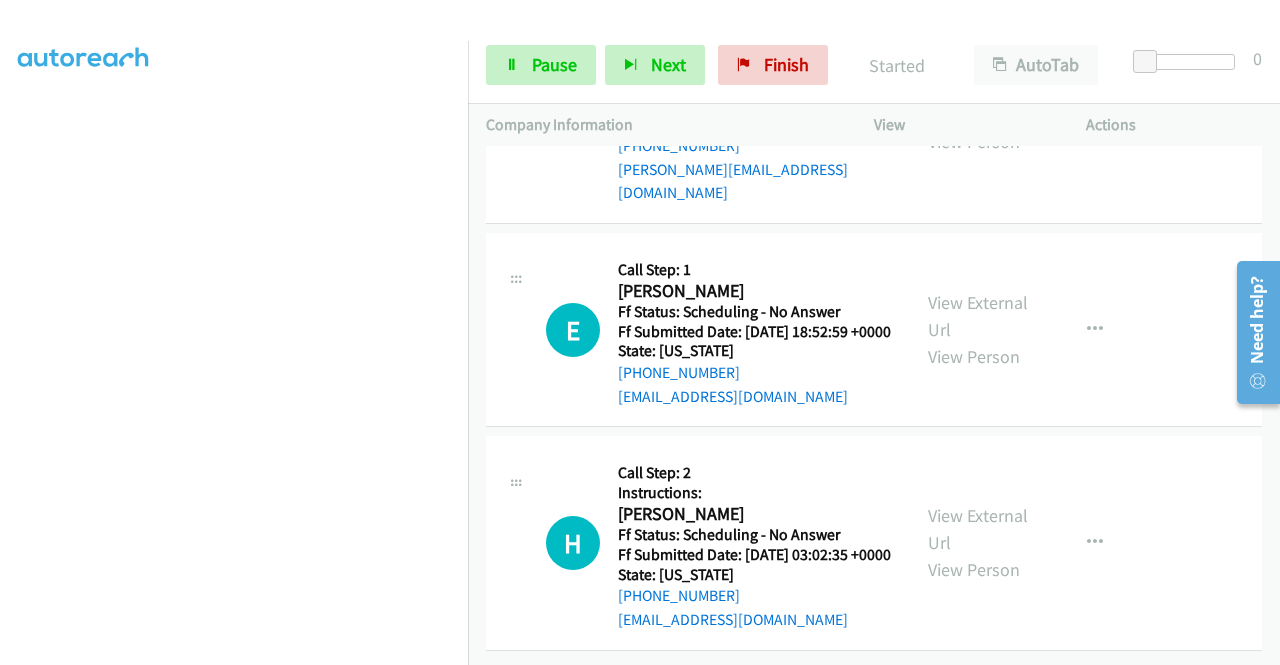 scroll, scrollTop: 66526, scrollLeft: 0, axis: vertical 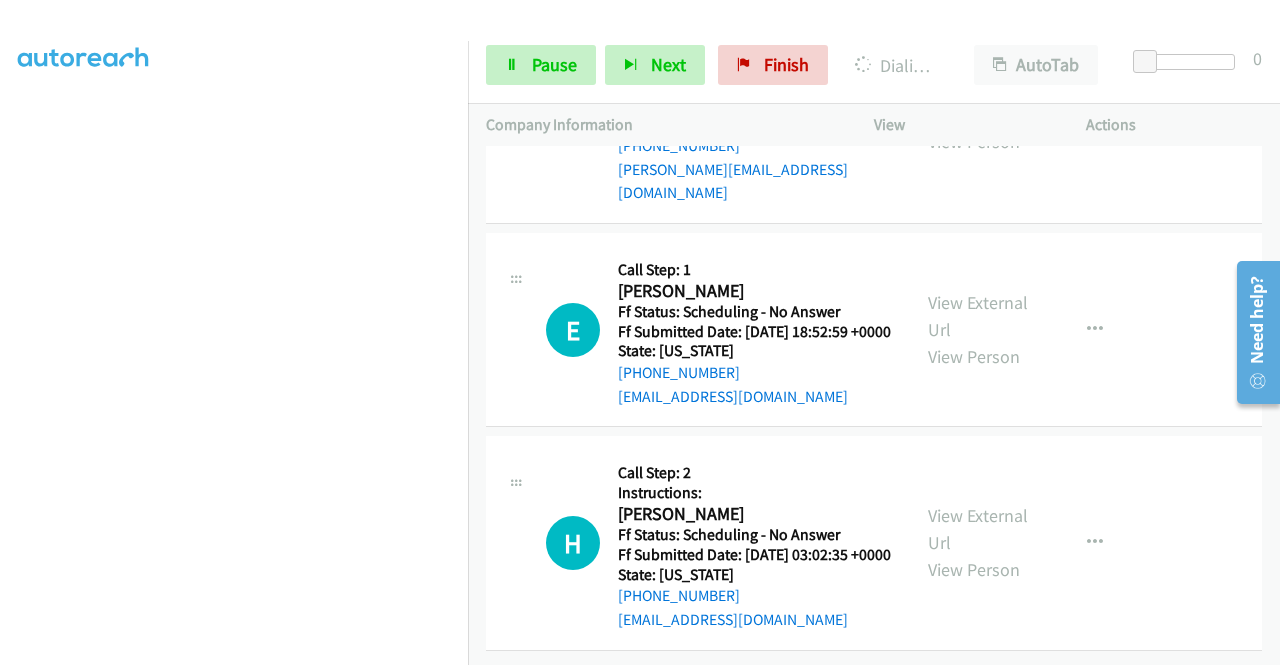 click on "View External Url
View Person
View External Url
Email
Schedule/Manage Callback
Skip Call
Add to do not call list" at bounding box center [1025, -938] 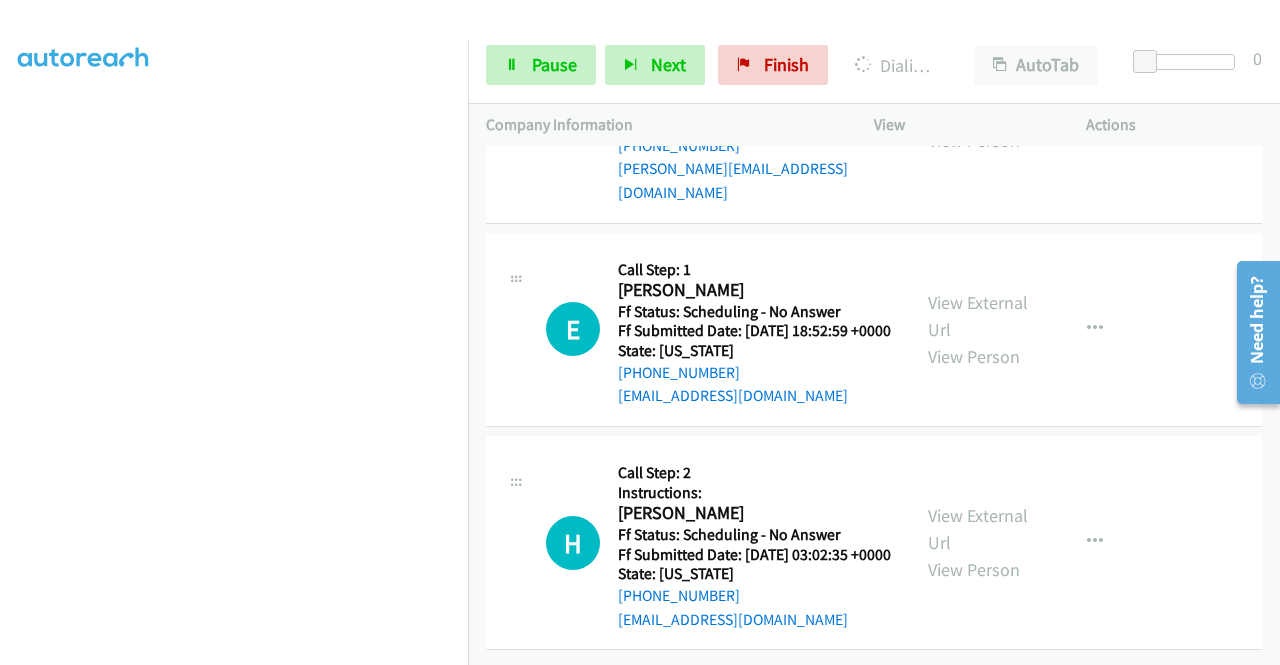 scroll, scrollTop: 66752, scrollLeft: 0, axis: vertical 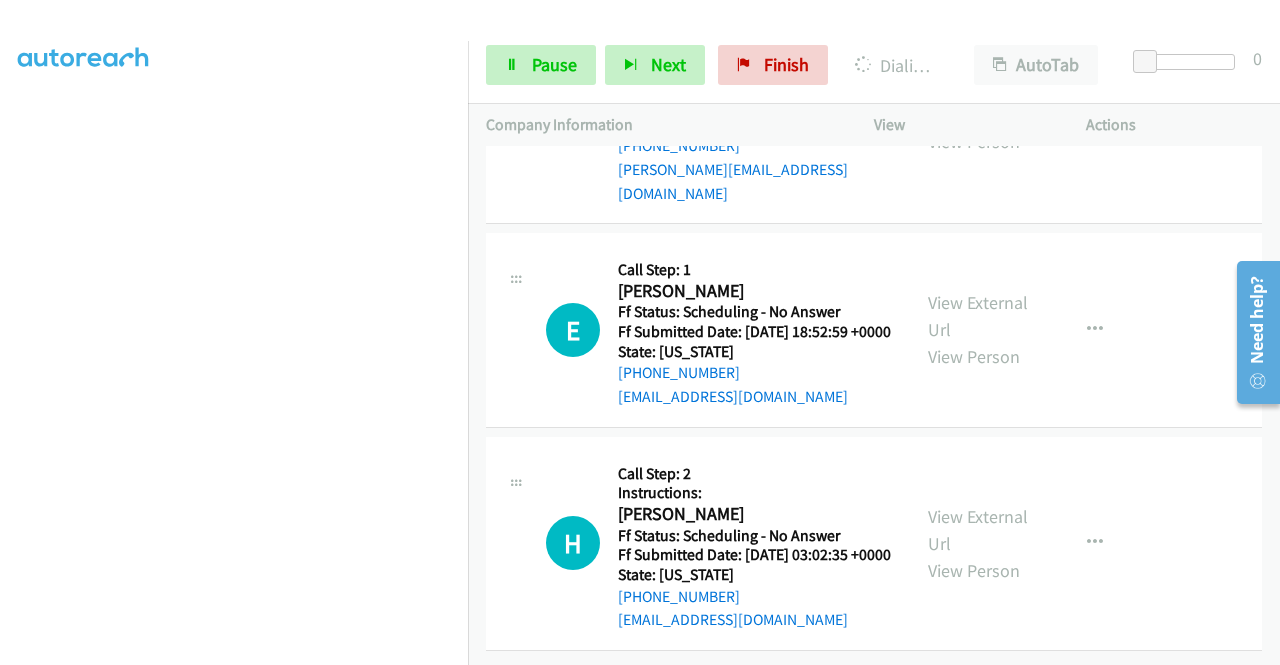 click on "View External Url
View Person" at bounding box center [980, -520] 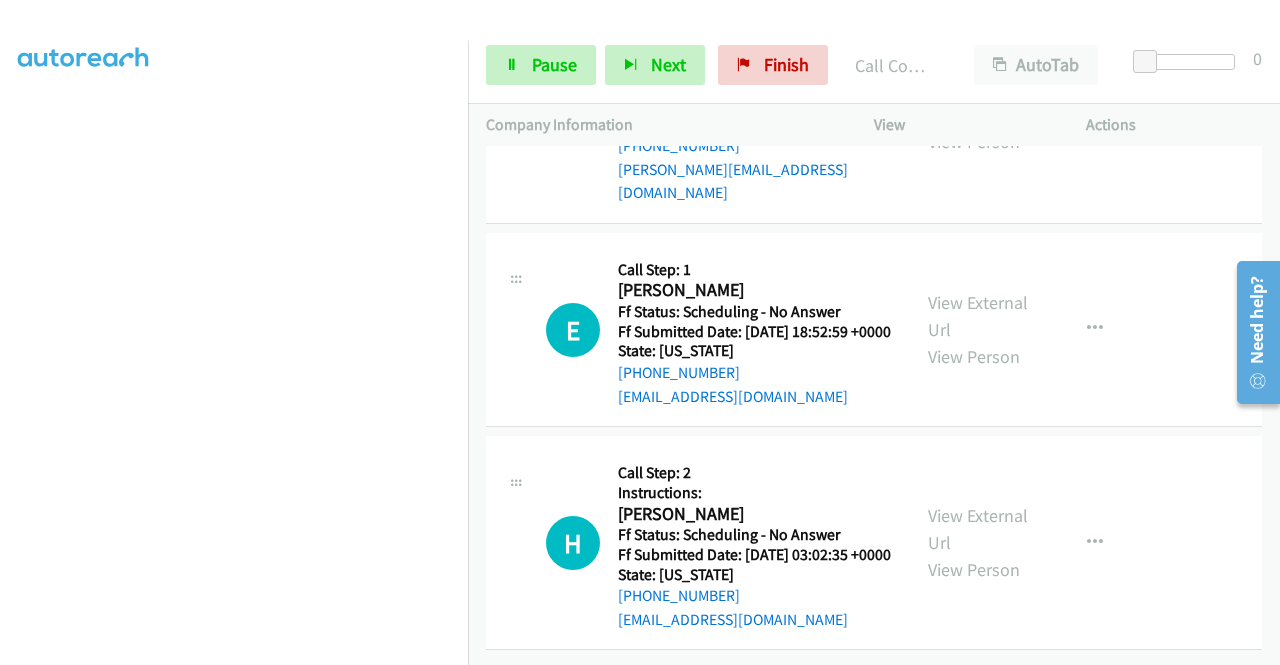 scroll, scrollTop: 67314, scrollLeft: 0, axis: vertical 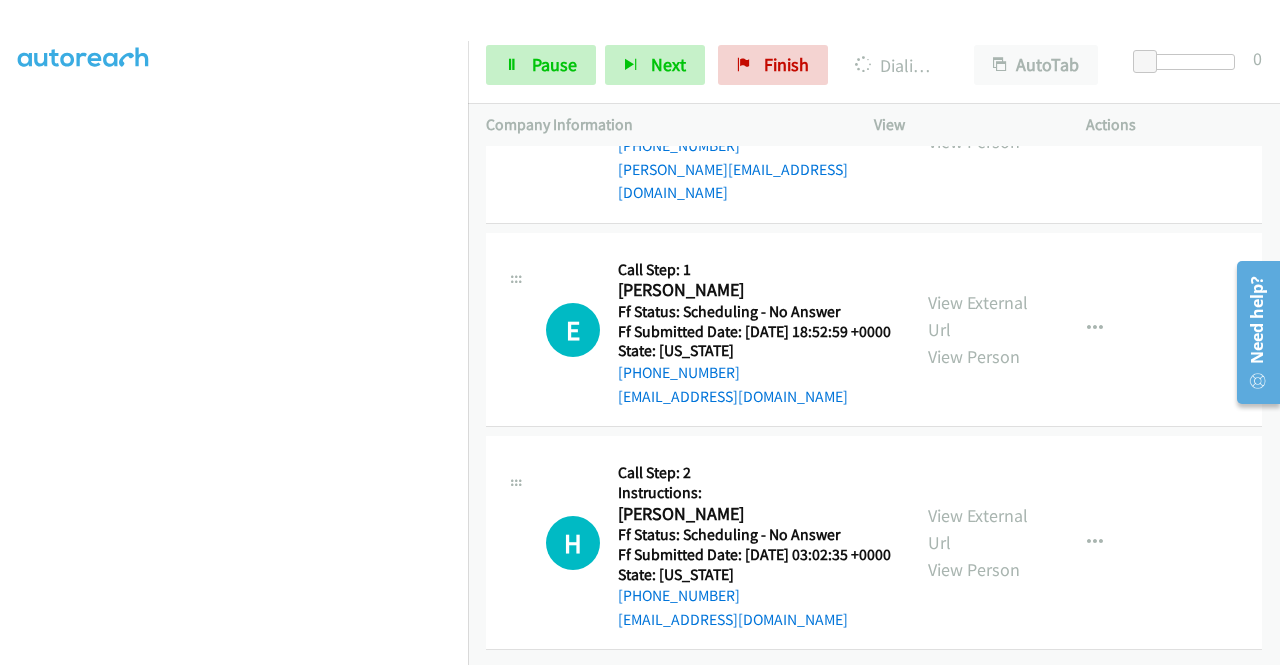 click on "View External Url
View Person" at bounding box center (980, -305) 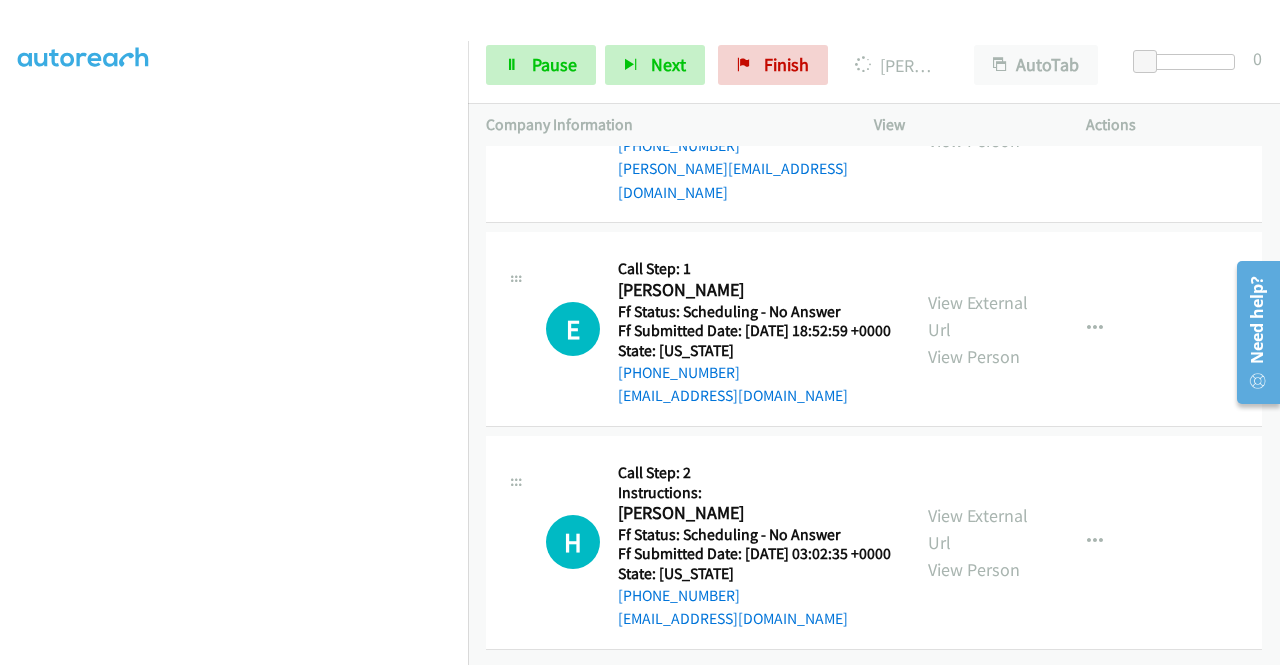 scroll, scrollTop: 67554, scrollLeft: 0, axis: vertical 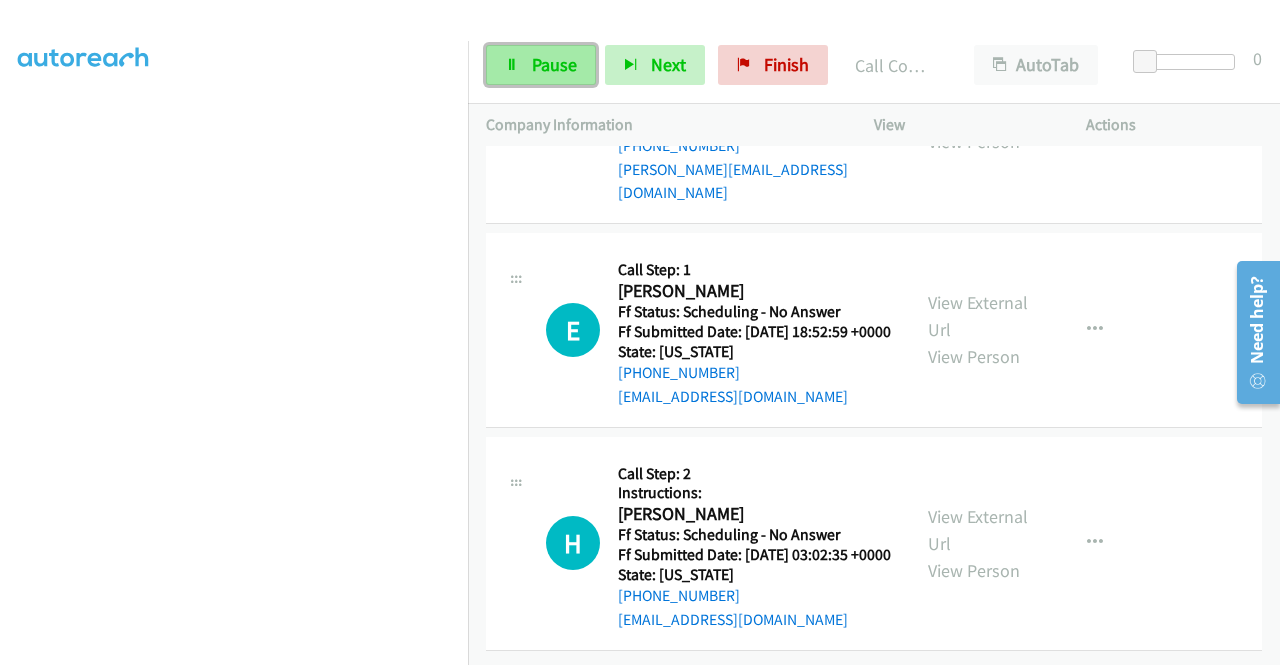 click on "Pause" at bounding box center (554, 64) 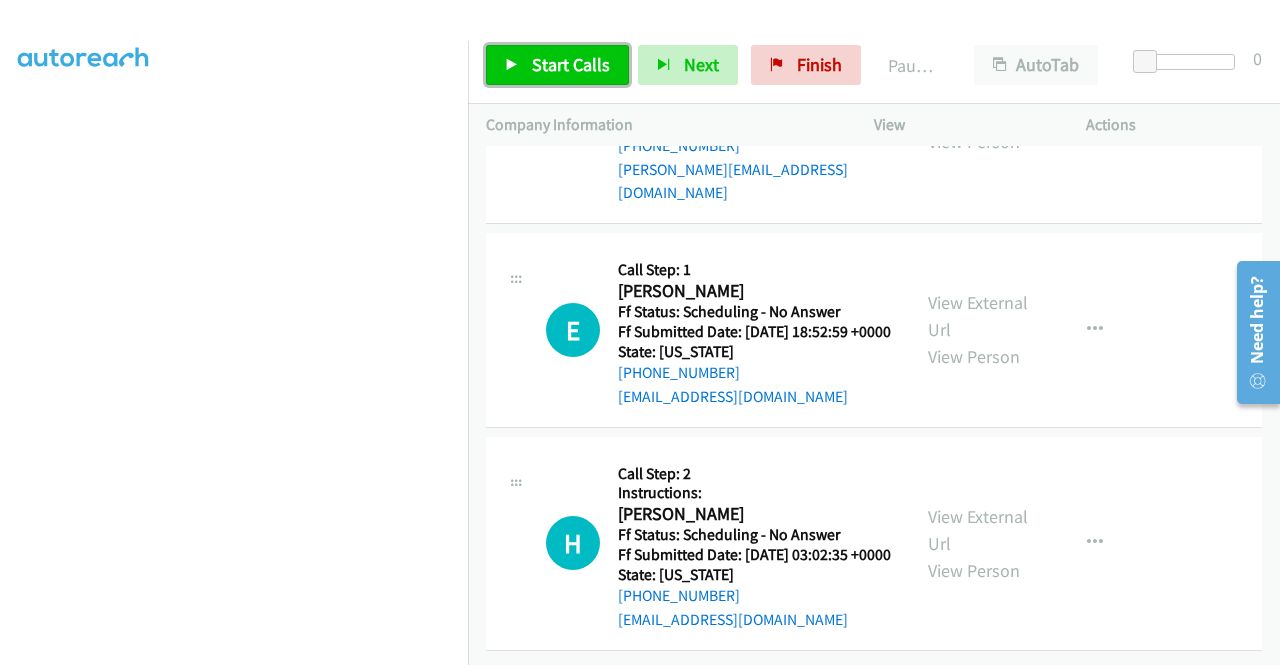 click on "Start Calls" at bounding box center (571, 64) 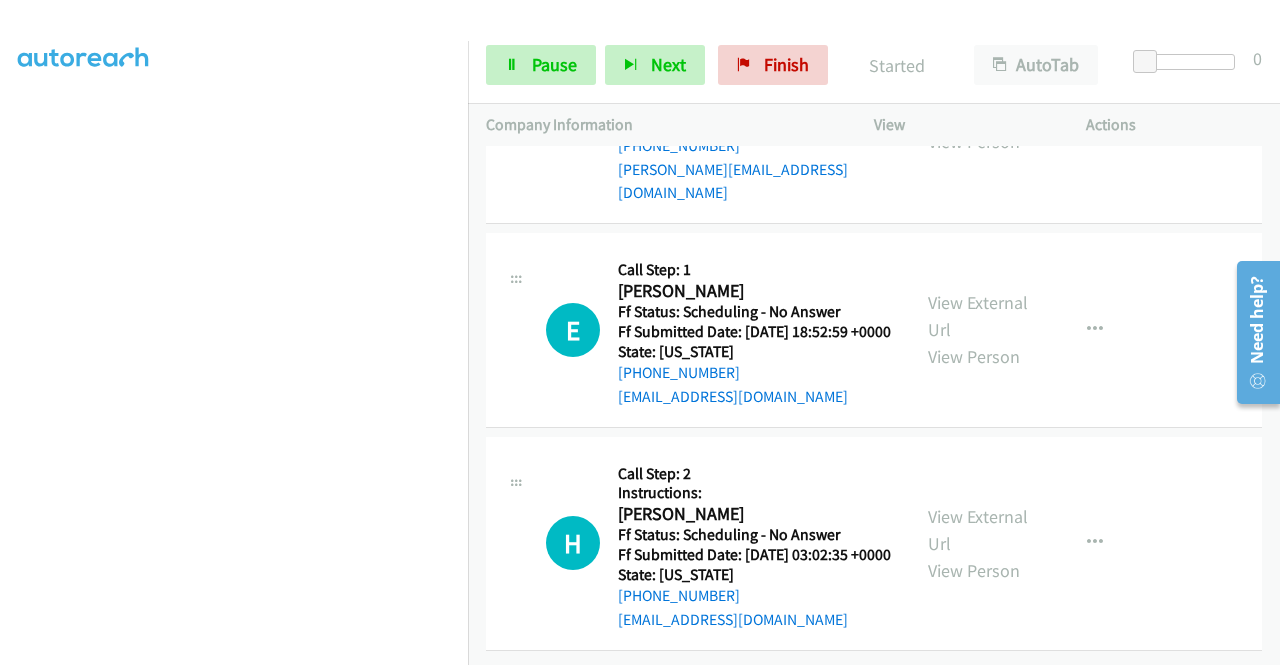 scroll, scrollTop: 67900, scrollLeft: 0, axis: vertical 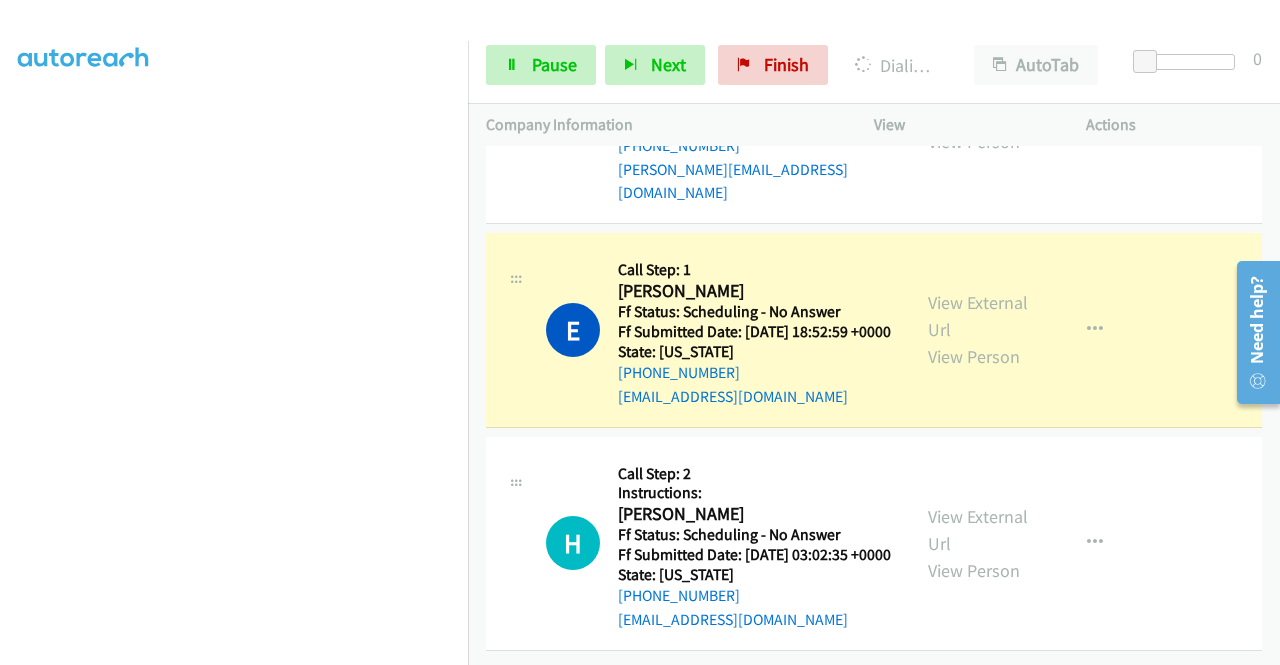 click on "View External Url
View Person" at bounding box center [980, 329] 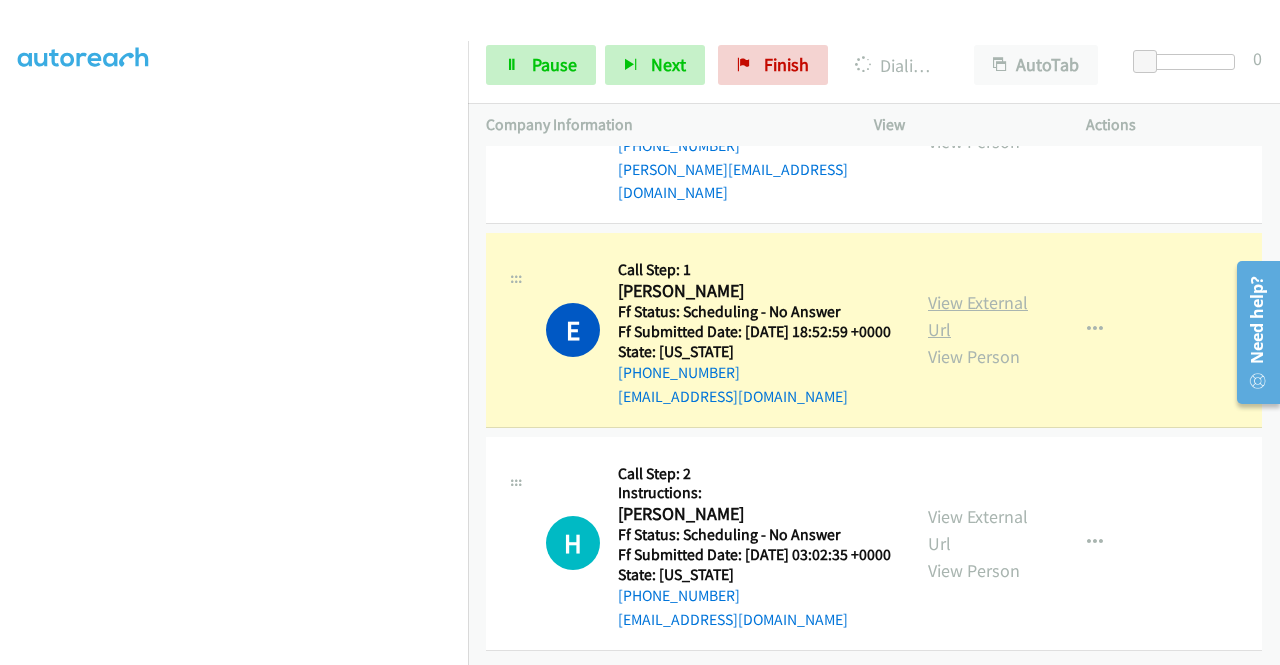 click on "View External Url" at bounding box center (978, 316) 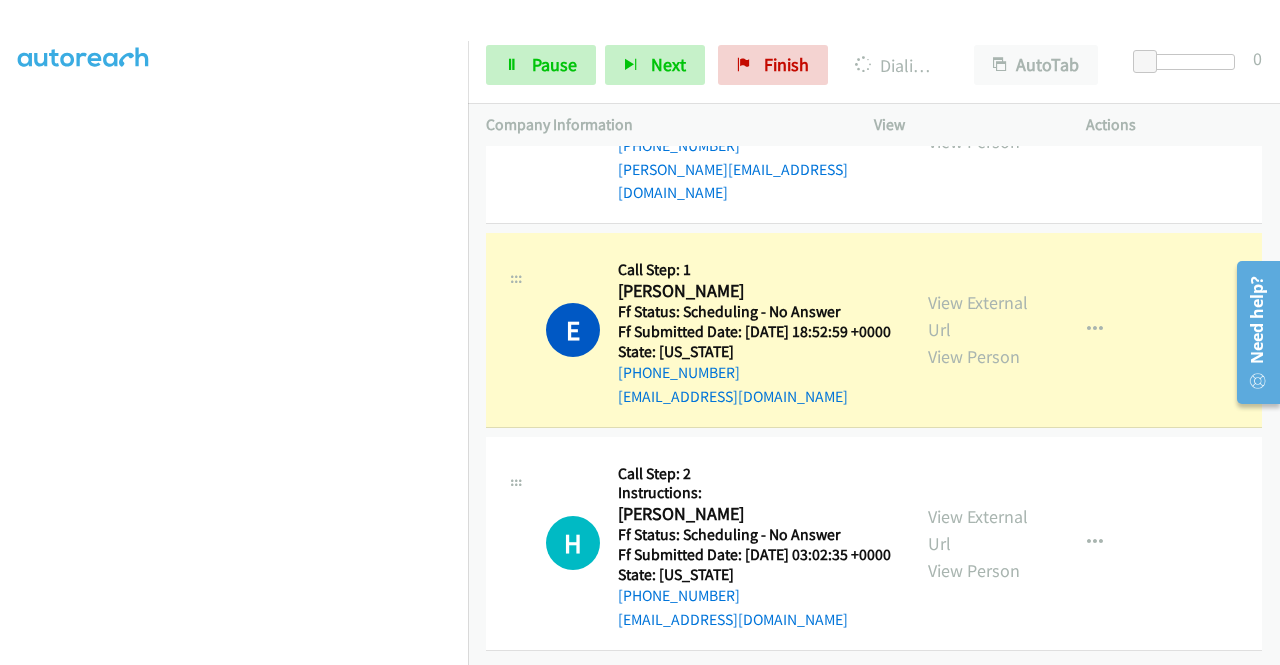 scroll, scrollTop: 68007, scrollLeft: 0, axis: vertical 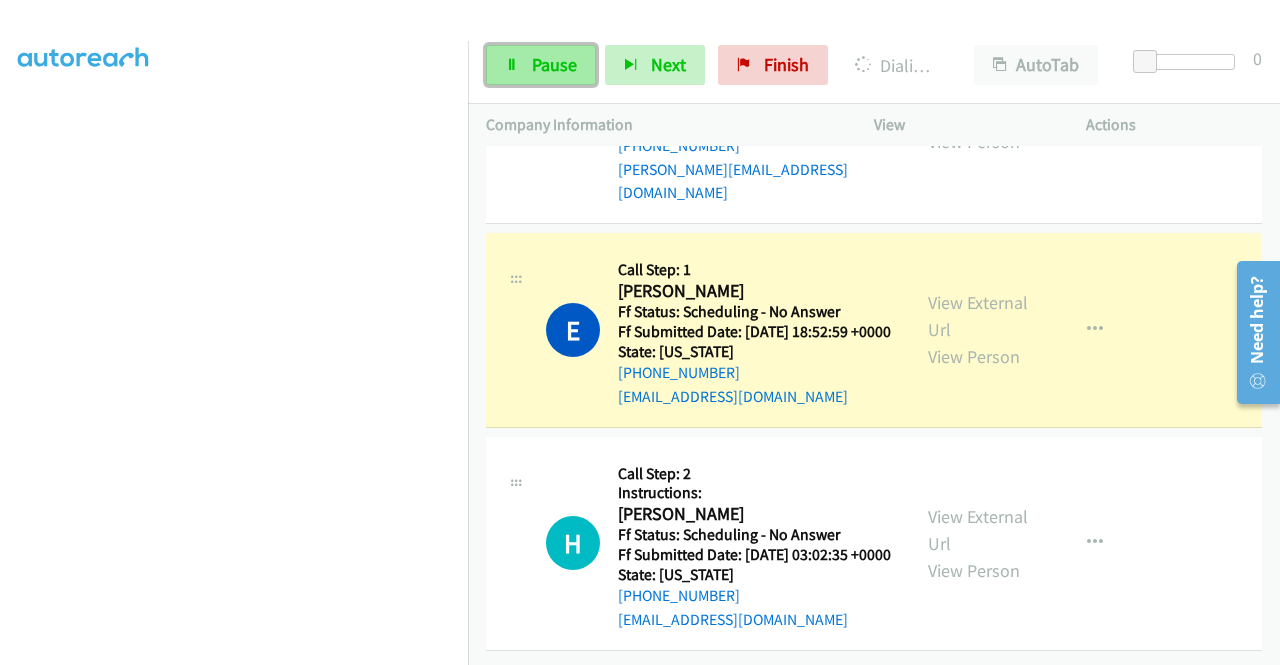 click on "Pause" at bounding box center [541, 65] 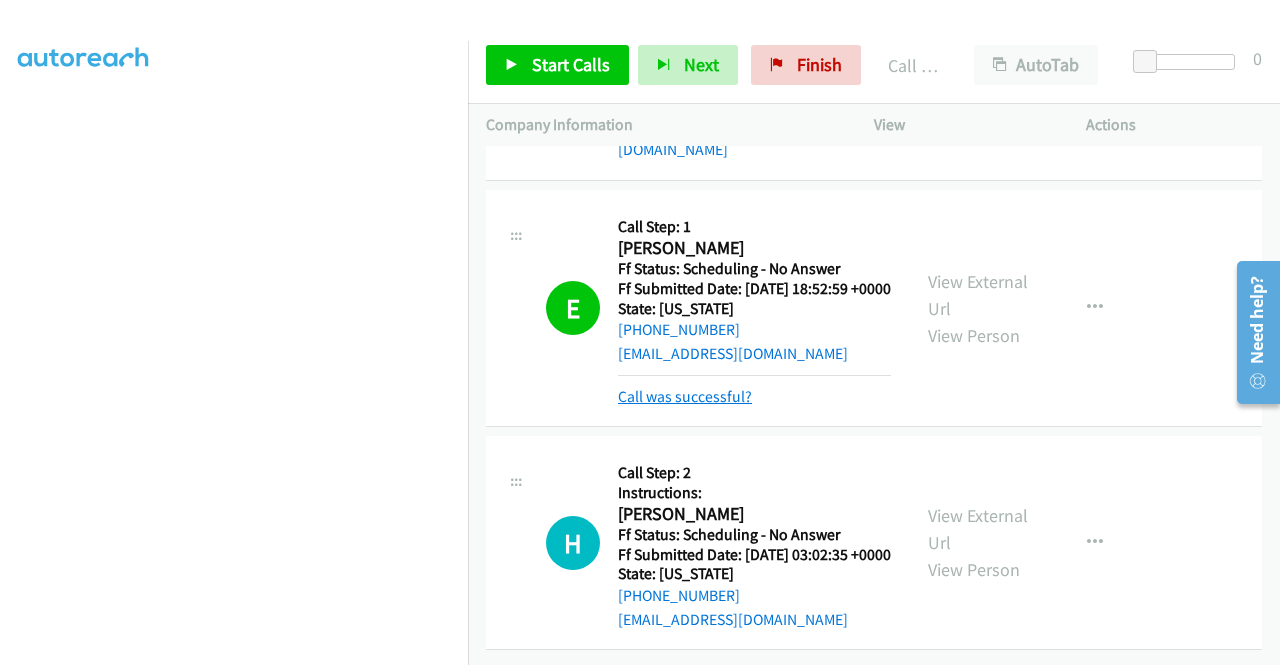 click on "Call was successful?" at bounding box center [685, 396] 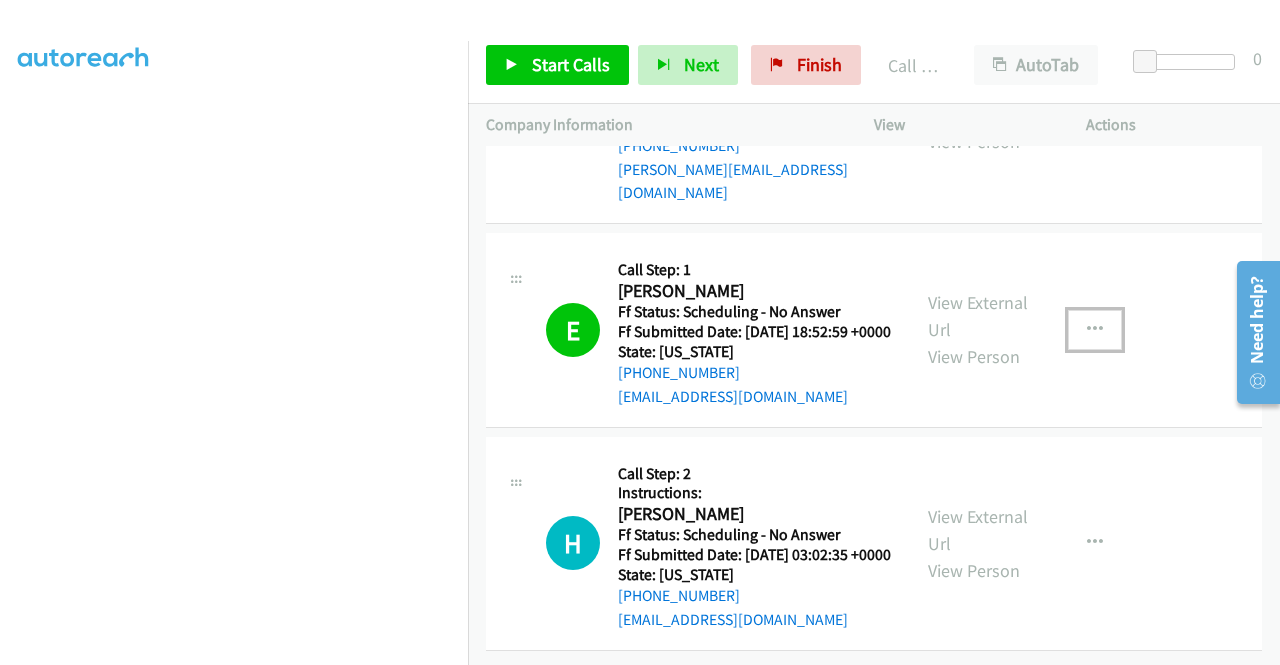 click at bounding box center (1095, 330) 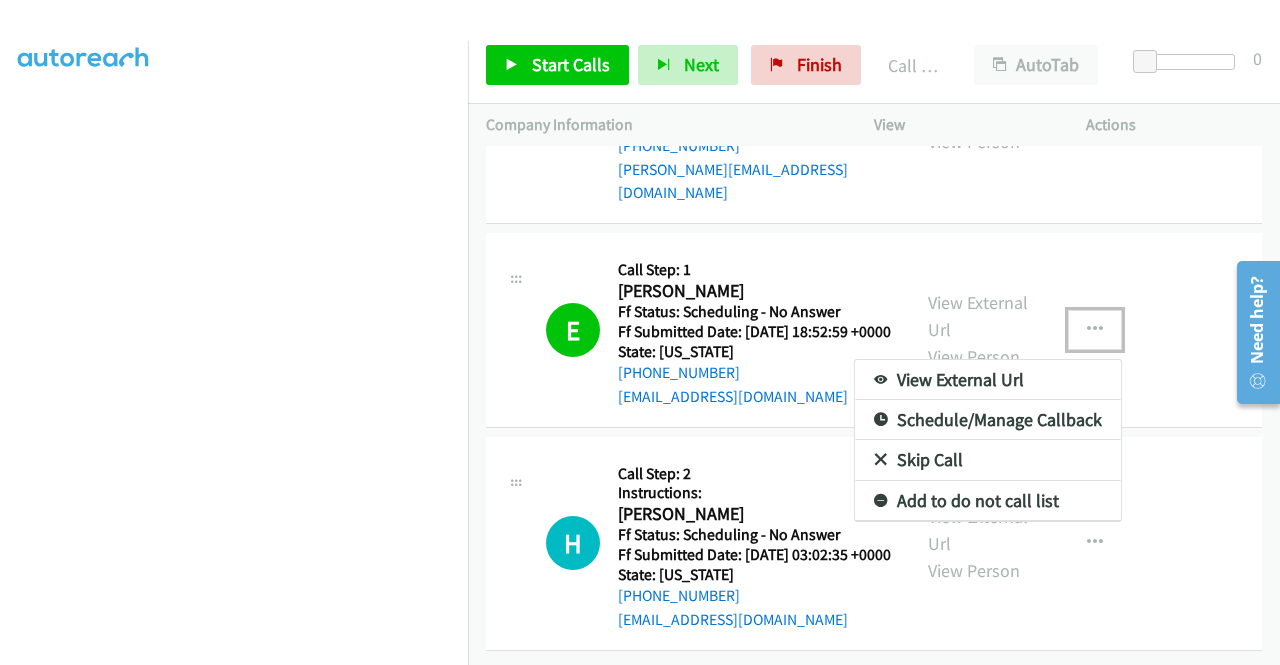 click on "Add to do not call list" at bounding box center [988, 501] 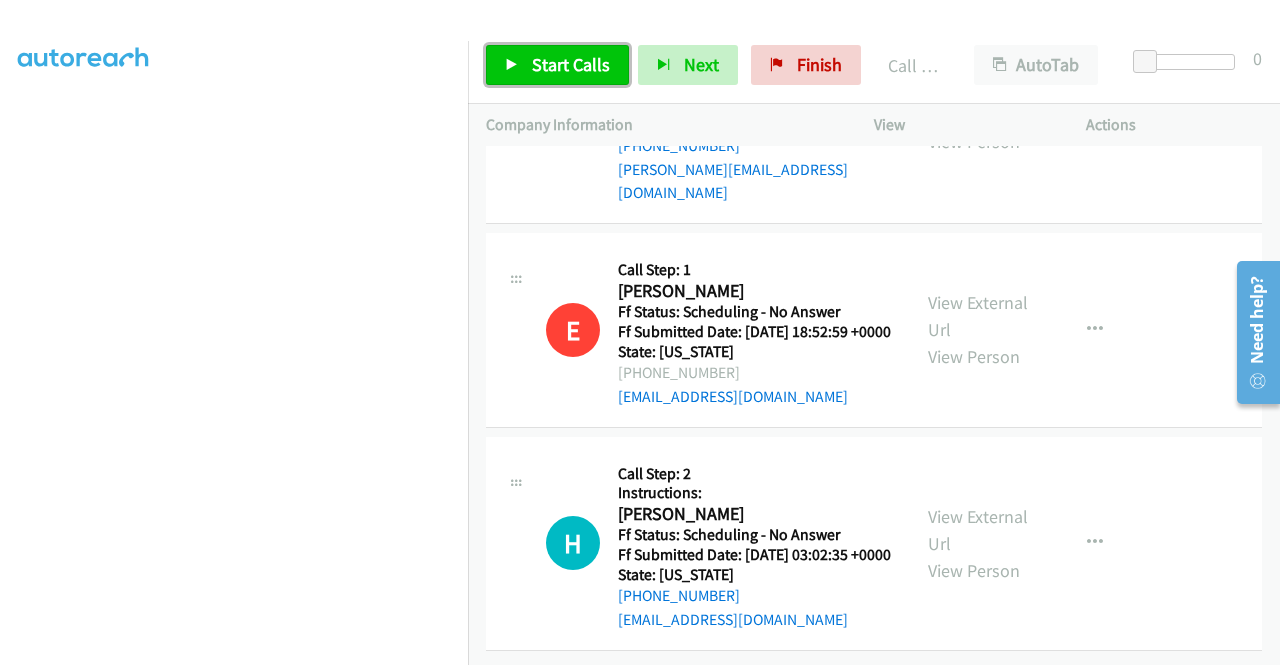 click on "Start Calls" at bounding box center [571, 64] 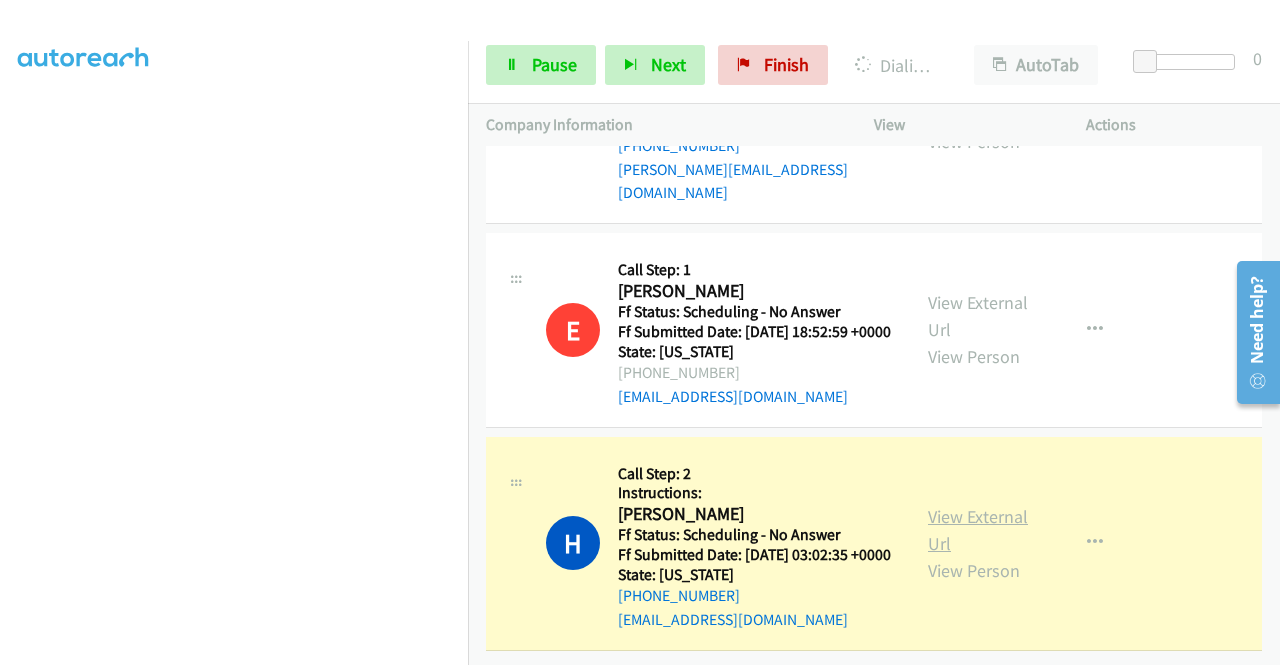 click on "View External Url" at bounding box center (978, 530) 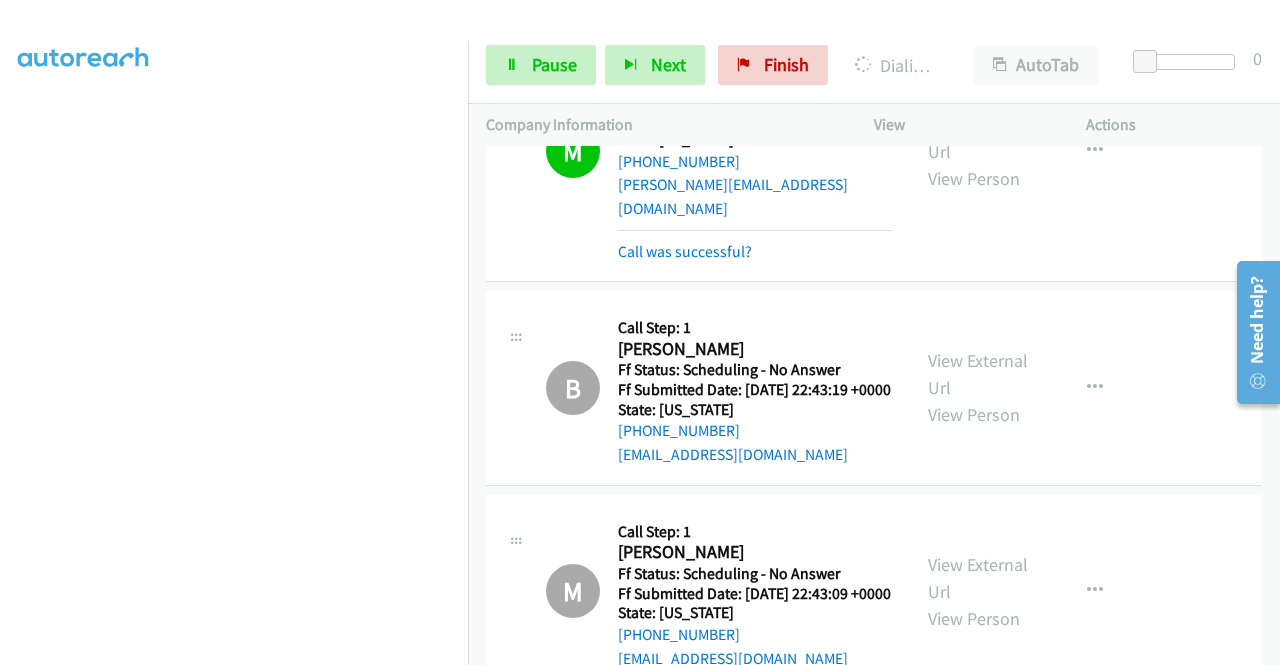 scroll, scrollTop: 11544, scrollLeft: 0, axis: vertical 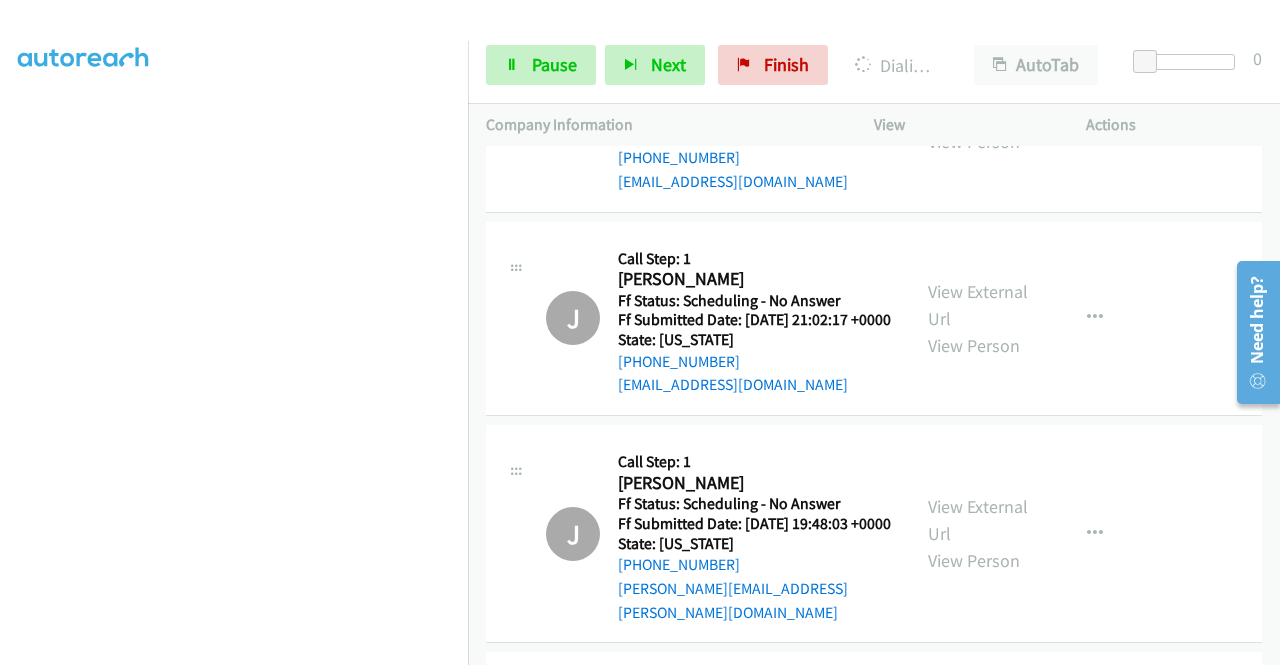 drag, startPoint x: 1279, startPoint y: 469, endPoint x: 50, endPoint y: 145, distance: 1270.9906 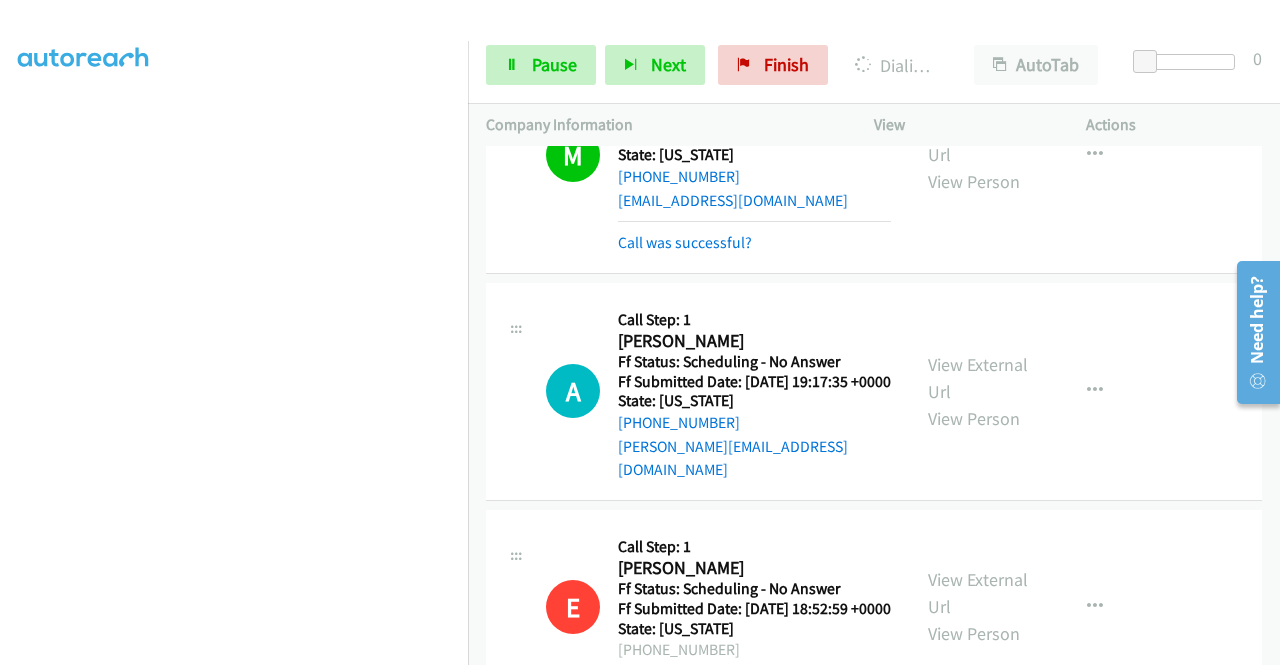 scroll, scrollTop: 63324, scrollLeft: 0, axis: vertical 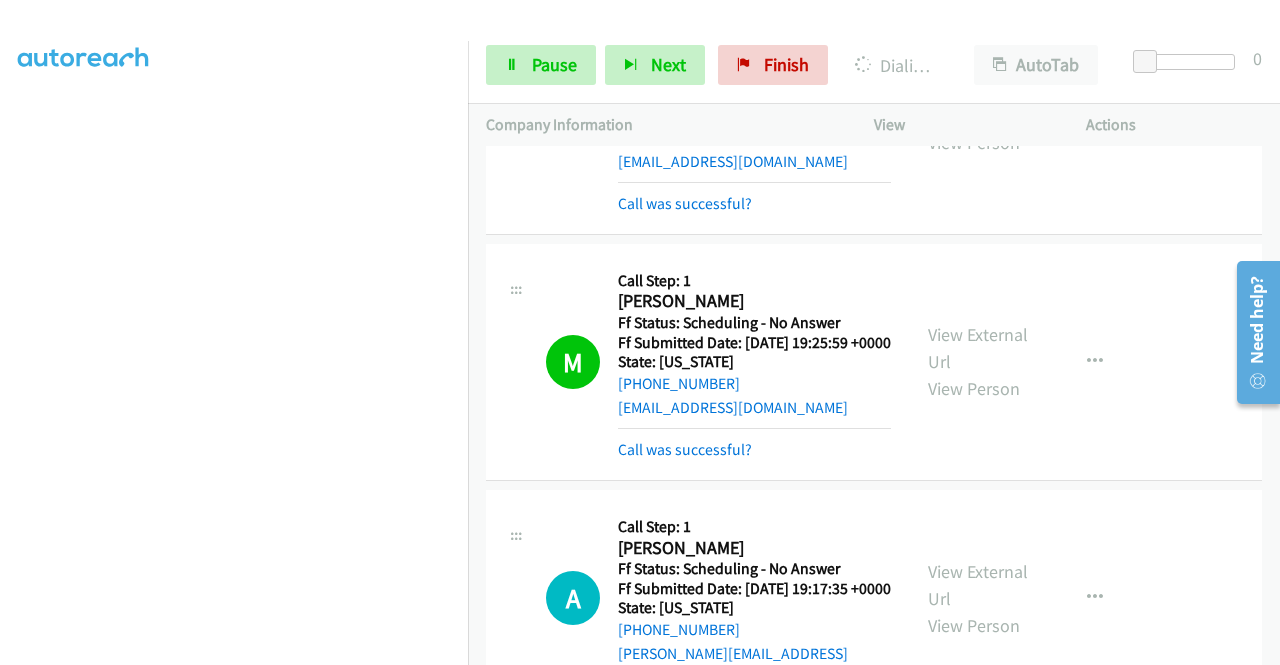 click on "View External Url
View Person
View External Url
Email
Schedule/Manage Callback
Skip Call
Add to do not call list" at bounding box center [1025, -3534] 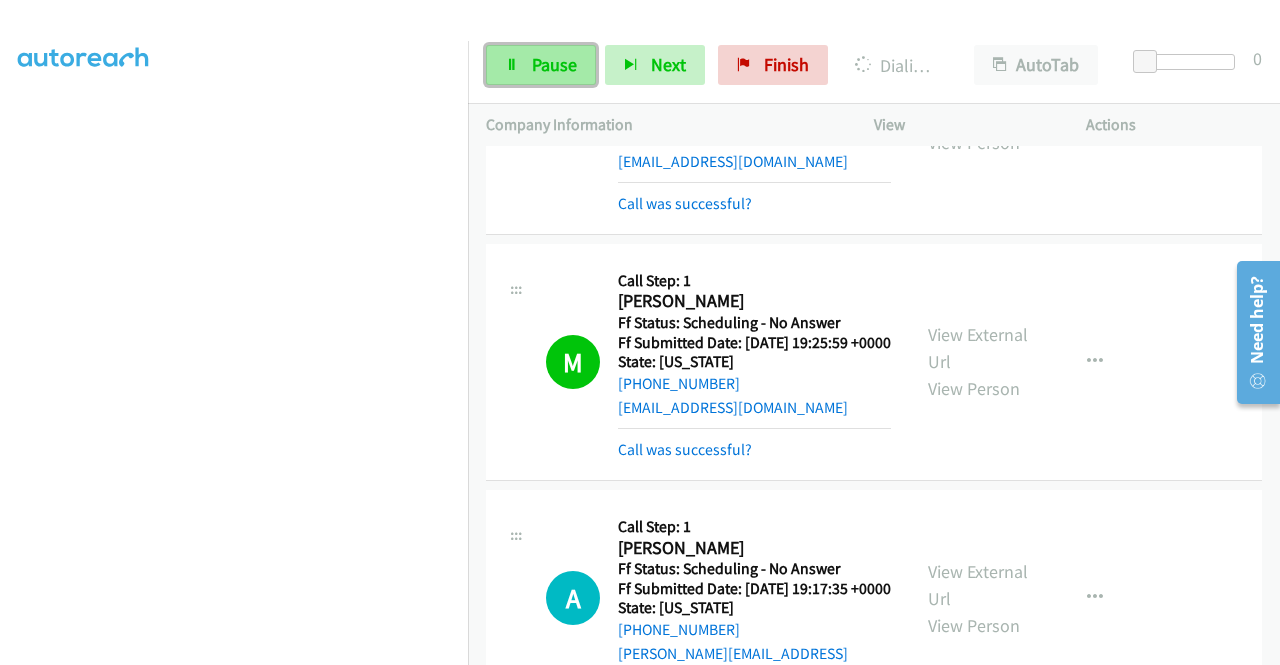 click on "Pause" at bounding box center (541, 65) 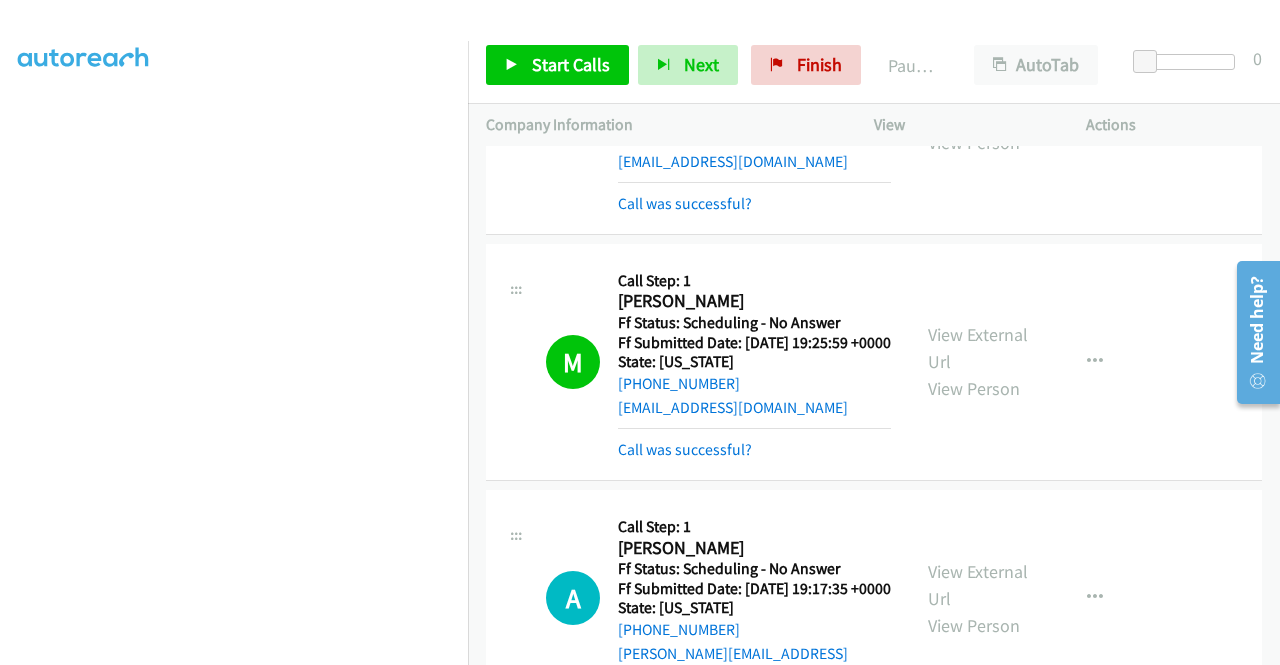 scroll, scrollTop: 456, scrollLeft: 0, axis: vertical 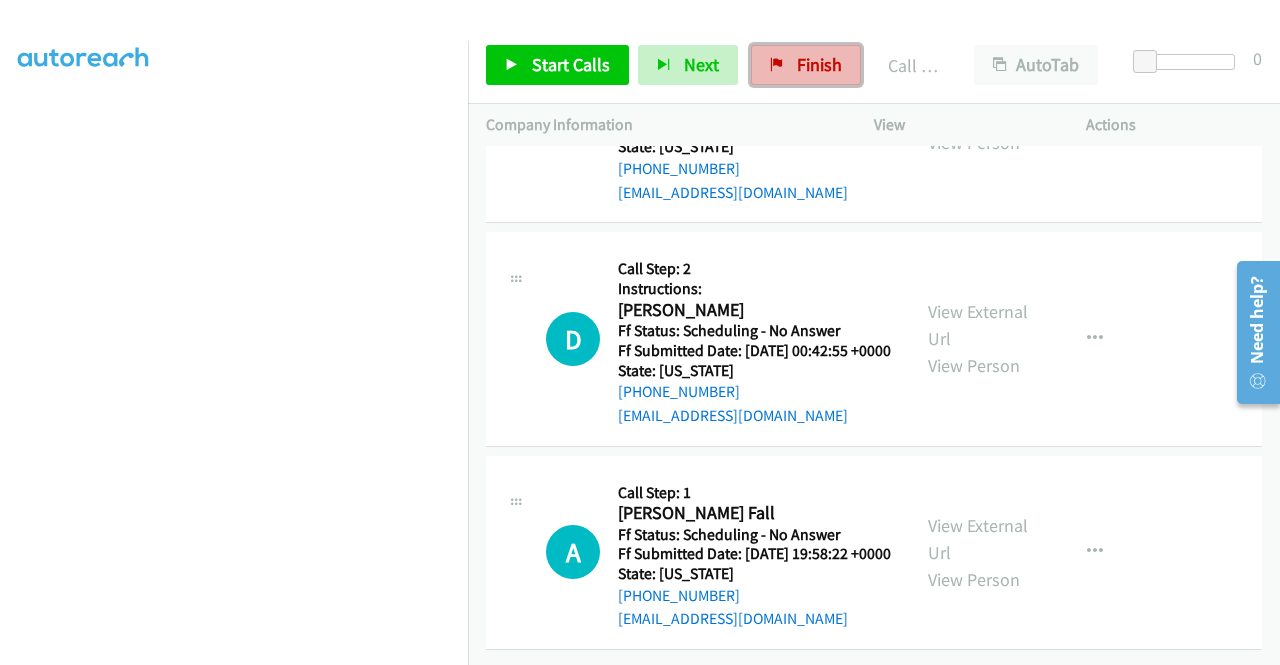 click on "Finish" at bounding box center (819, 64) 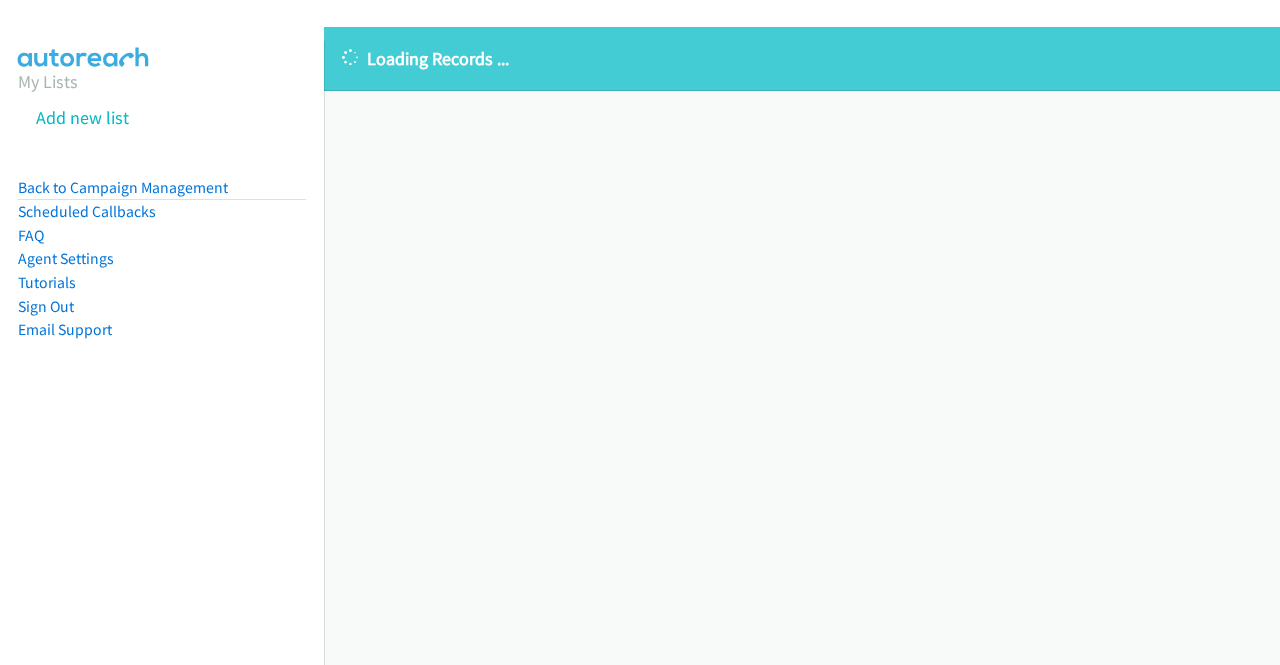 scroll, scrollTop: 0, scrollLeft: 0, axis: both 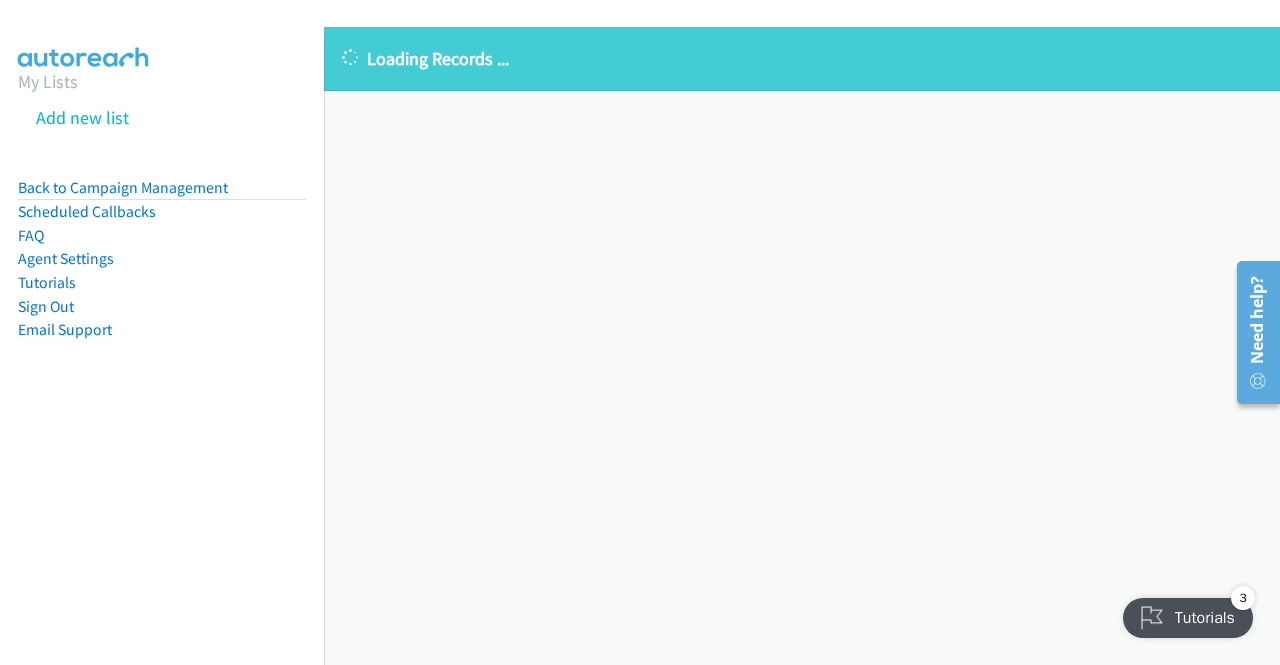 click on "Loading Records ...
Sorry, something went wrong please try again." at bounding box center (802, 346) 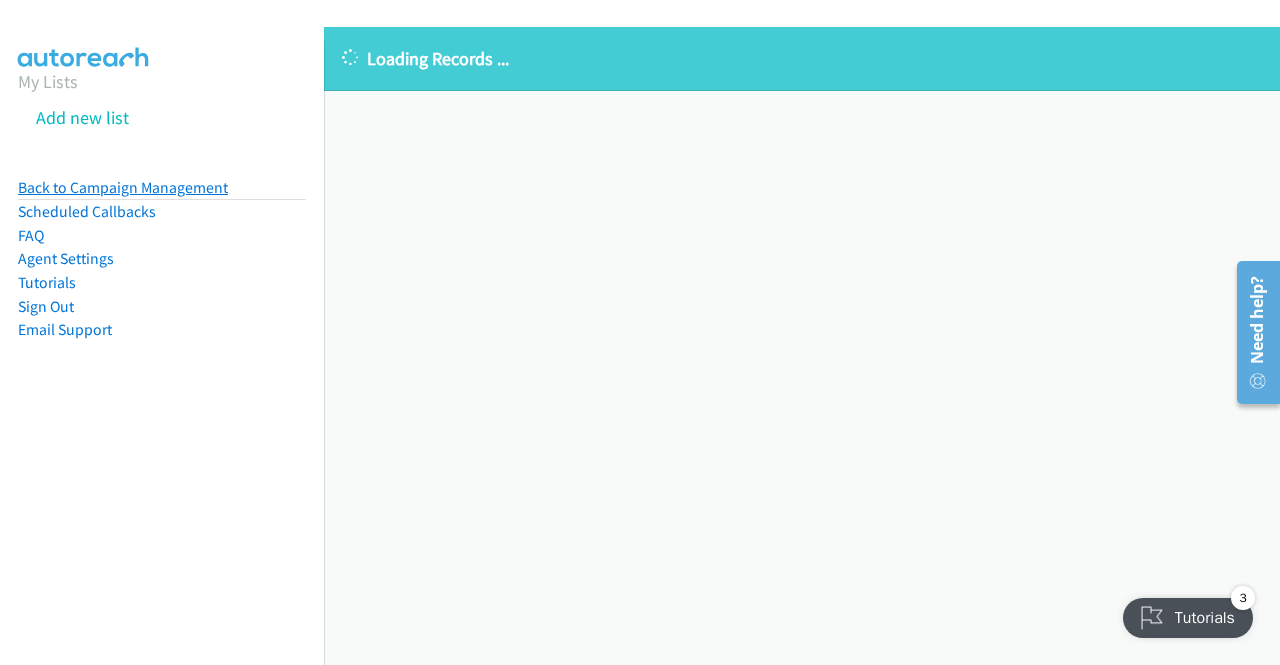 click on "Back to Campaign Management" at bounding box center (123, 187) 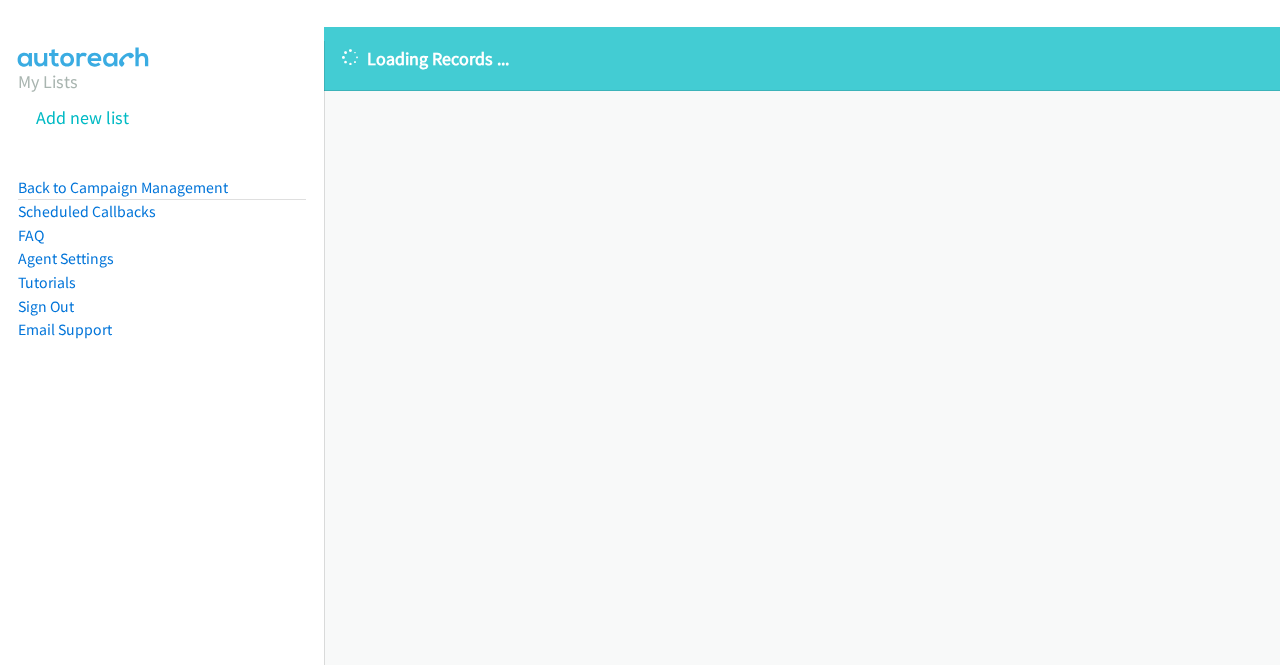 scroll, scrollTop: 0, scrollLeft: 0, axis: both 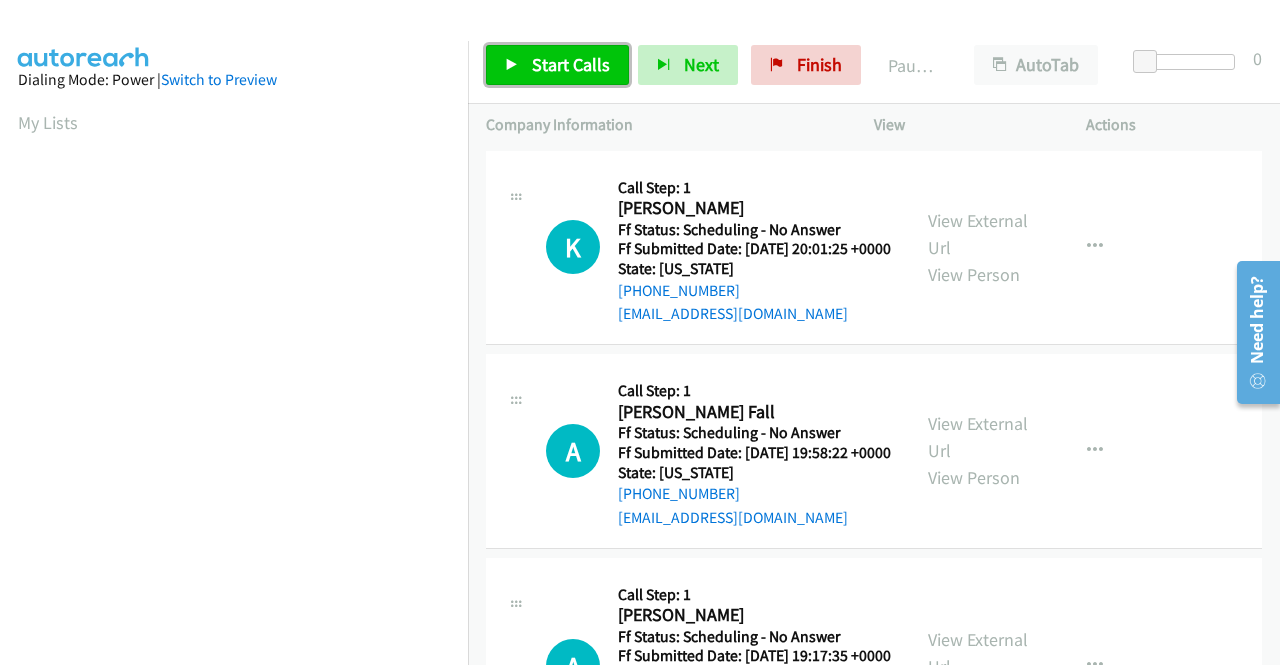 click on "Start Calls" at bounding box center [571, 64] 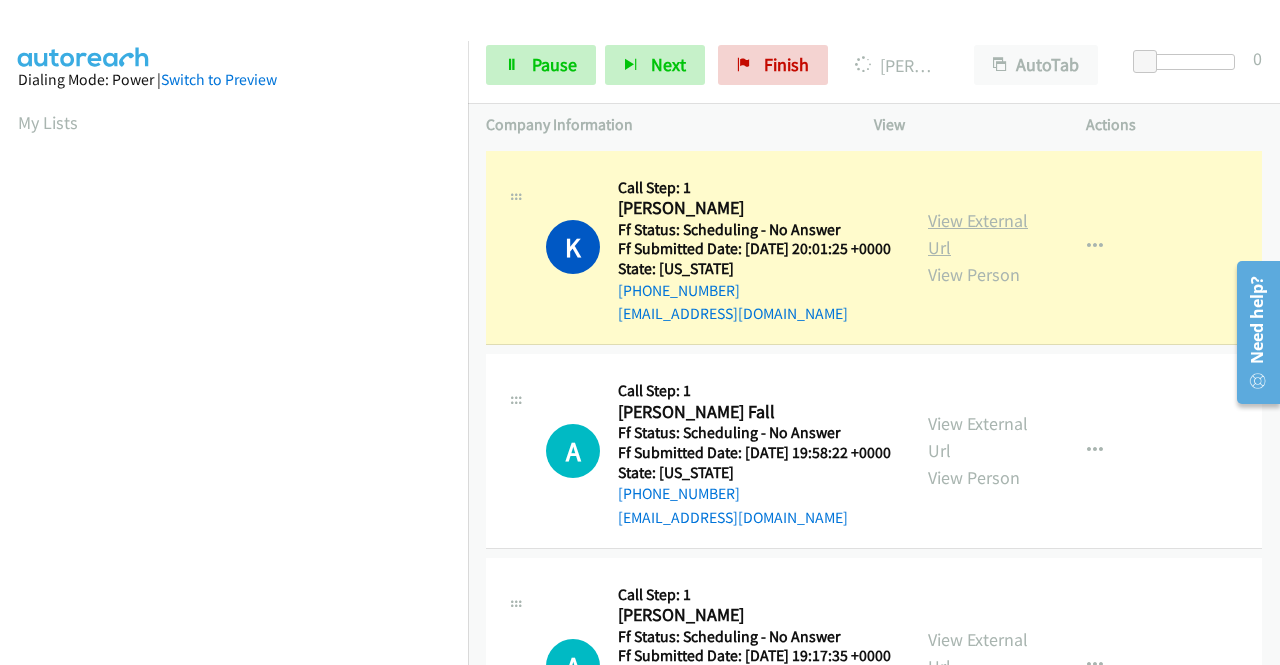 click on "View External Url" at bounding box center [978, 234] 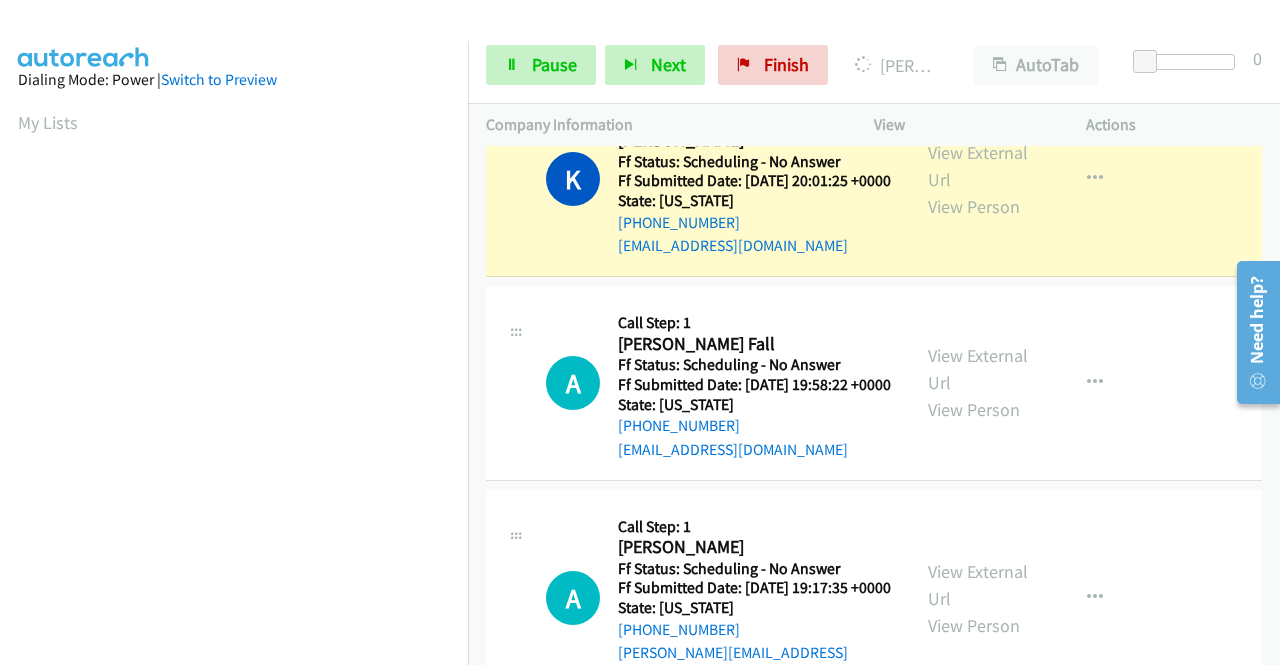 scroll, scrollTop: 0, scrollLeft: 0, axis: both 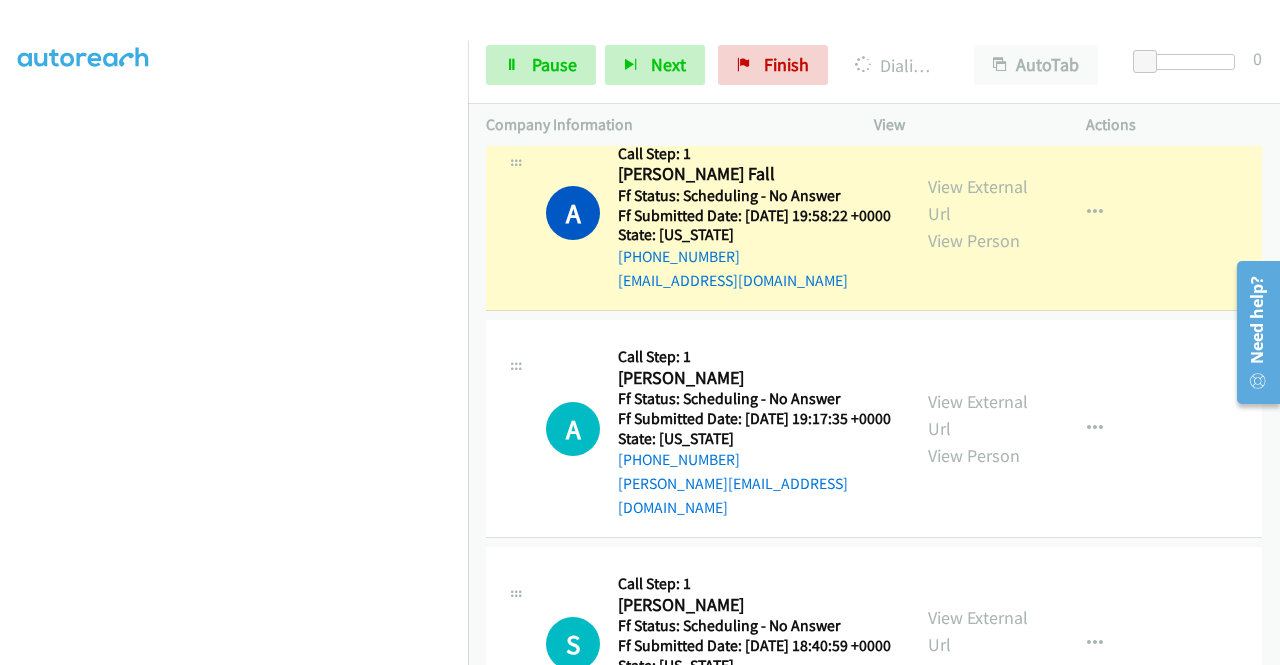 click on "View External Url
View Person" at bounding box center (980, 213) 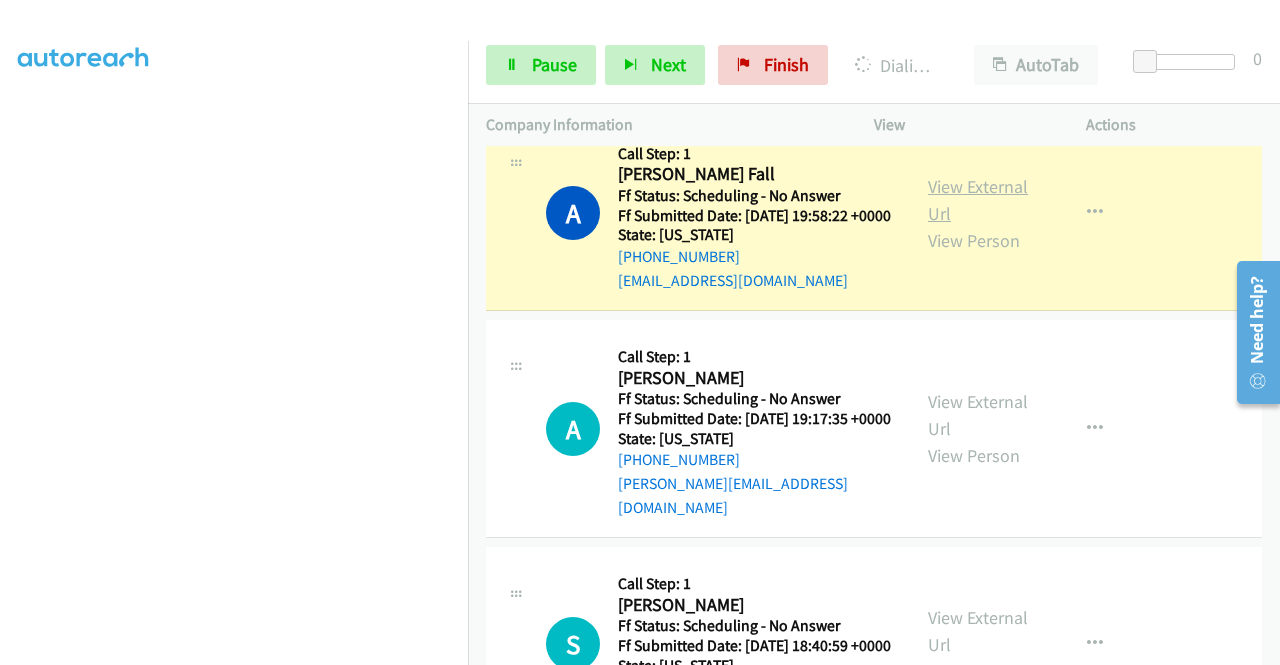 click on "View External Url" at bounding box center [978, 200] 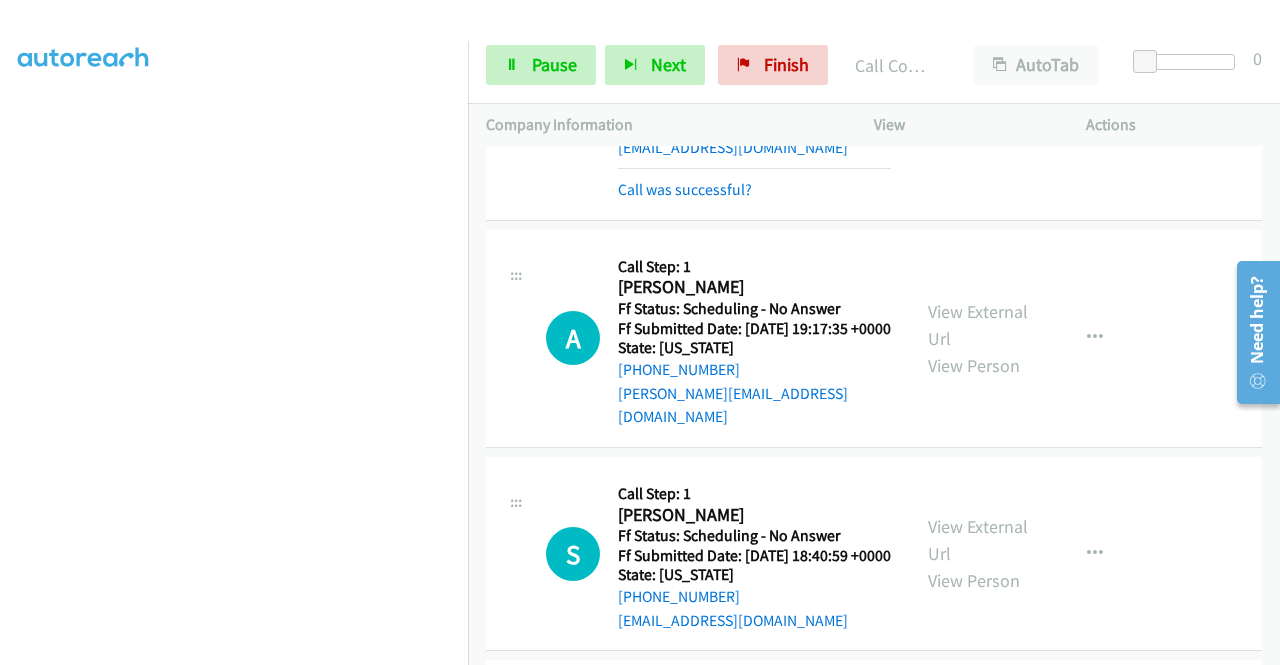 scroll, scrollTop: 493, scrollLeft: 0, axis: vertical 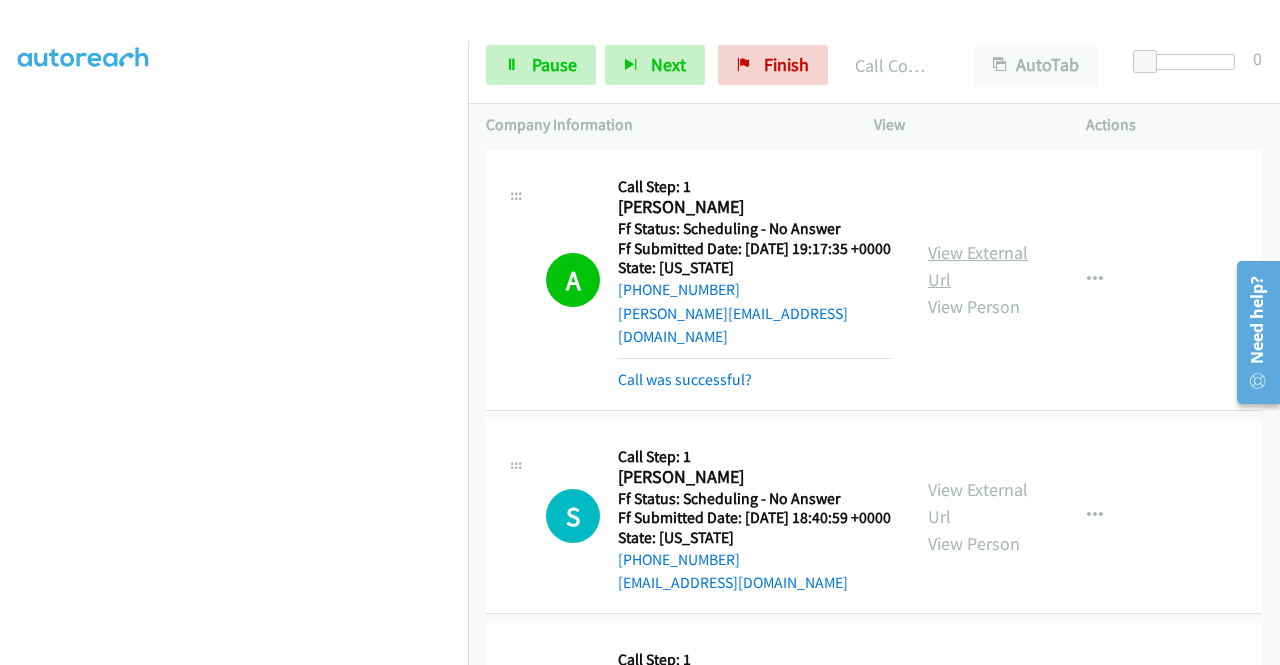 click on "View External Url" at bounding box center [978, 266] 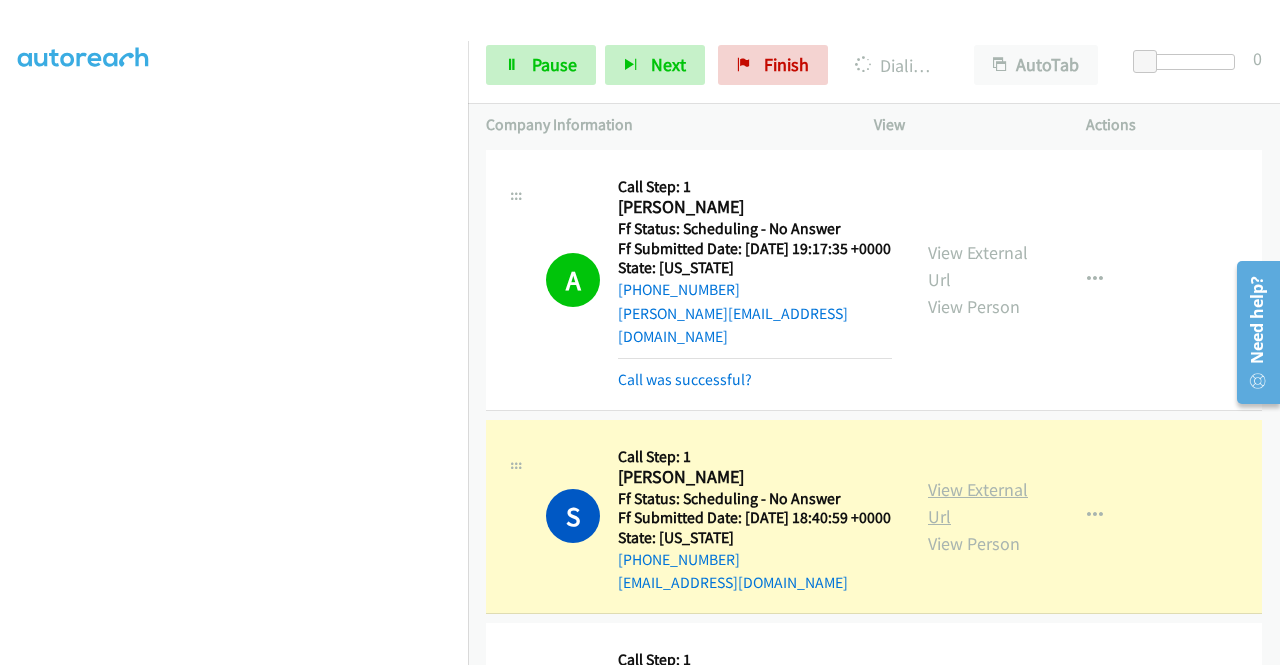 click on "View External Url" at bounding box center (978, 503) 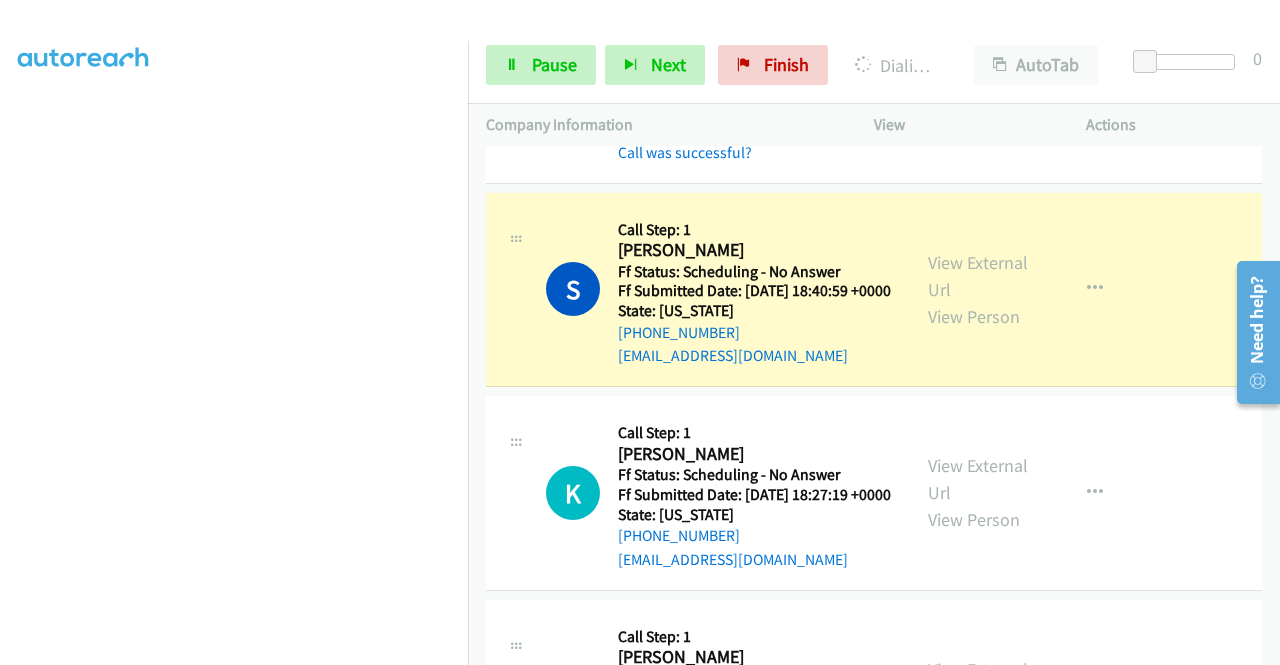 scroll, scrollTop: 853, scrollLeft: 0, axis: vertical 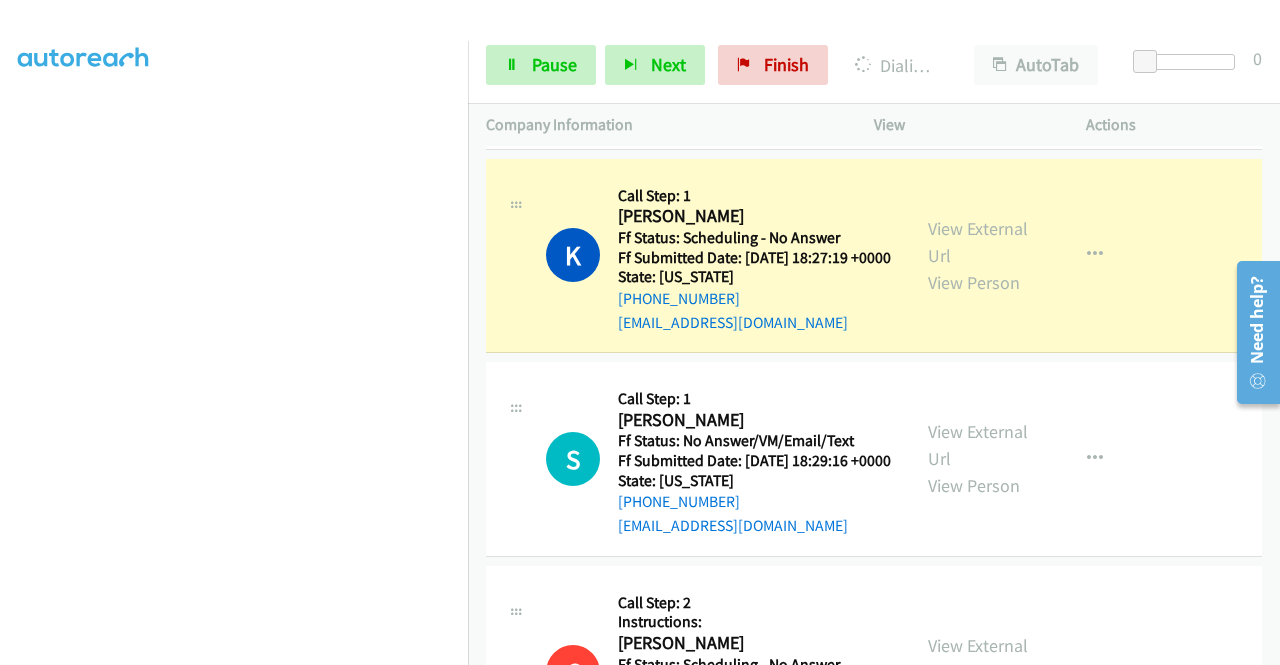 click on "View External Url
View Person" at bounding box center (980, 255) 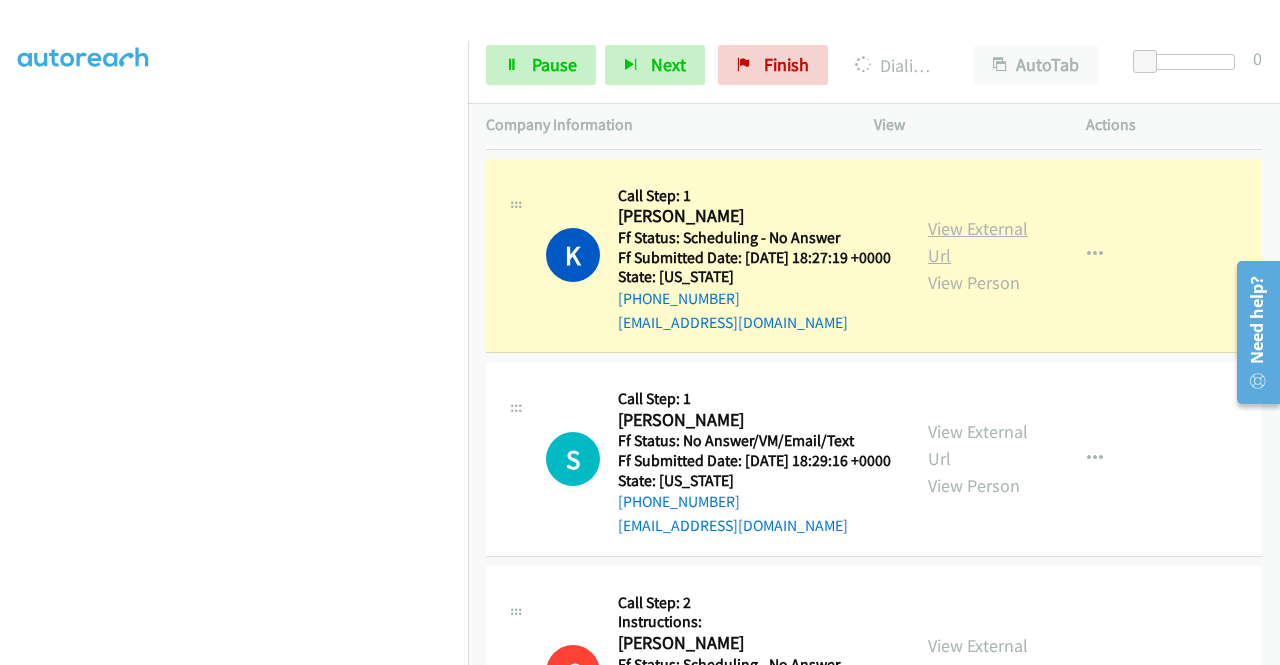 click on "View External Url" at bounding box center [978, 242] 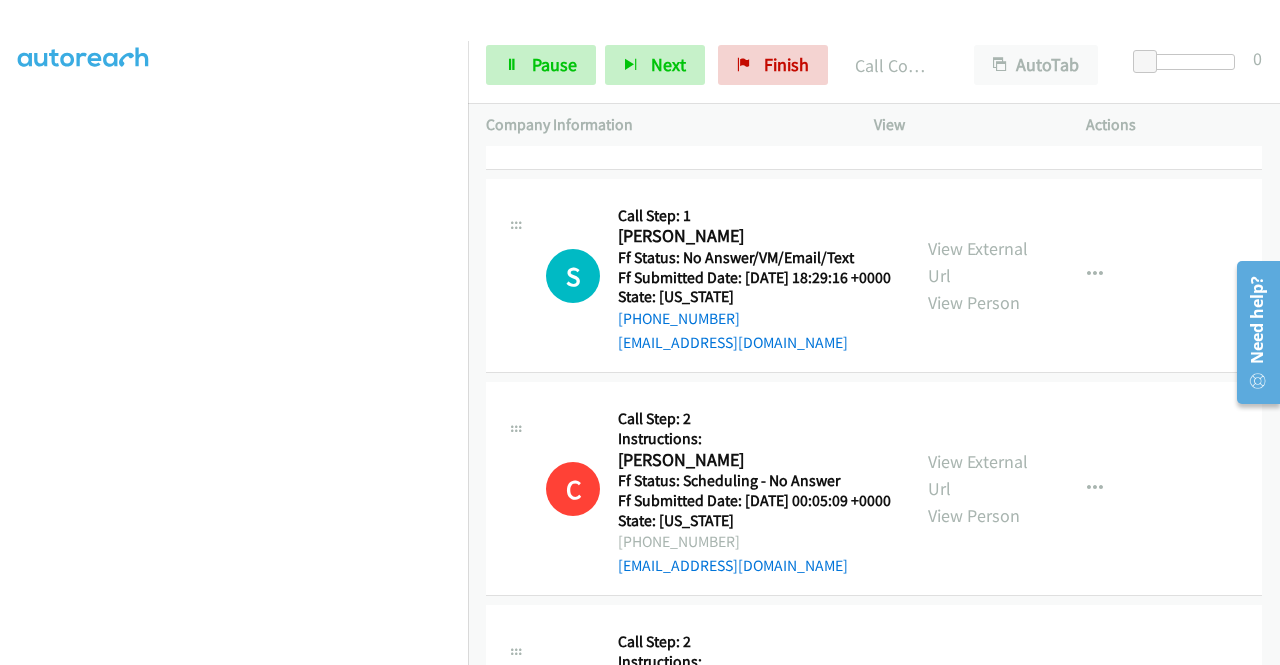 scroll, scrollTop: 1280, scrollLeft: 0, axis: vertical 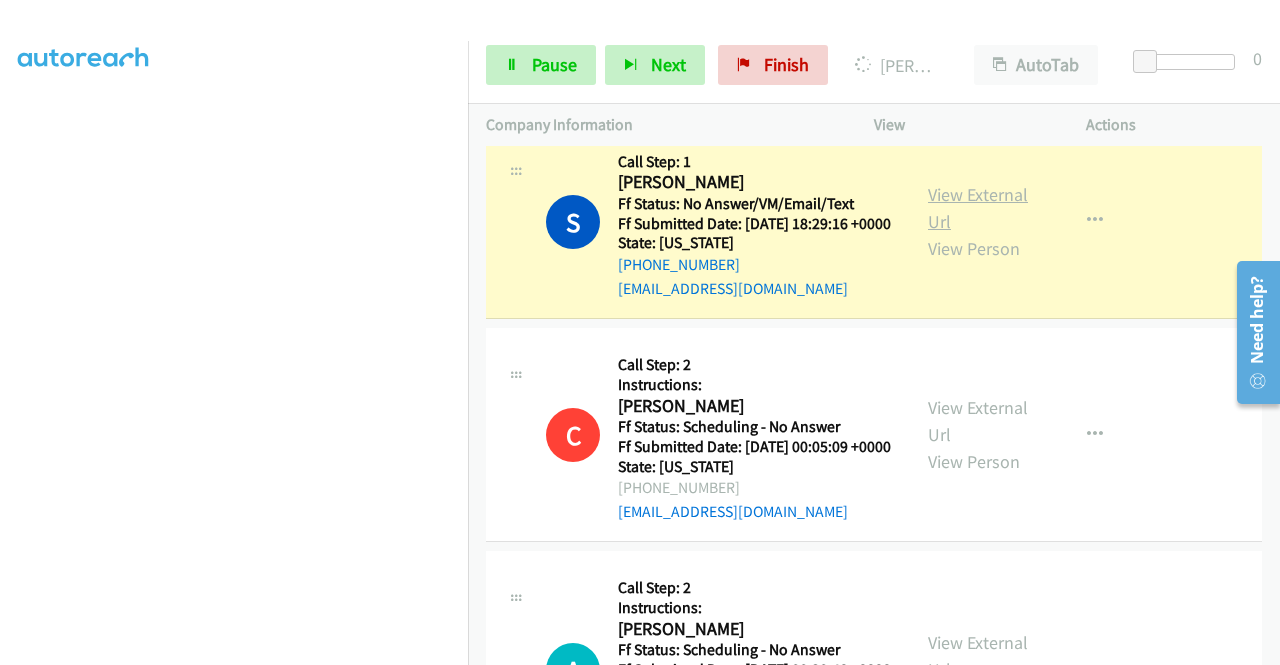 click on "View External Url" at bounding box center [978, 208] 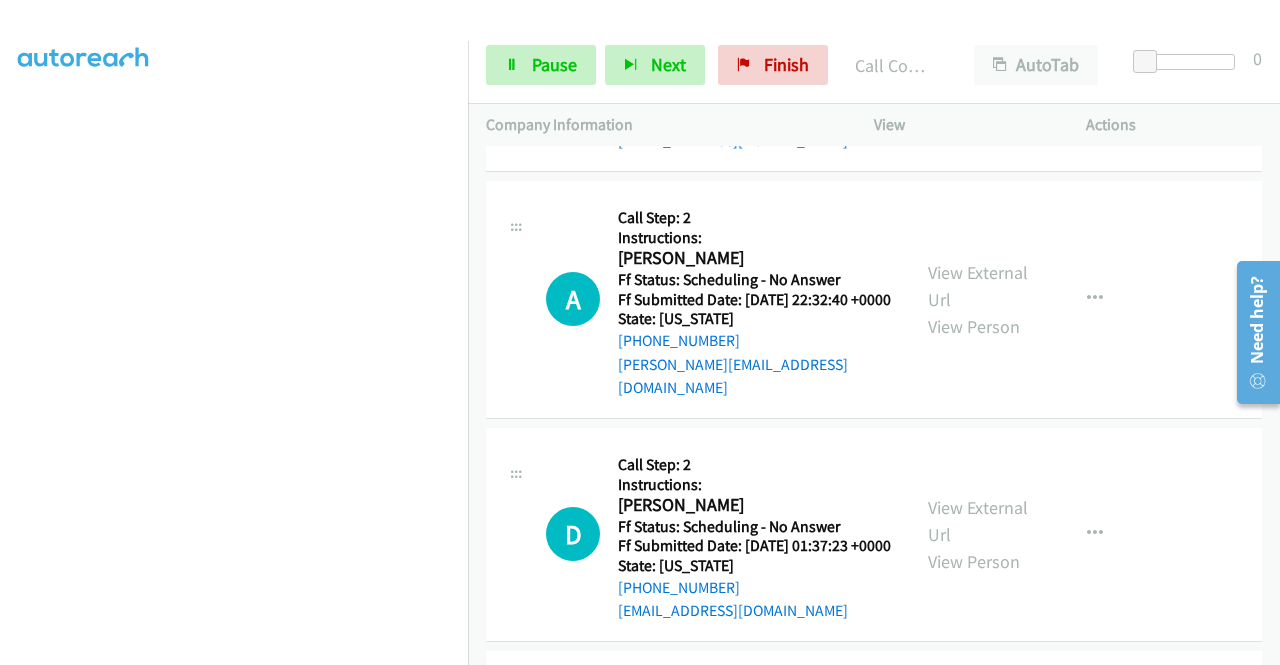 scroll, scrollTop: 1840, scrollLeft: 0, axis: vertical 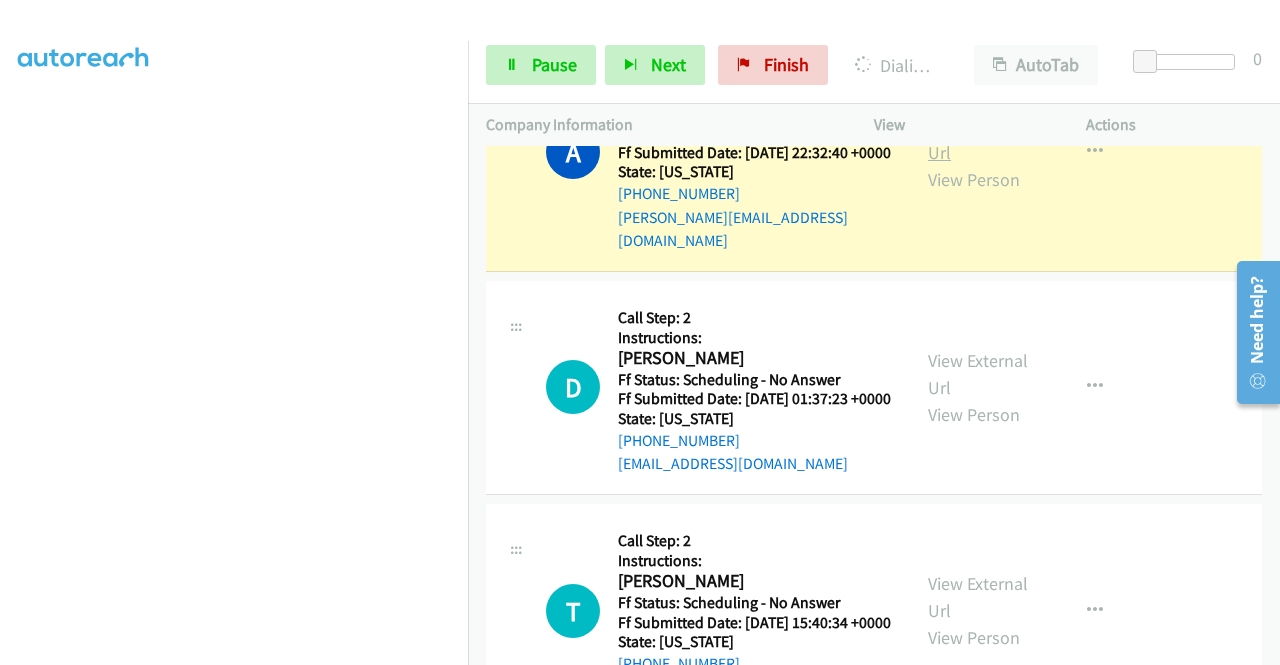 click on "View External Url" at bounding box center (978, 139) 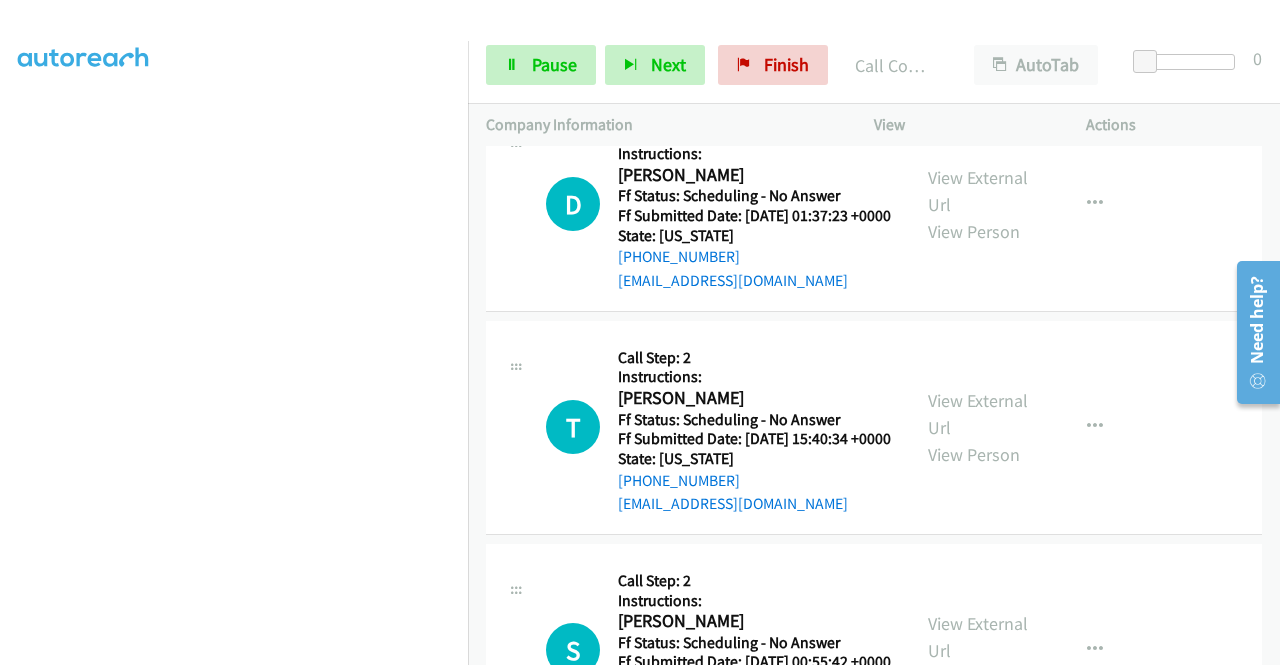 scroll, scrollTop: 2106, scrollLeft: 0, axis: vertical 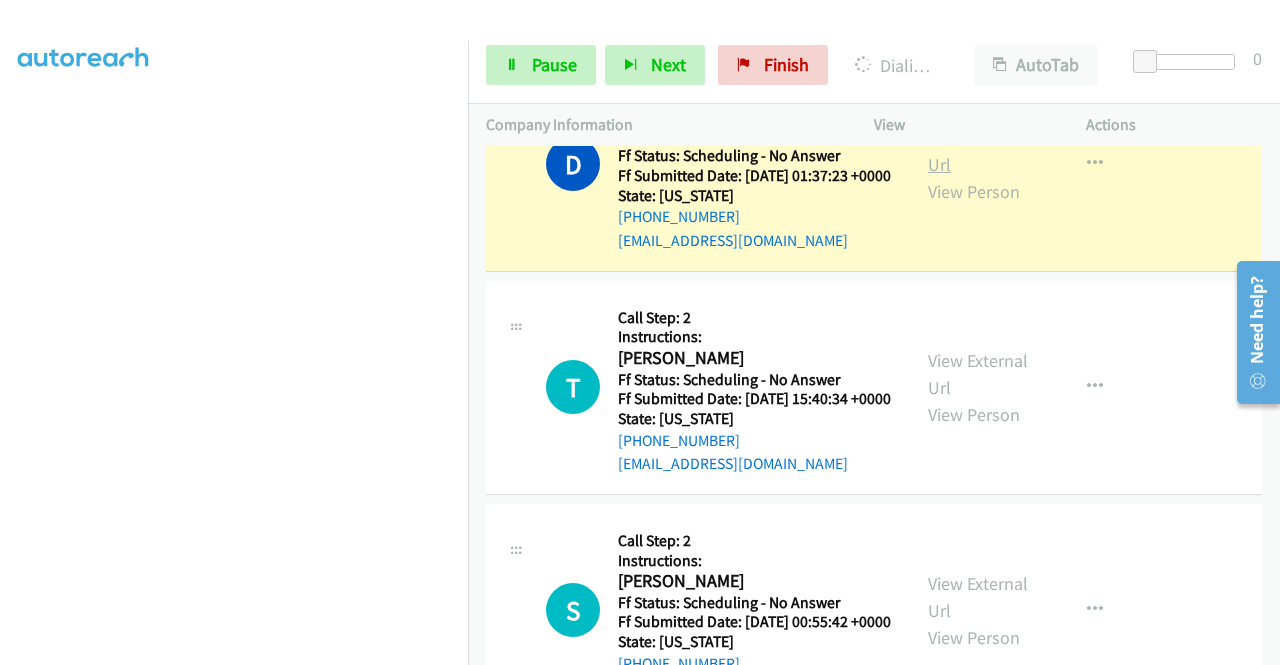 click on "View External Url" at bounding box center (978, 151) 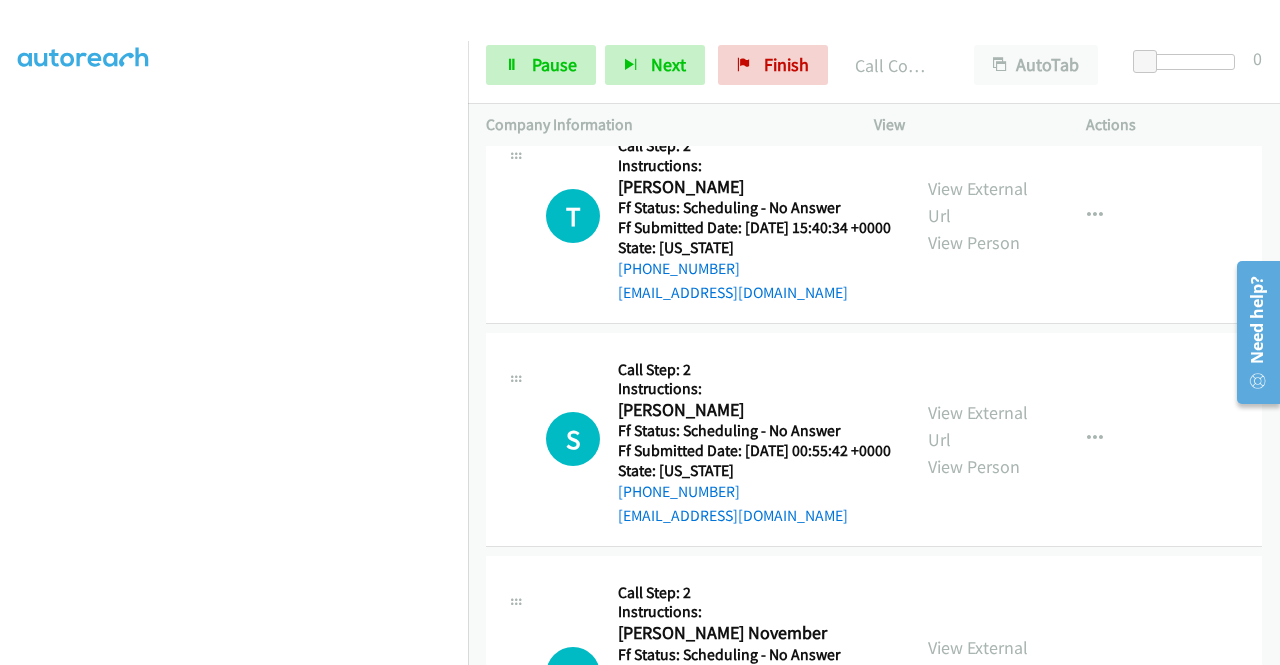 scroll, scrollTop: 2373, scrollLeft: 0, axis: vertical 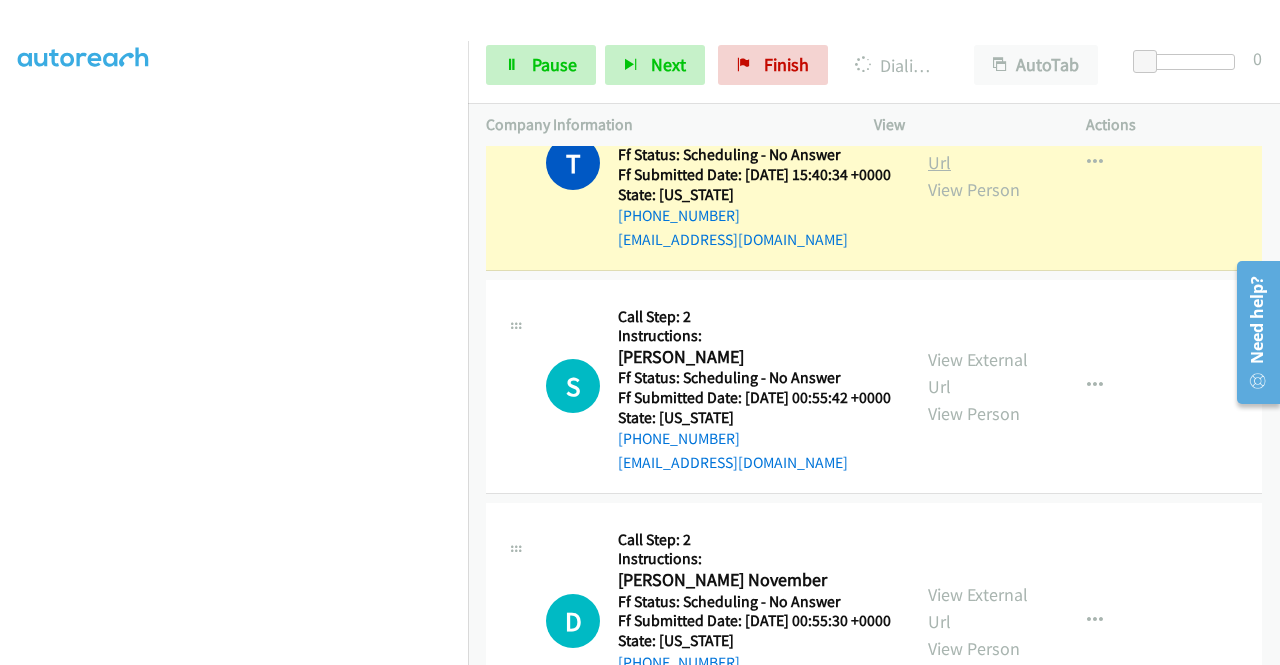 click on "View External Url" at bounding box center [978, 149] 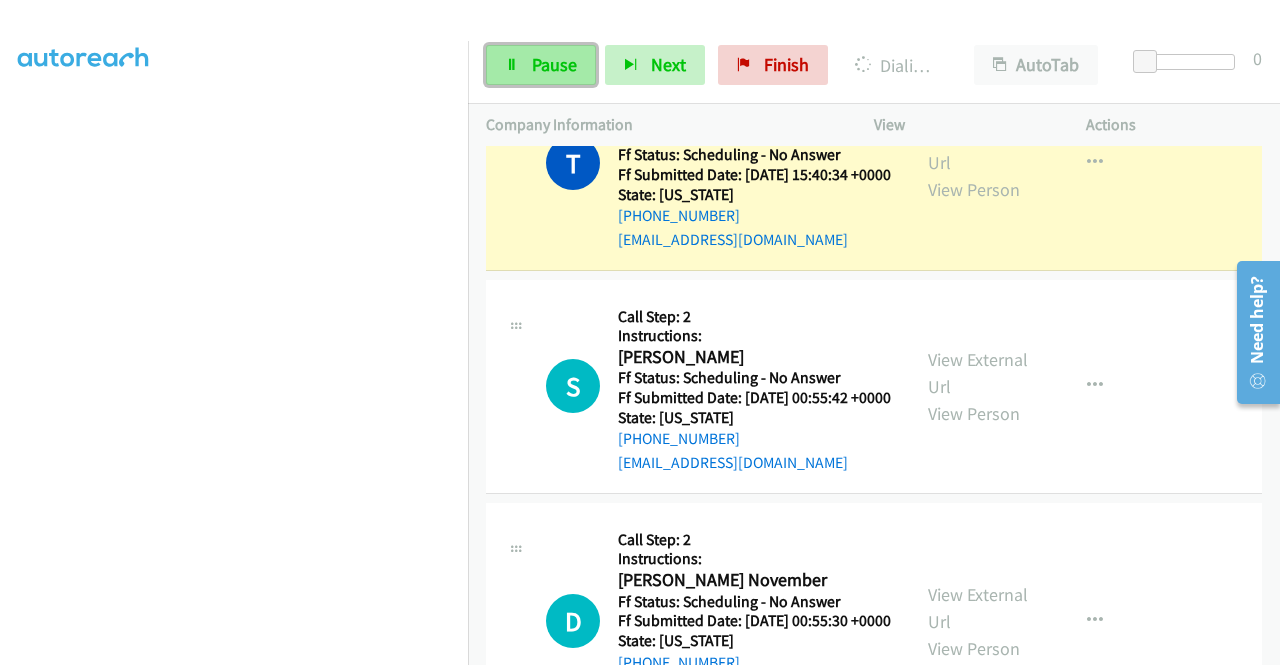 click on "Pause" at bounding box center (541, 65) 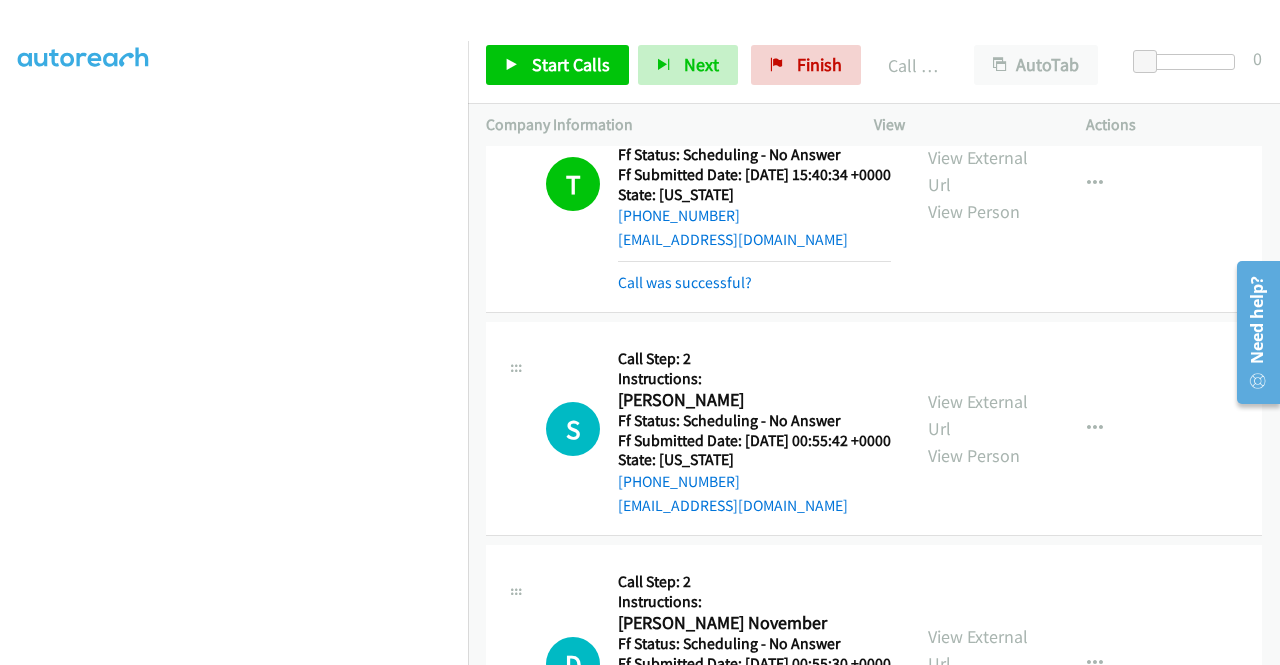 click on "Start Calls
Pause
Next
Finish
Call Completed
AutoTab
AutoTab
0" at bounding box center [874, 65] 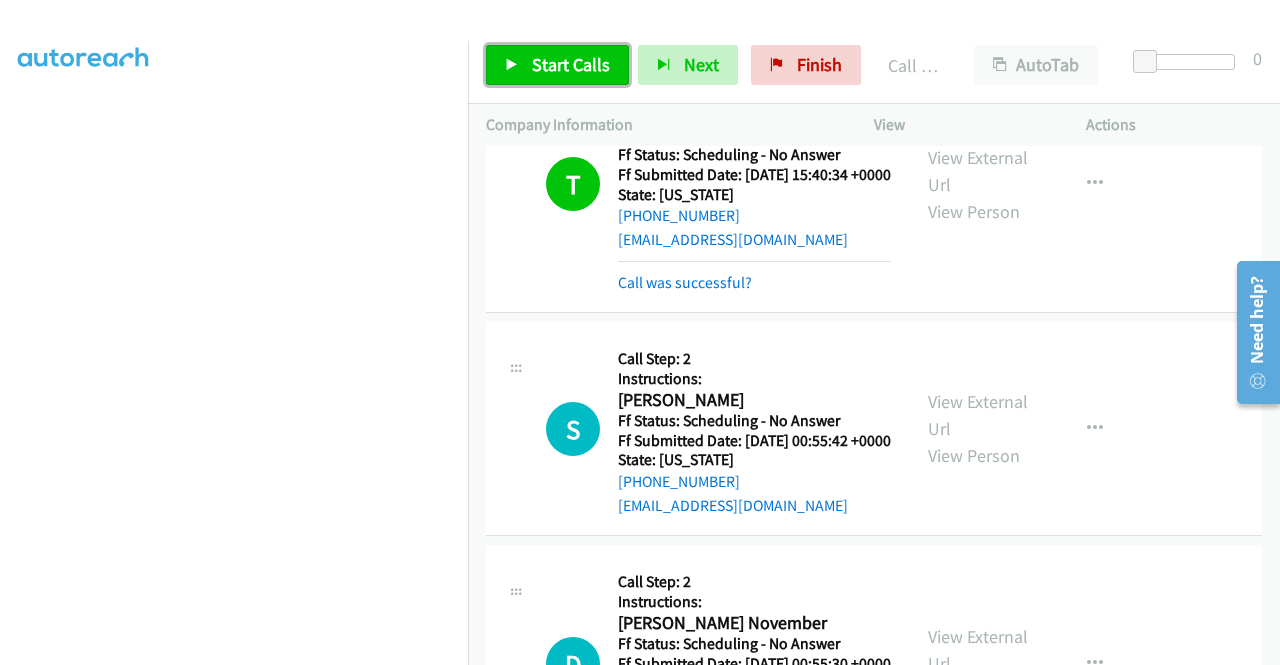 click on "Start Calls" at bounding box center (557, 65) 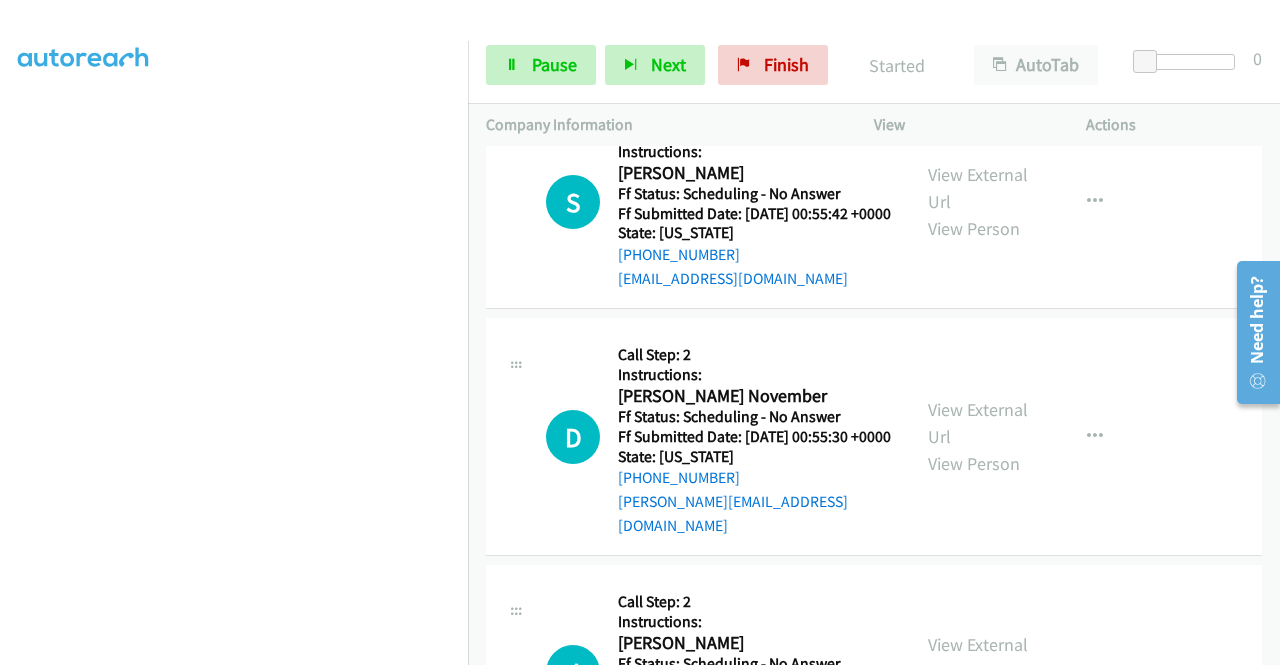 scroll, scrollTop: 2680, scrollLeft: 0, axis: vertical 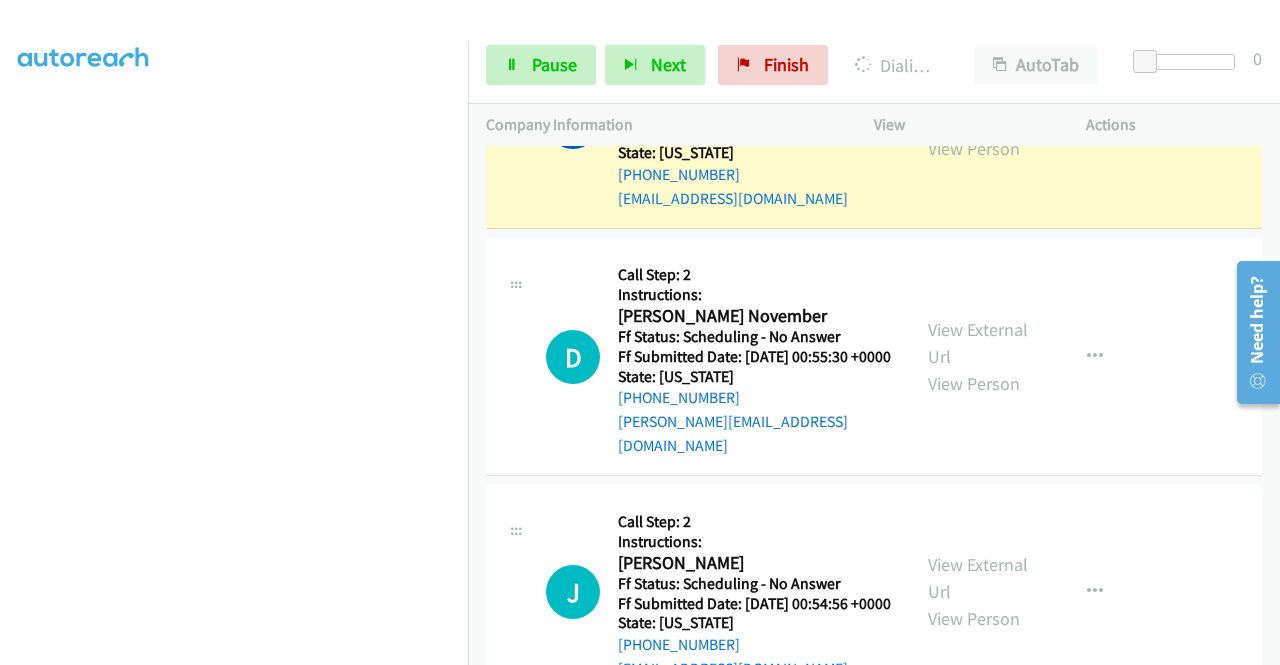 click on "View External Url" at bounding box center (978, 108) 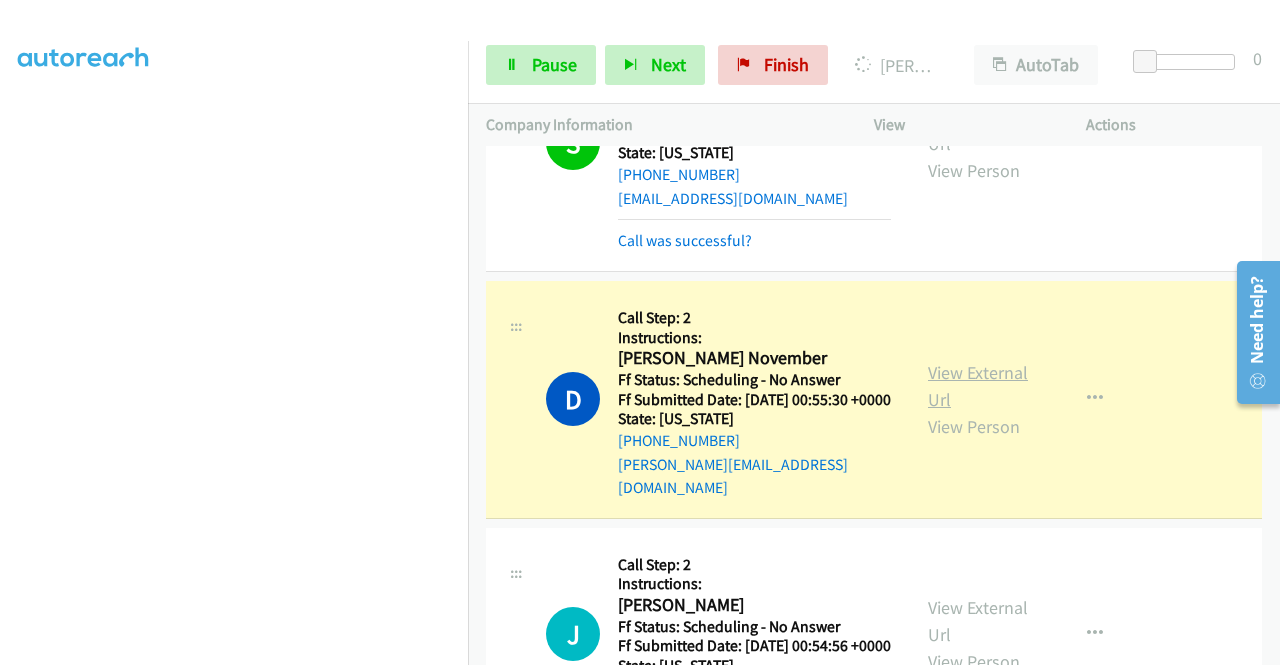 click on "View External Url" at bounding box center (978, 386) 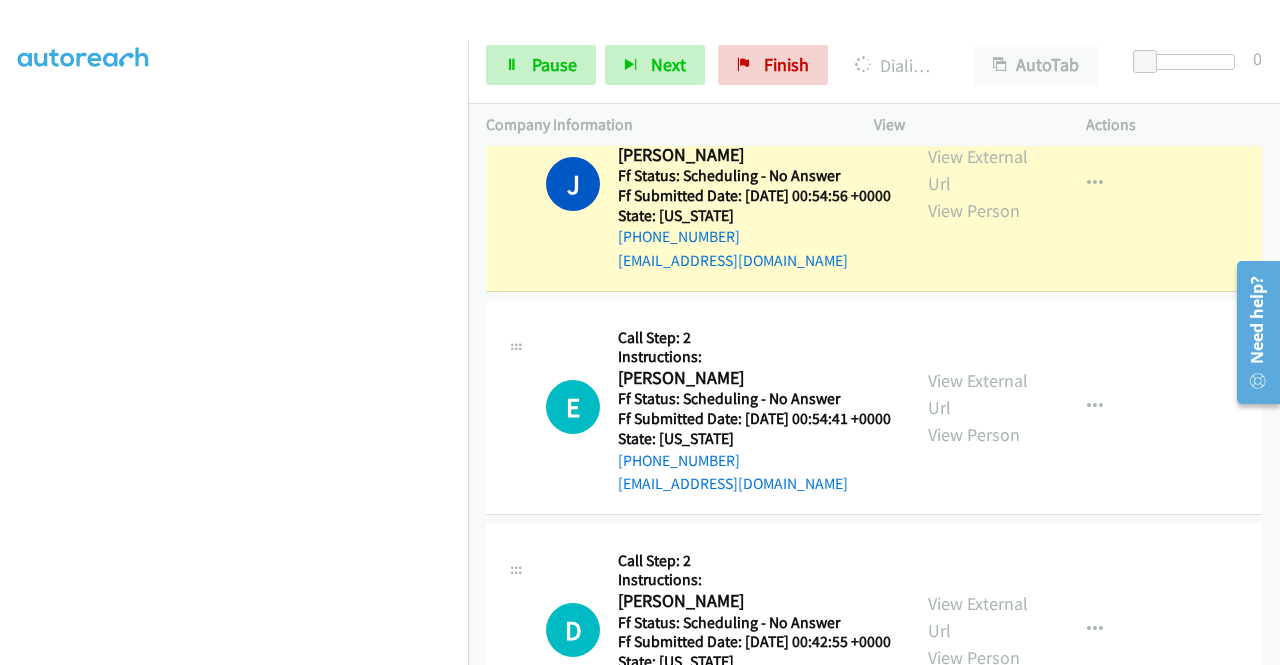 scroll, scrollTop: 3240, scrollLeft: 0, axis: vertical 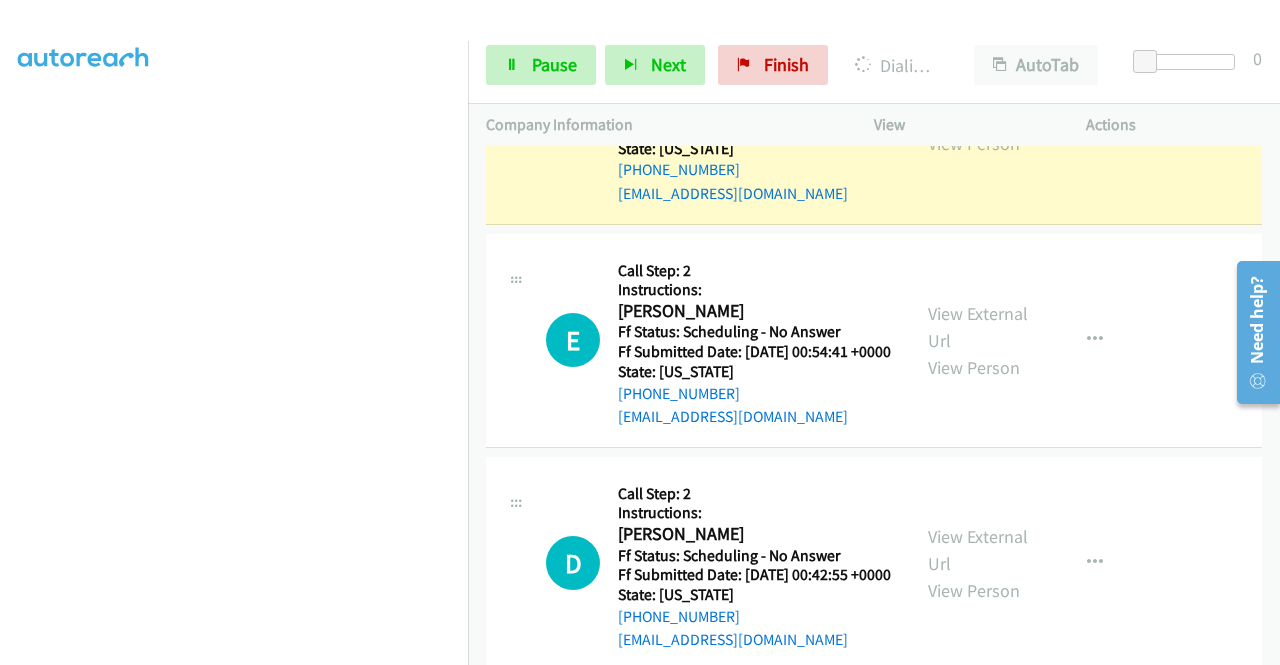click on "View External Url" at bounding box center [978, 103] 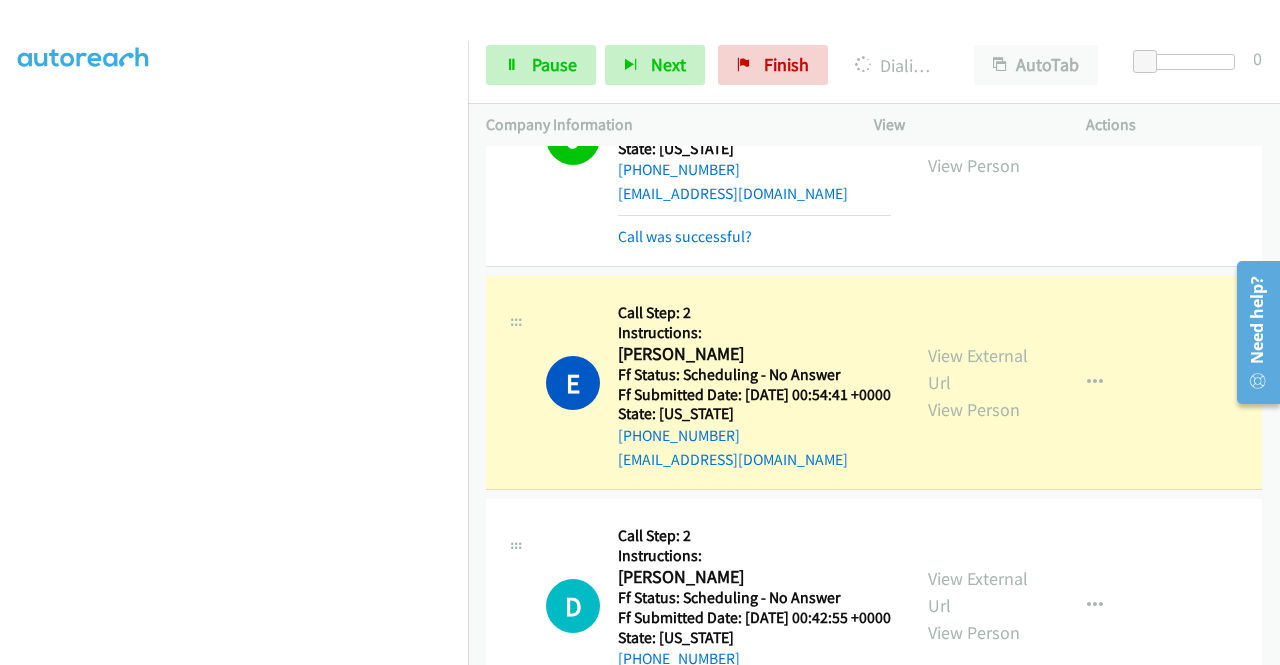 click on "+1 415-964-1034
Call failed - Please reload the list and try again
The Callbar Failed to Load Please Open it and Reload the Page
Hmm something isn't quite right.. Please refresh the page
Hmm something isn't quite right.. Please refresh the page
No records are currently dialable. We'll auto-refresh when new records are added or you can switch to another list or campaign.
Loading New Records ...
K
Callback Scheduled
Call Step: 1
Kelly Carroll
America/New_York
Ff Status: Scheduling - No Answer
Ff Submitted Date: 2025-07-29 20:01:25 +0000
State: Florida
+1 636-445-0016
kellycarroll4@gmail.com
Call was successful?
View External Url
View Person
View External Url
Email
Schedule/Manage Callback
Skip Call
Add to do not call list
A
Callback Scheduled" at bounding box center [874, 405] 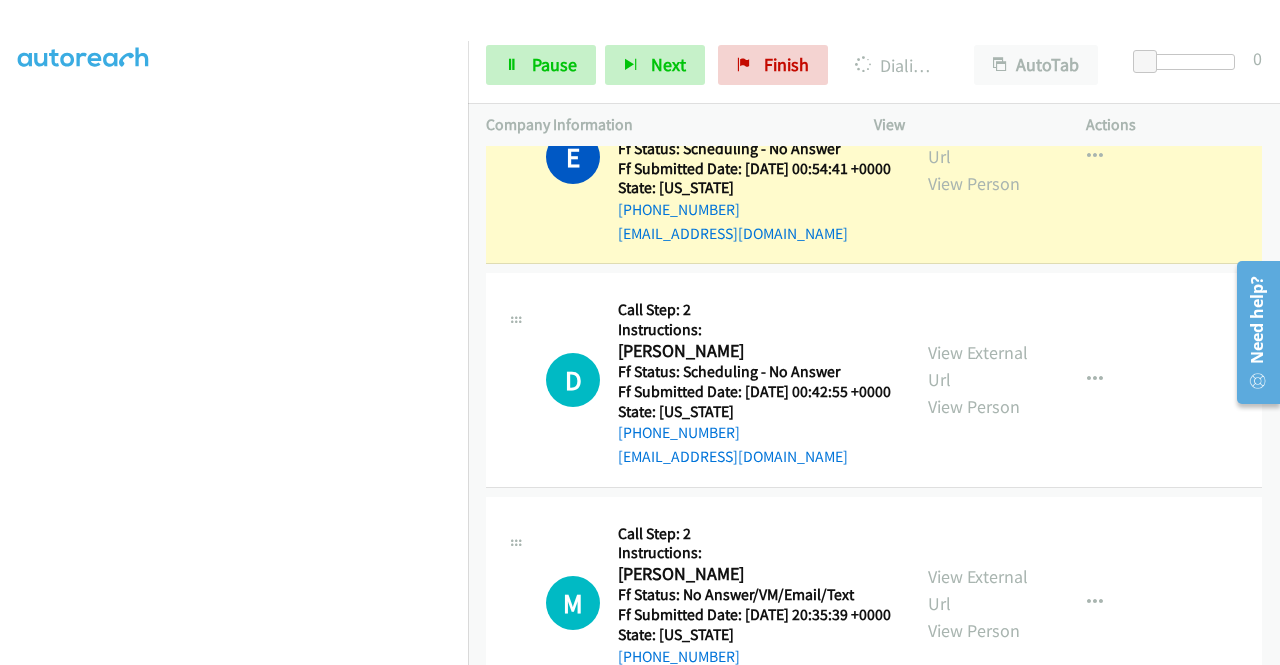 scroll, scrollTop: 3520, scrollLeft: 0, axis: vertical 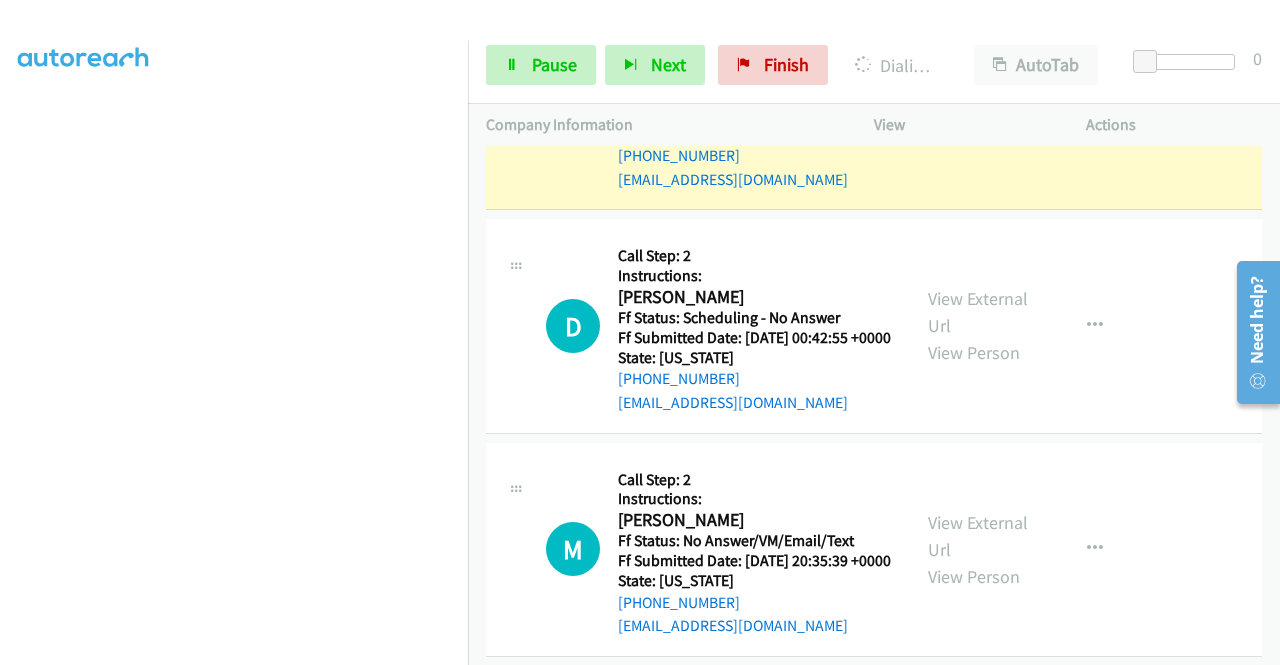 click on "View External Url" at bounding box center (978, 89) 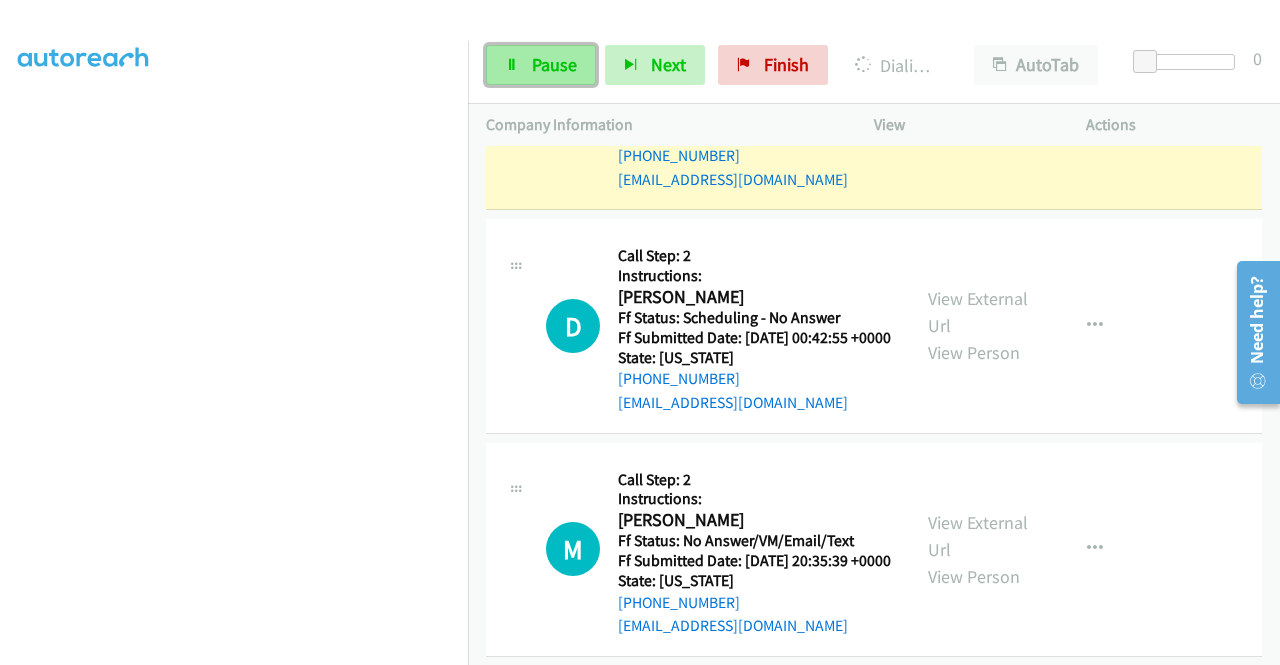 click at bounding box center (512, 66) 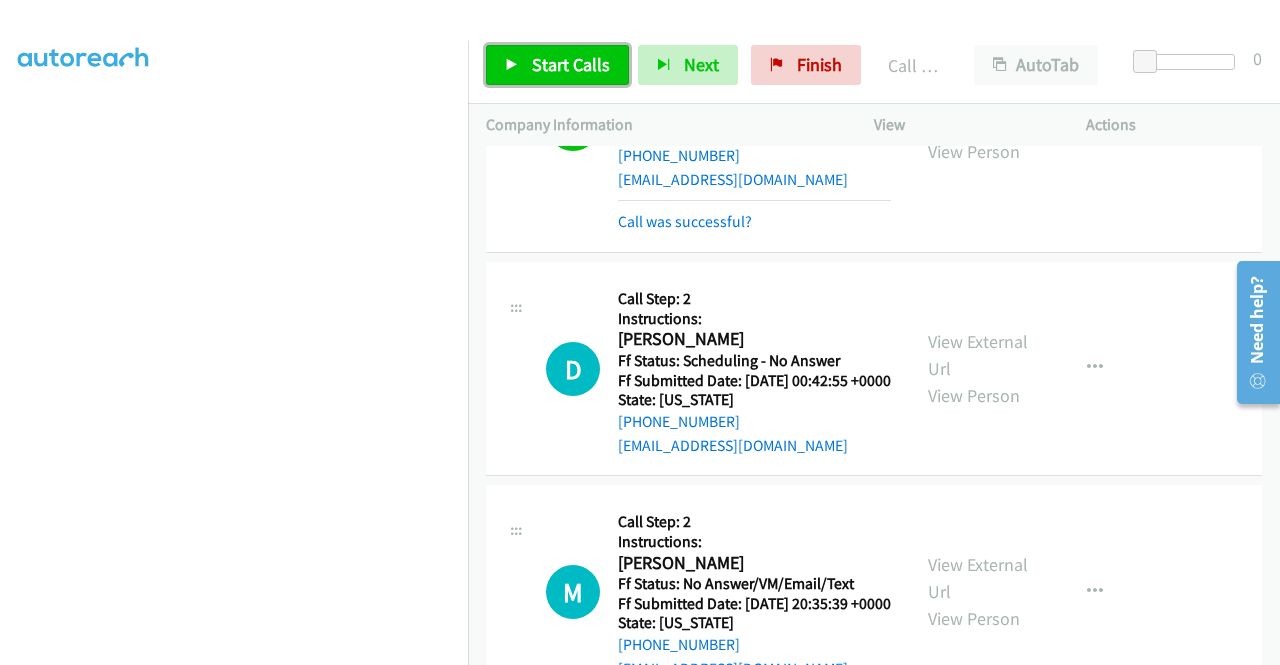 click on "Start Calls" at bounding box center [557, 65] 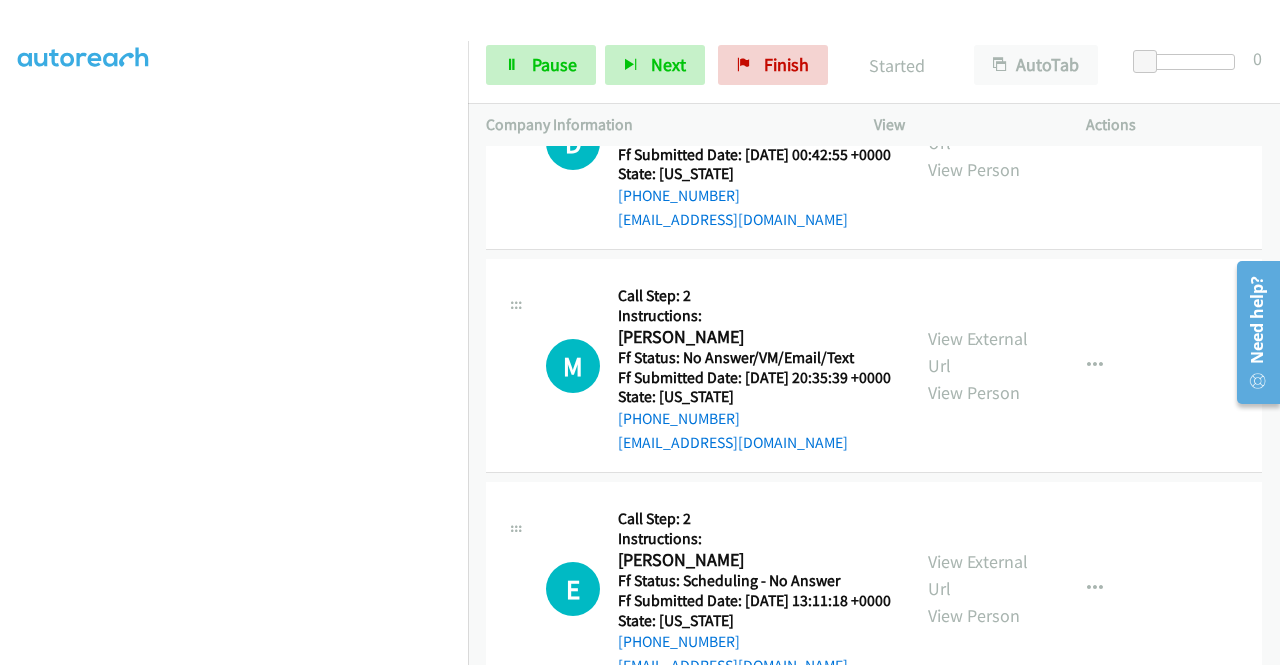 scroll, scrollTop: 3773, scrollLeft: 0, axis: vertical 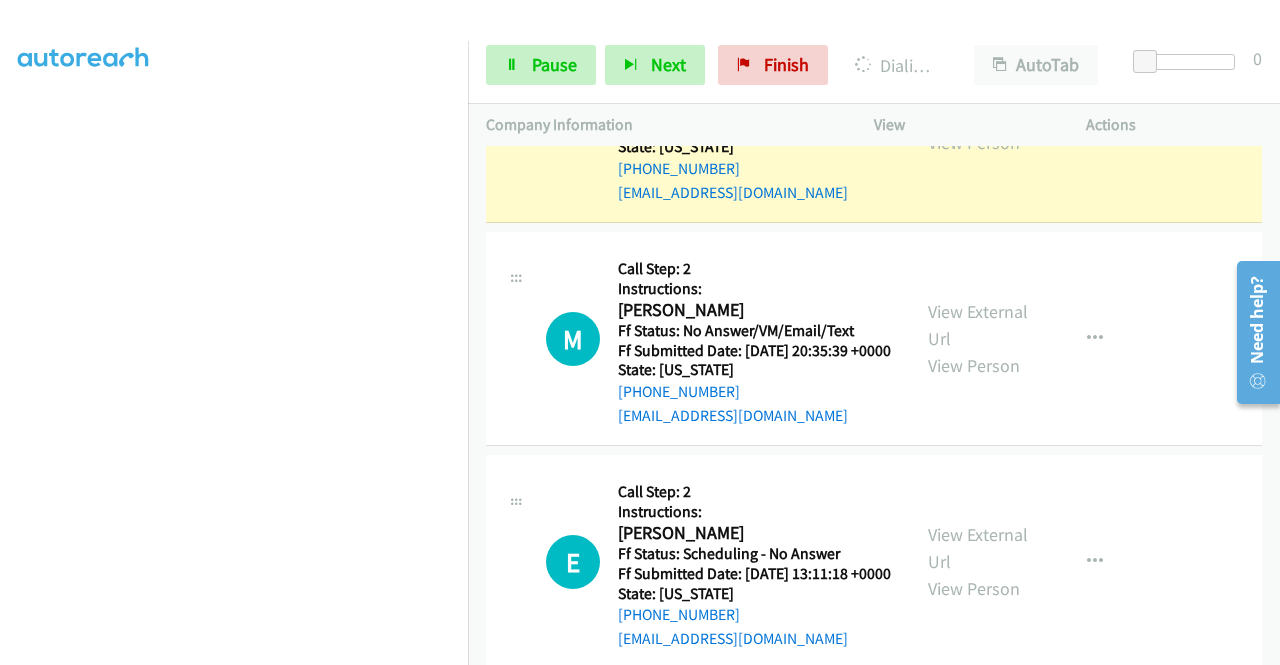 click on "View External Url" at bounding box center [978, 102] 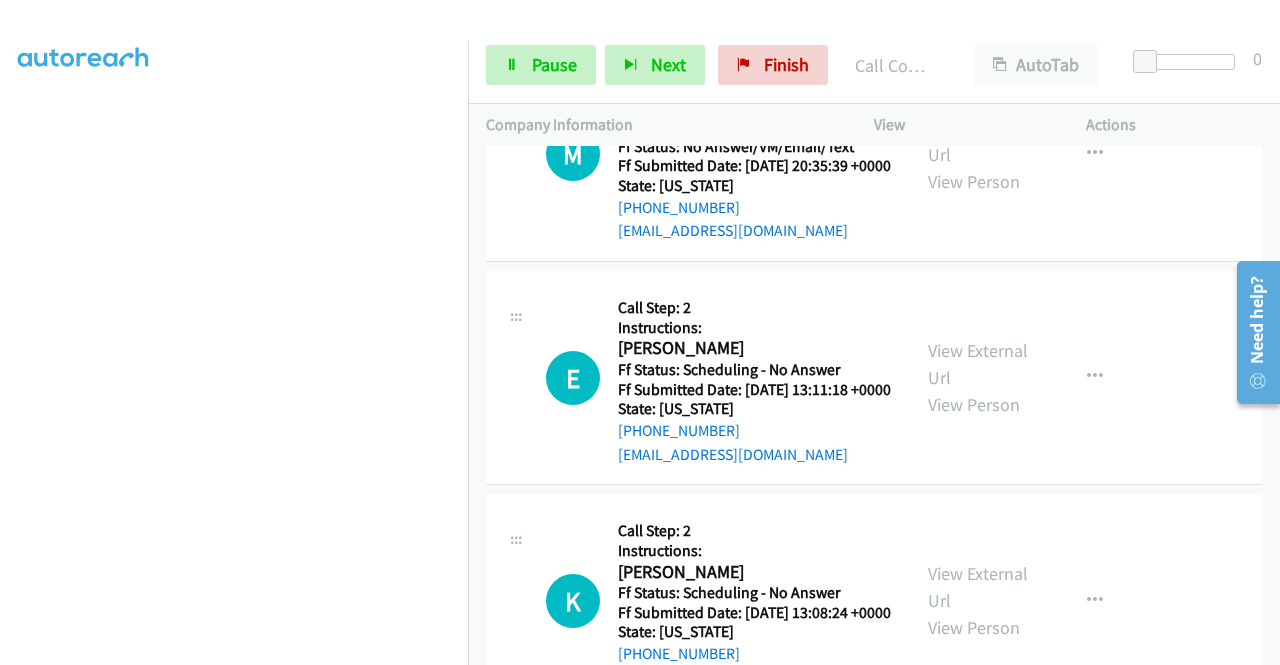 scroll, scrollTop: 4053, scrollLeft: 0, axis: vertical 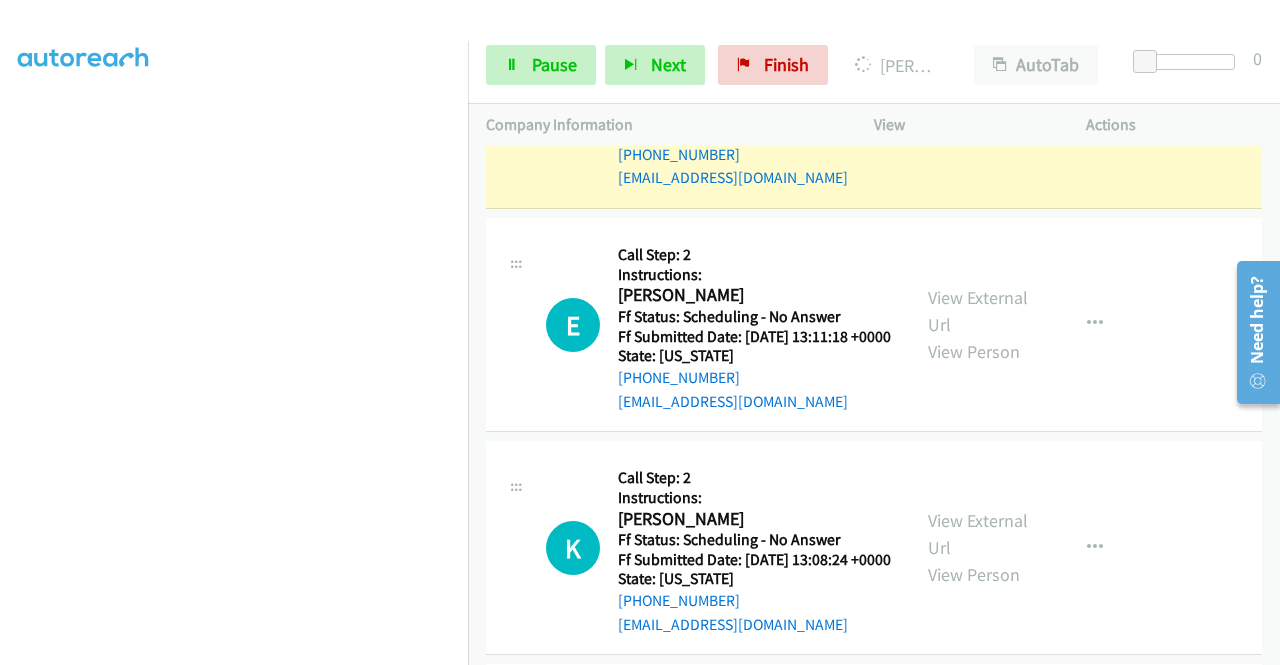 click on "View External Url
View Person" at bounding box center (980, 101) 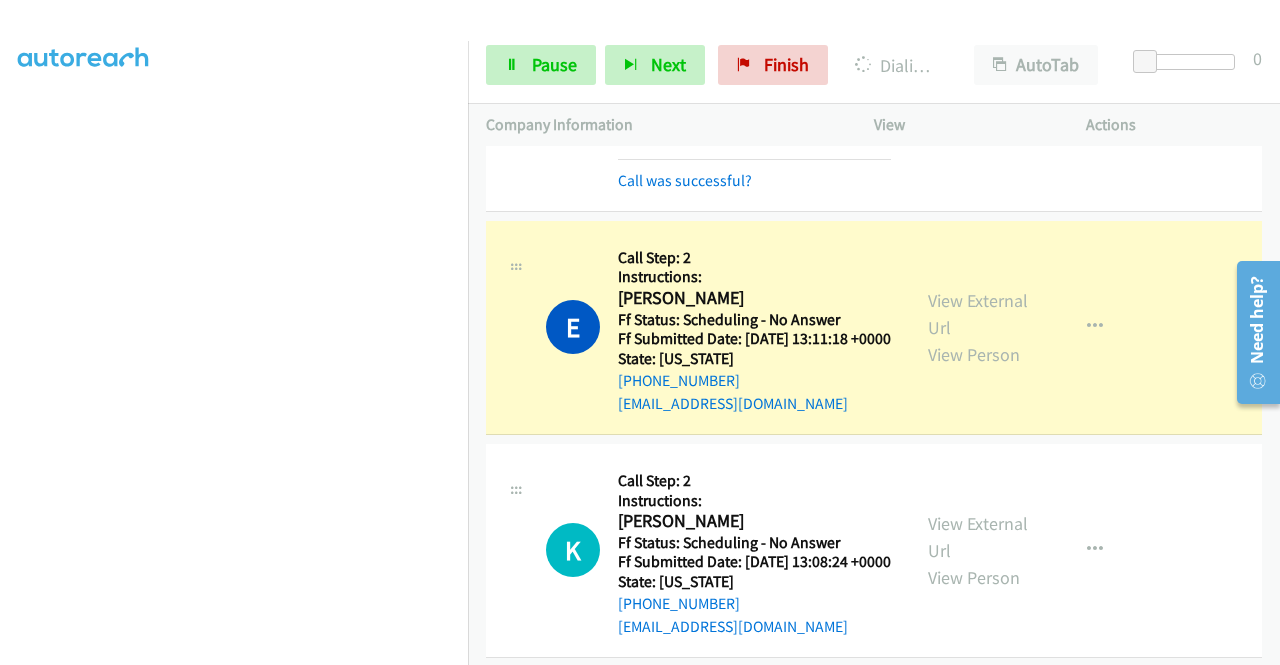 scroll, scrollTop: 4280, scrollLeft: 0, axis: vertical 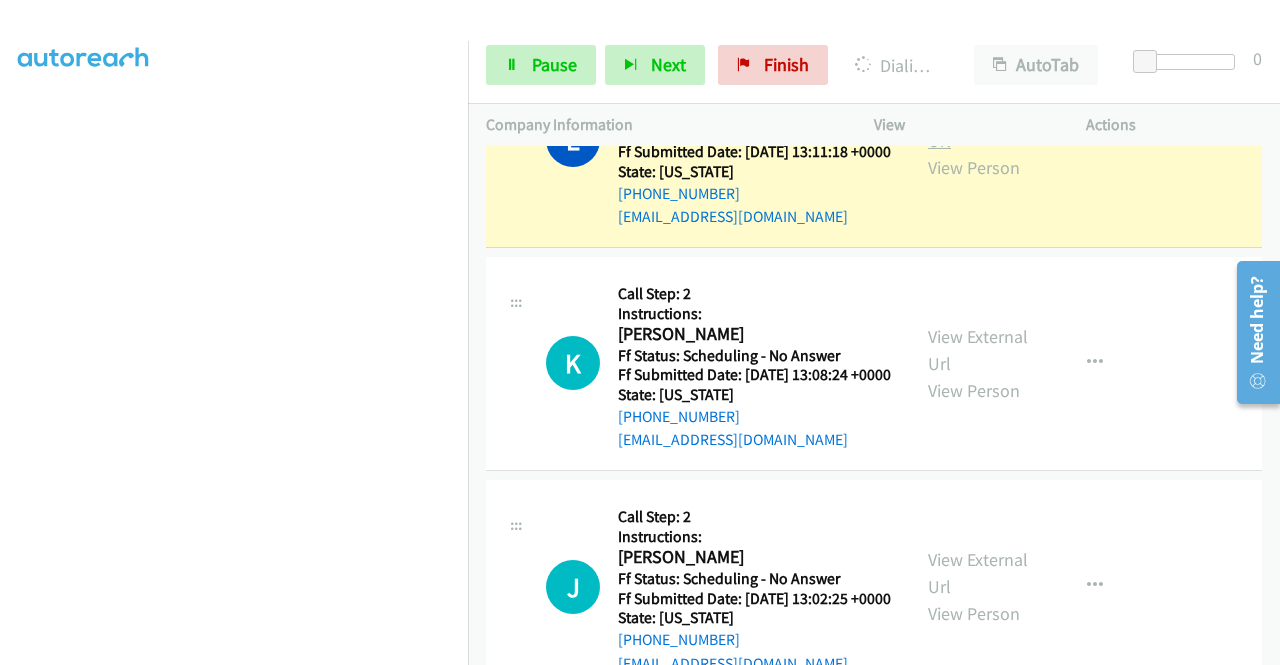 click on "View External Url" at bounding box center [978, 127] 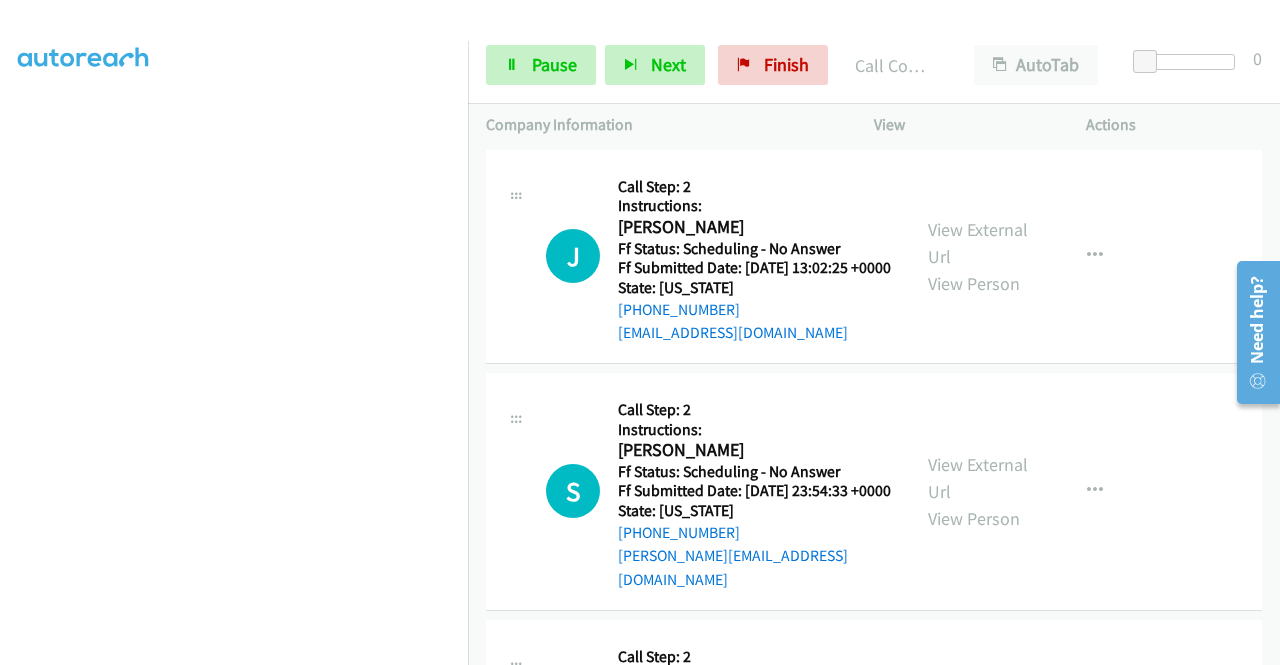 scroll, scrollTop: 4695, scrollLeft: 0, axis: vertical 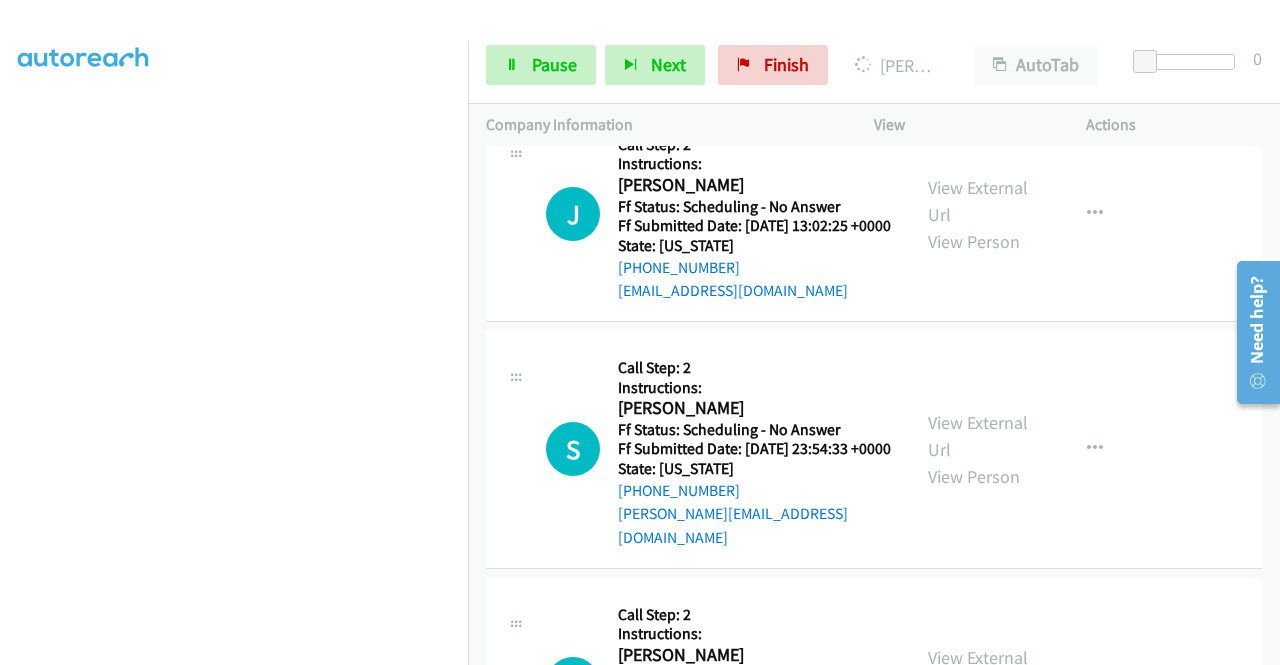 click on "View External Url" at bounding box center (978, -22) 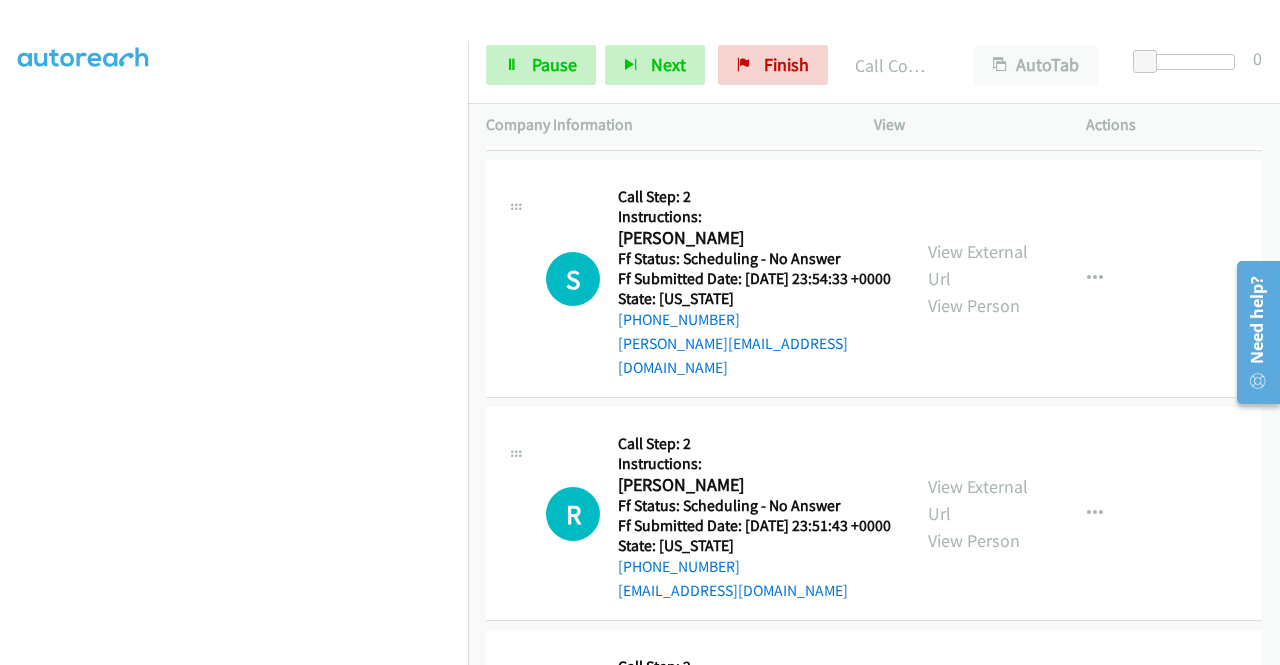 scroll, scrollTop: 4948, scrollLeft: 0, axis: vertical 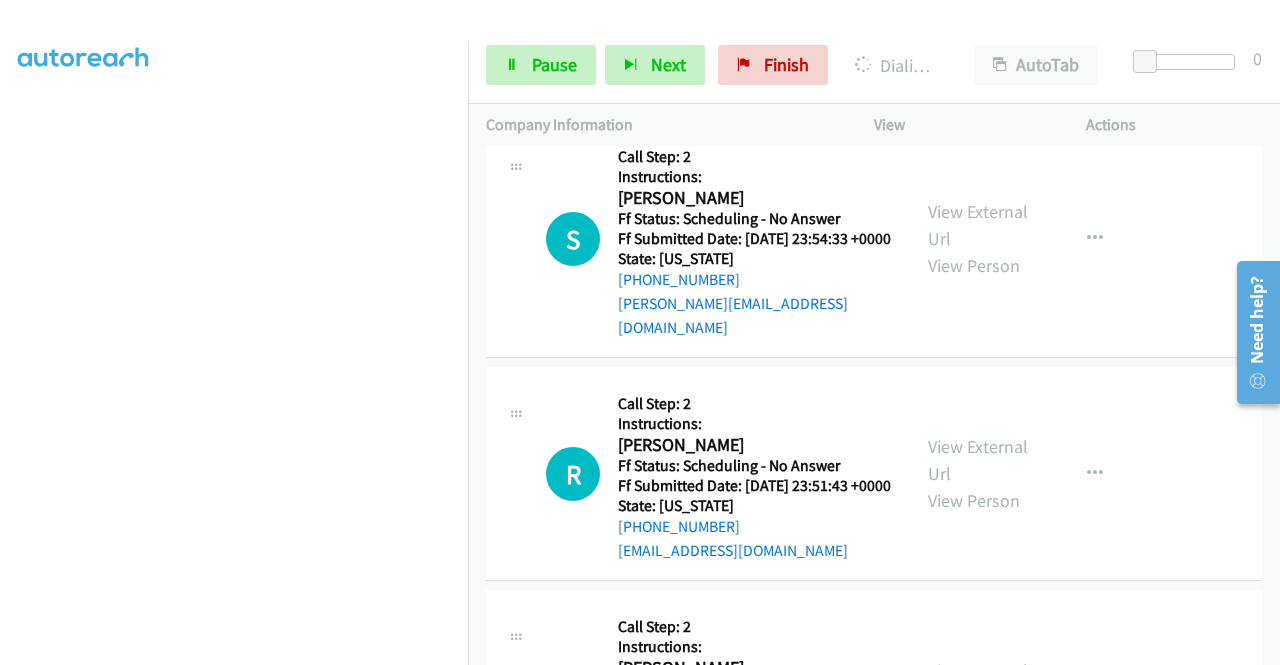 click on "View External Url" at bounding box center [978, -10] 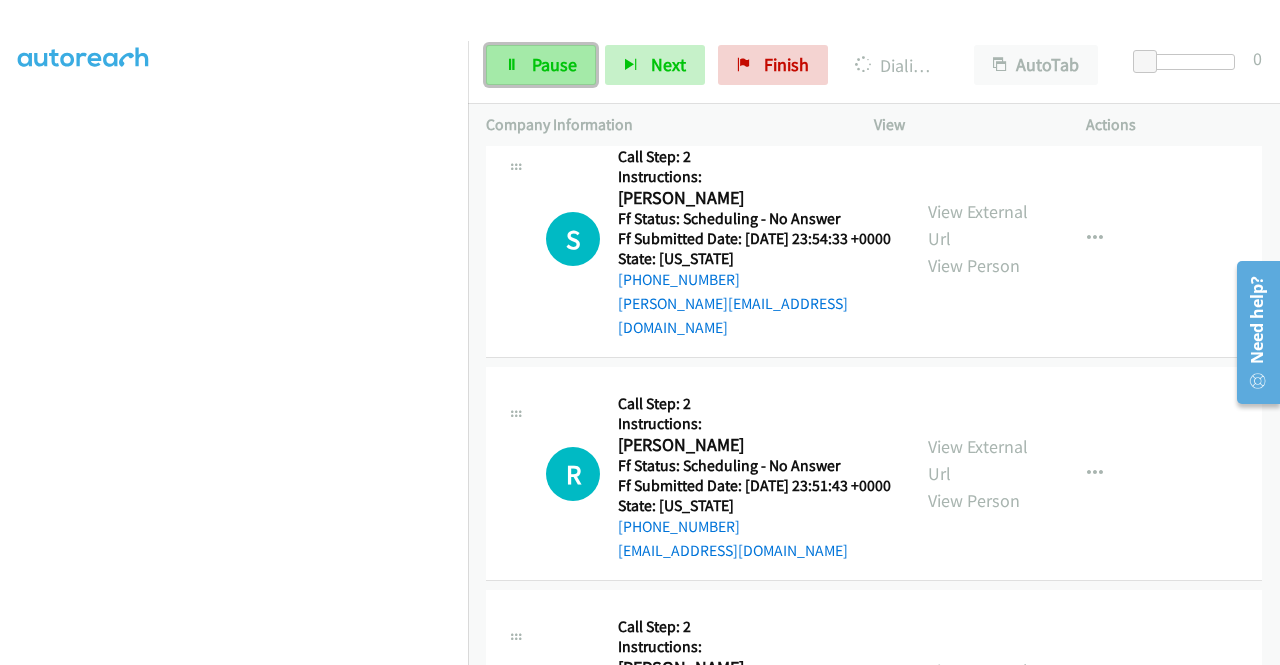 click on "Pause" at bounding box center [554, 64] 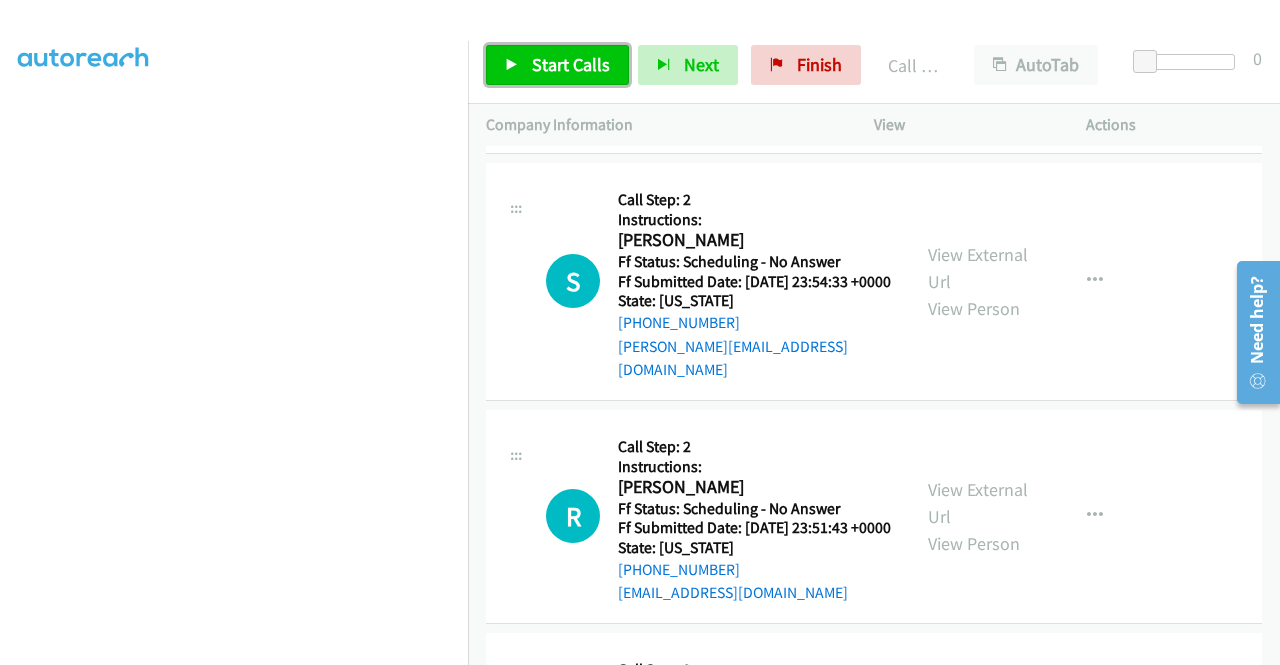 click on "Start Calls" at bounding box center [571, 64] 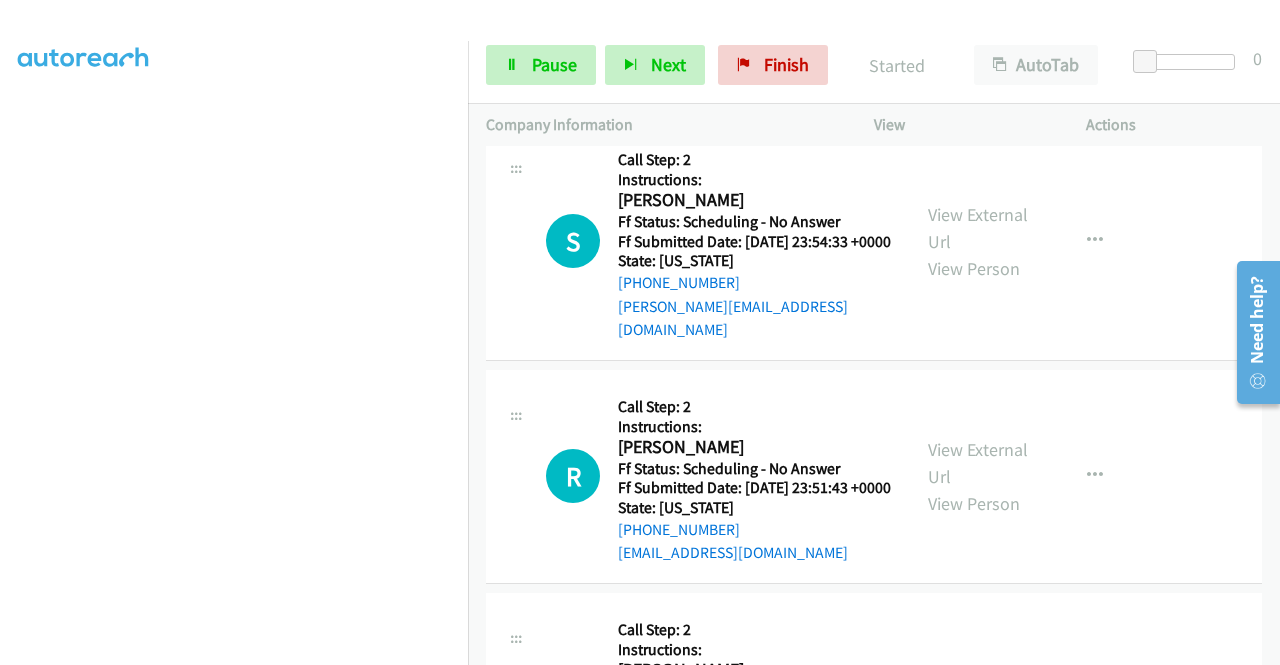 scroll, scrollTop: 5175, scrollLeft: 0, axis: vertical 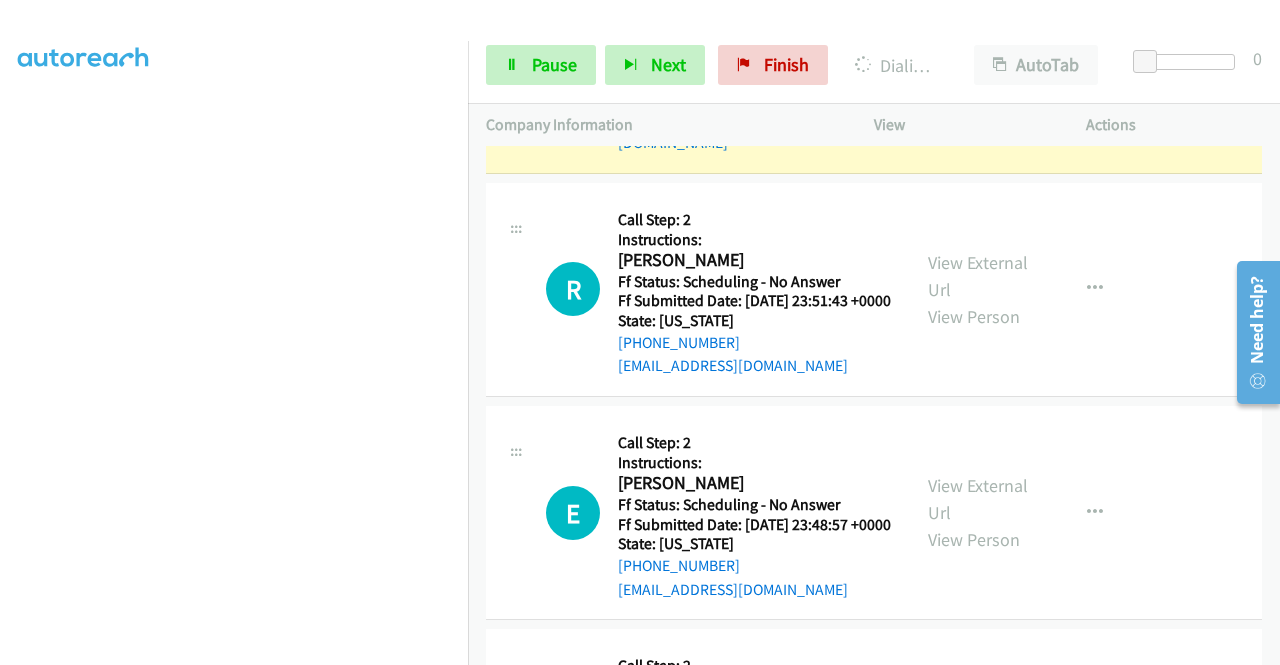 click on "View External Url" at bounding box center [978, 41] 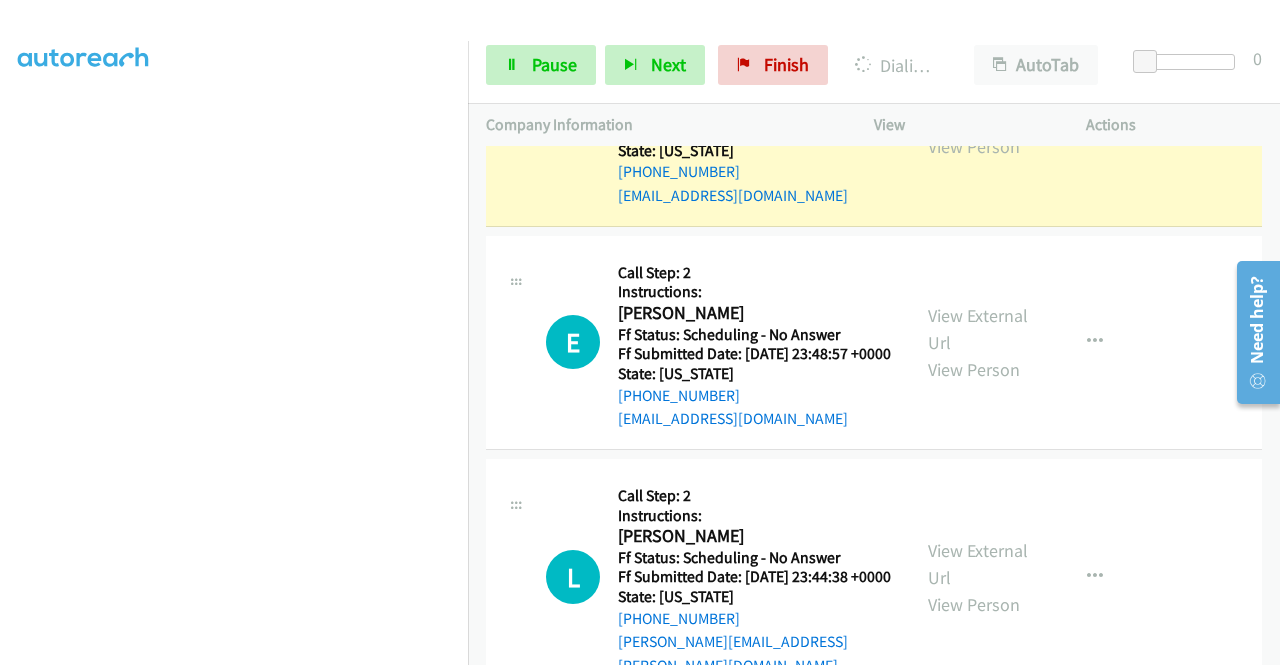 scroll, scrollTop: 5535, scrollLeft: 0, axis: vertical 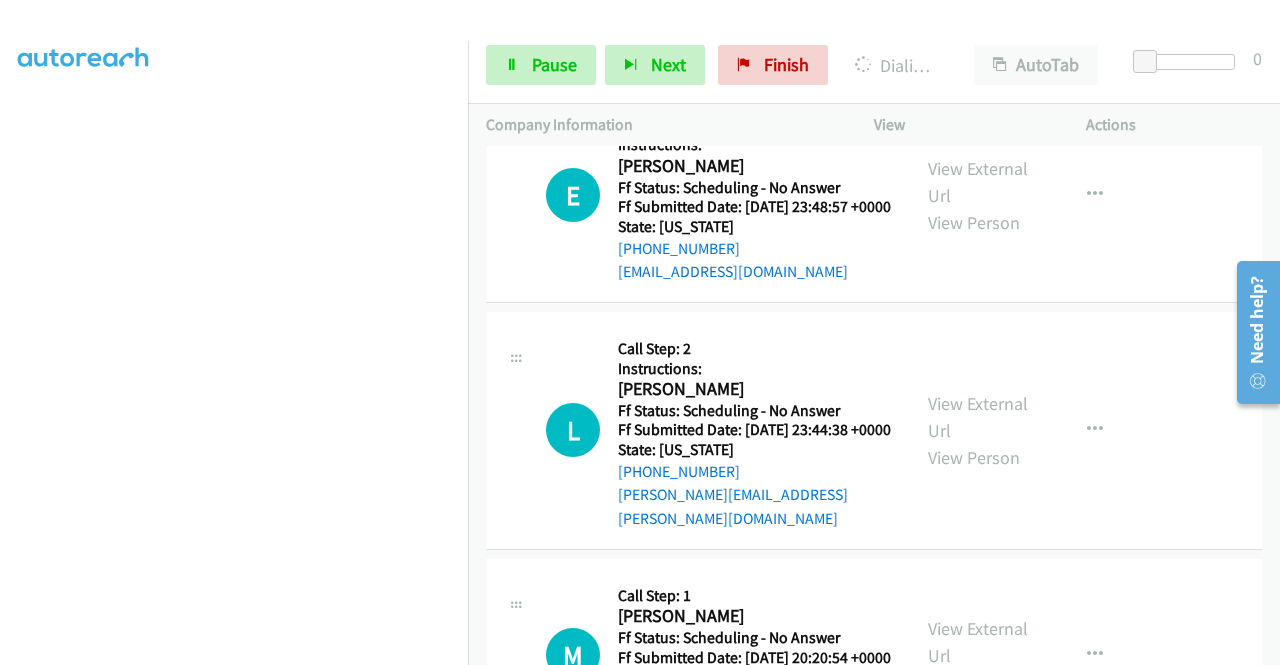 click on "View External Url" at bounding box center [978, -41] 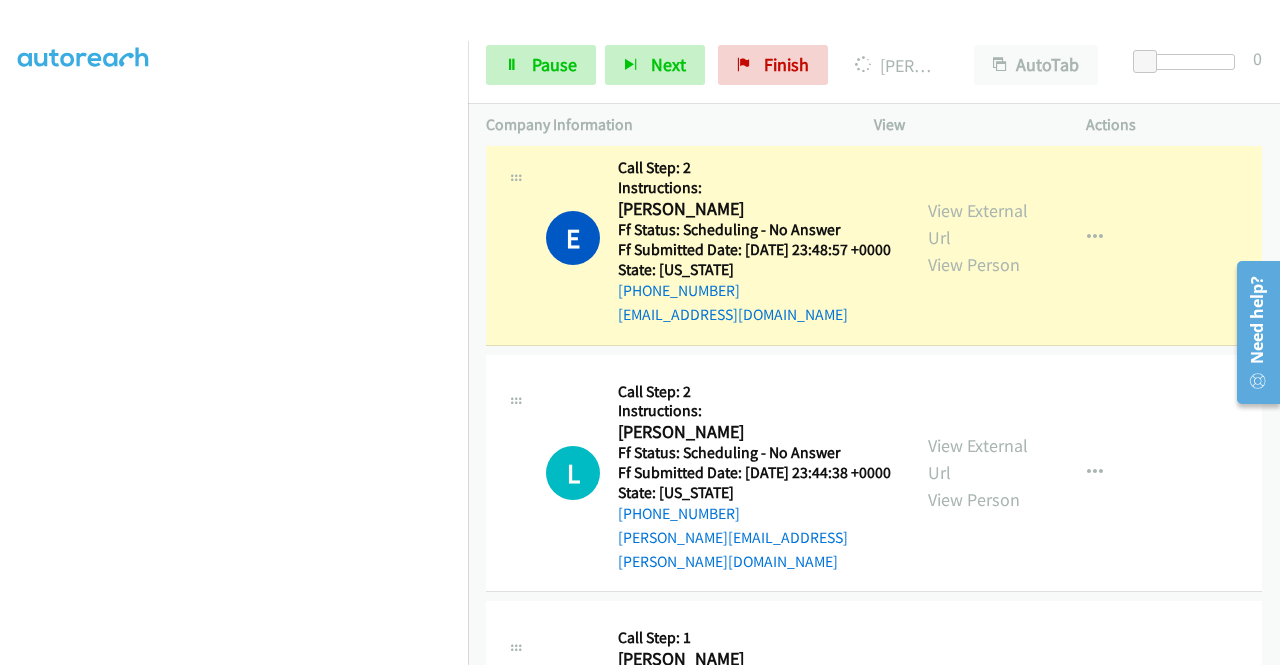 click on "View External Url
View Person" at bounding box center [980, 237] 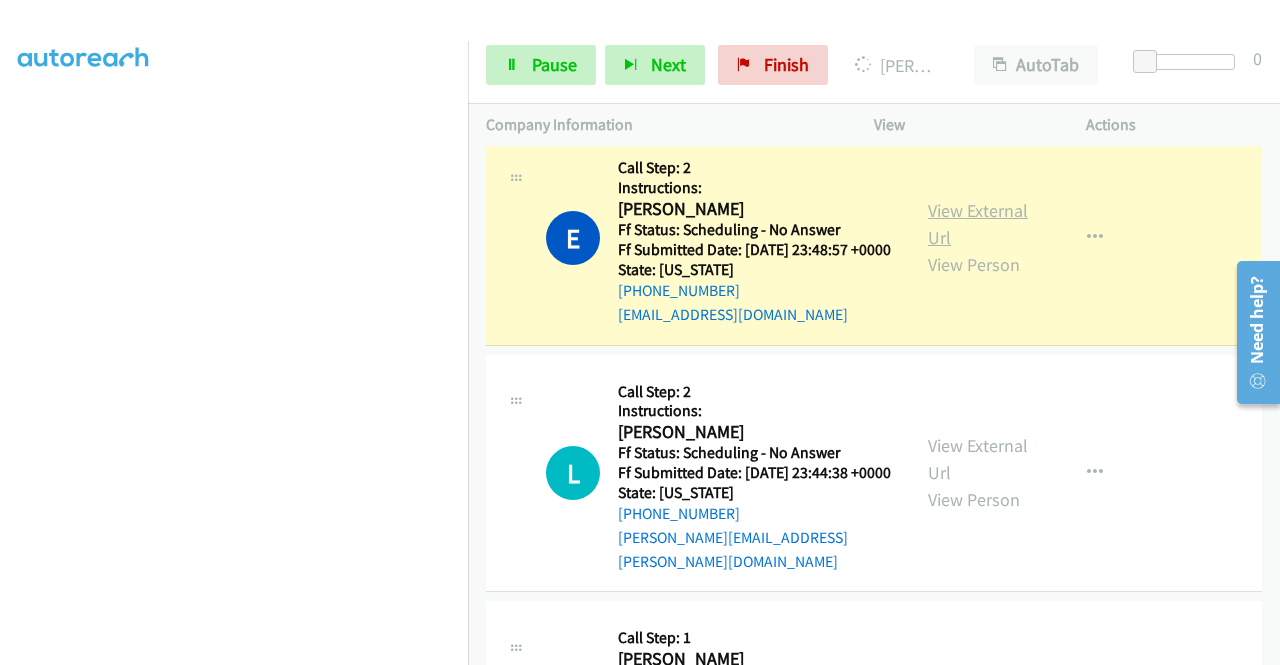 click on "View External Url" at bounding box center [978, 224] 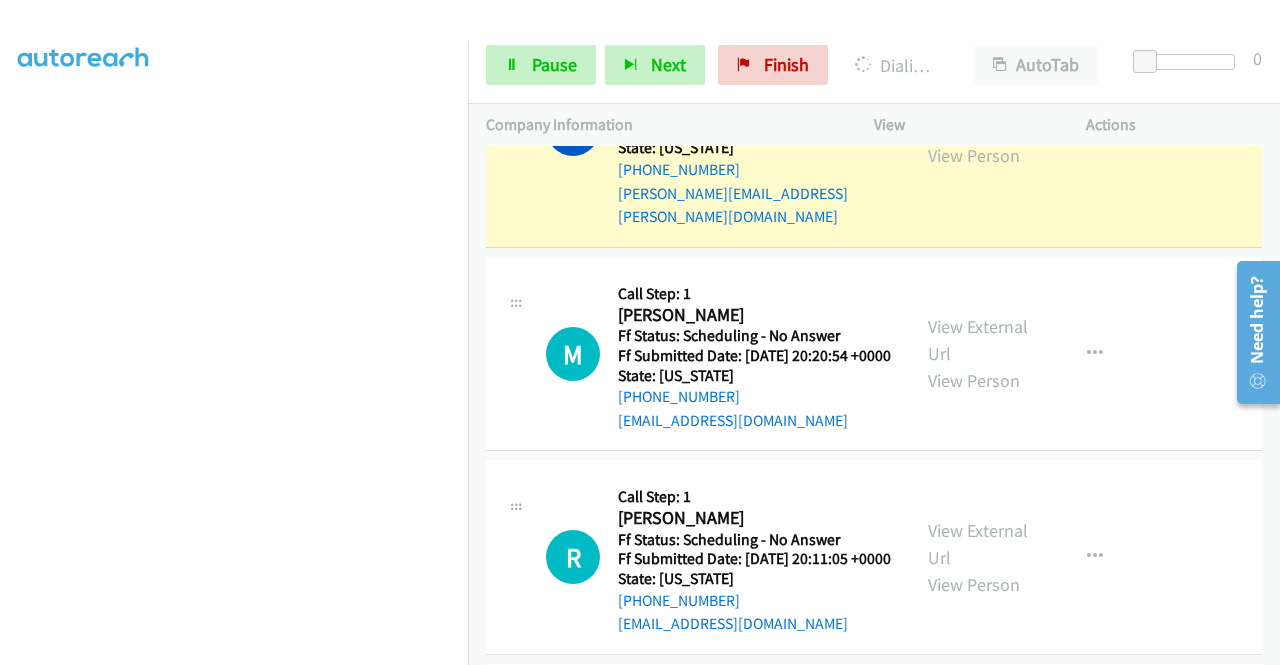 scroll, scrollTop: 5942, scrollLeft: 0, axis: vertical 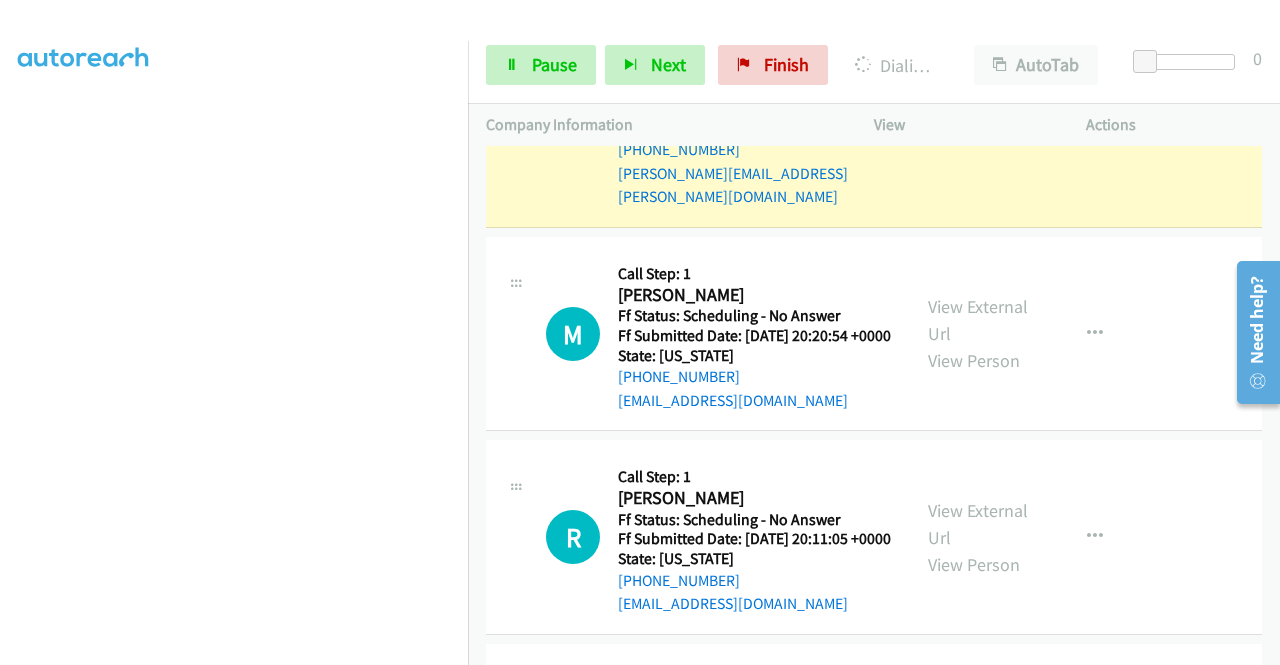 click on "View External Url" at bounding box center [978, 95] 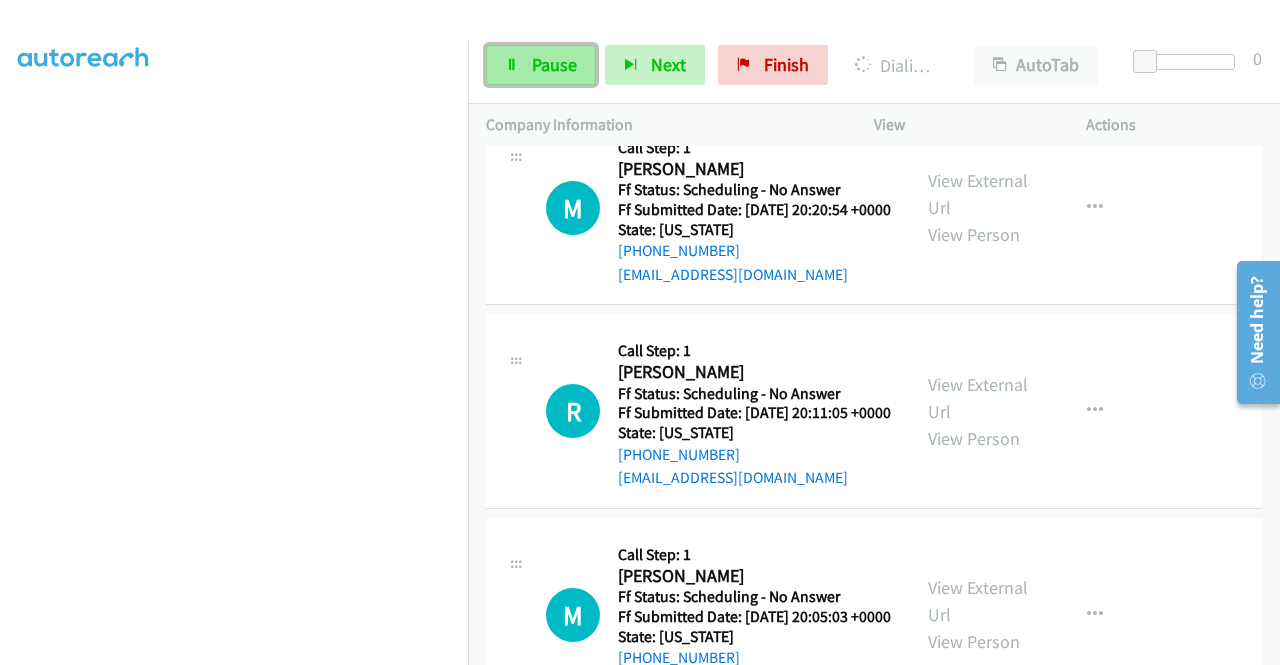 click on "Pause" at bounding box center [541, 65] 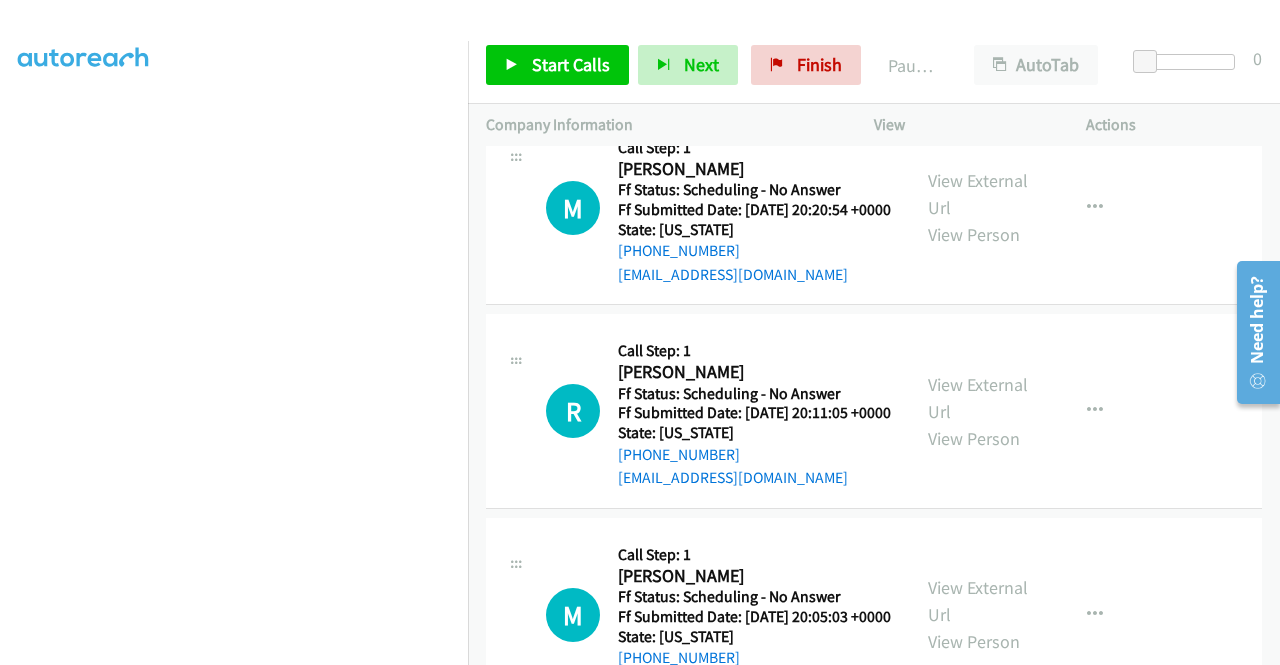 scroll, scrollTop: 0, scrollLeft: 0, axis: both 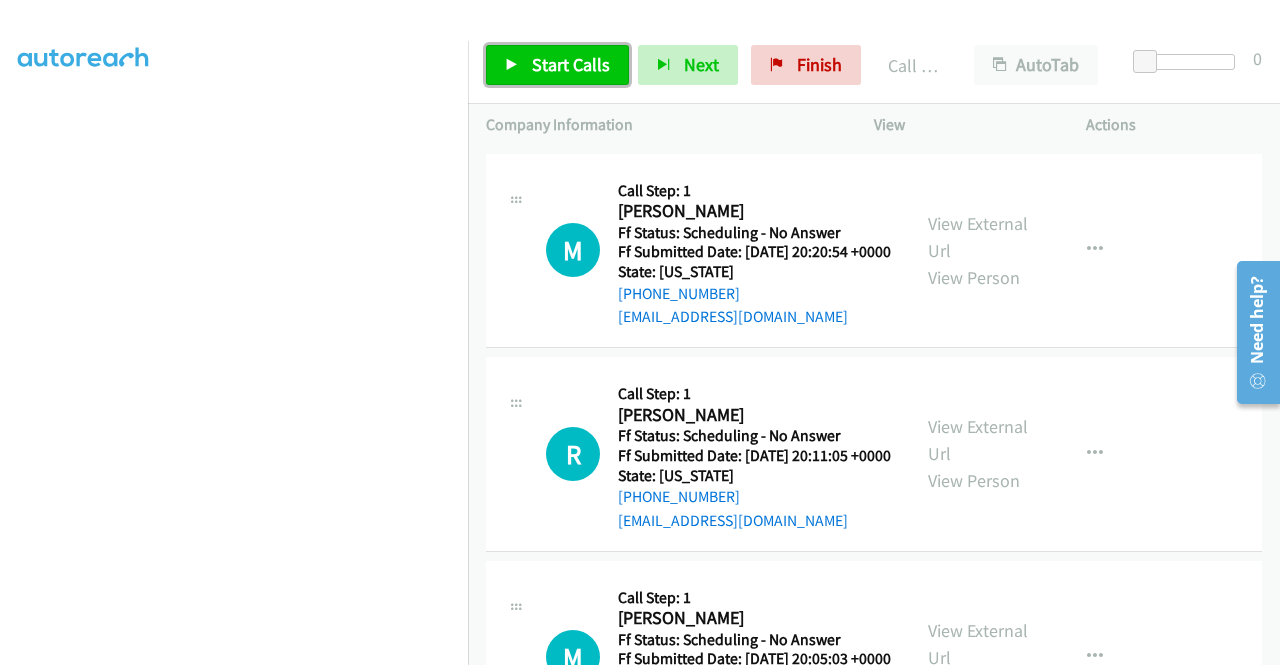click on "Start Calls" at bounding box center (571, 64) 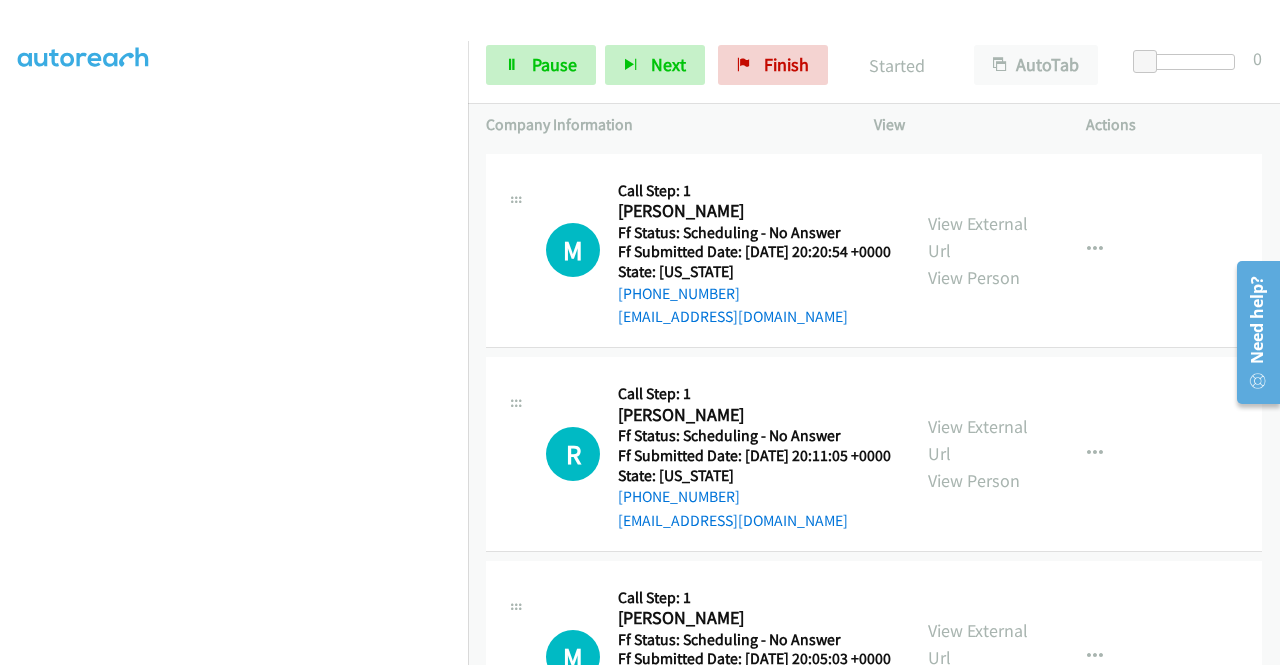 click on "Call was successful?" at bounding box center [685, 113] 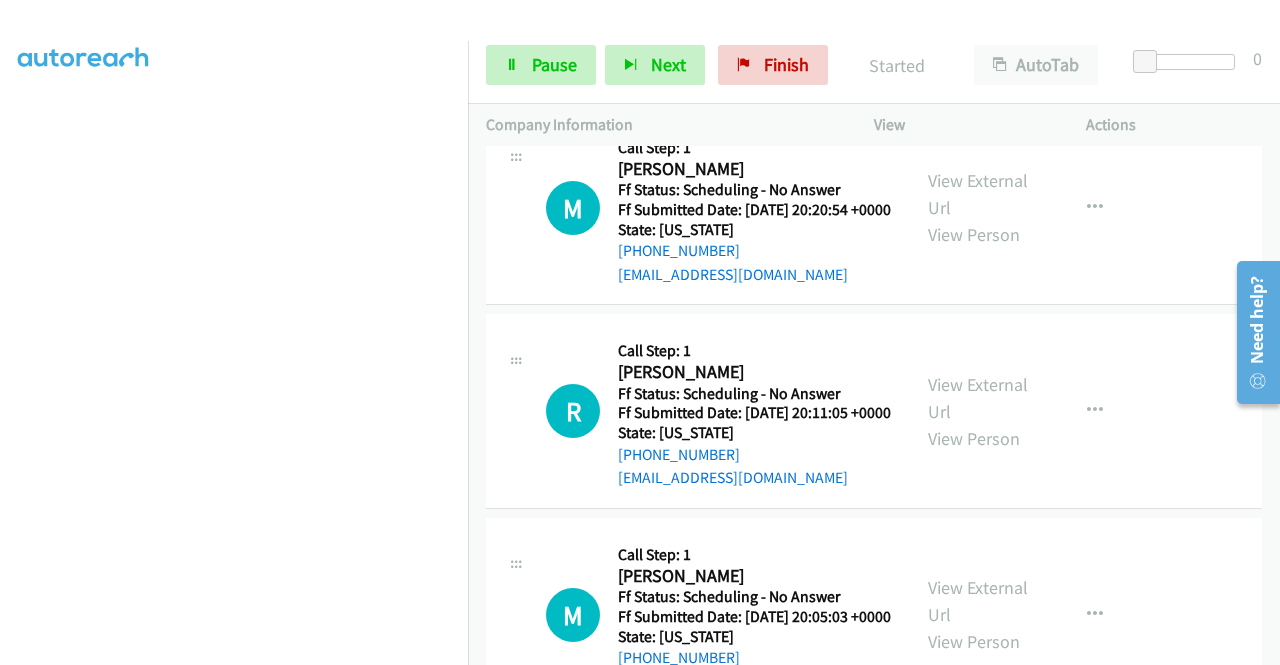 click at bounding box center [1095, -18] 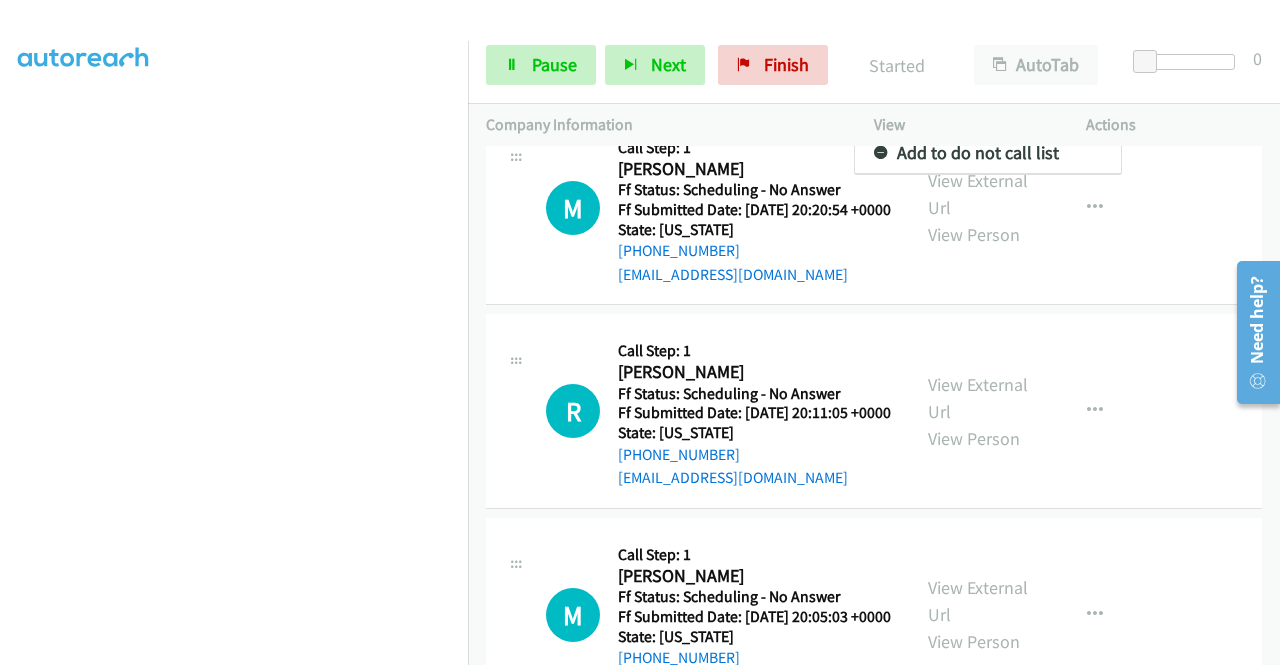 click on "Add to do not call list" at bounding box center [988, 153] 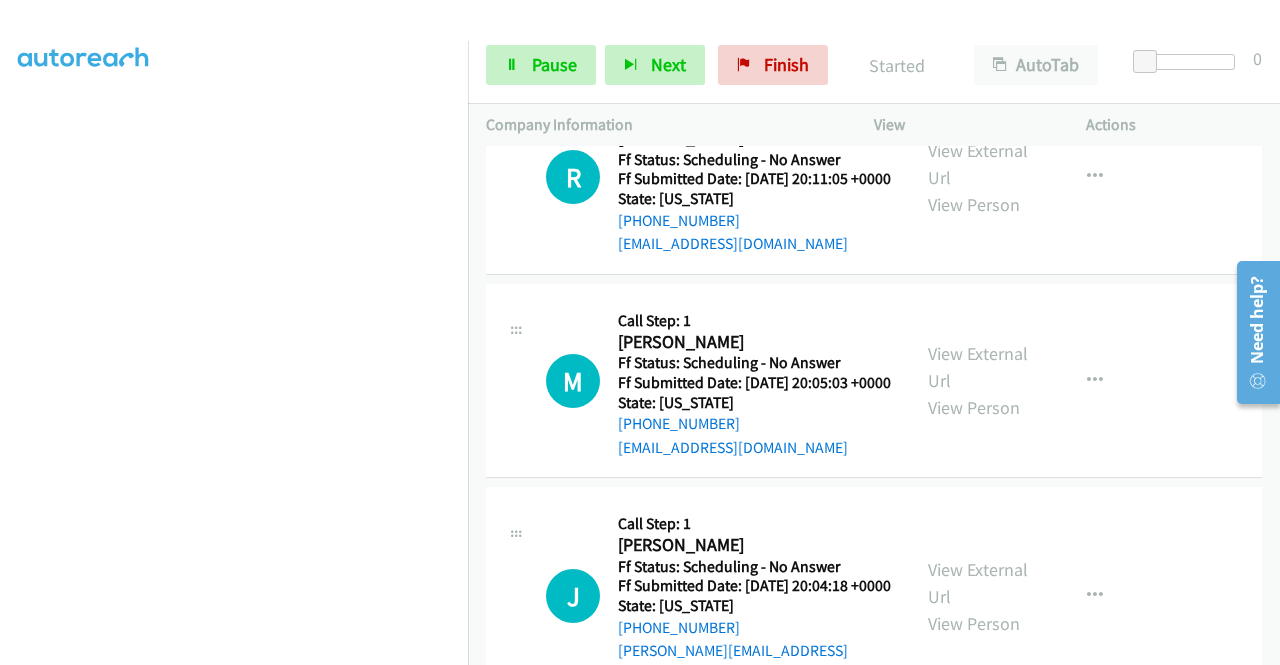 scroll, scrollTop: 6334, scrollLeft: 0, axis: vertical 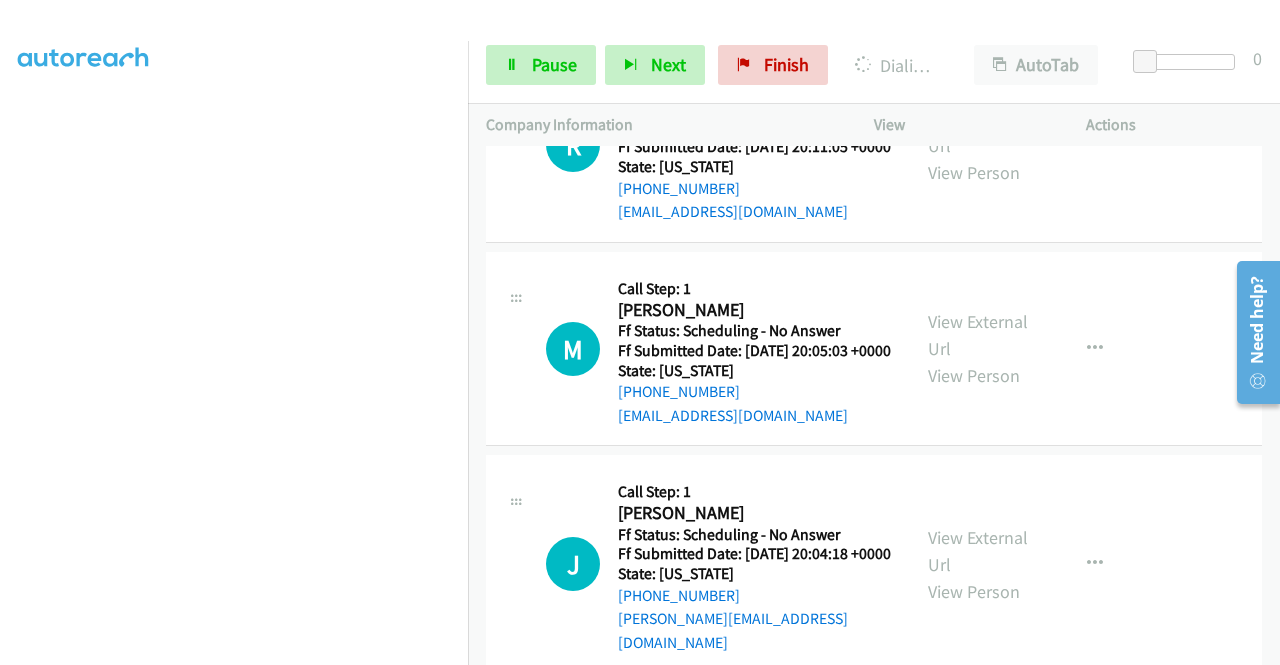 click on "View External Url" at bounding box center (978, -72) 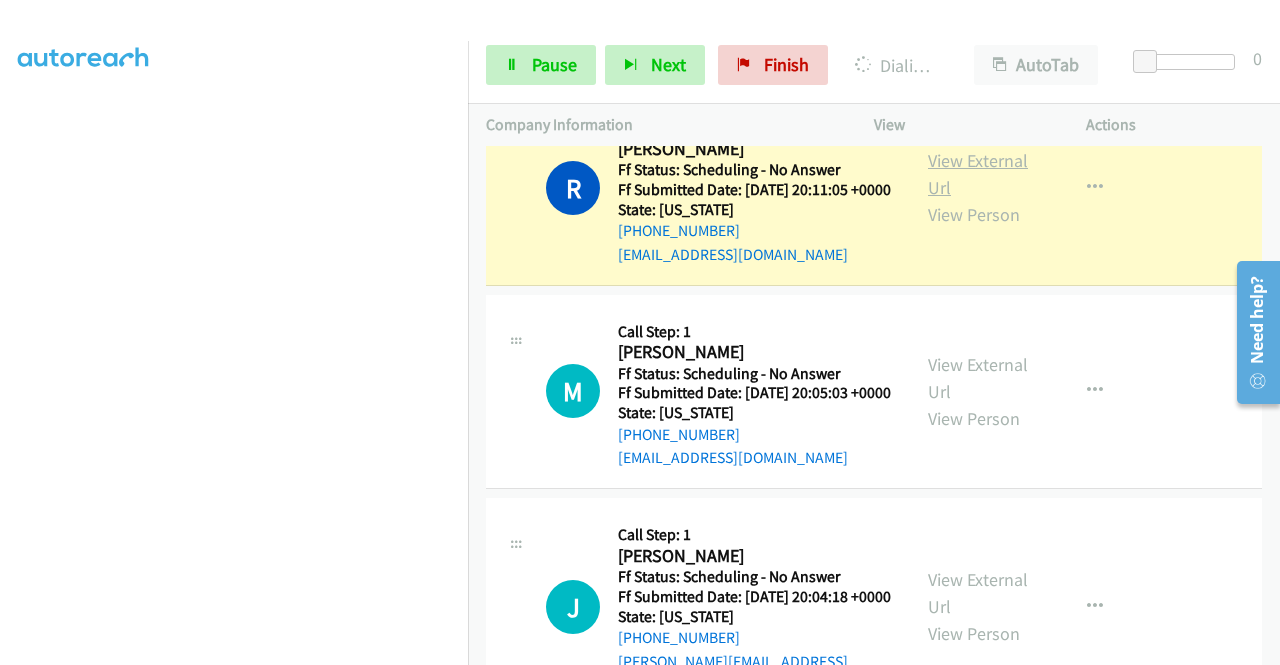click on "View External Url" at bounding box center [978, 174] 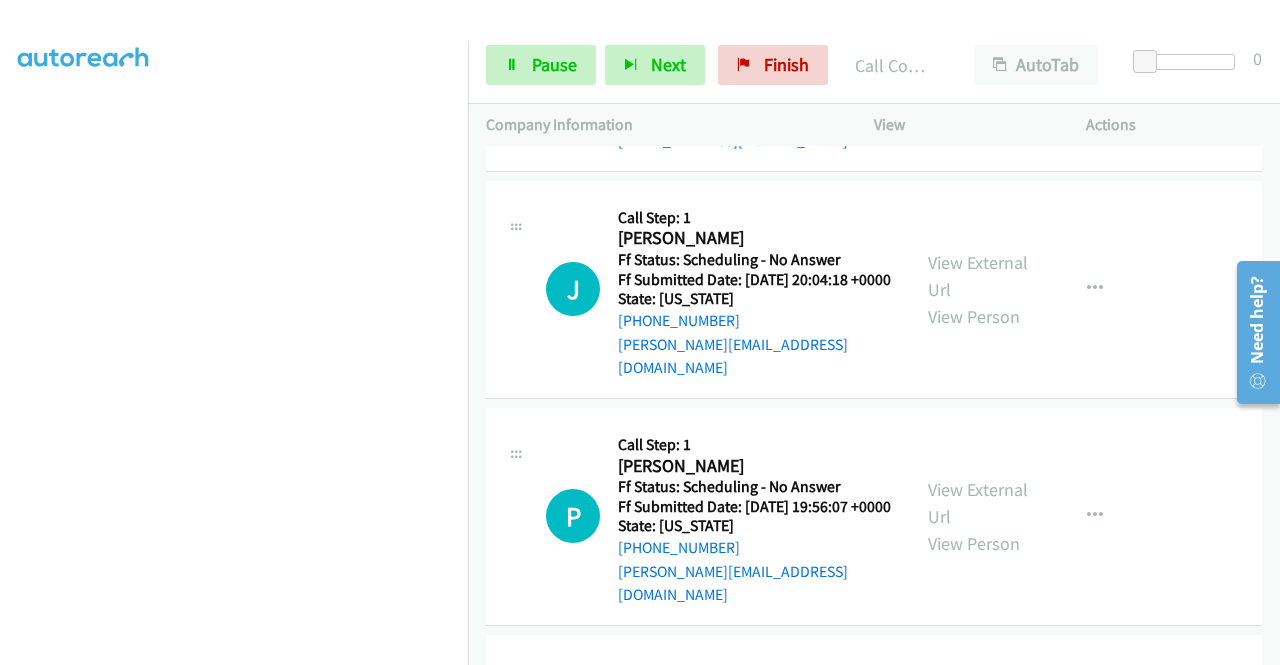 scroll, scrollTop: 6761, scrollLeft: 0, axis: vertical 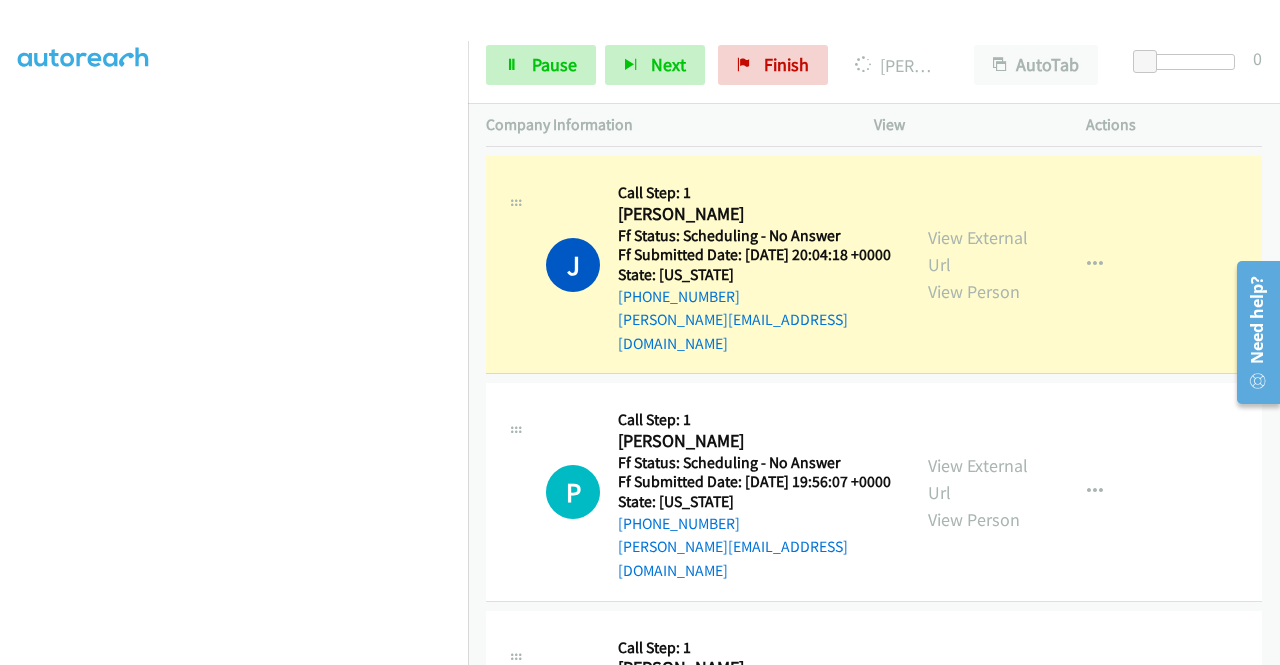 click on "View External Url" at bounding box center [978, 15] 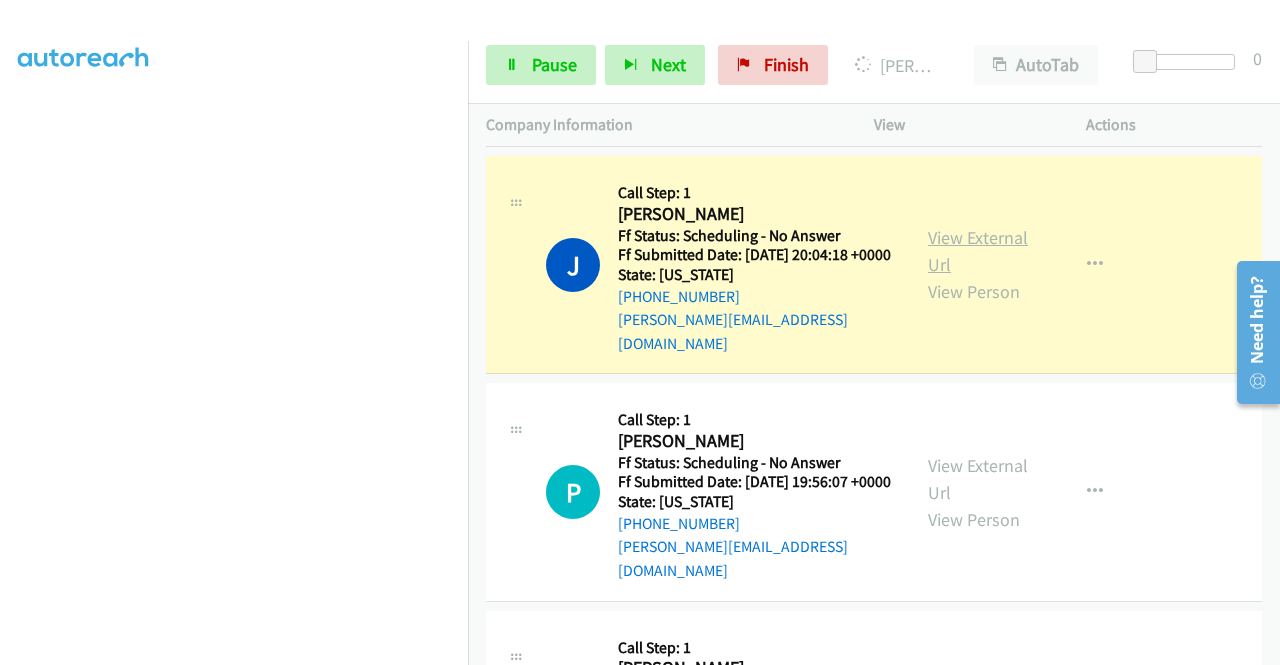 click on "View External Url" at bounding box center [978, 251] 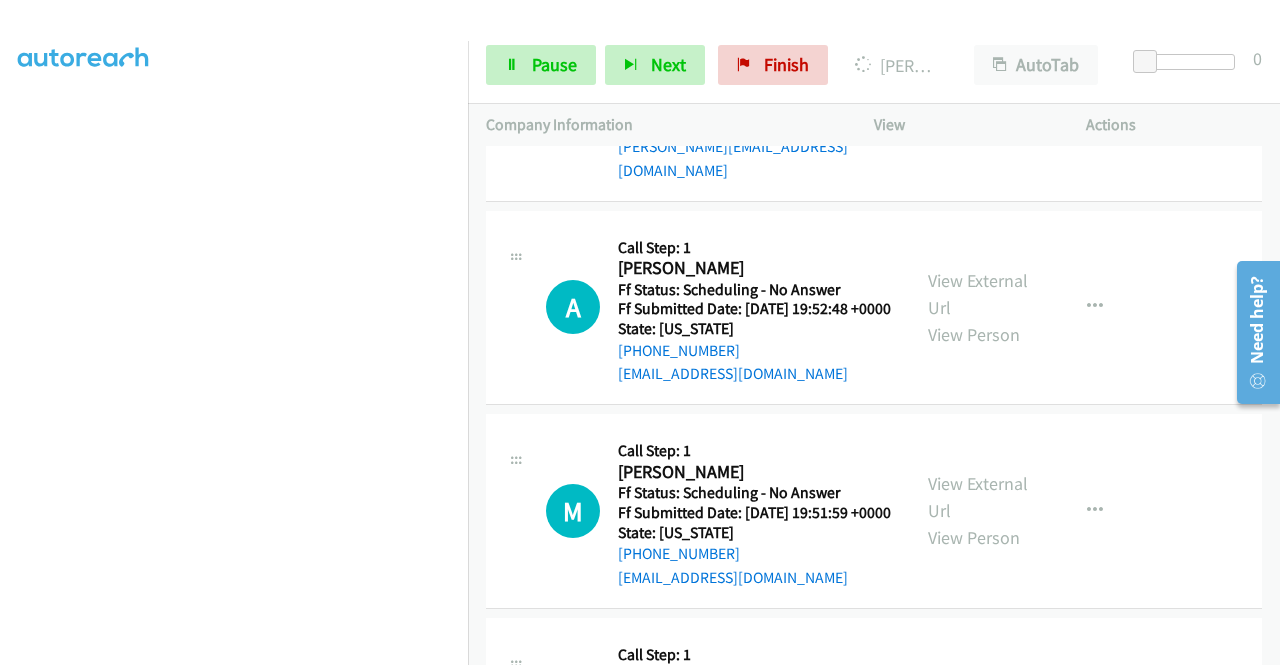 scroll, scrollTop: 7188, scrollLeft: 0, axis: vertical 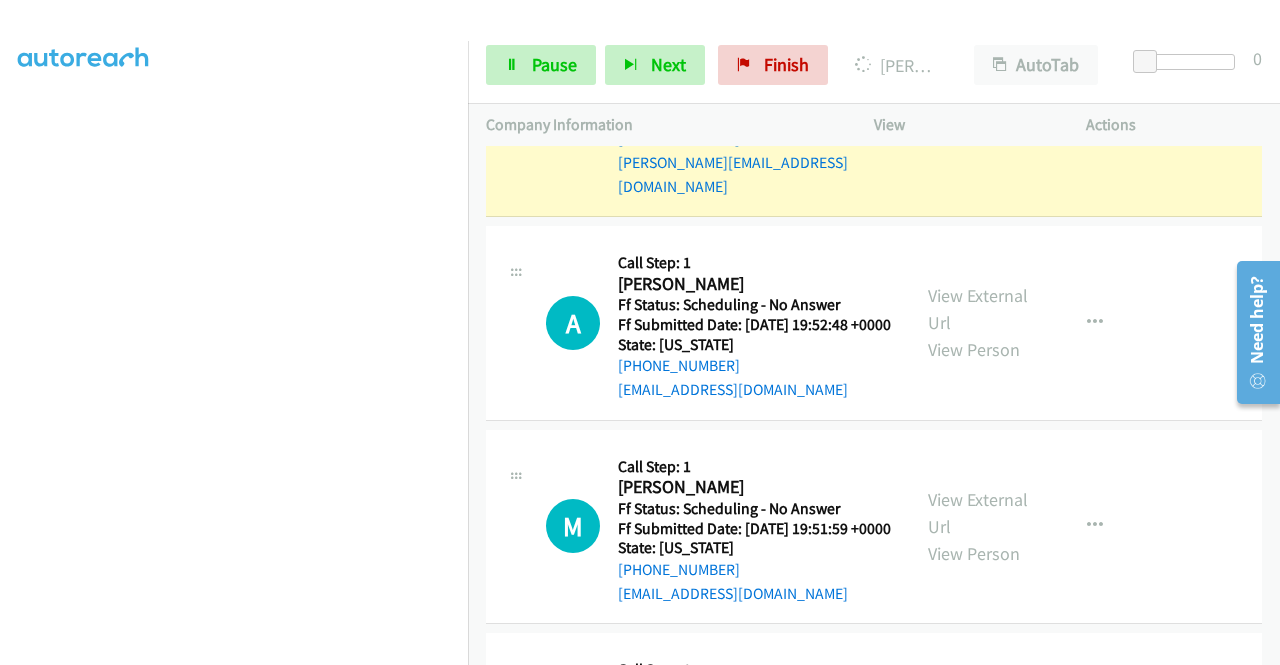 click on "View External Url" at bounding box center [978, 94] 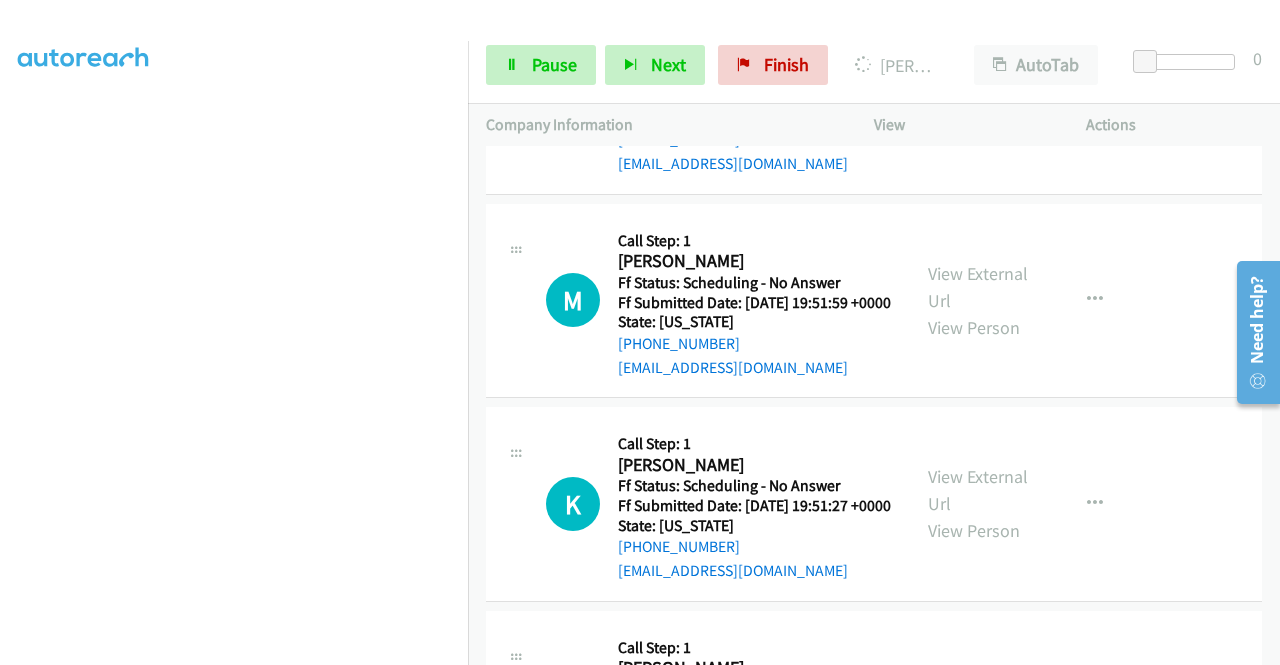 scroll, scrollTop: 7481, scrollLeft: 0, axis: vertical 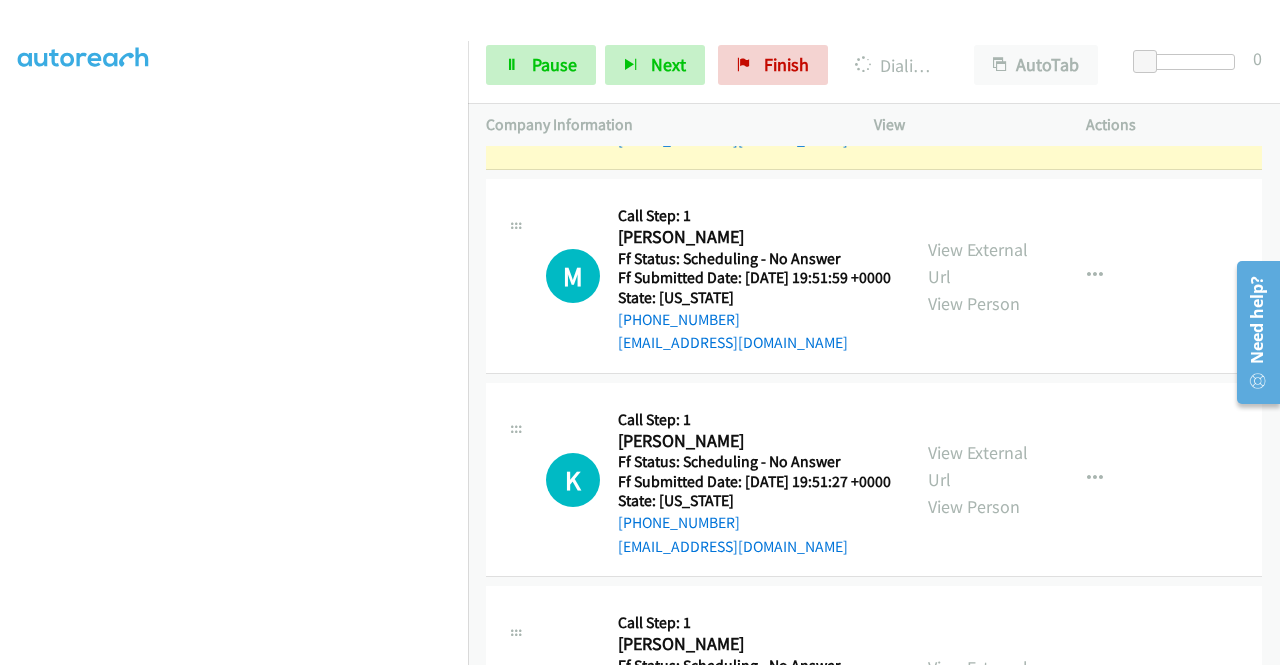 click on "View External Url" at bounding box center [978, 59] 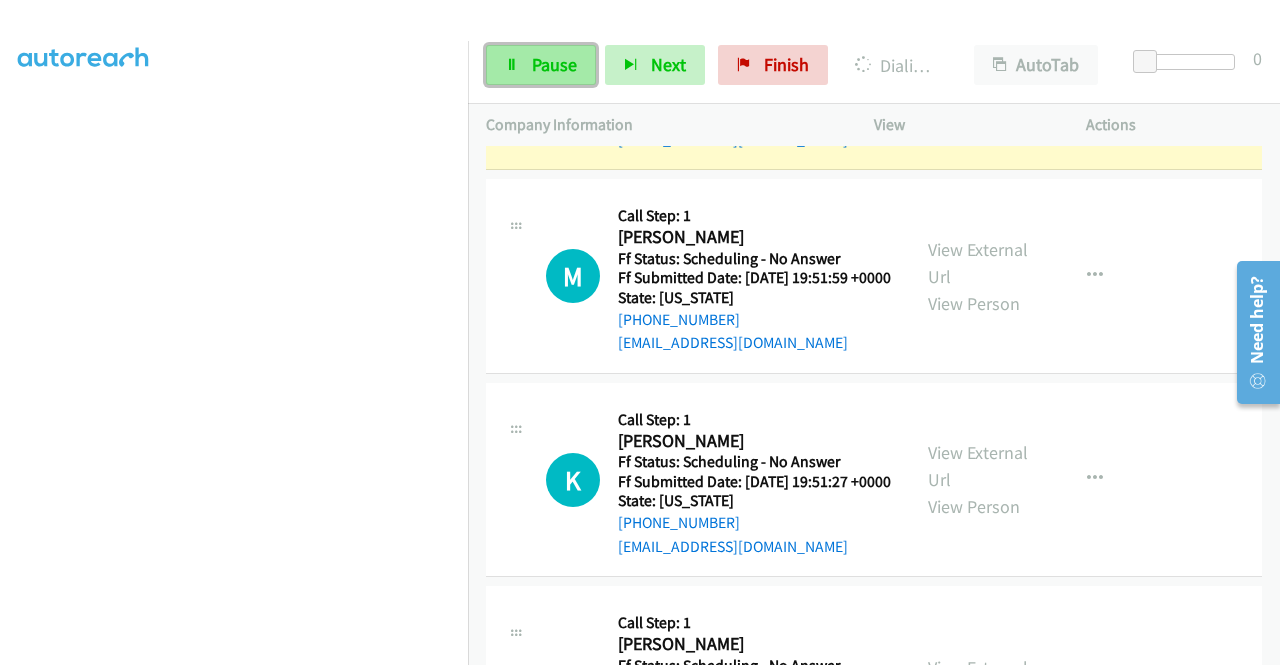 click on "Pause" at bounding box center (541, 65) 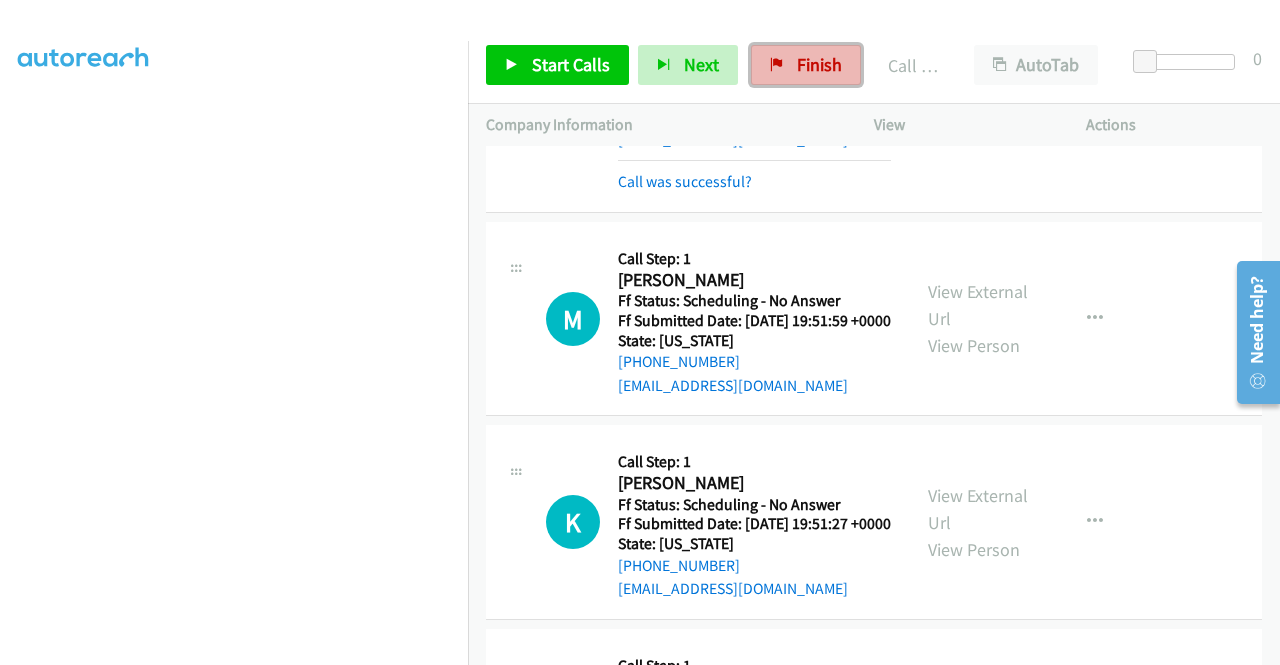 click on "Finish" at bounding box center [819, 64] 